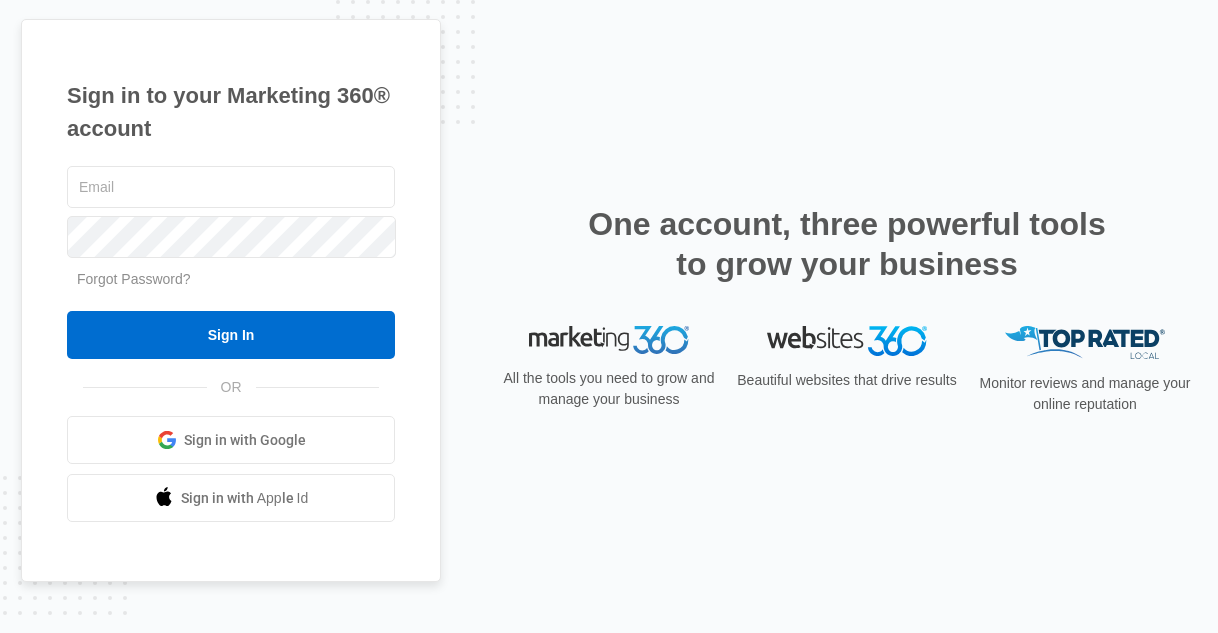 scroll, scrollTop: 0, scrollLeft: 0, axis: both 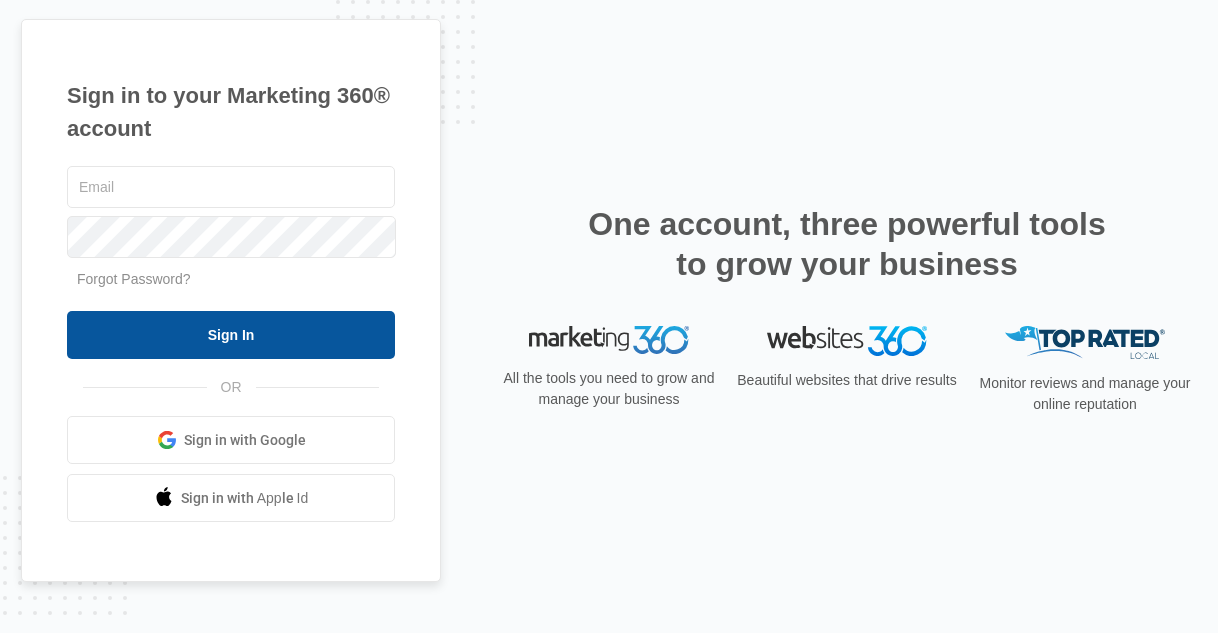 type on "info@example.com" 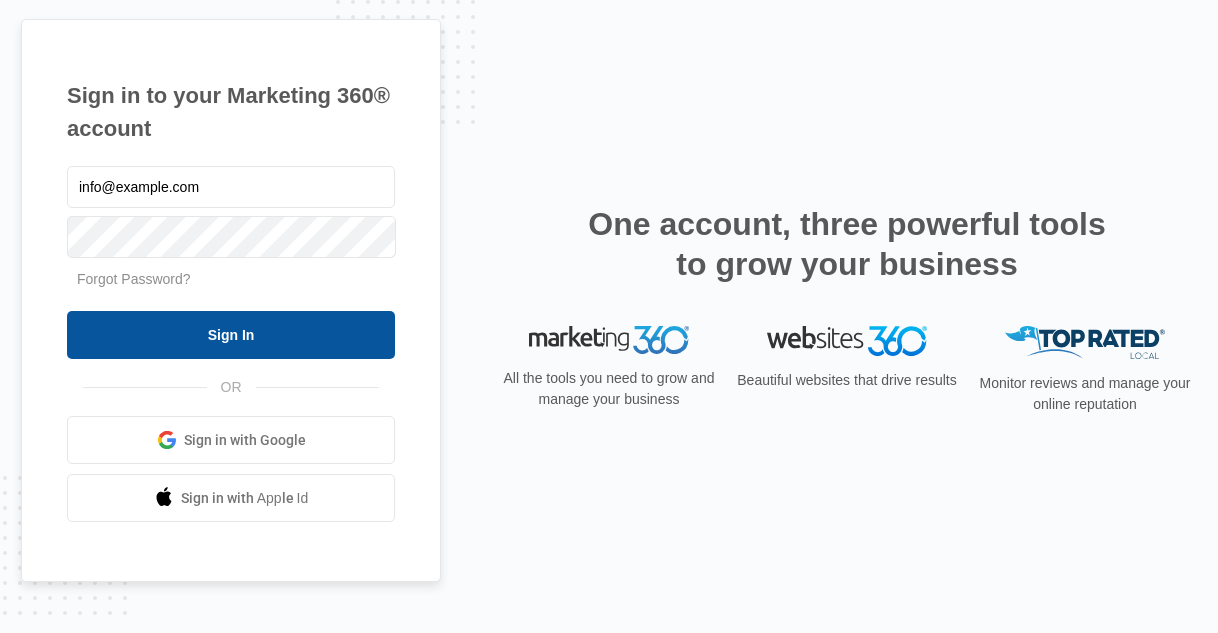 click on "Sign In" at bounding box center [231, 335] 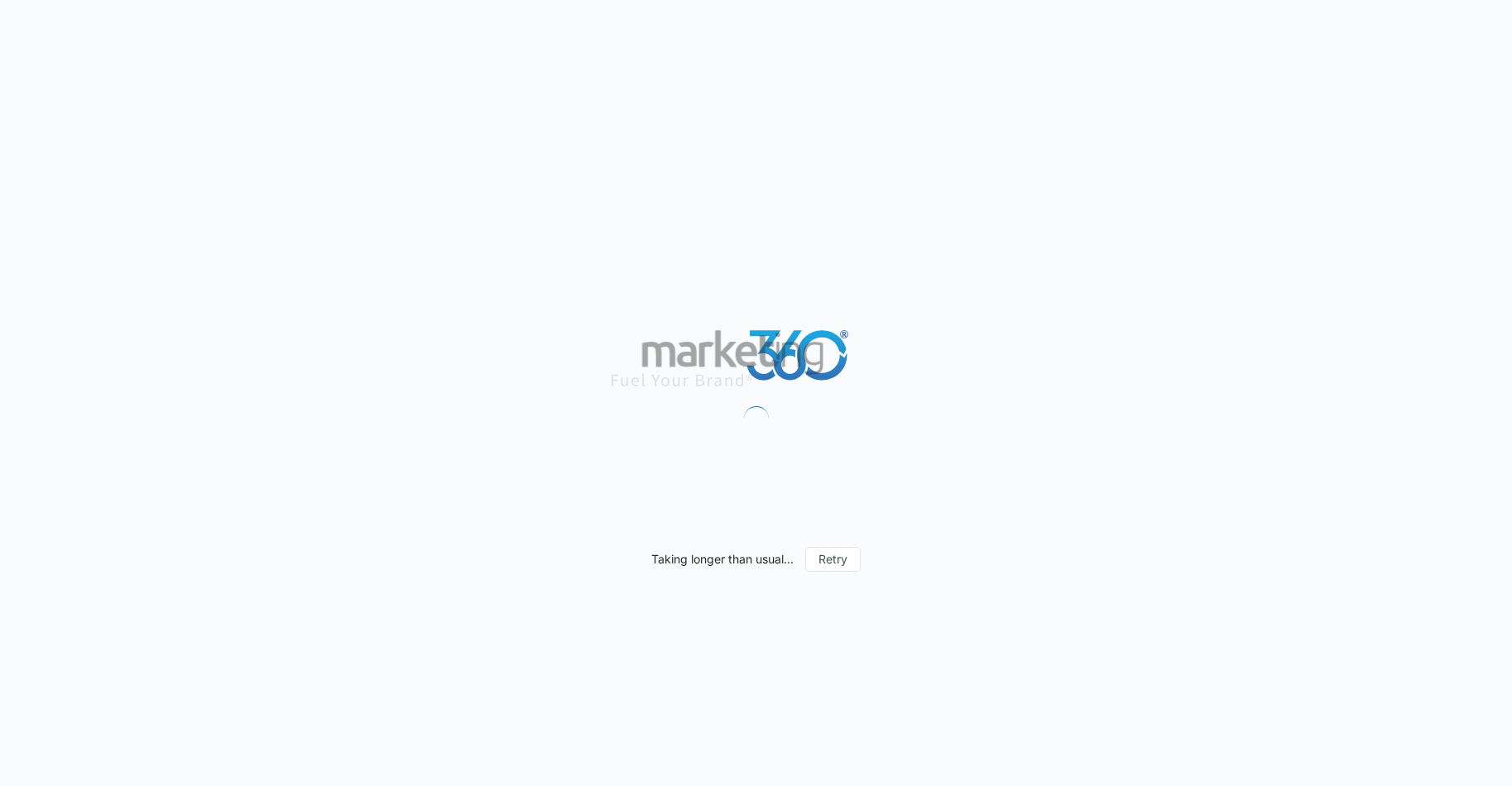 scroll, scrollTop: 0, scrollLeft: 0, axis: both 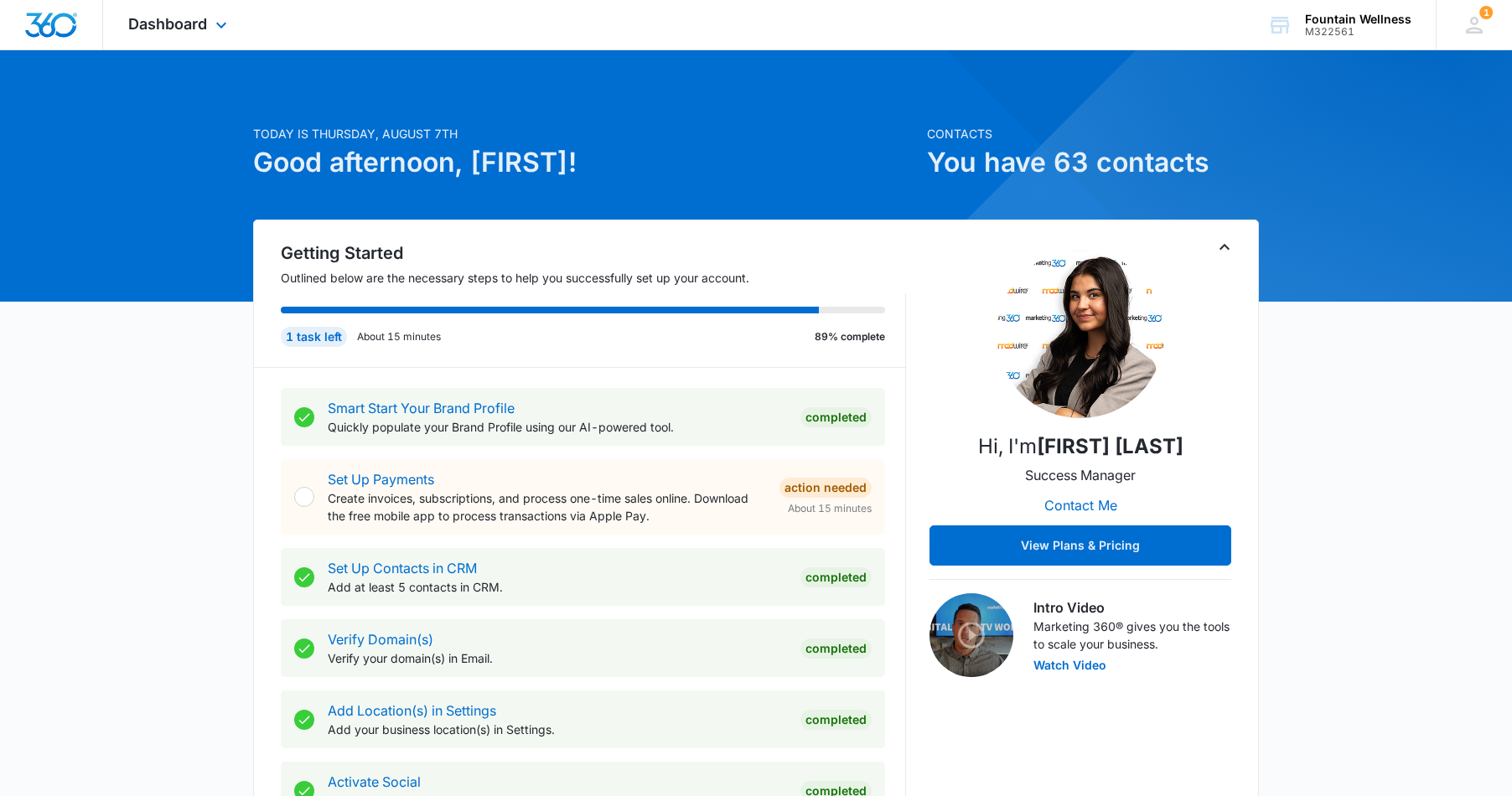 click on "Dashboard Apps Reputation Websites Forms CRM Email Social Payments POS Content Ads Intelligence Files Brand Settings" at bounding box center [179, 24] 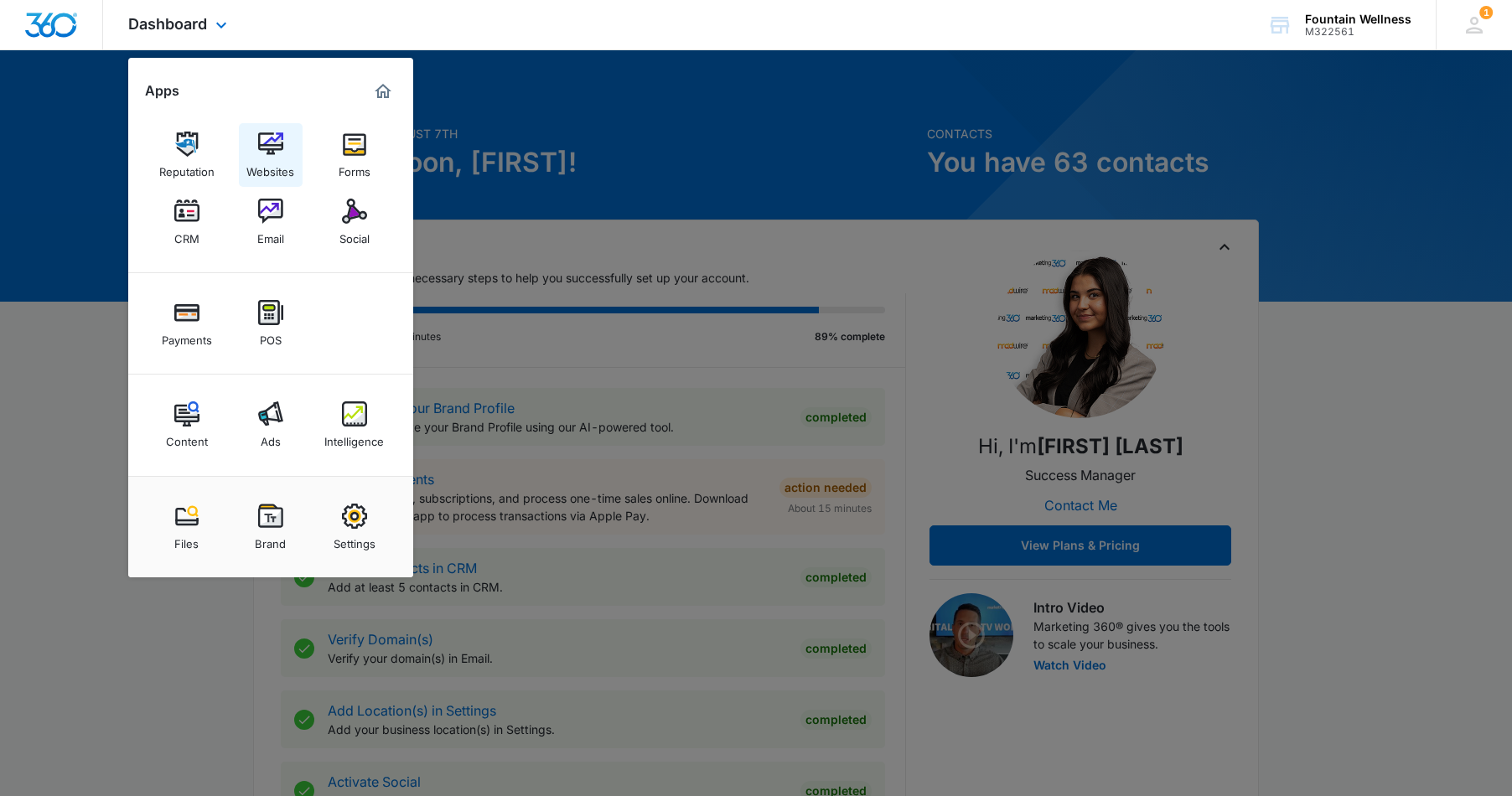 click at bounding box center [271, 144] 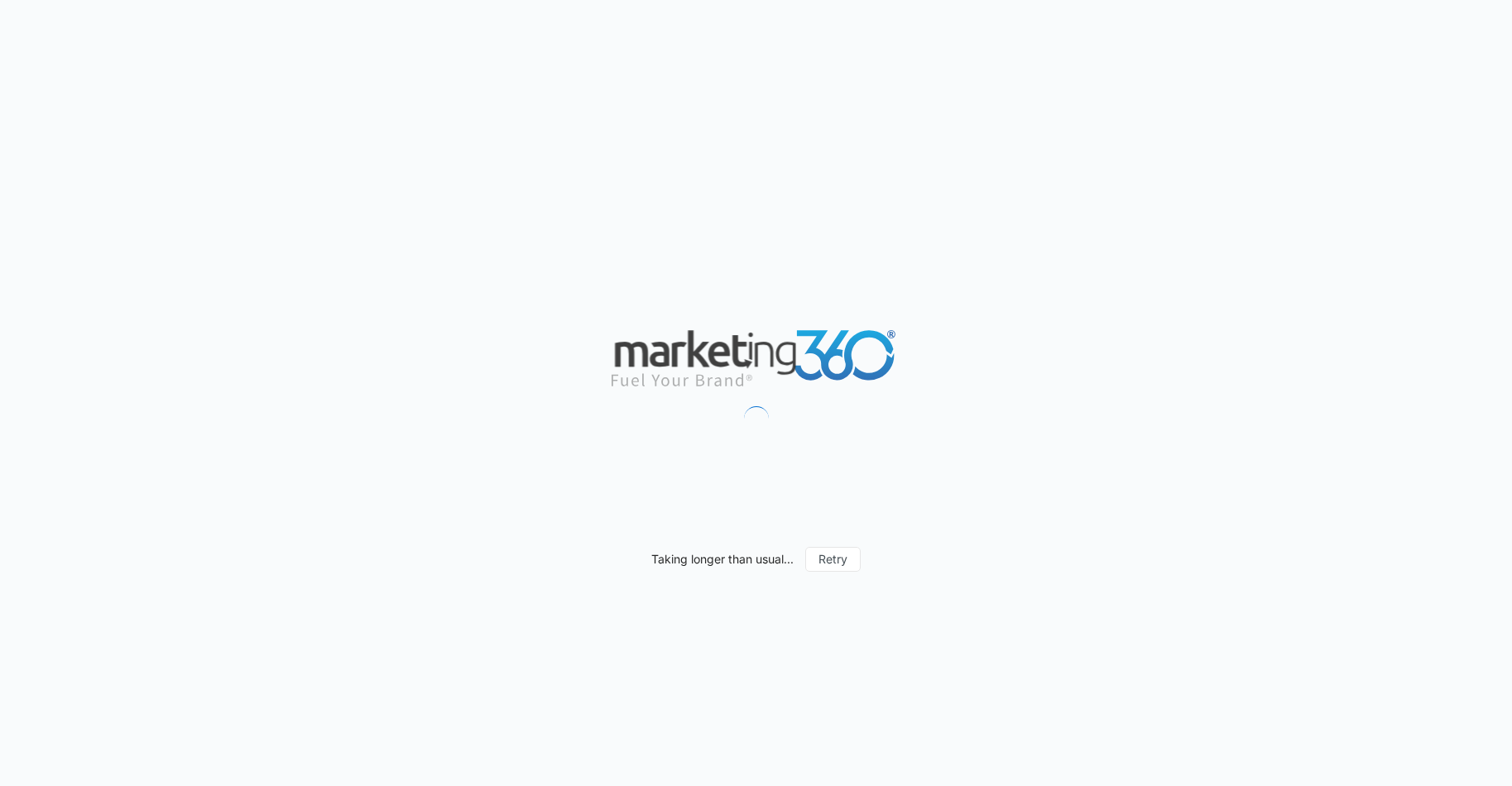 scroll, scrollTop: 0, scrollLeft: 0, axis: both 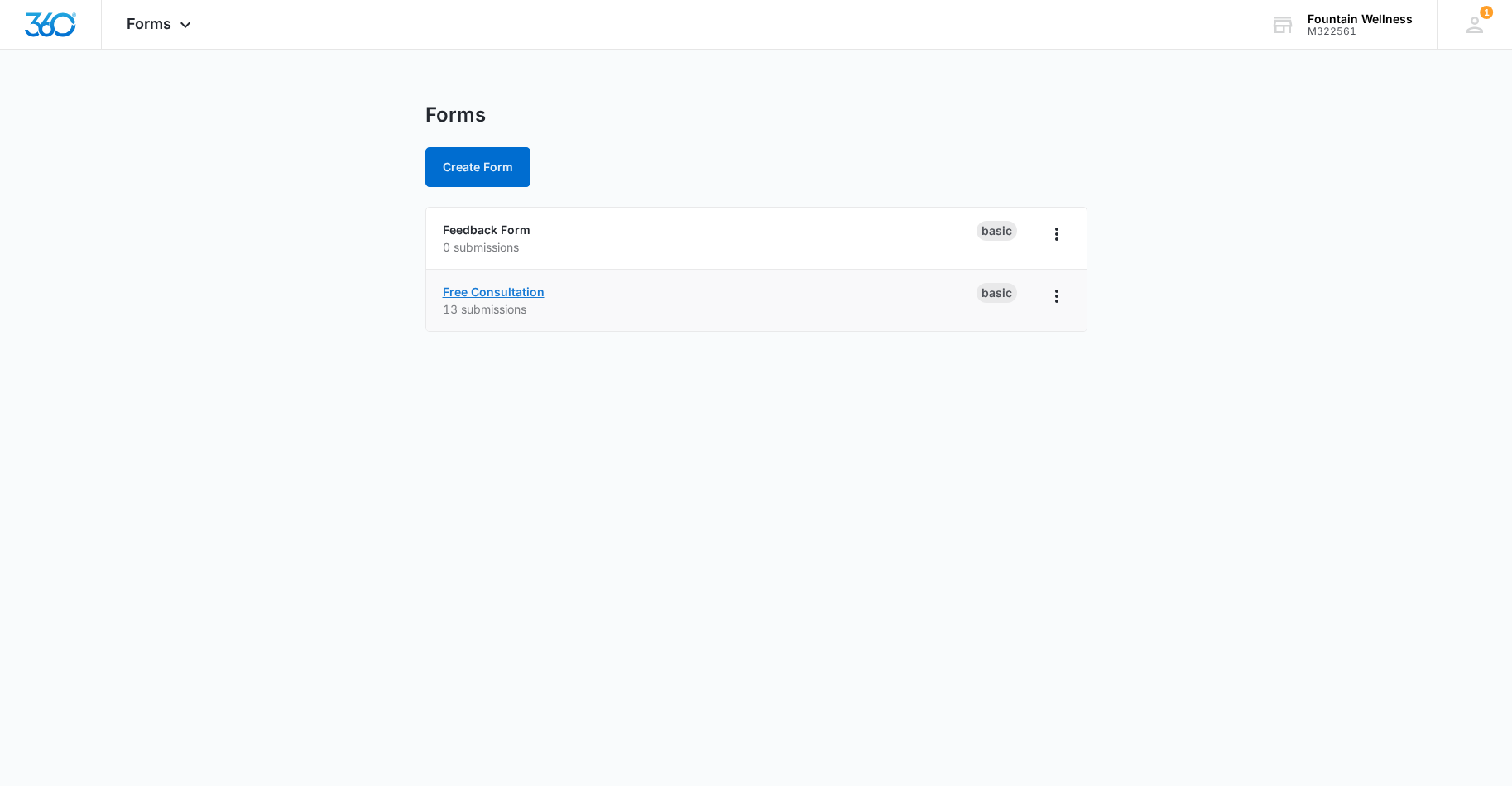 click on "Free Consultation" at bounding box center (493, 291) 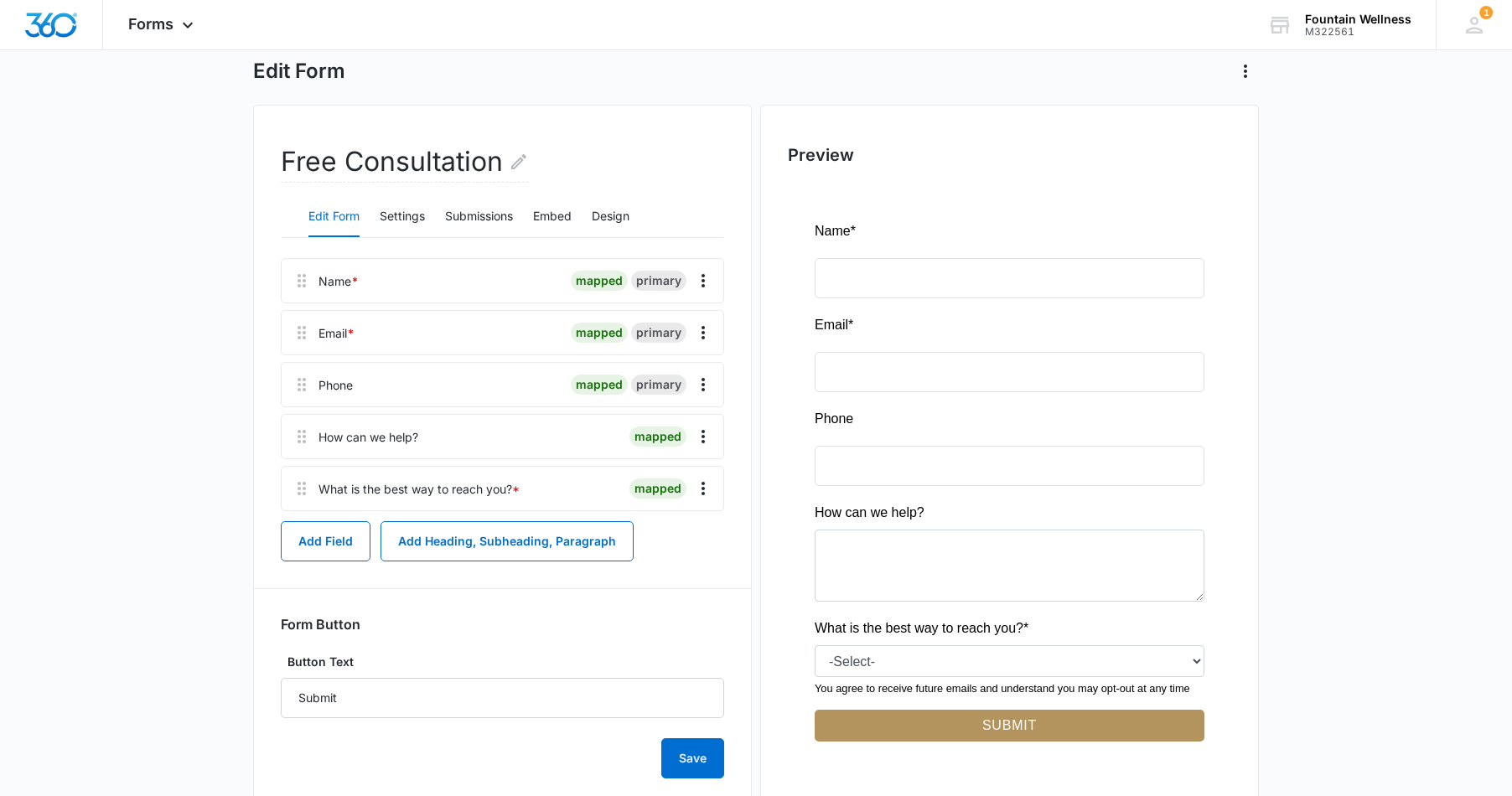 scroll, scrollTop: 80, scrollLeft: 0, axis: vertical 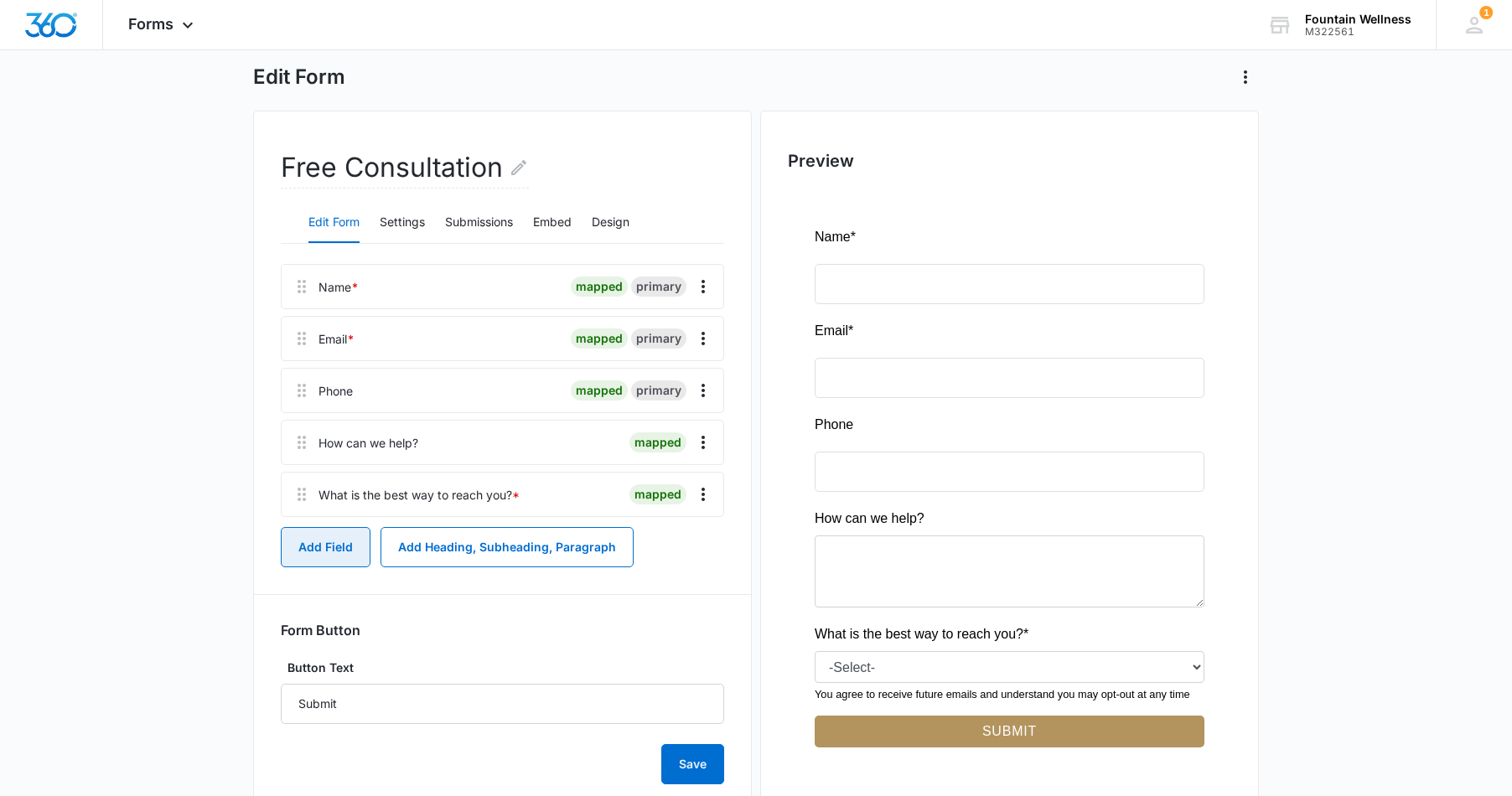 click on "Add Field" at bounding box center (325, 547) 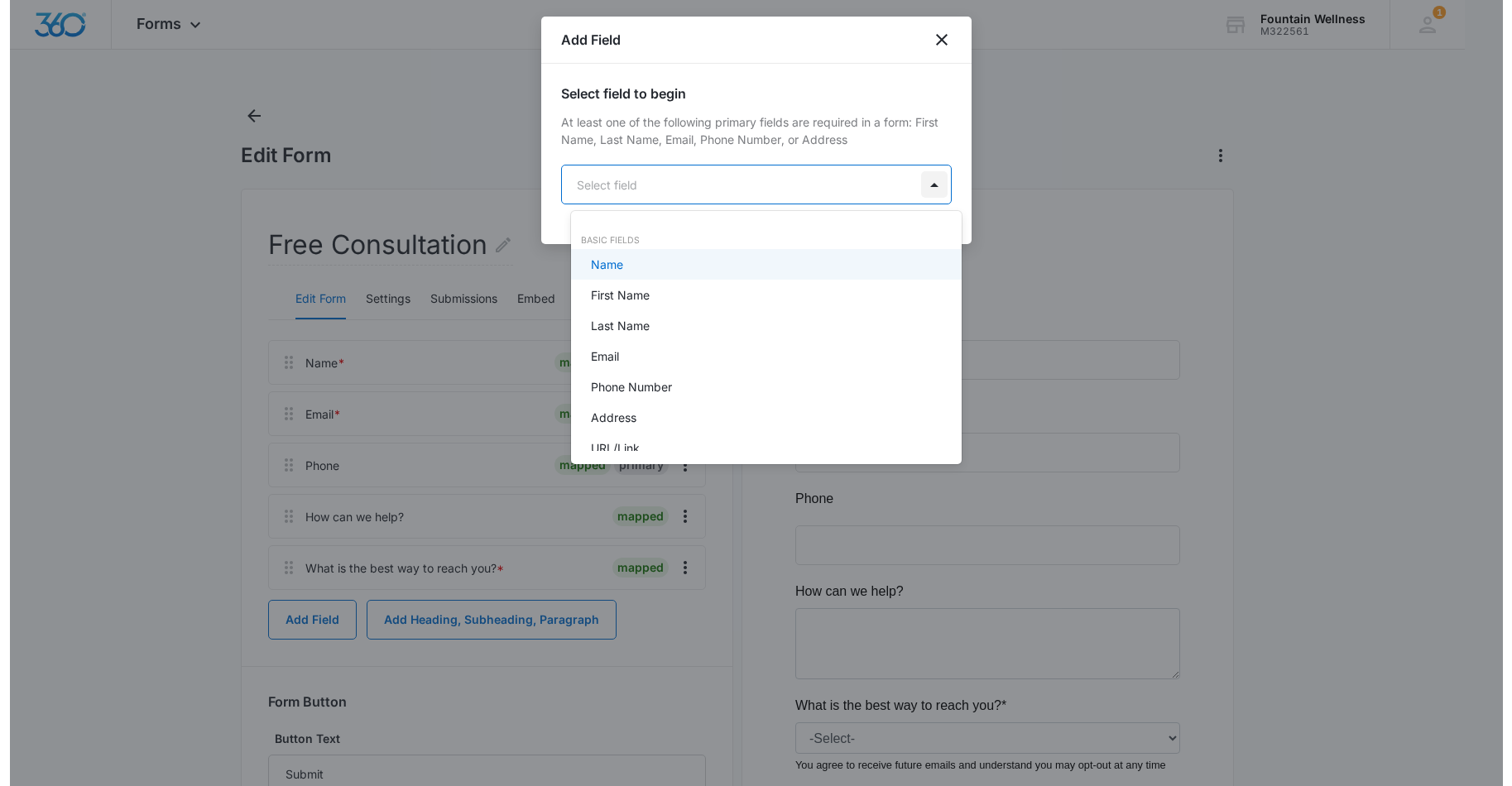 scroll, scrollTop: 0, scrollLeft: 0, axis: both 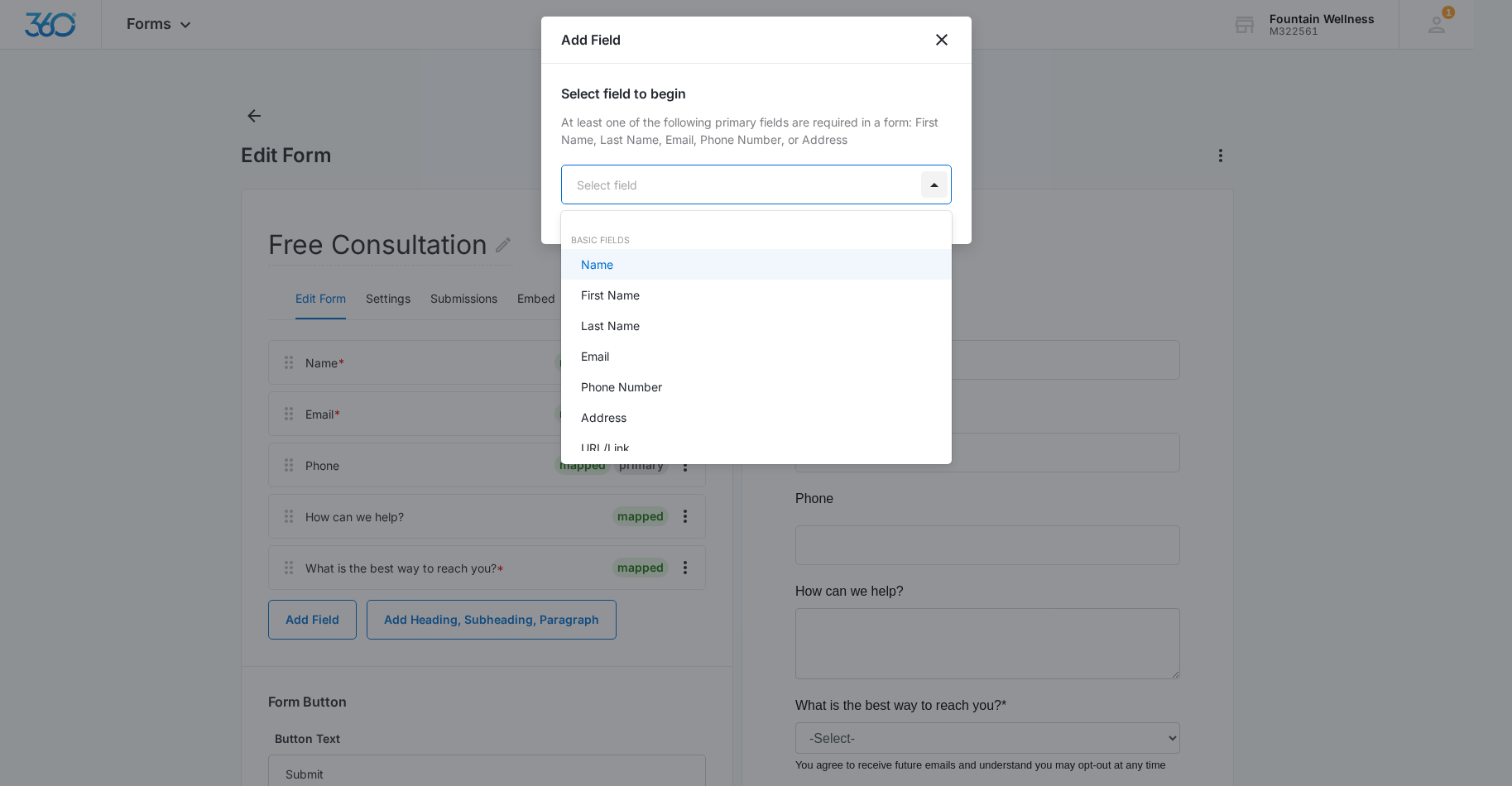 click on "Forms Apps Reputation Websites Forms CRM Email Social Payments POS Content Ads Intelligence Files Brand Settings Fountain Wellness M322561 Your Accounts View All 1 NB [FIRST] [LAST] info@fountainwellnesstherapy.com My Profile 1 Notifications Support Logout Terms & Conditions   •   Privacy Policy Edit Form Free Consultation   Edit Form Settings Submissions Embed Design Name * mapped primary Email * mapped primary Phone mapped primary How can we help? mapped What is the best way to reach you?  * mapped Add Field Add Heading, Subheading, Paragraph Form Button Button Text Submit Save Preview Fountain Wellness - Forms - Marketing 360®
Press space bar to start a drag.
When dragging you can use the arrow keys to move the item around and escape to cancel.
Some screen readers may require you to be in focus mode or to use your pass through key
Add Field Select field to begin At least one of the following primary fields are required in a form: First Name, Last Name, Email, Phone Number, or Address Name" at bounding box center [756, 393] 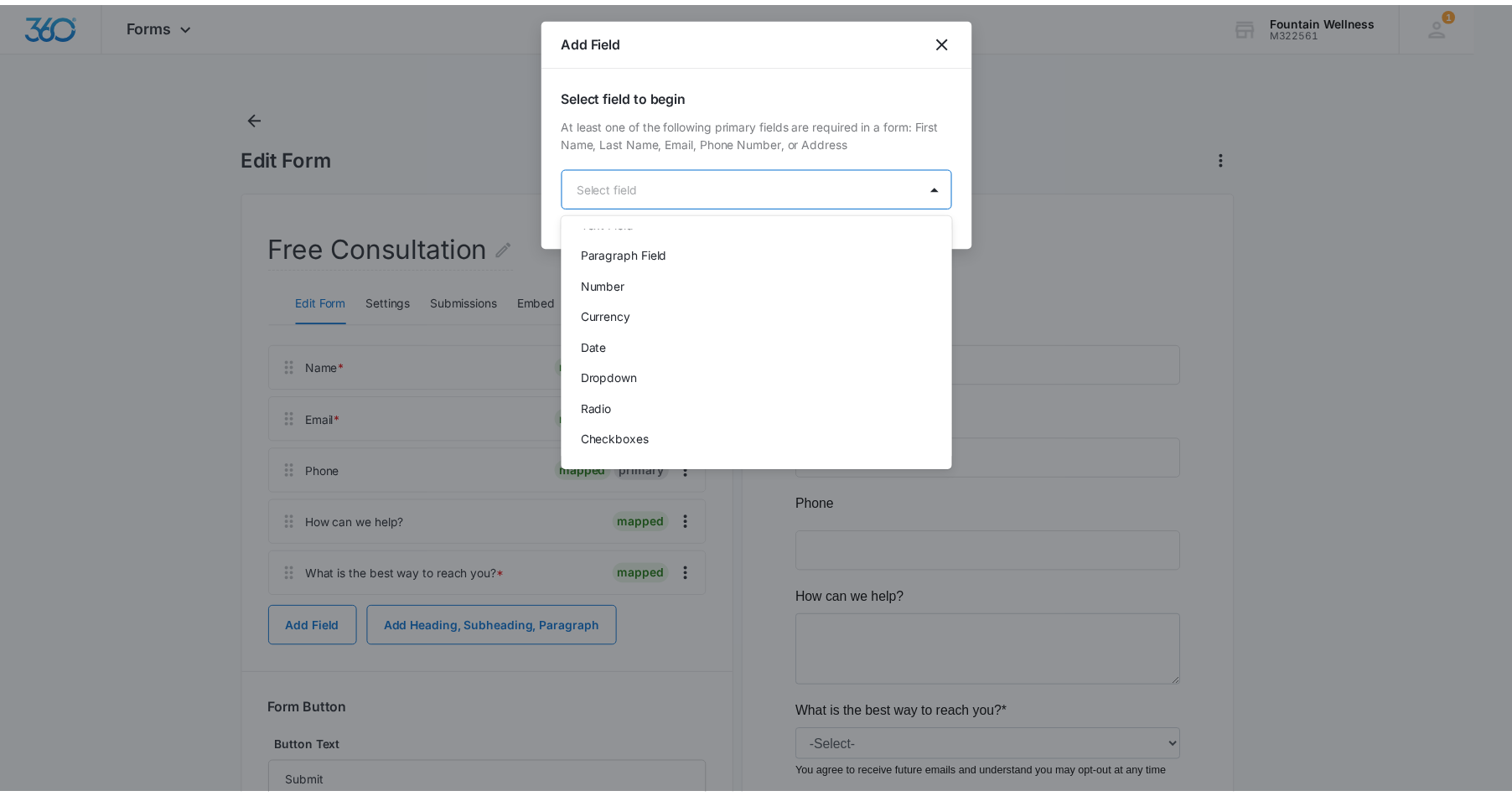 scroll, scrollTop: 264, scrollLeft: 0, axis: vertical 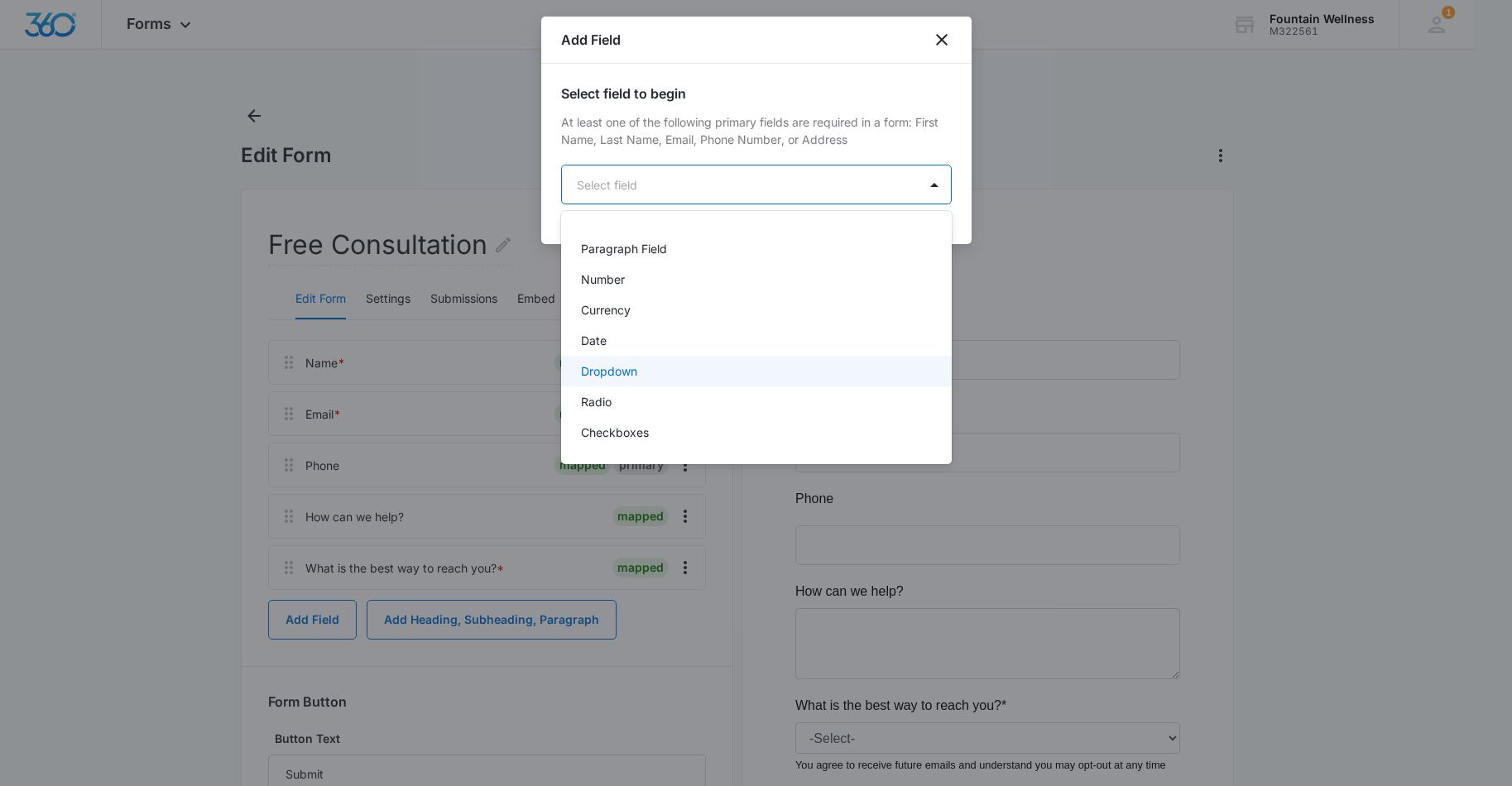 click on "Dropdown" at bounding box center [755, 371] 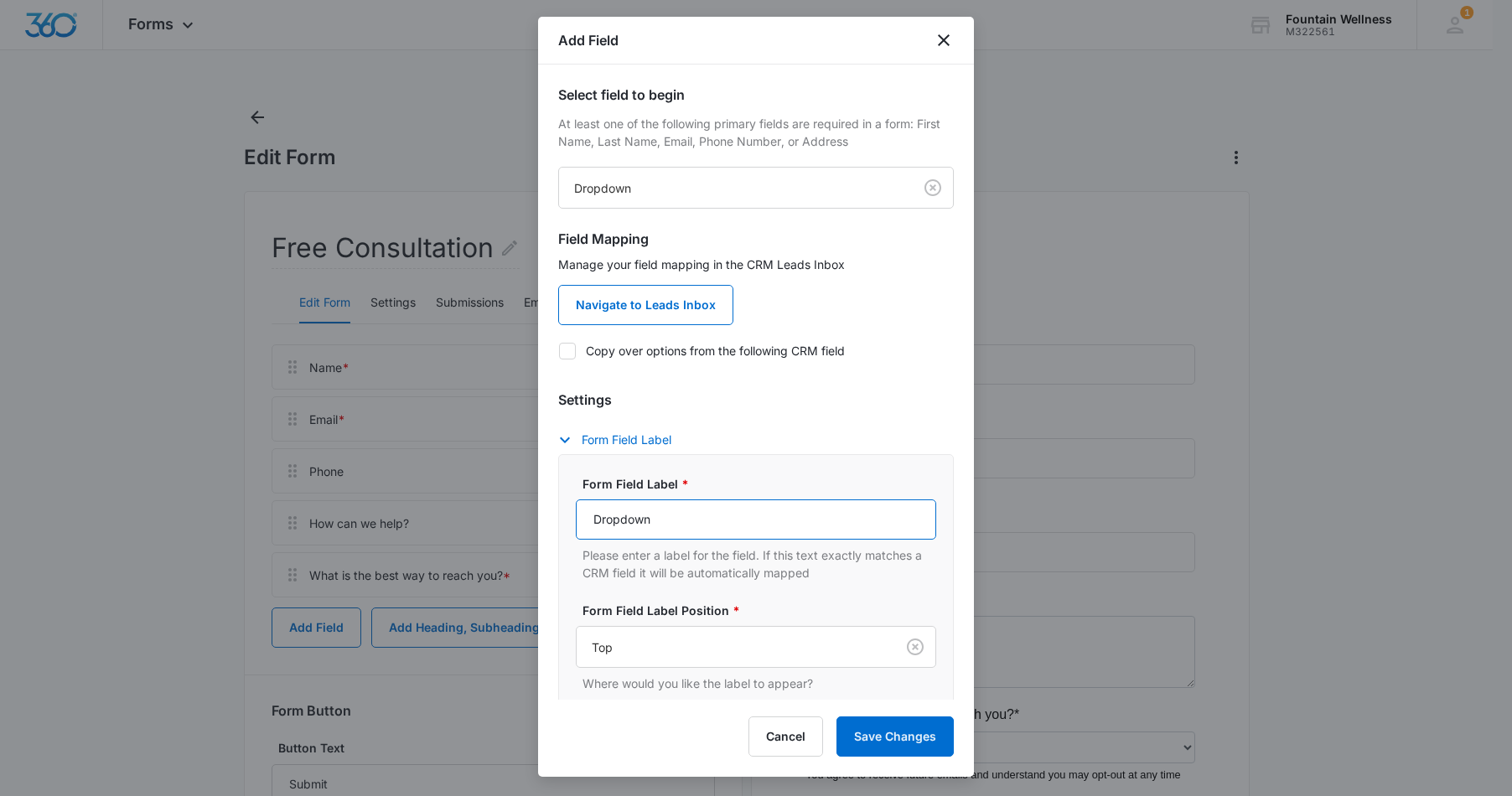 click on "Dropdown" at bounding box center [756, 519] 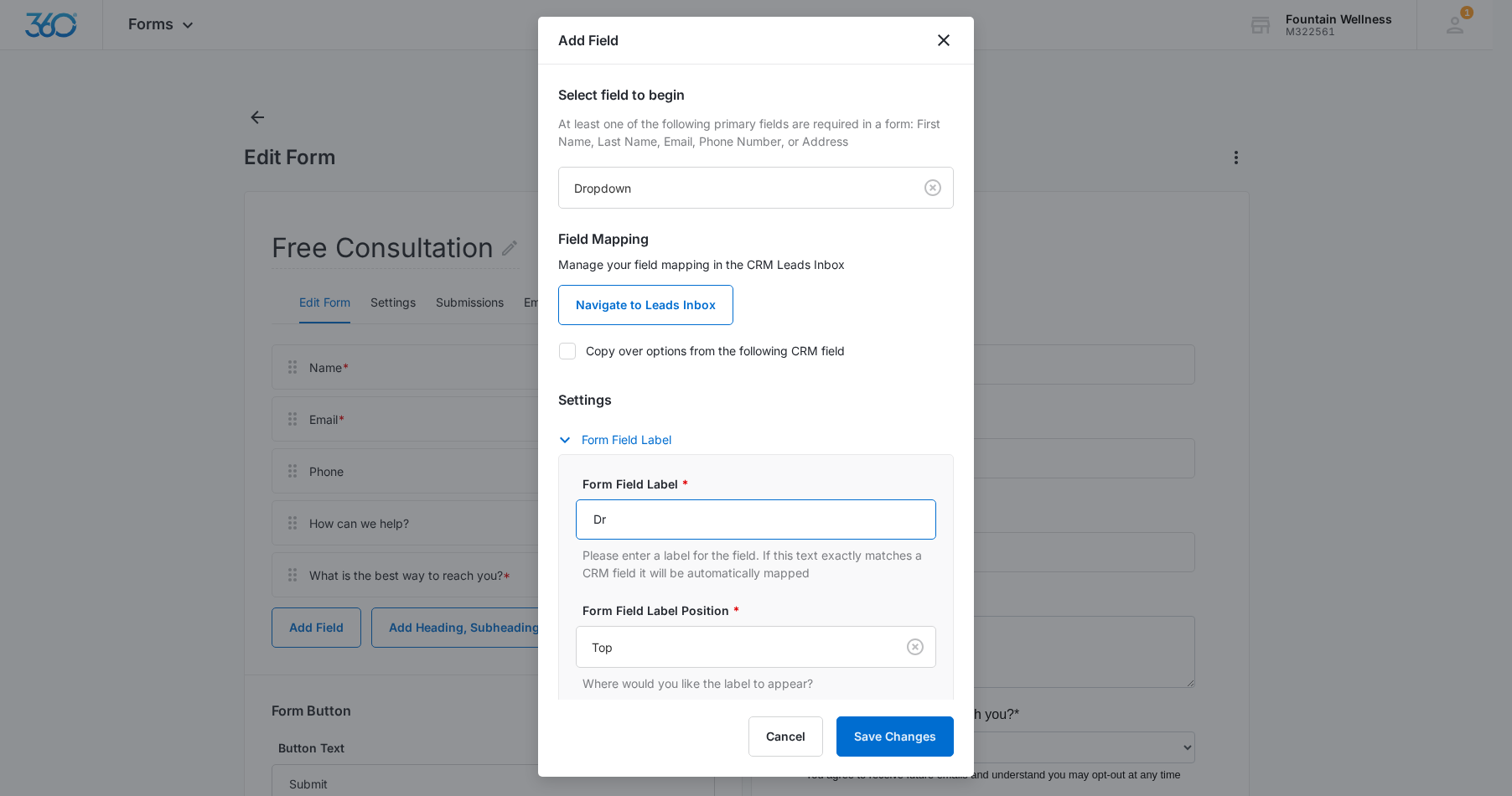 type on "D" 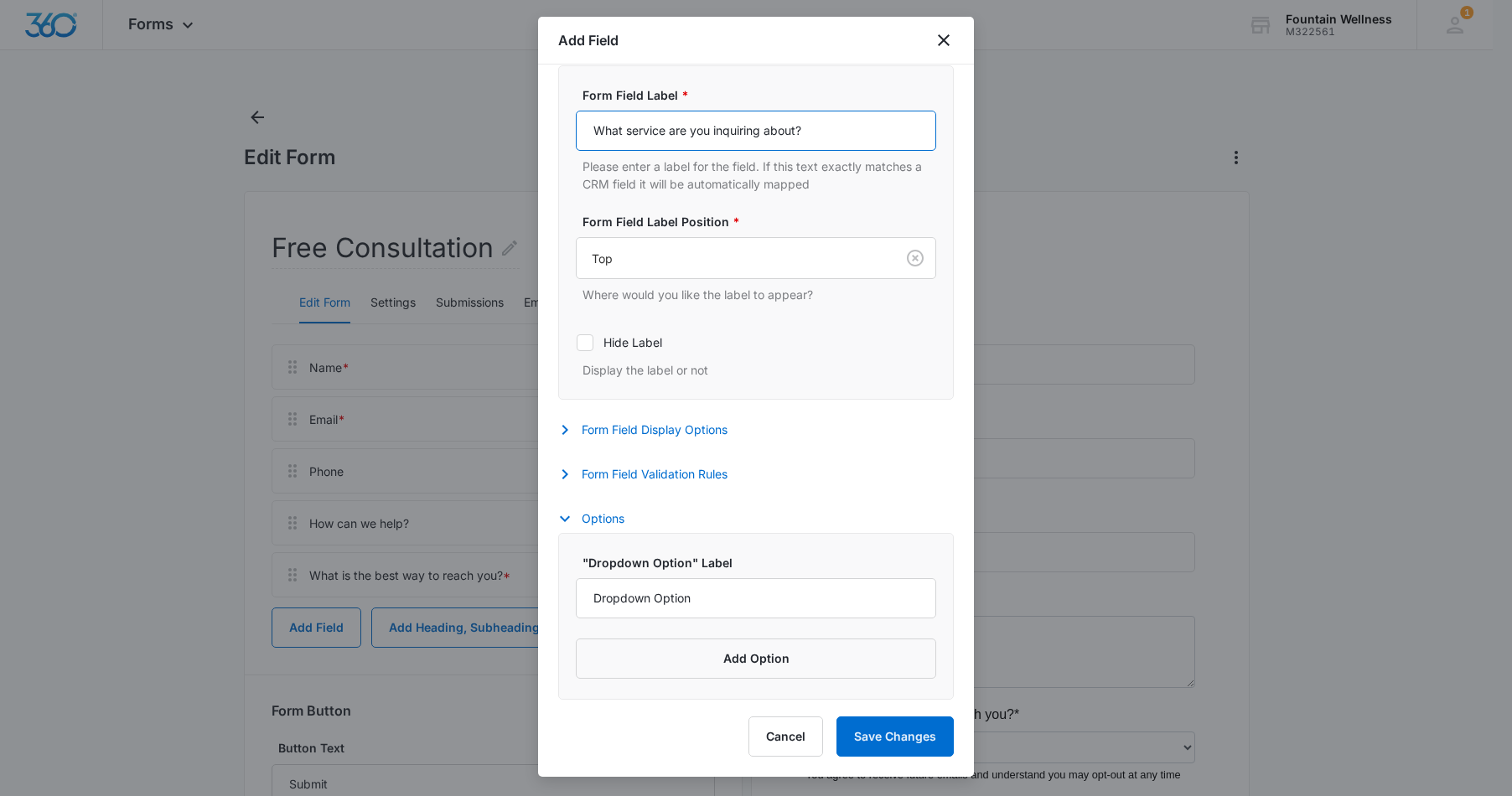 scroll, scrollTop: 387, scrollLeft: 0, axis: vertical 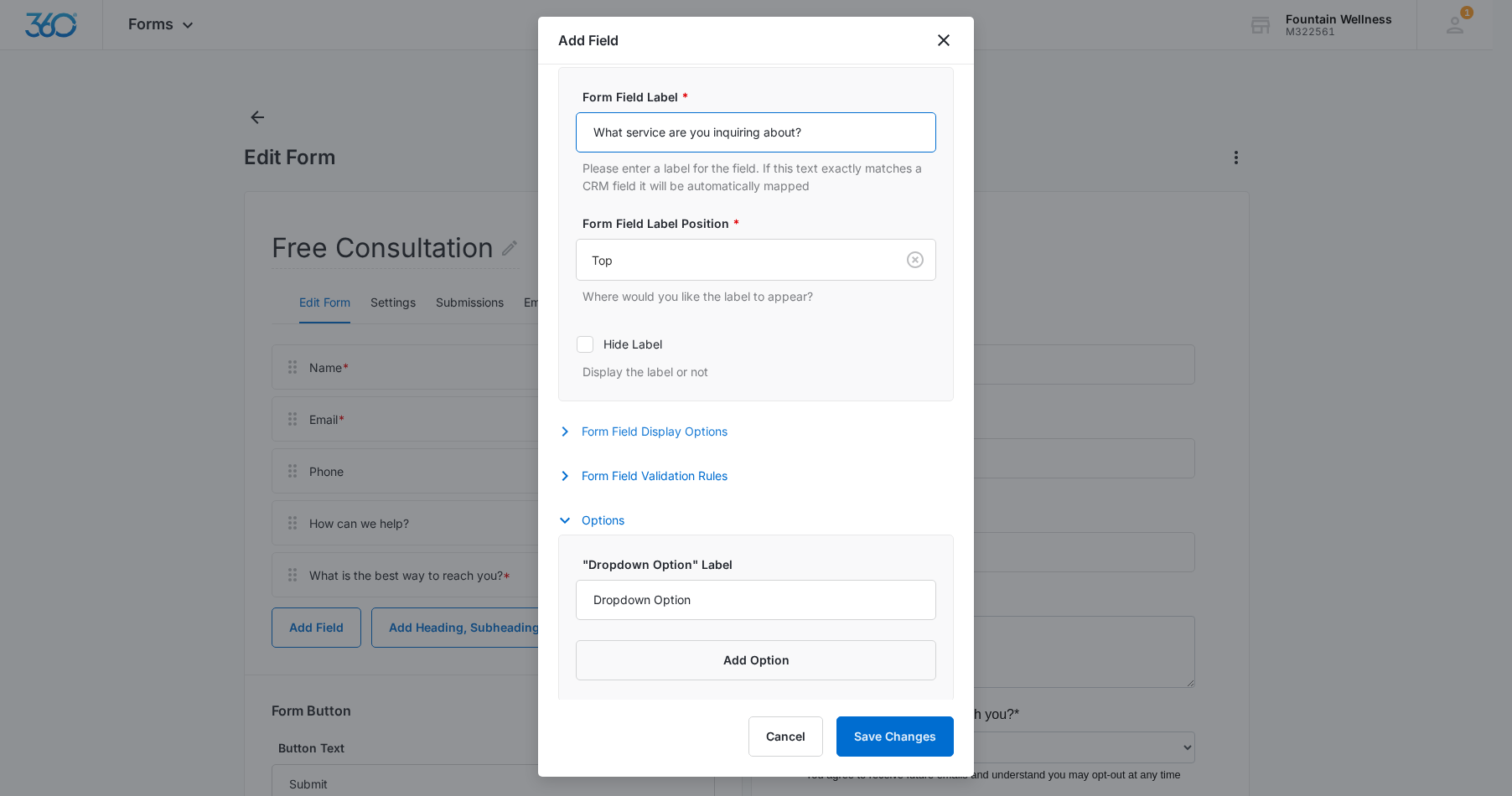 type on "What service are you inquiring about?" 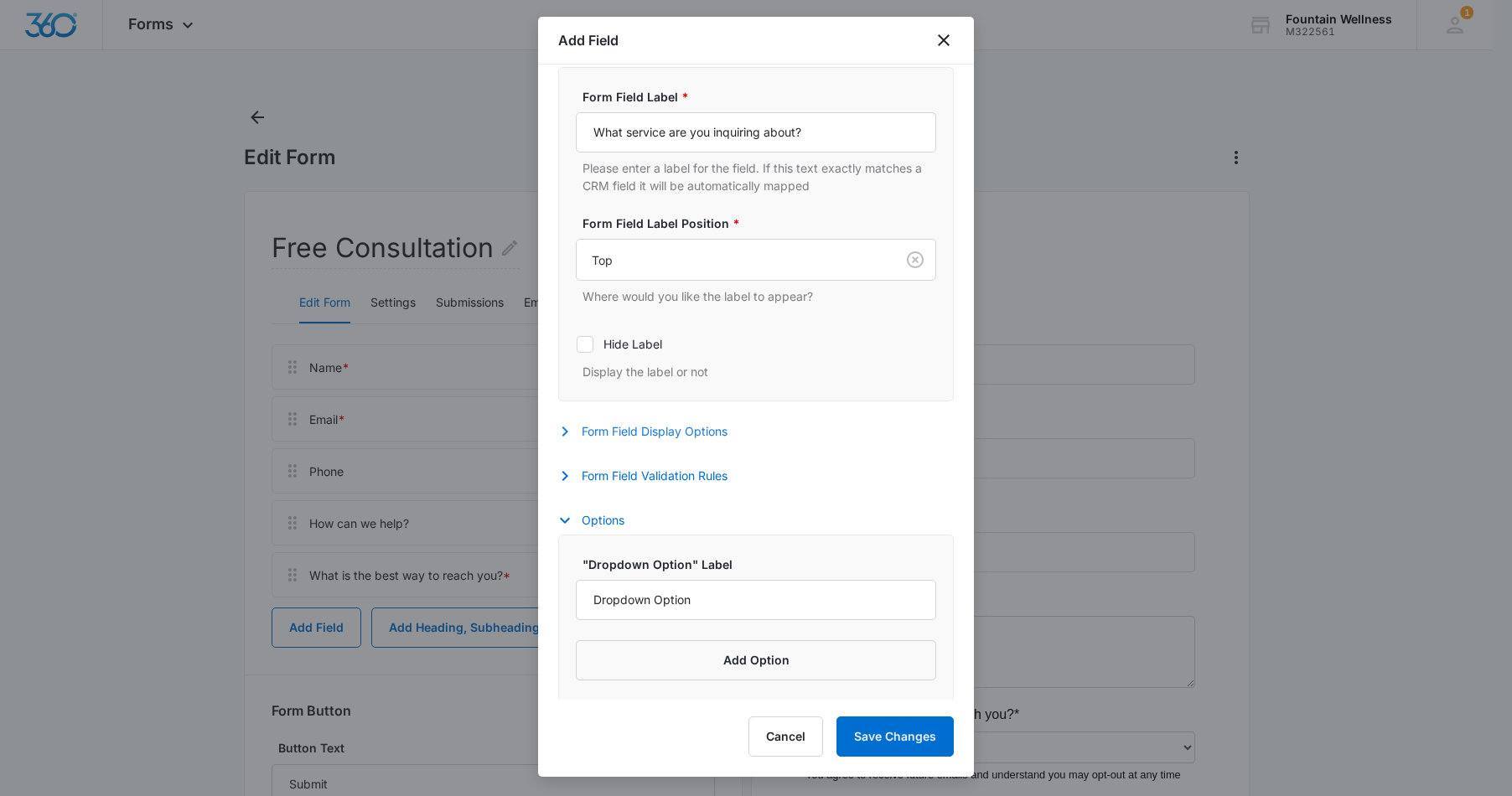 click on "Form Field Display Options" at bounding box center [651, 432] 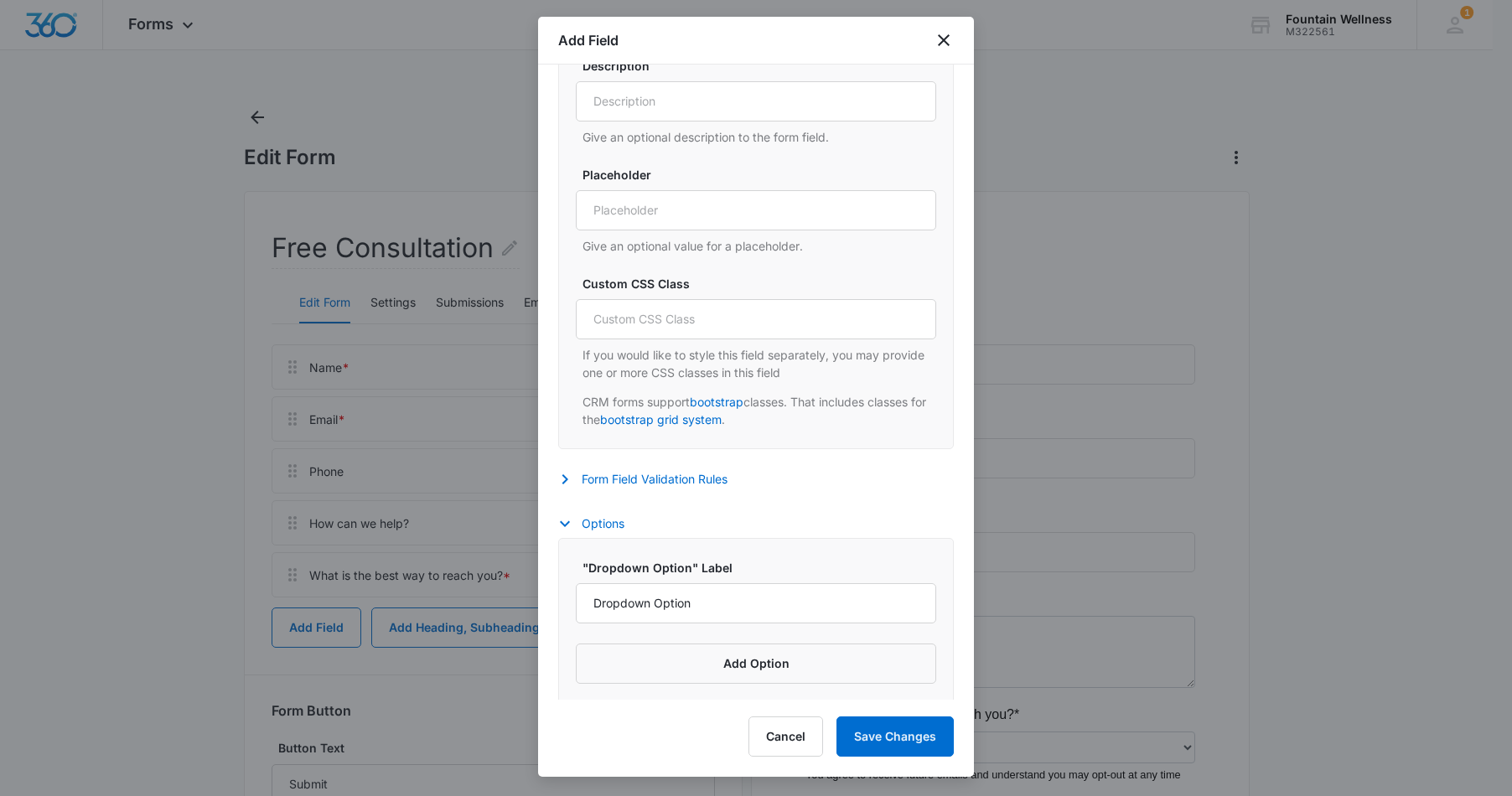 scroll, scrollTop: 802, scrollLeft: 0, axis: vertical 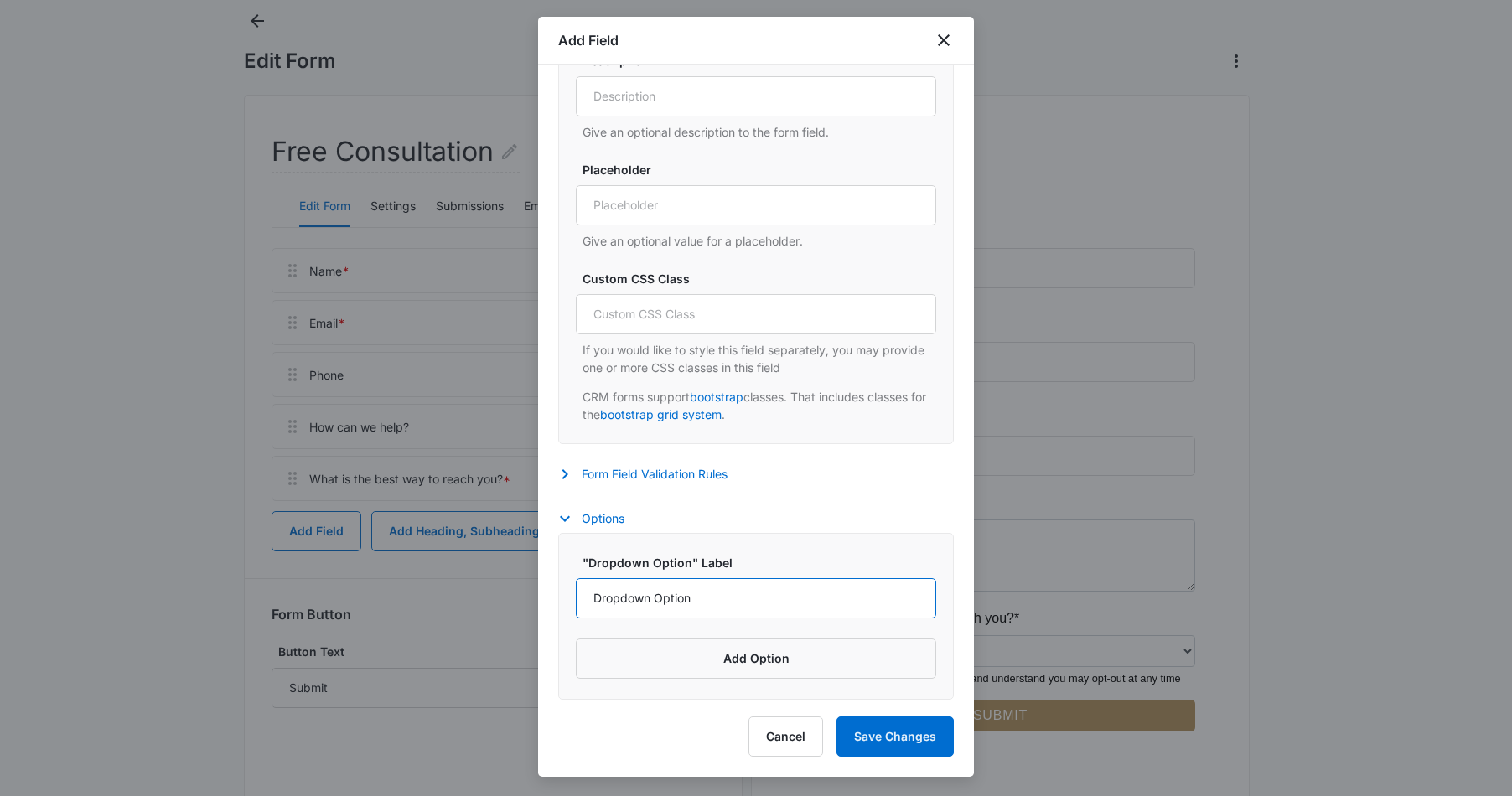 click on "Dropdown Option" at bounding box center [756, 598] 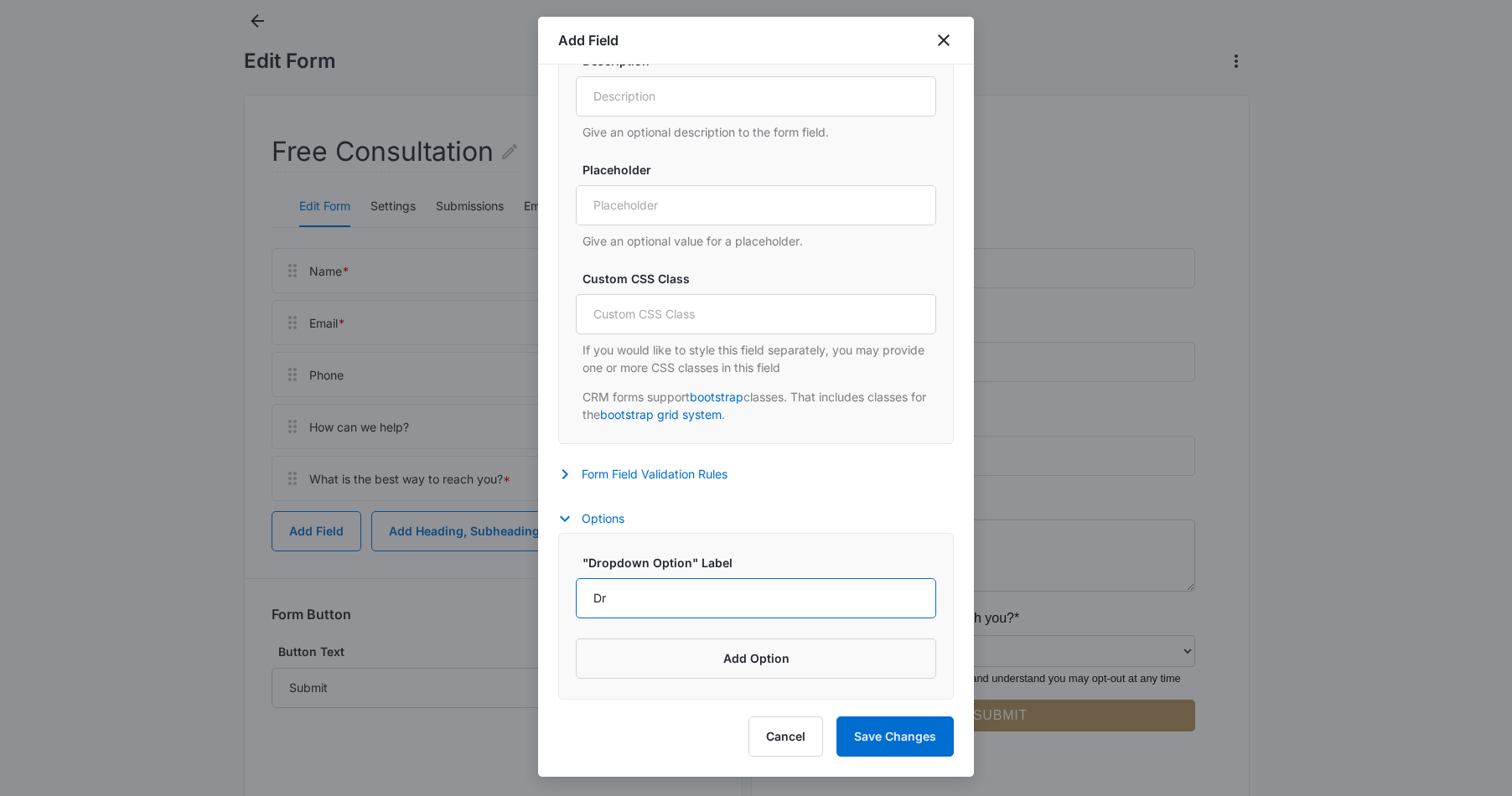 type on "D" 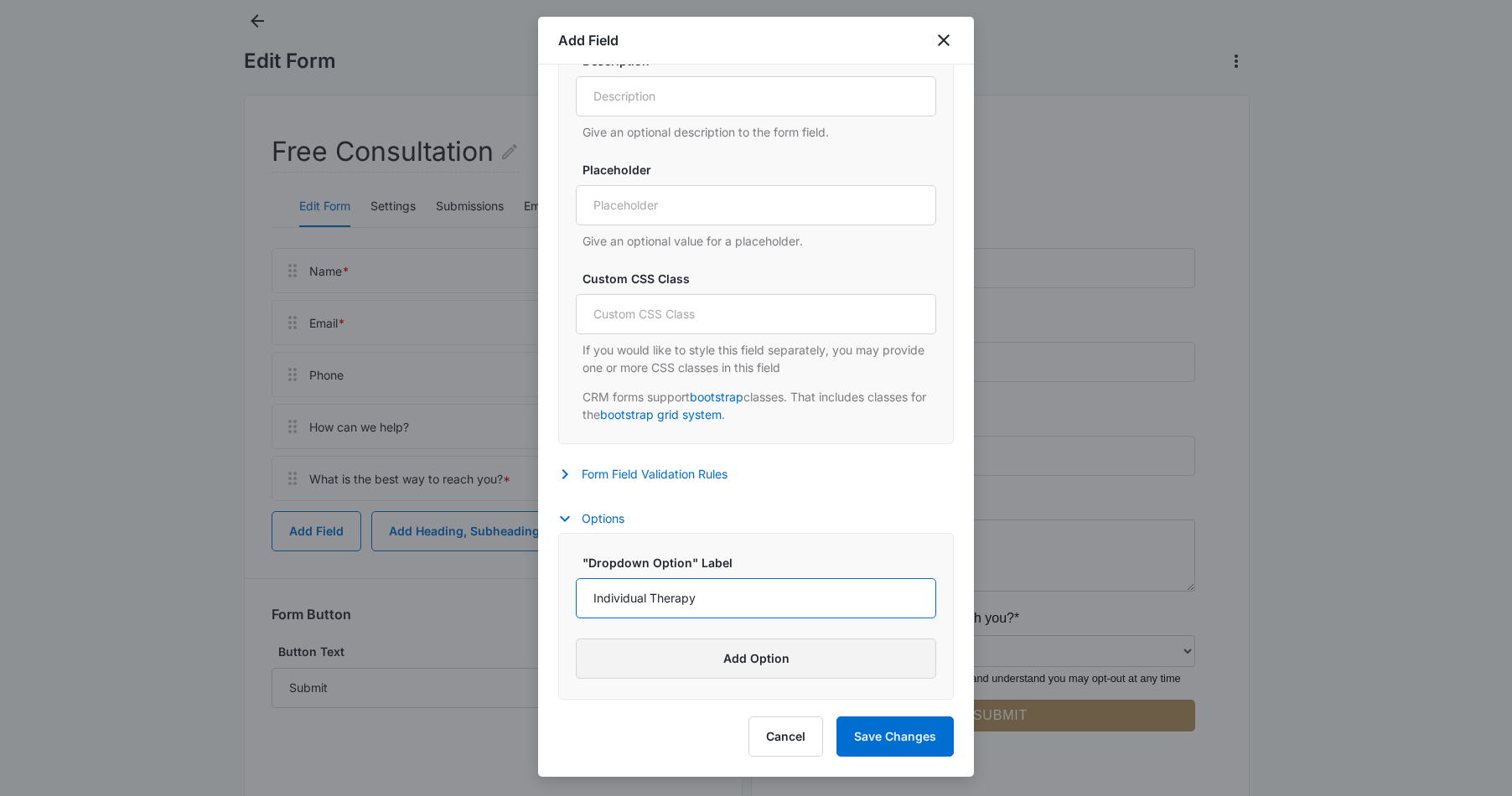 type on "Individual Therapy" 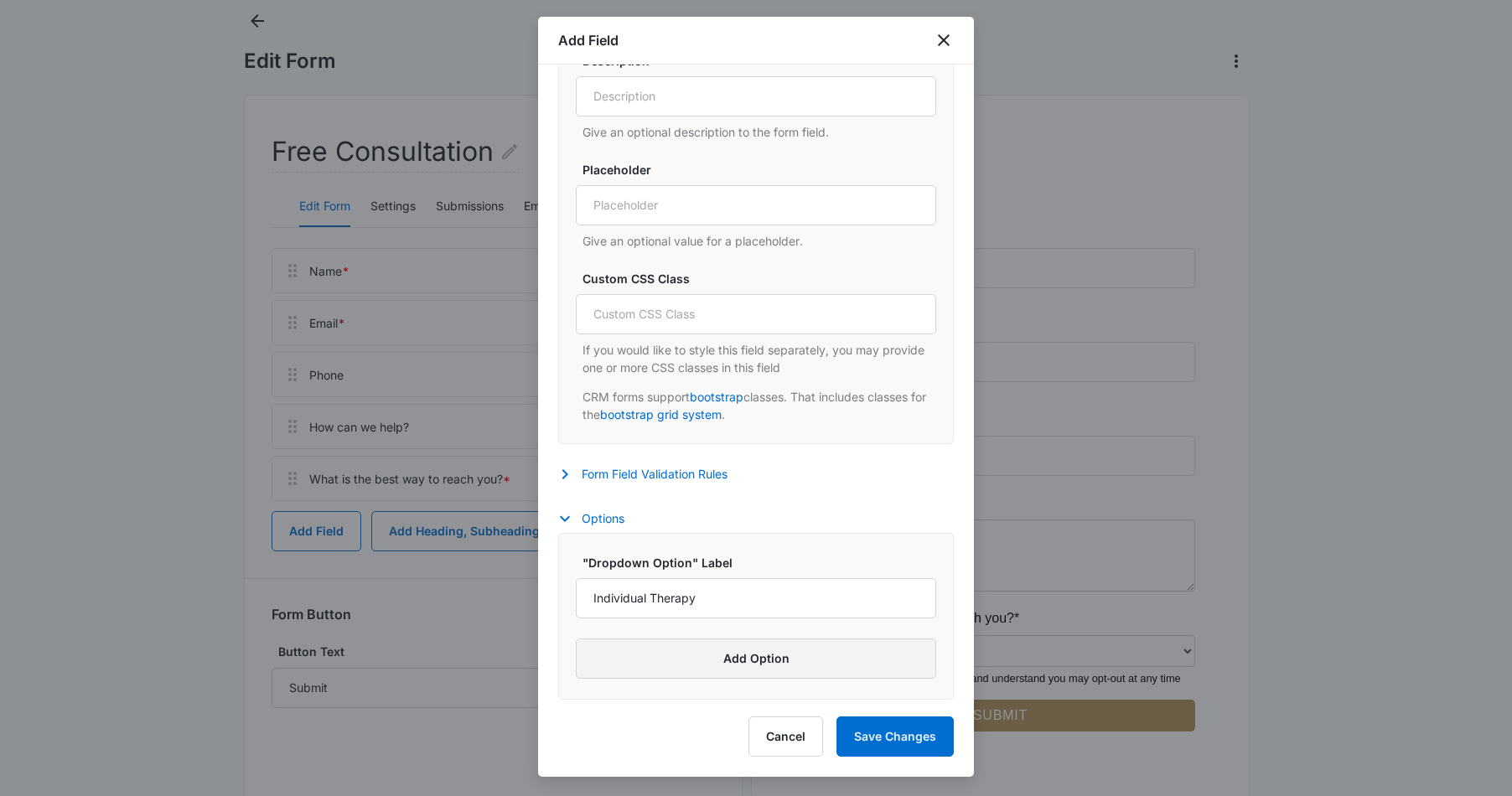 click on "Add Option" at bounding box center [756, 659] 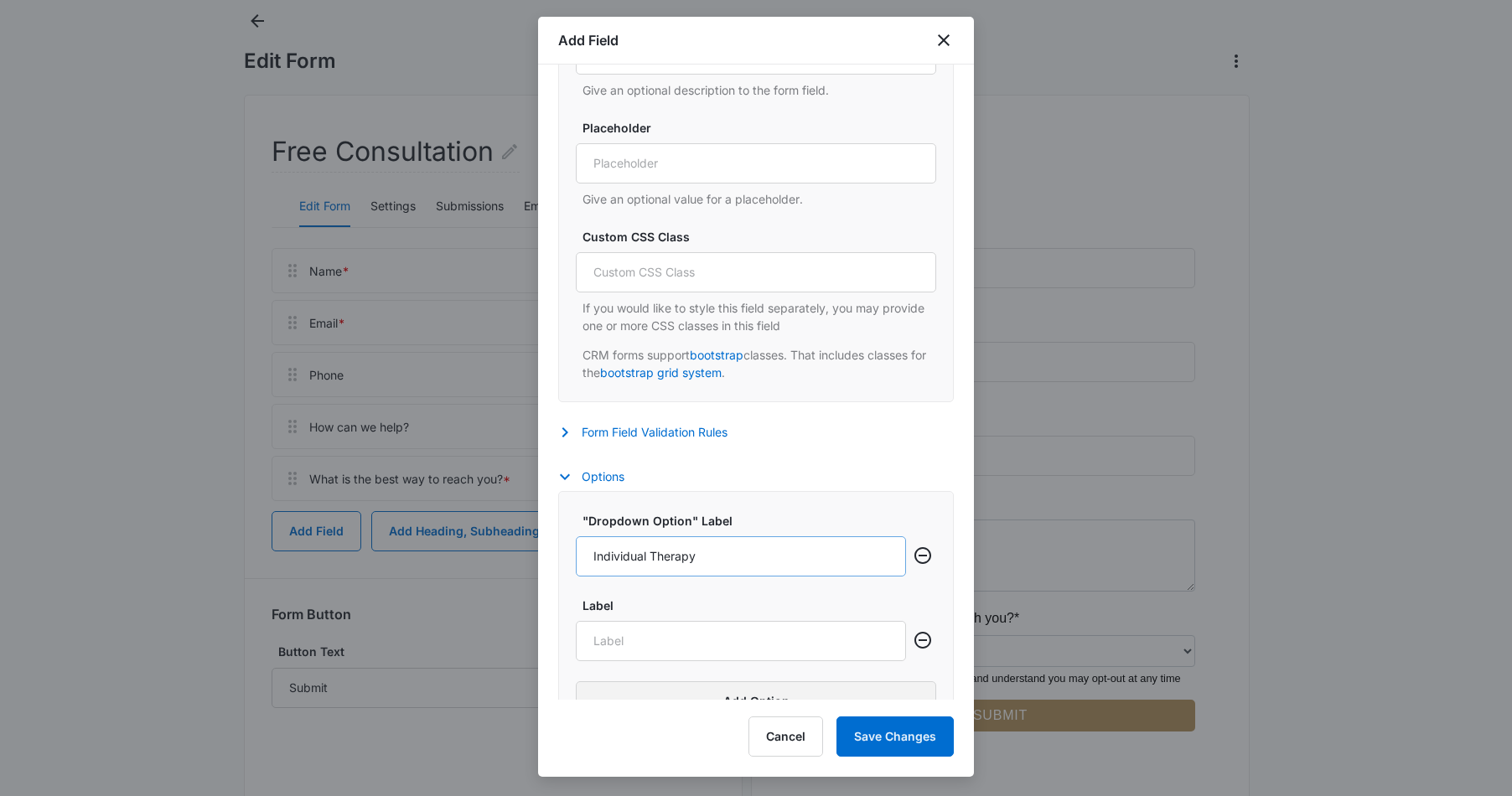 scroll, scrollTop: 886, scrollLeft: 0, axis: vertical 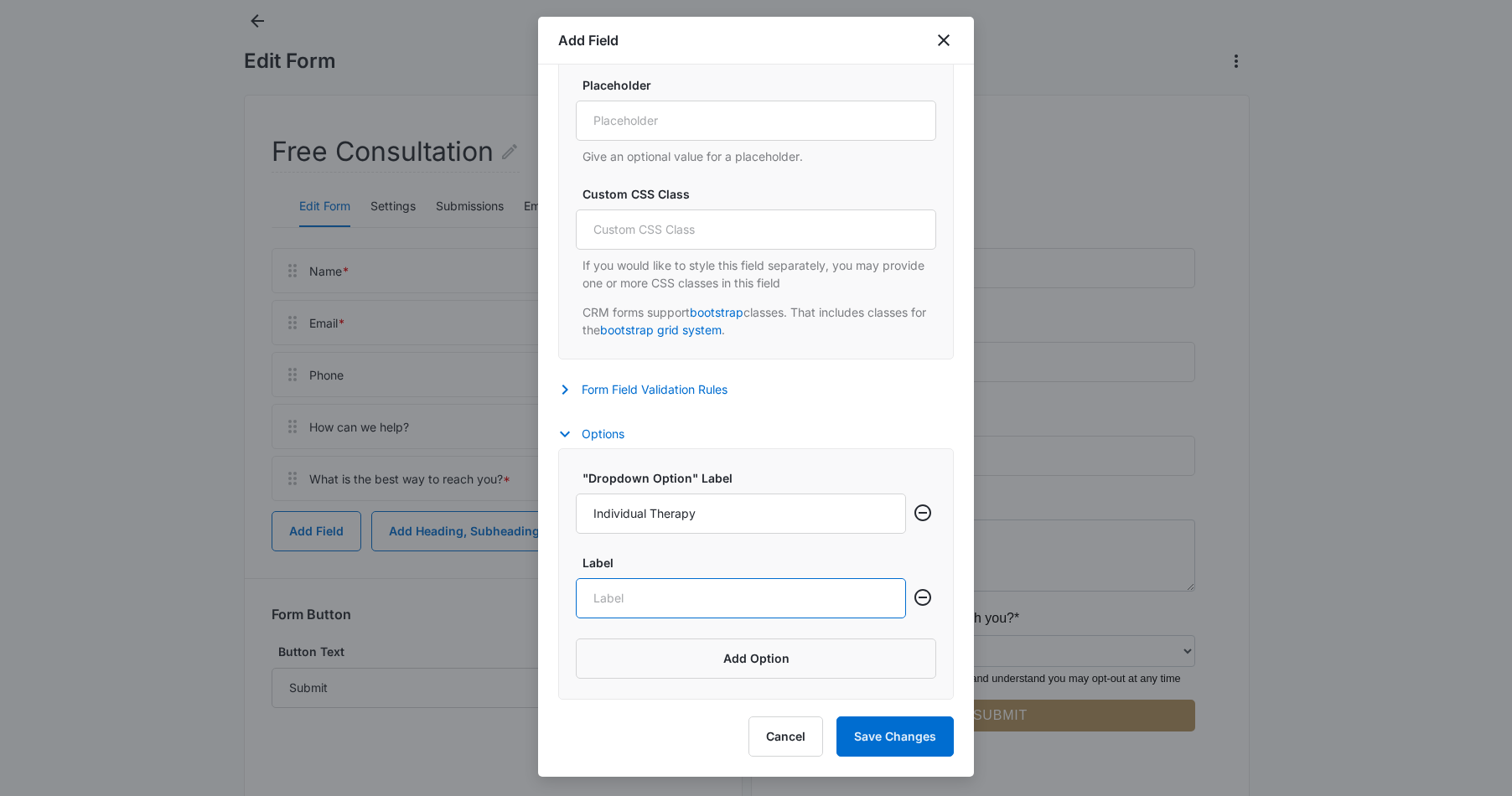 click on "Label" at bounding box center [741, 598] 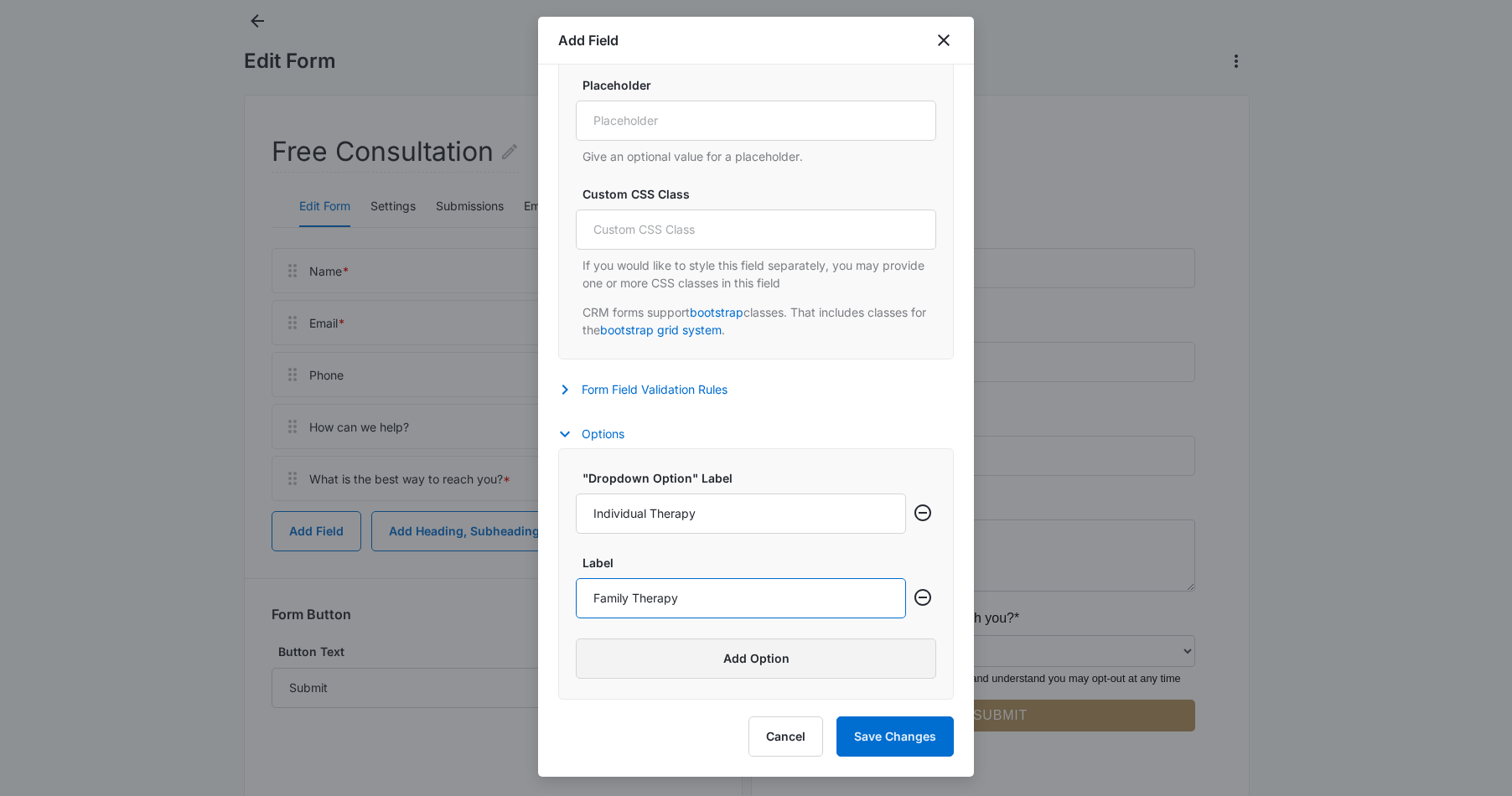 type on "Family Therapy" 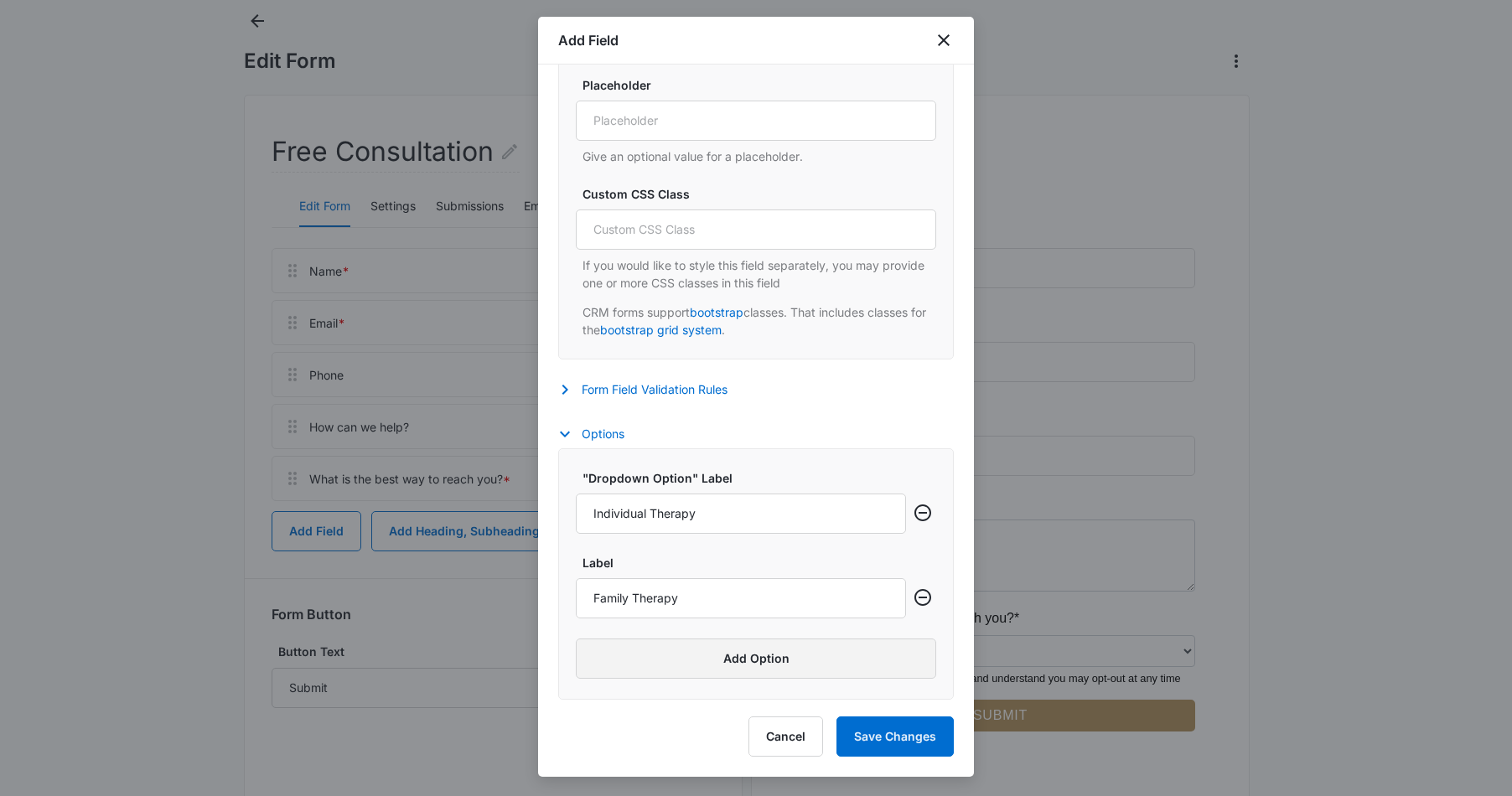 click on "Add Option" at bounding box center [756, 659] 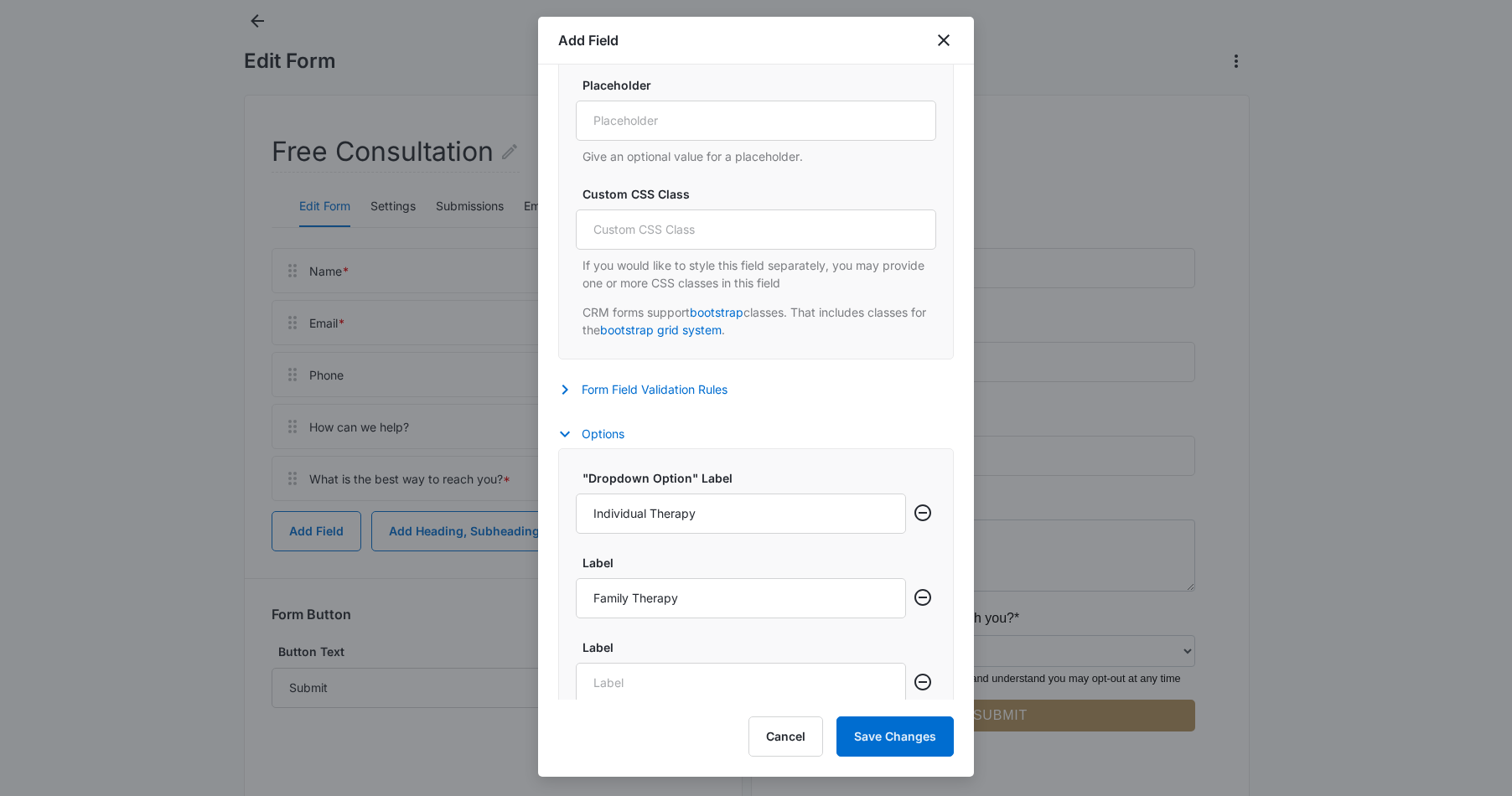 scroll, scrollTop: 971, scrollLeft: 0, axis: vertical 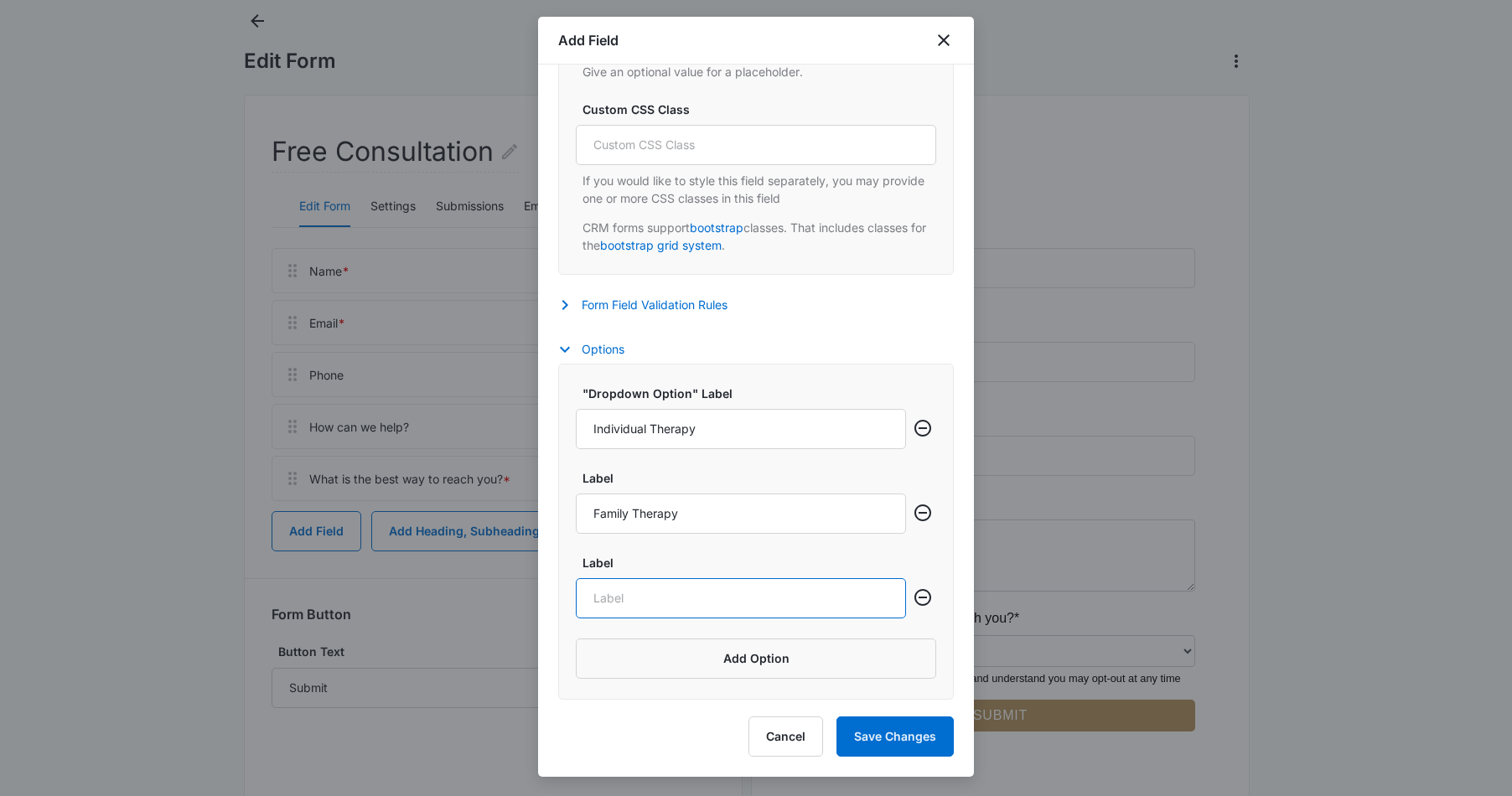 click on "Label" at bounding box center (741, 598) 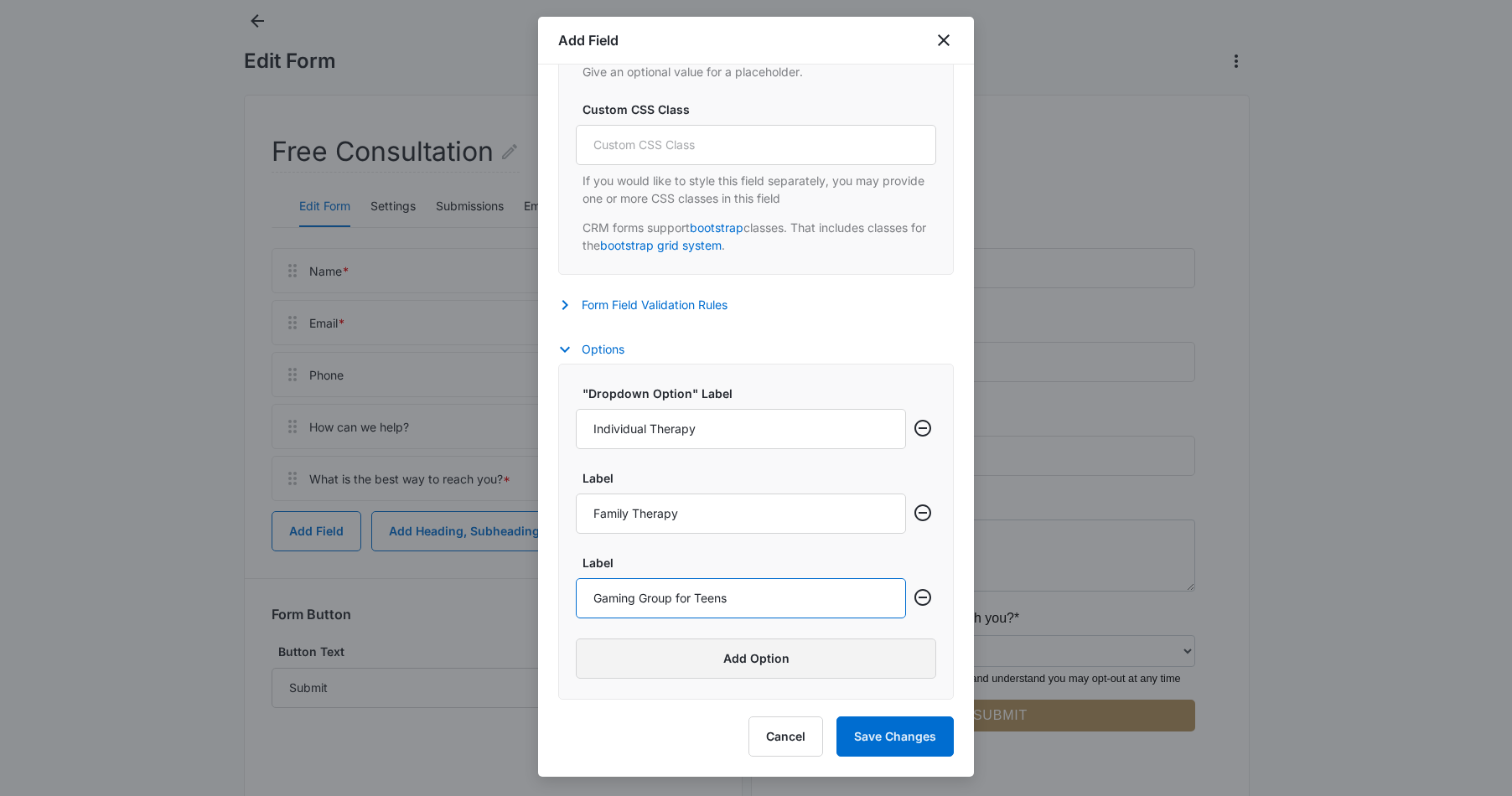 type on "Gaming Group for Teens" 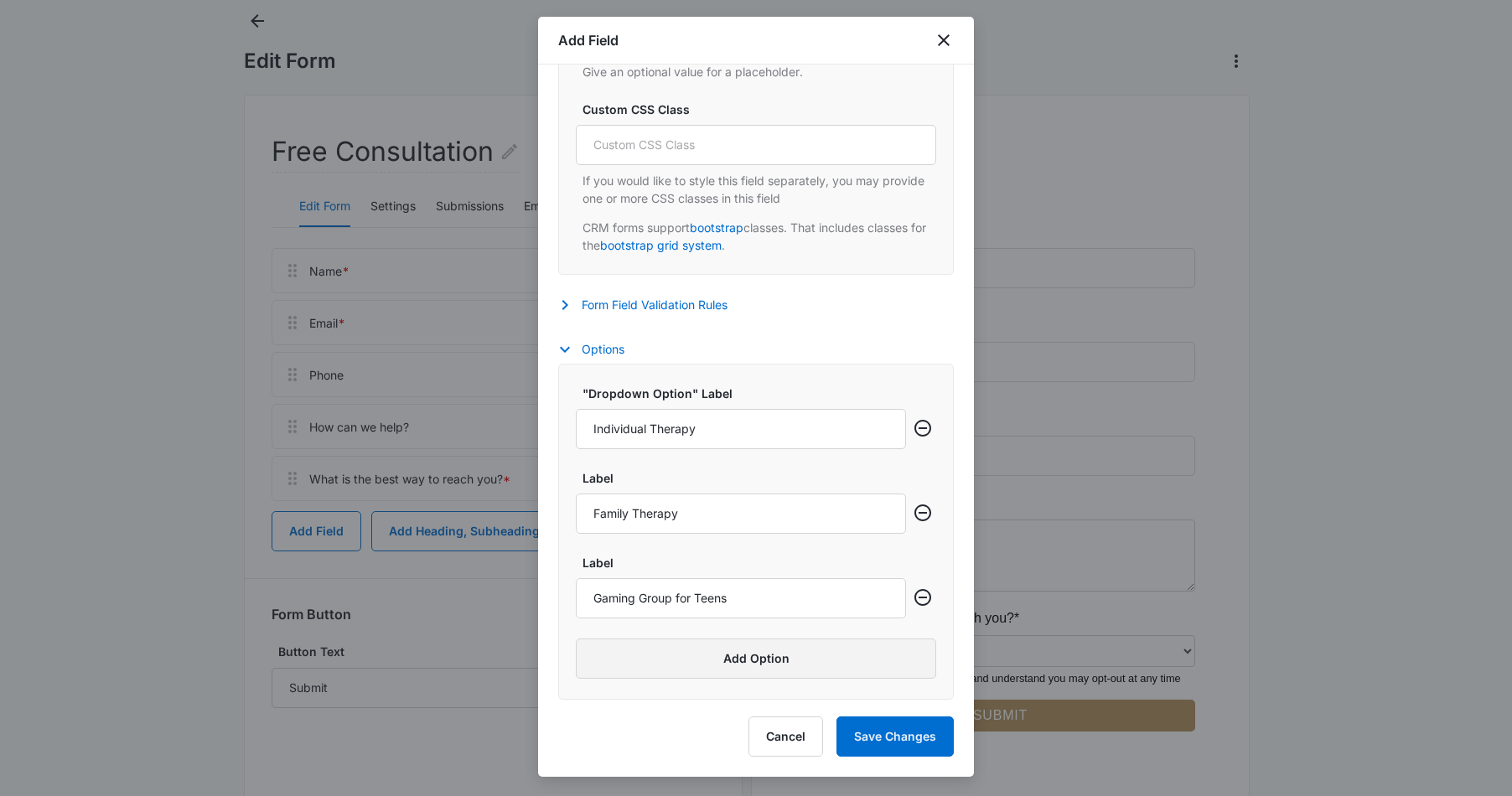 click on "Add Option" at bounding box center [756, 659] 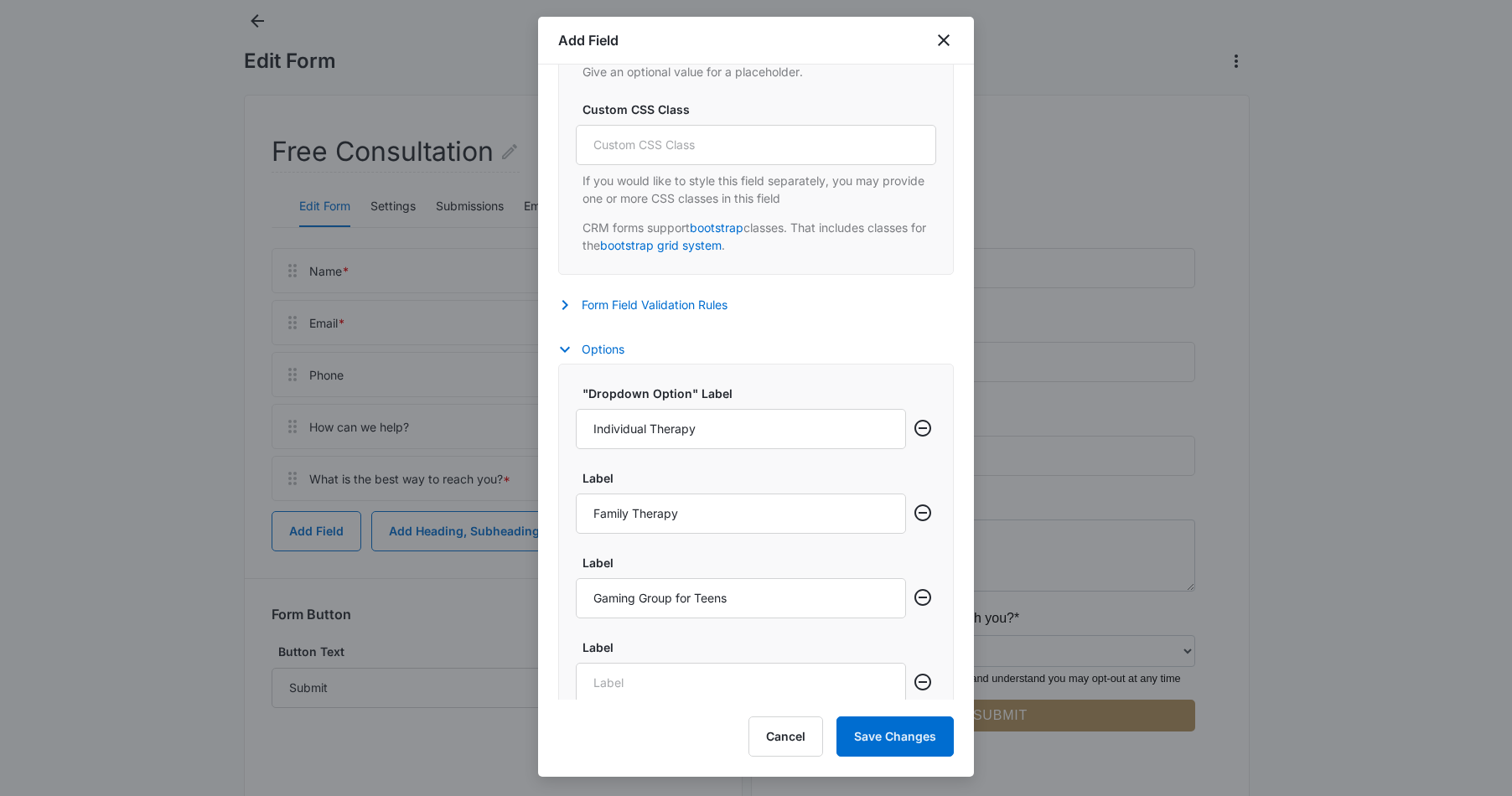 type 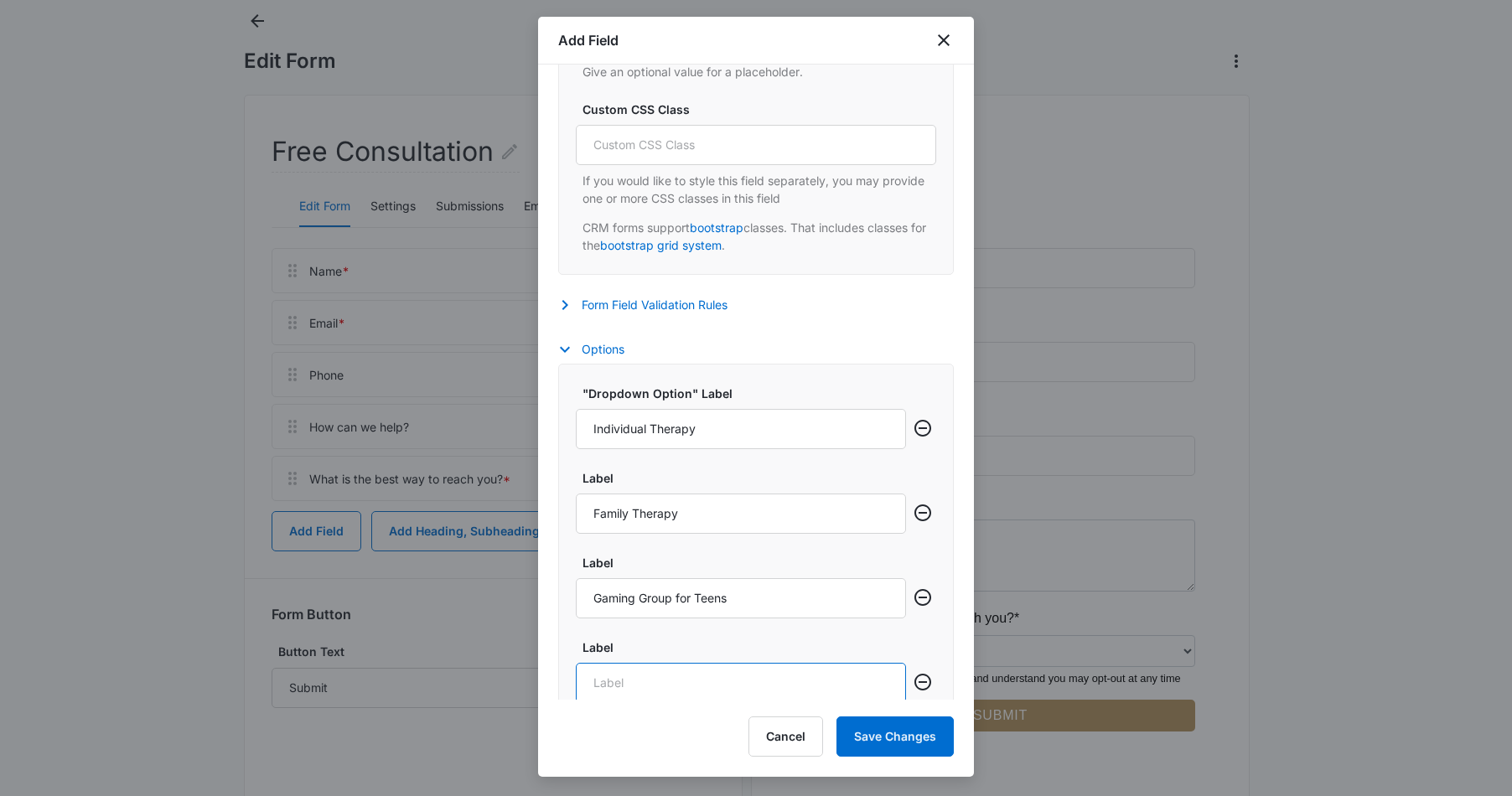 click on "Label" at bounding box center [741, 683] 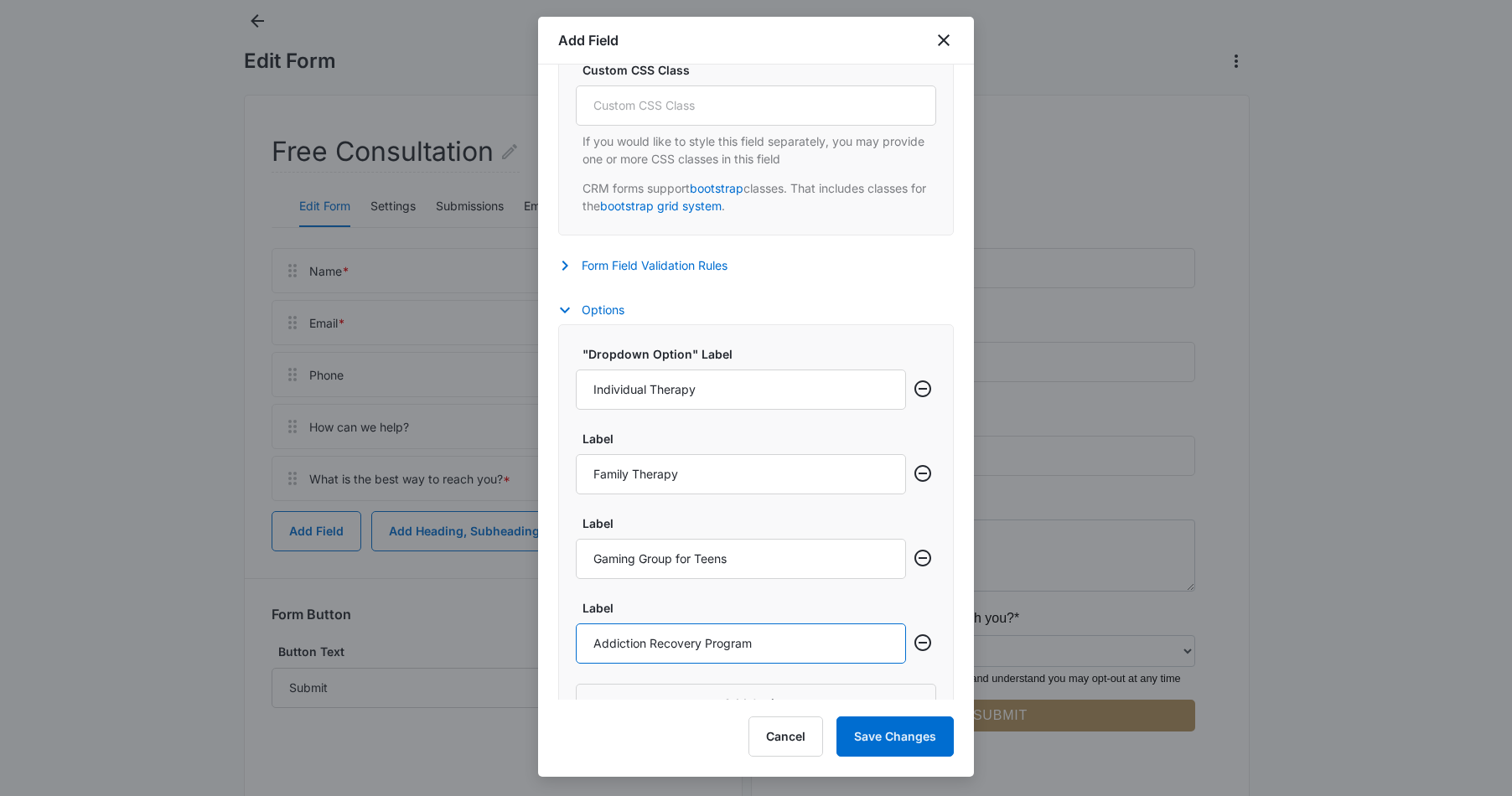 scroll, scrollTop: 1056, scrollLeft: 0, axis: vertical 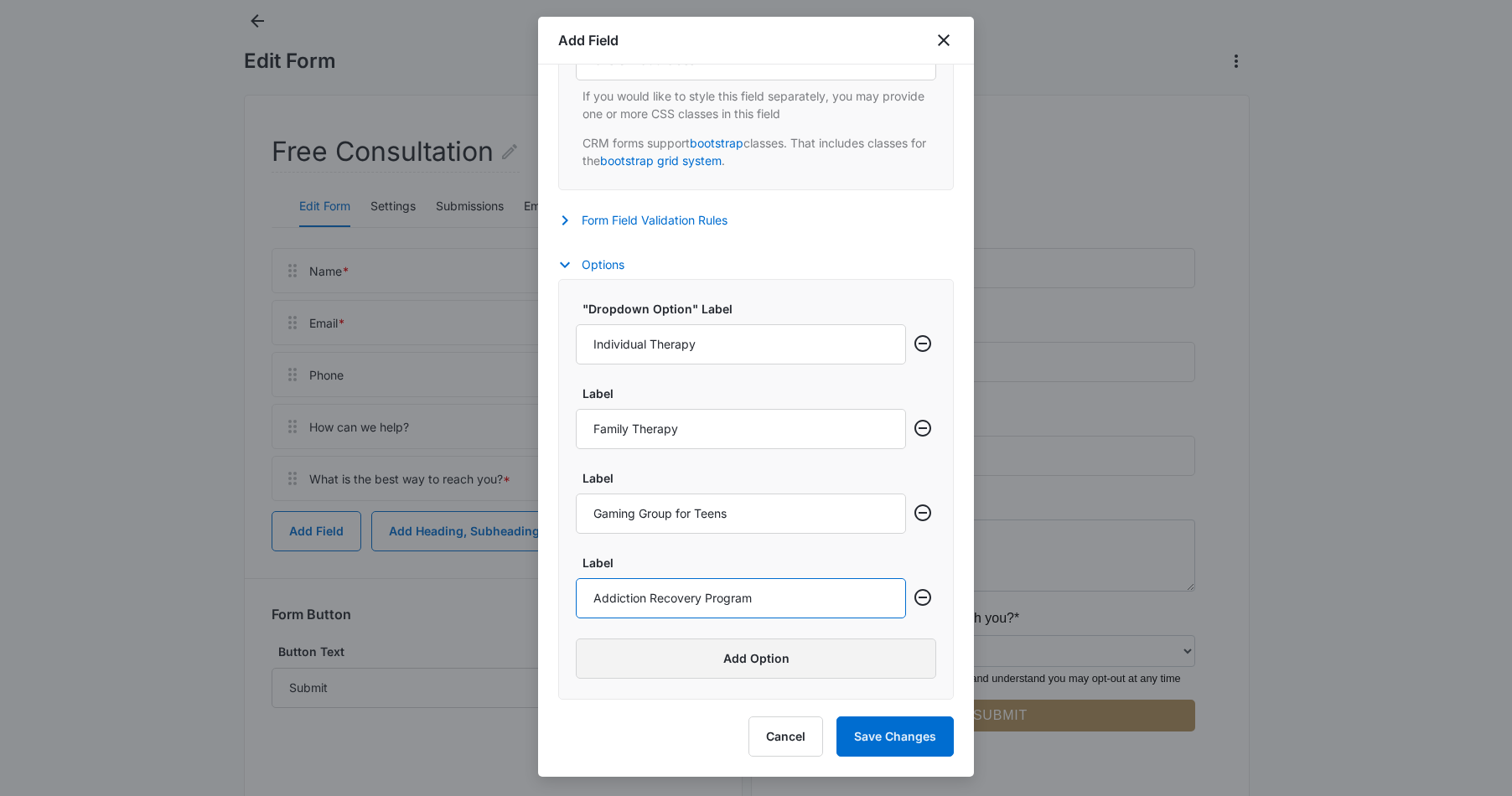 type on "Addiction Recovery Program" 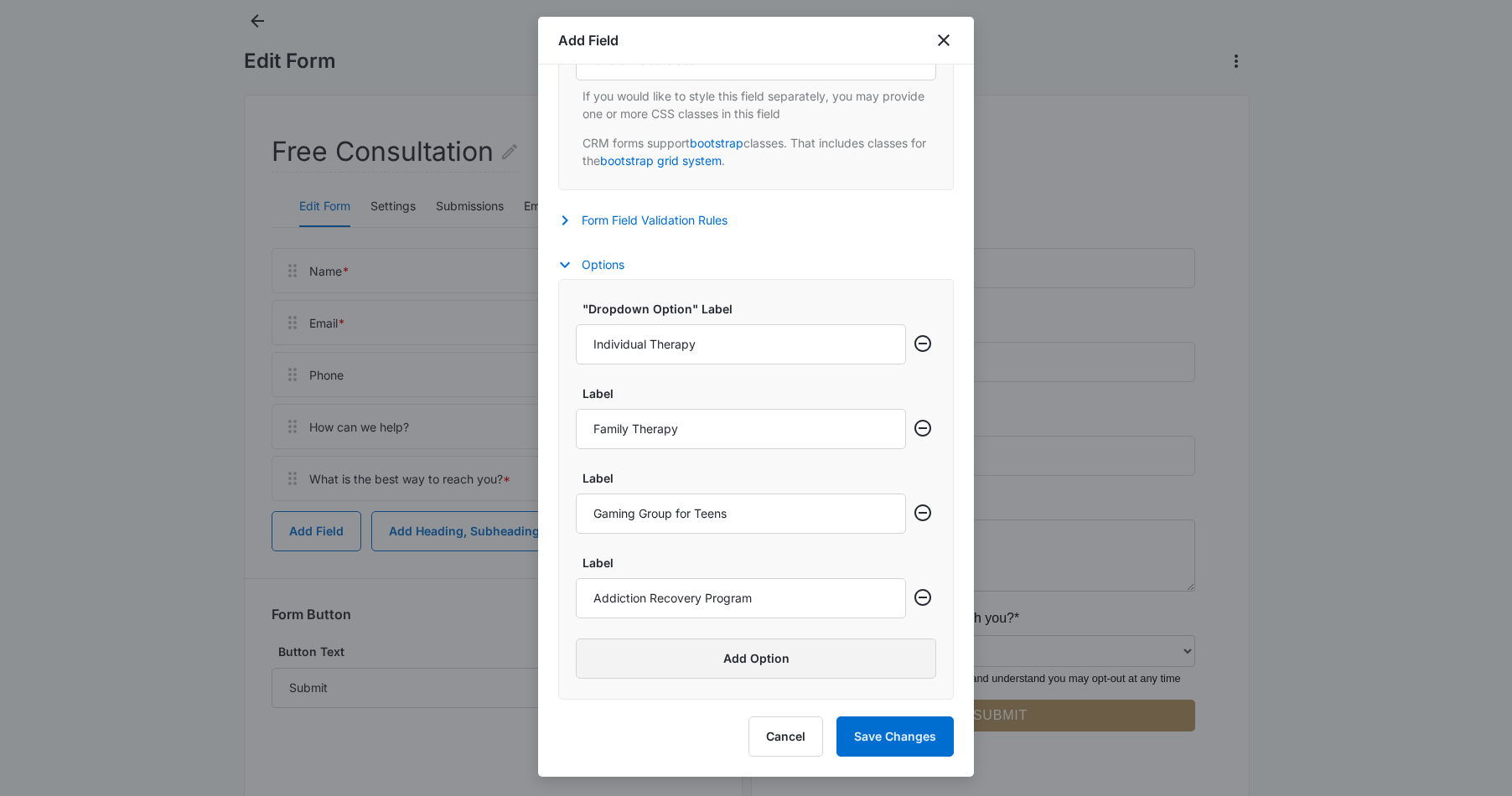 click on "Add Option" at bounding box center (756, 659) 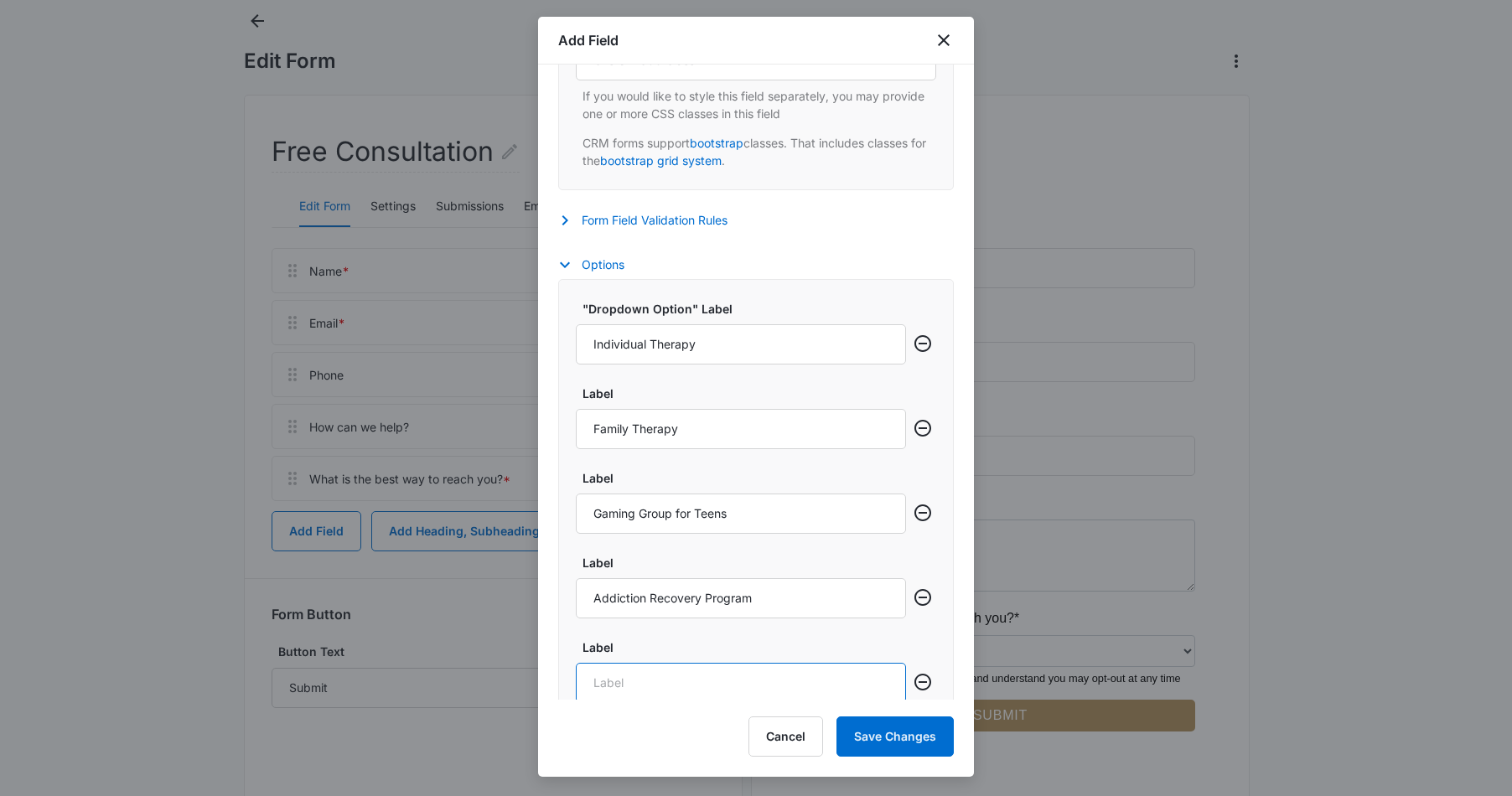 click on "Label" at bounding box center (741, 683) 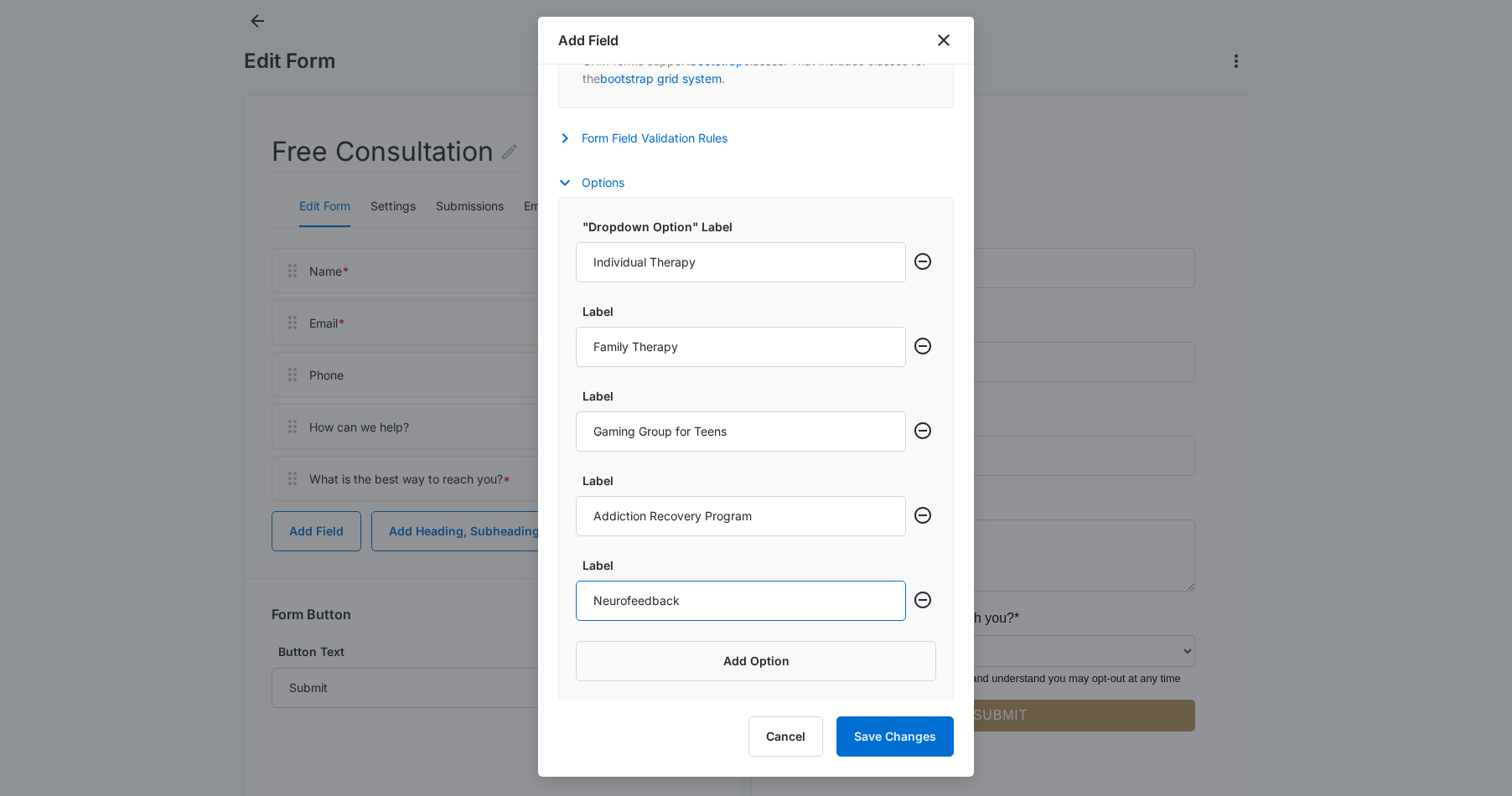 scroll, scrollTop: 1140, scrollLeft: 0, axis: vertical 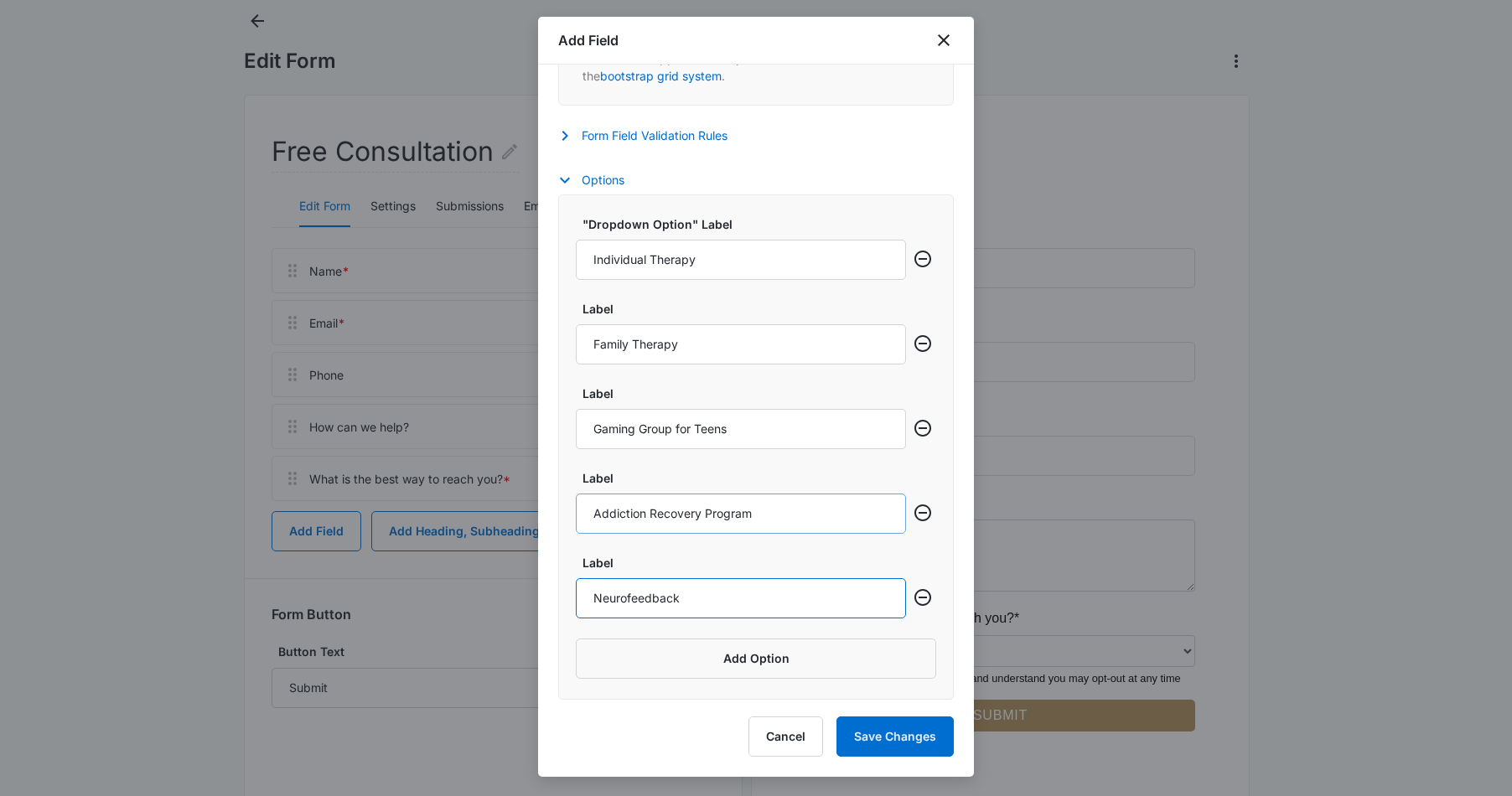 type on "Neurofeedback" 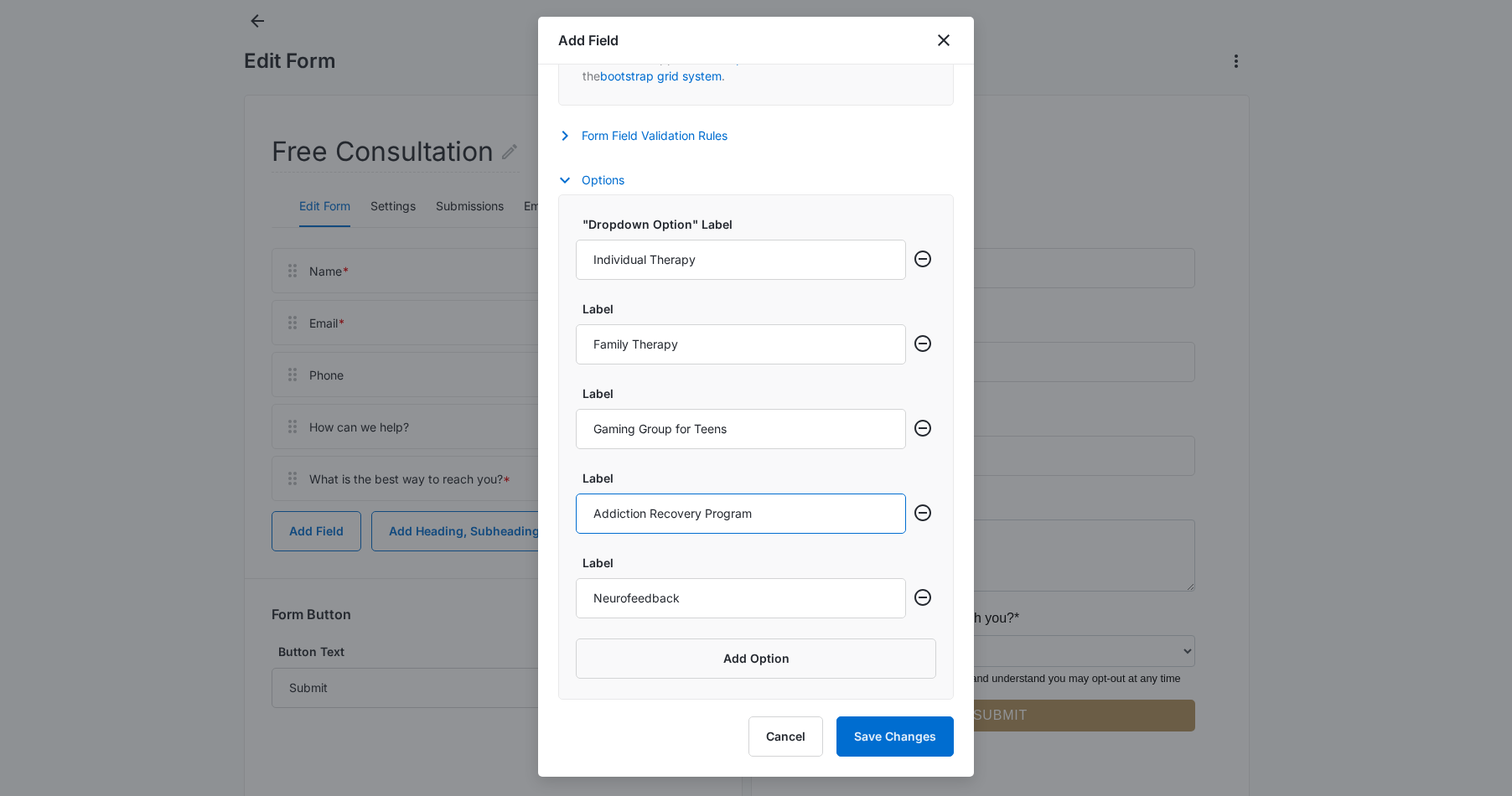 click on "Addiction Recovery Program" at bounding box center (741, 514) 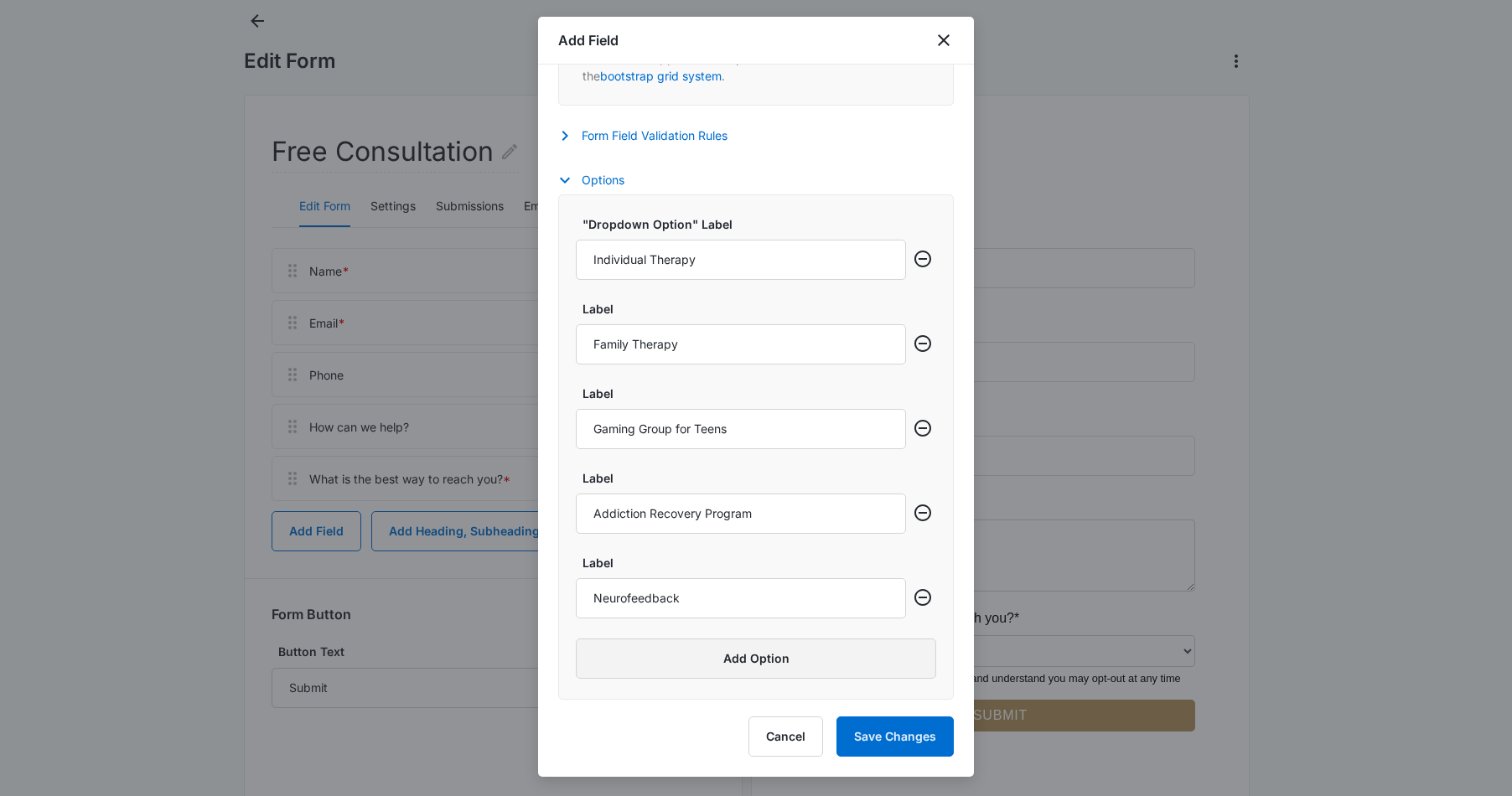 click on "Add Option" at bounding box center (756, 659) 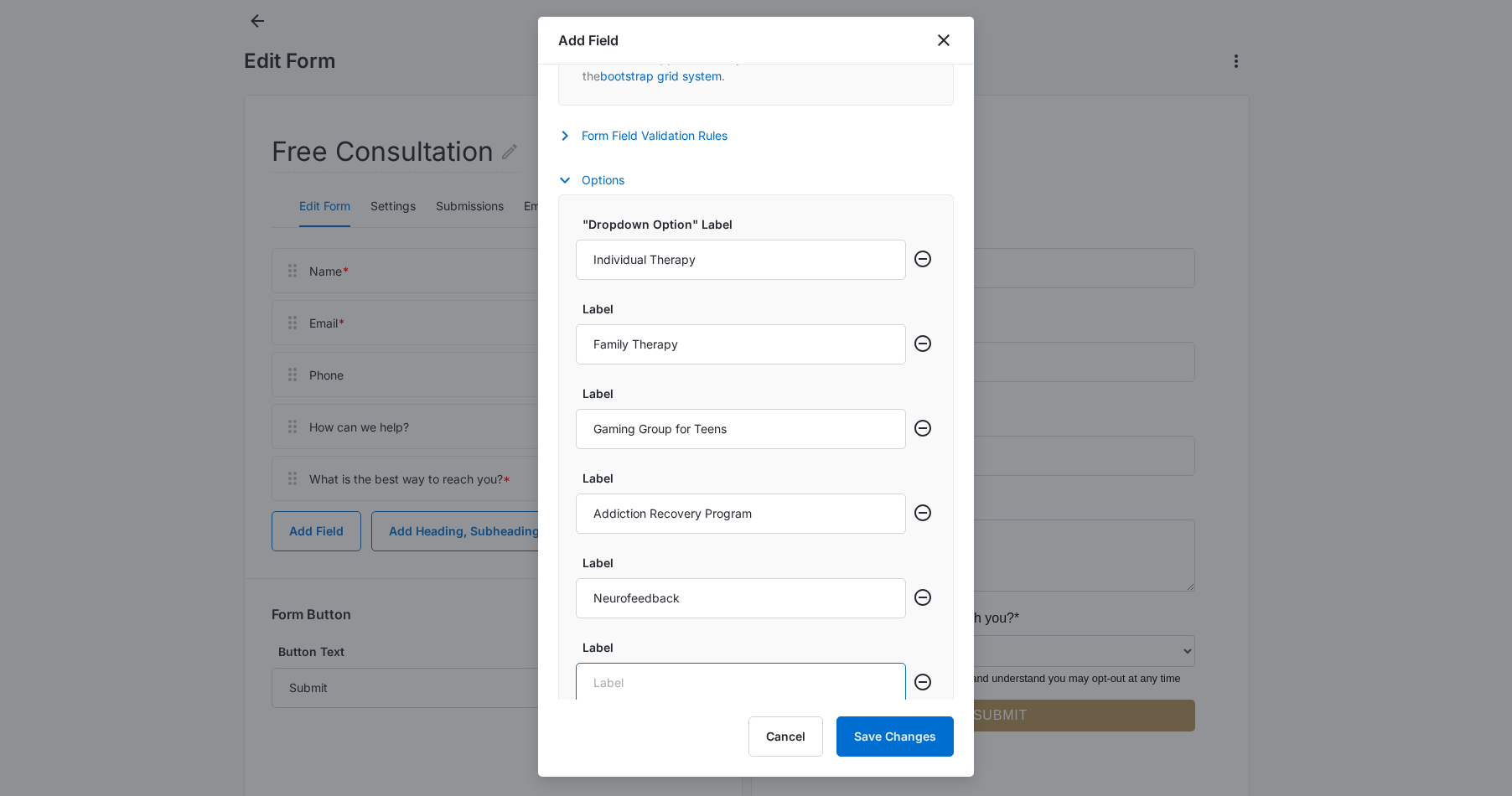click on "Label" at bounding box center (741, 683) 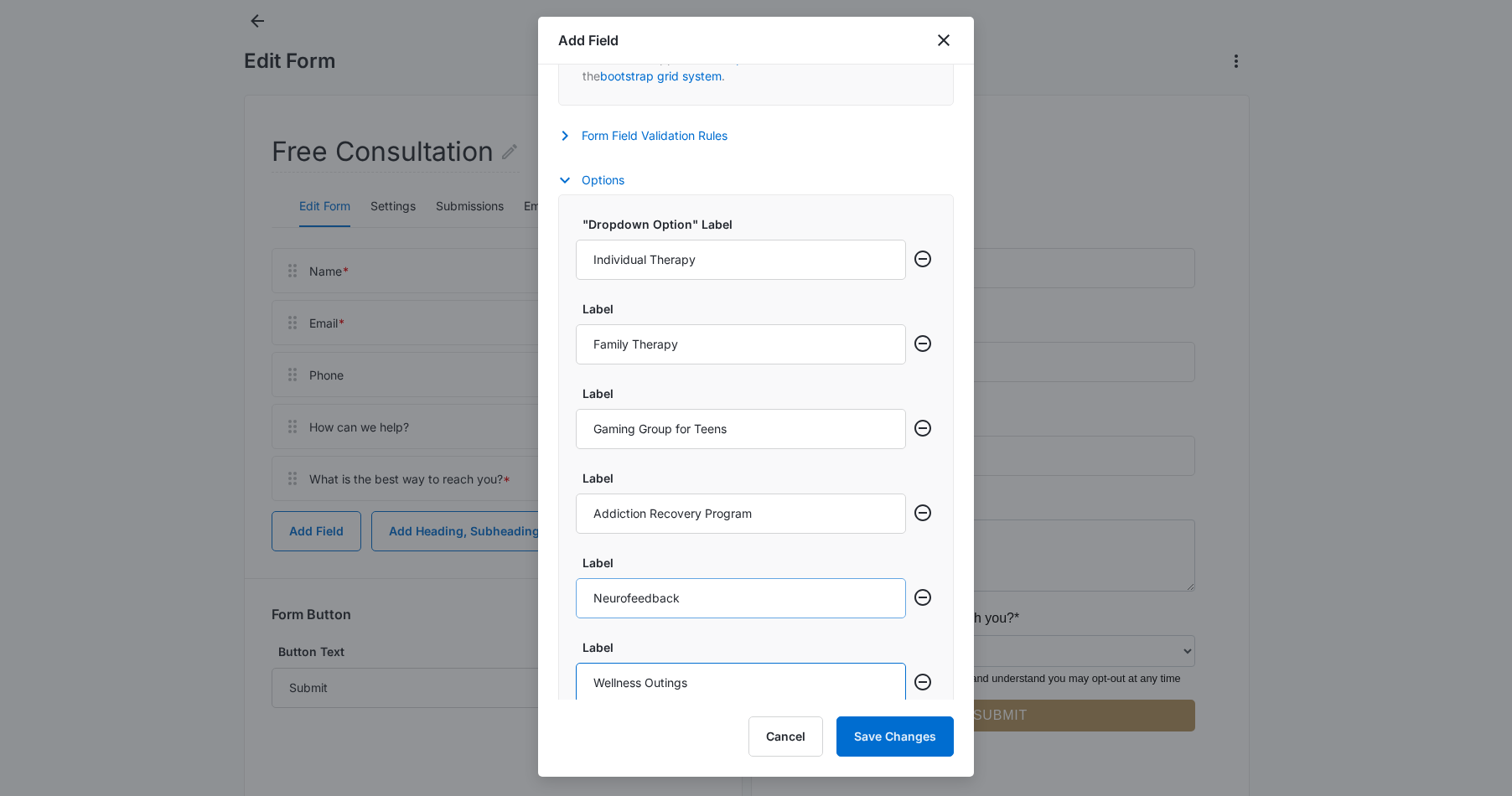 scroll, scrollTop: 1225, scrollLeft: 0, axis: vertical 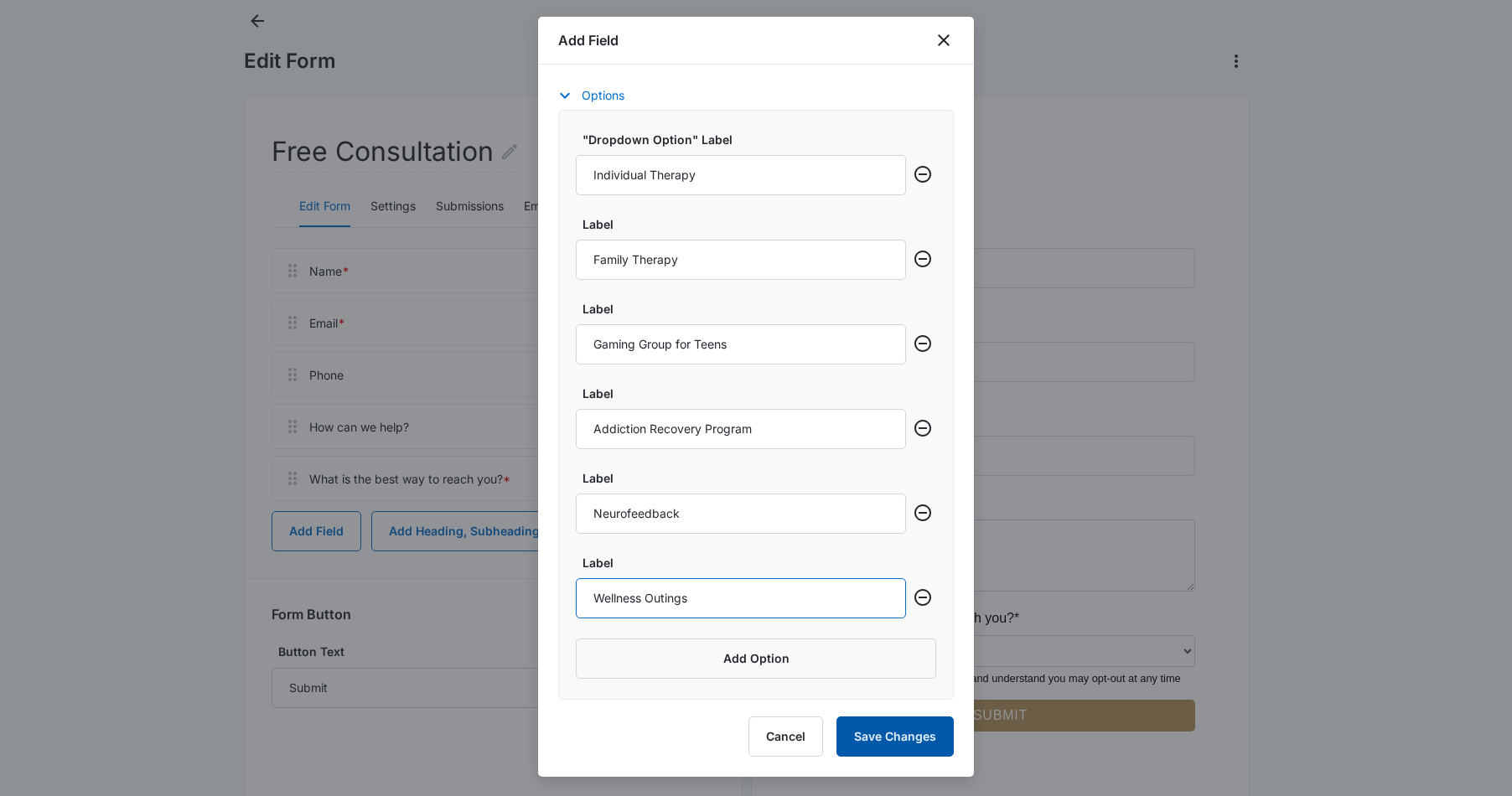 type on "Wellness Outings" 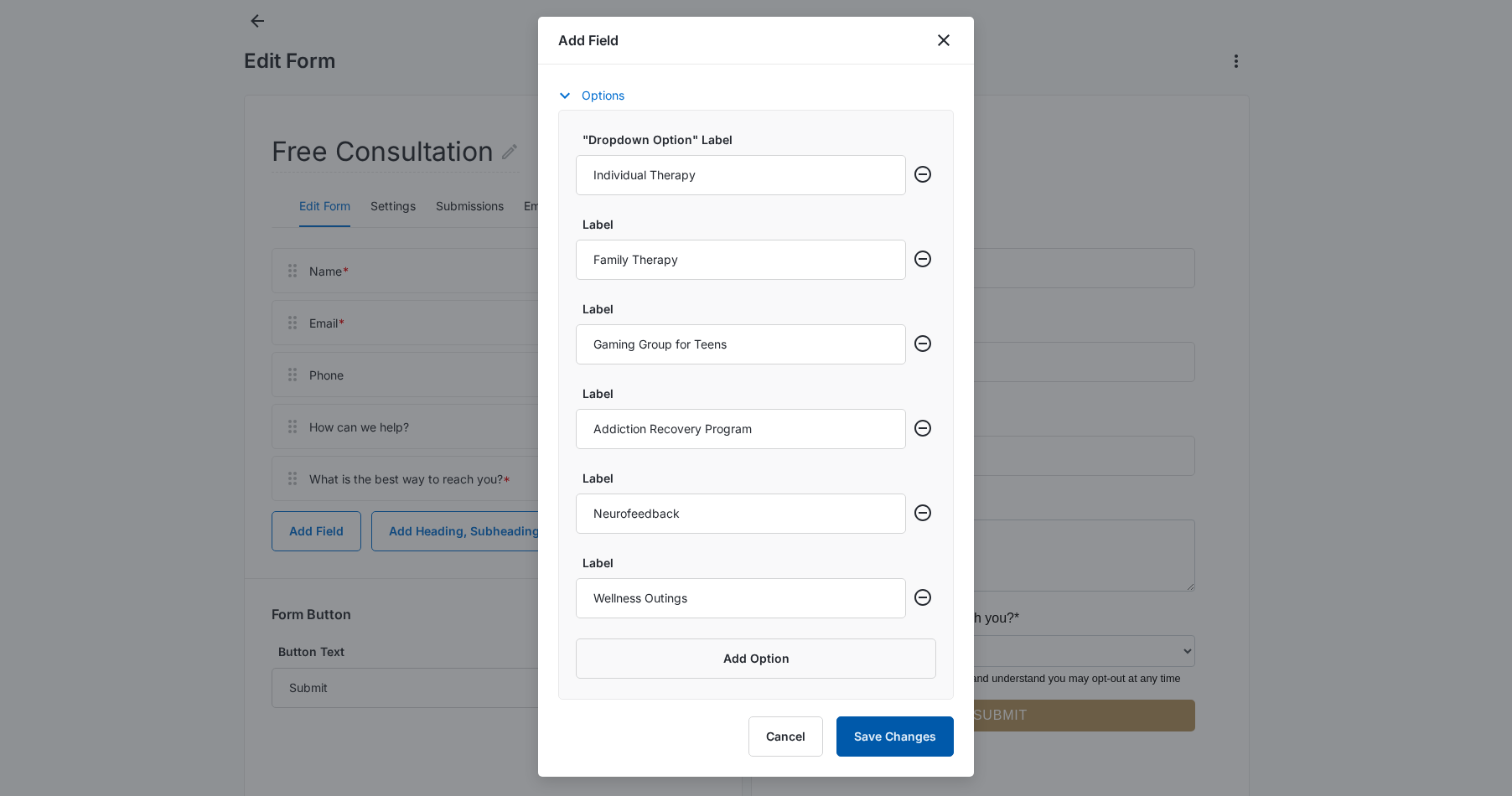 click on "Save Changes" at bounding box center [895, 737] 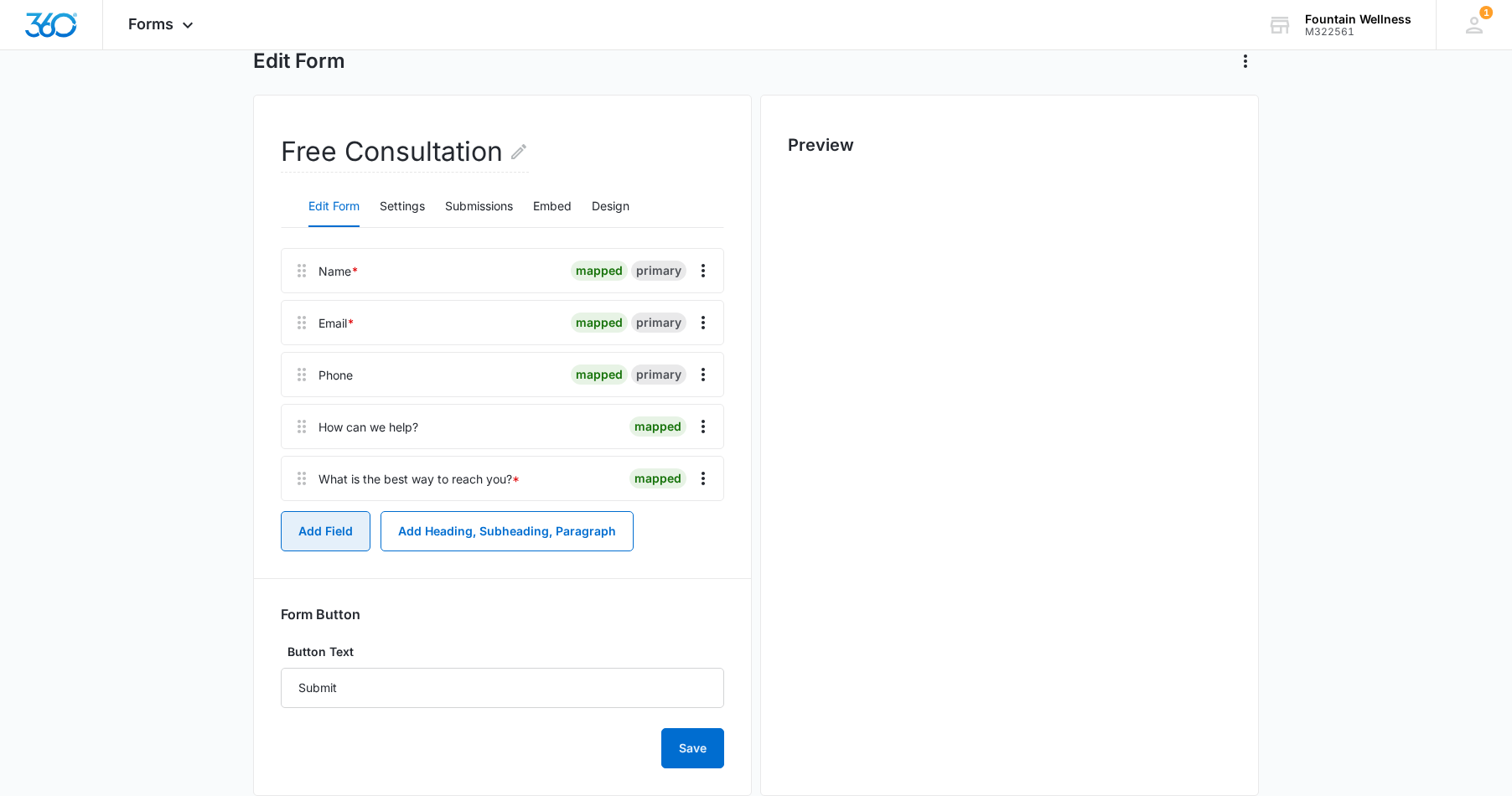 scroll, scrollTop: 0, scrollLeft: 0, axis: both 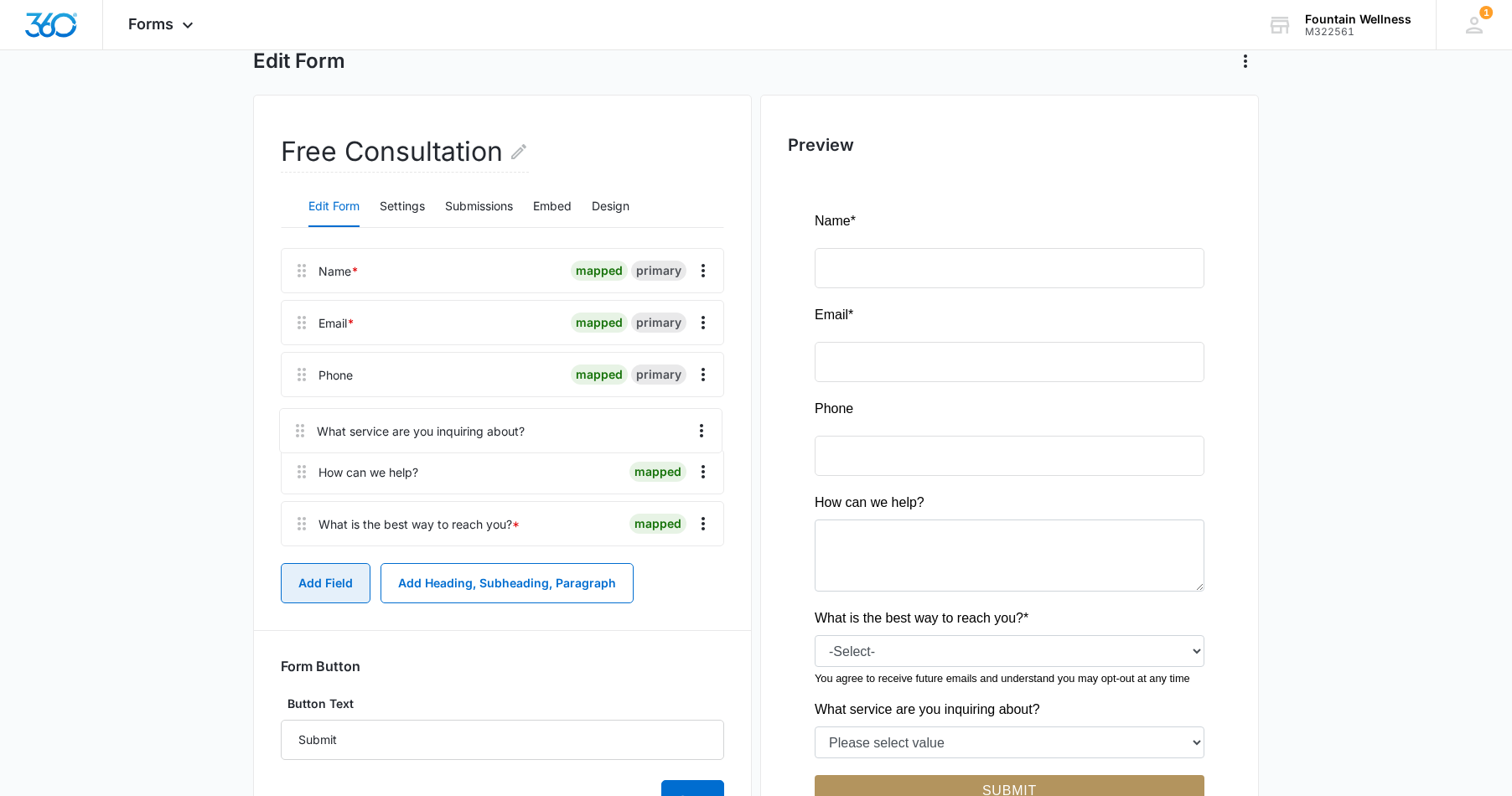 drag, startPoint x: 296, startPoint y: 533, endPoint x: 295, endPoint y: 422, distance: 111.0045 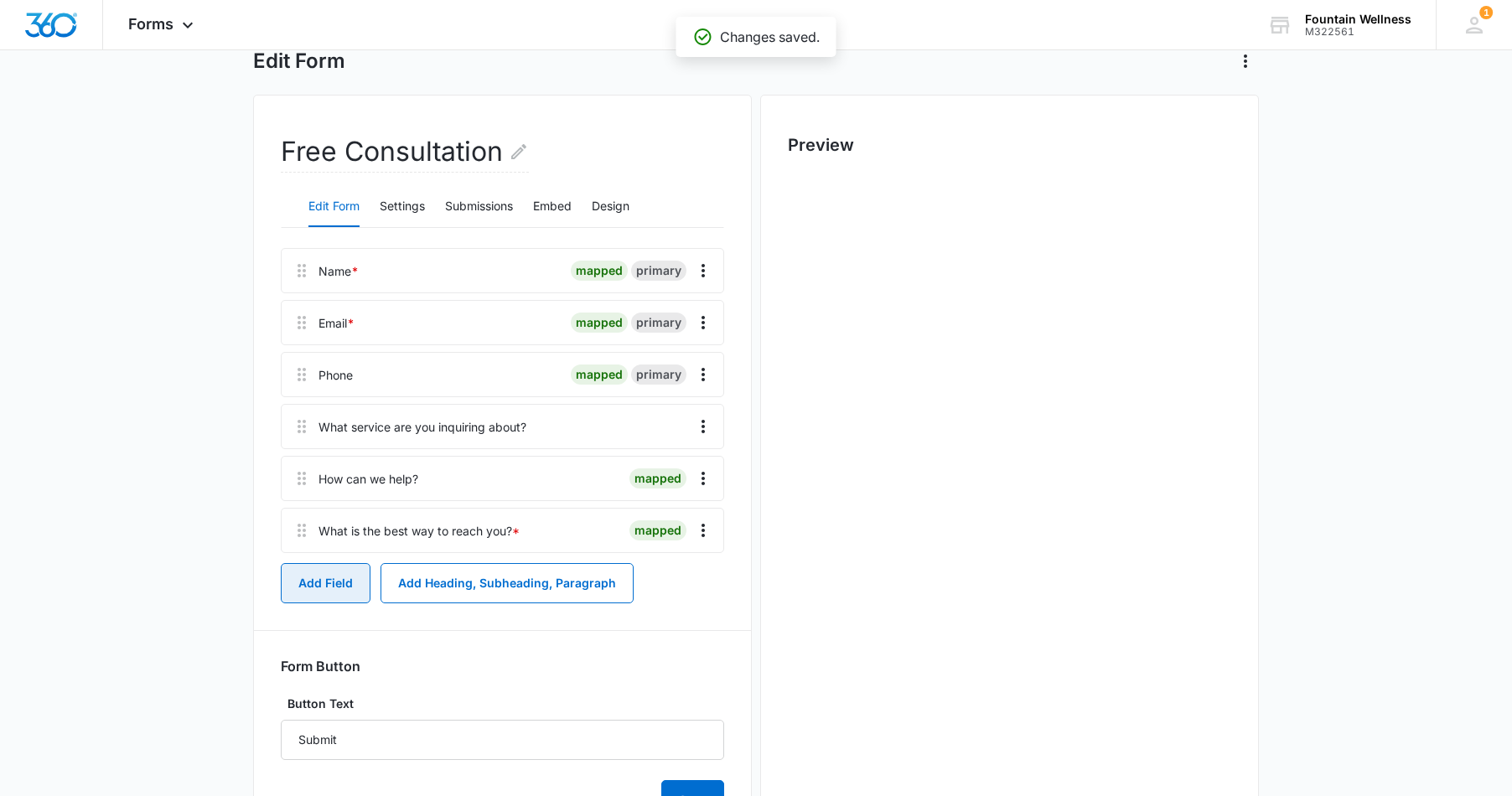 scroll, scrollTop: 0, scrollLeft: 0, axis: both 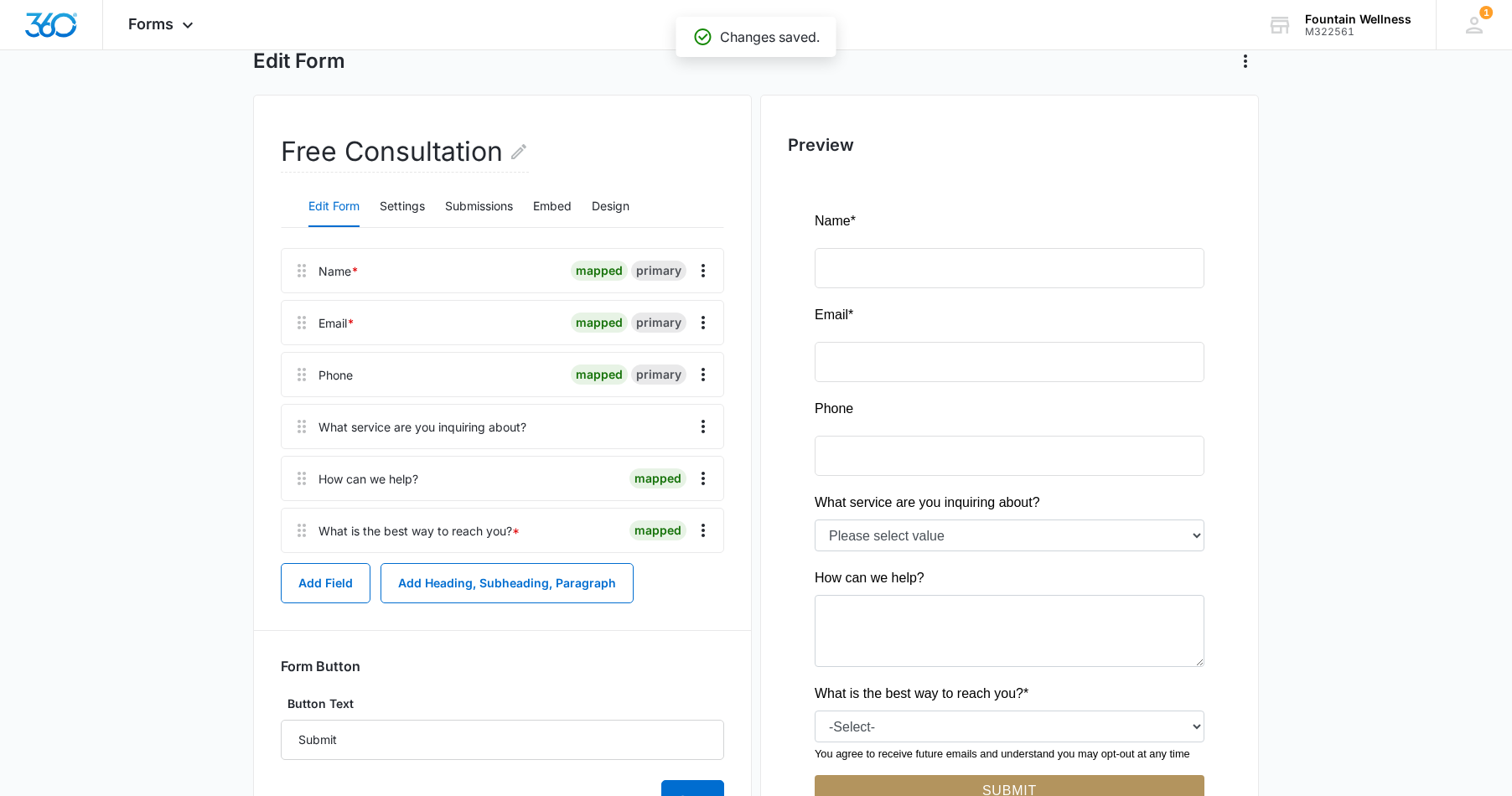 click at bounding box center [608, 426] 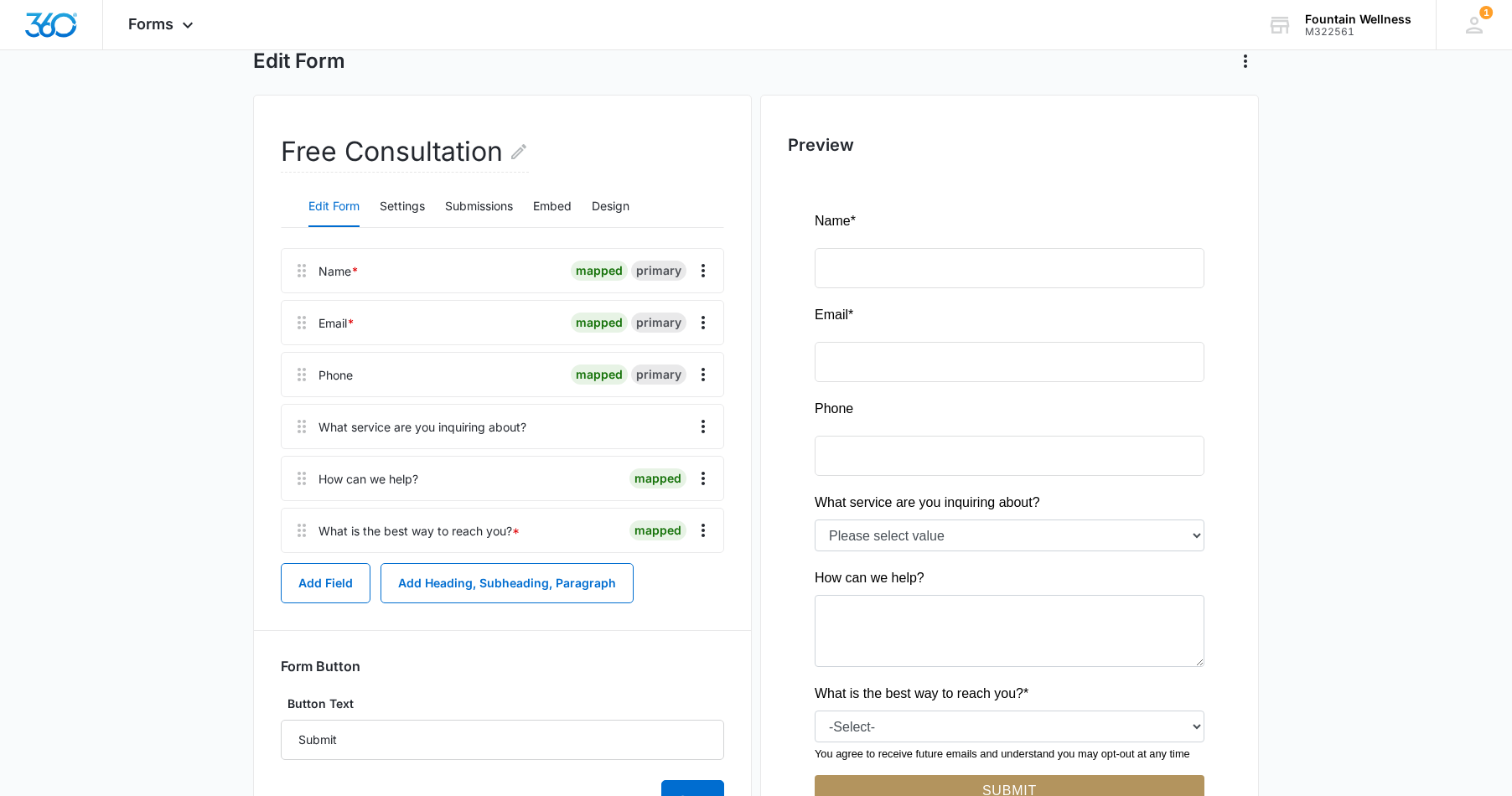 click on "What service are you inquiring about?" at bounding box center (422, 426) 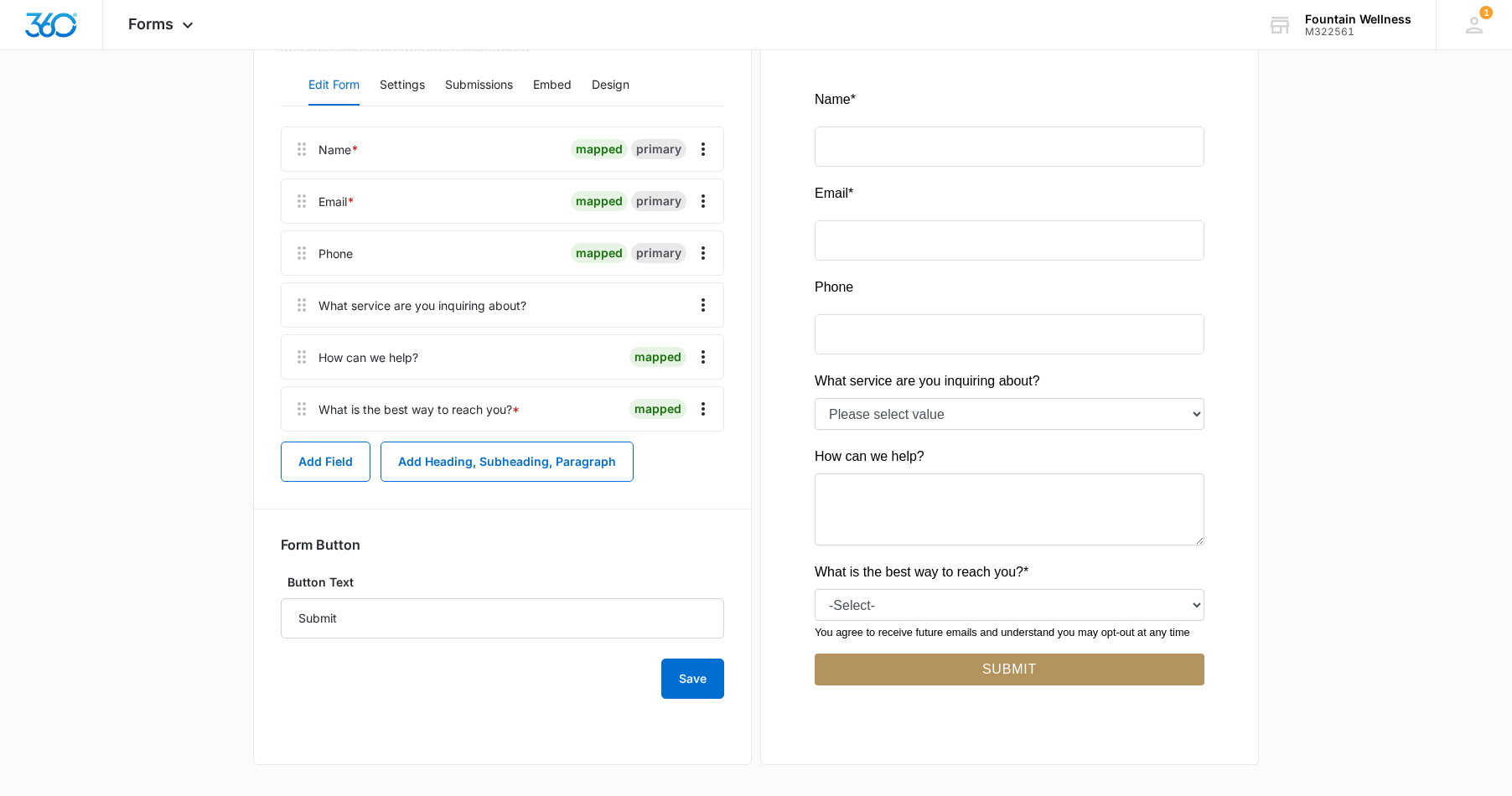 scroll, scrollTop: 220, scrollLeft: 0, axis: vertical 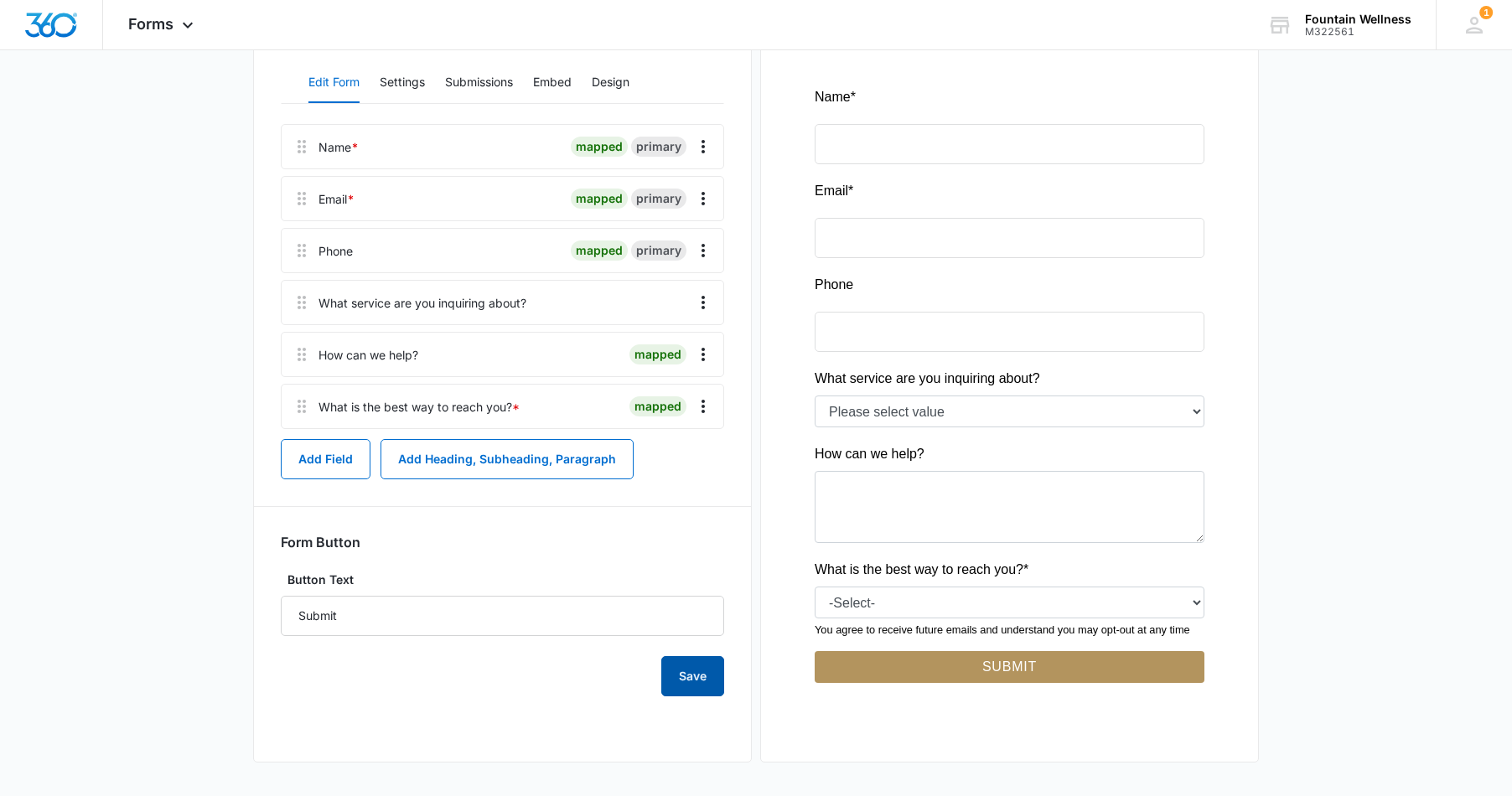 click on "Save" at bounding box center [692, 676] 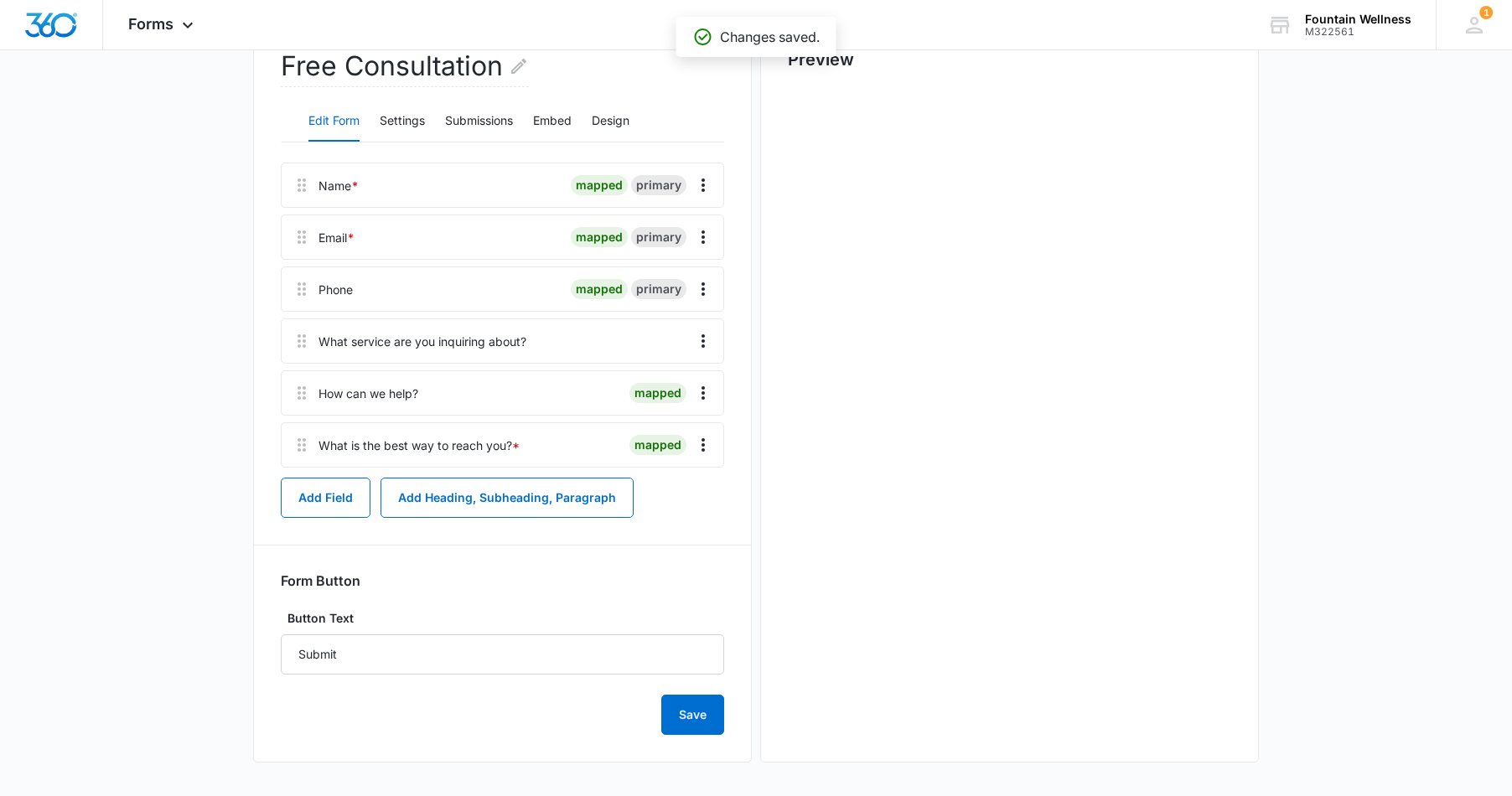 scroll, scrollTop: 220, scrollLeft: 0, axis: vertical 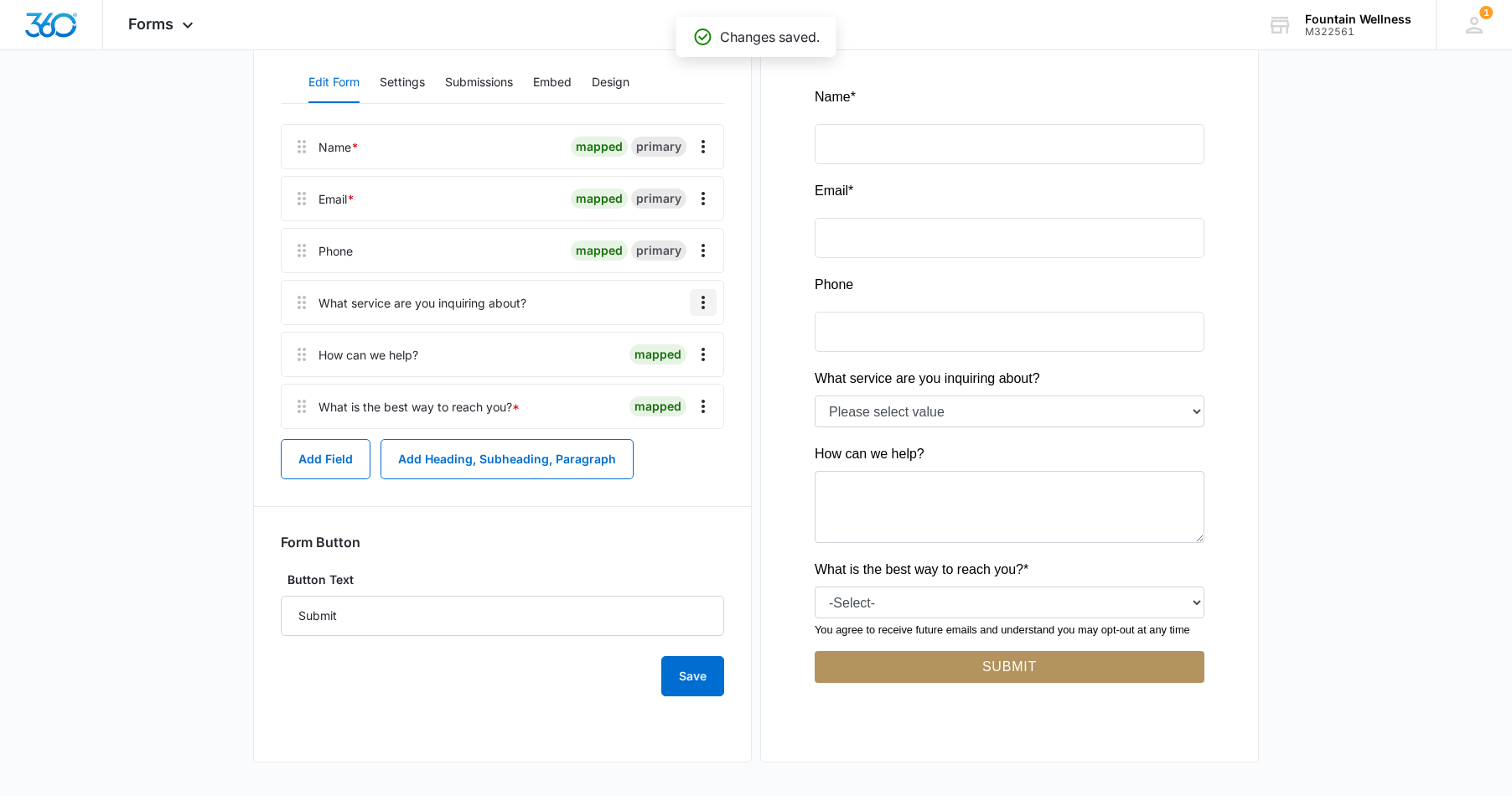 click 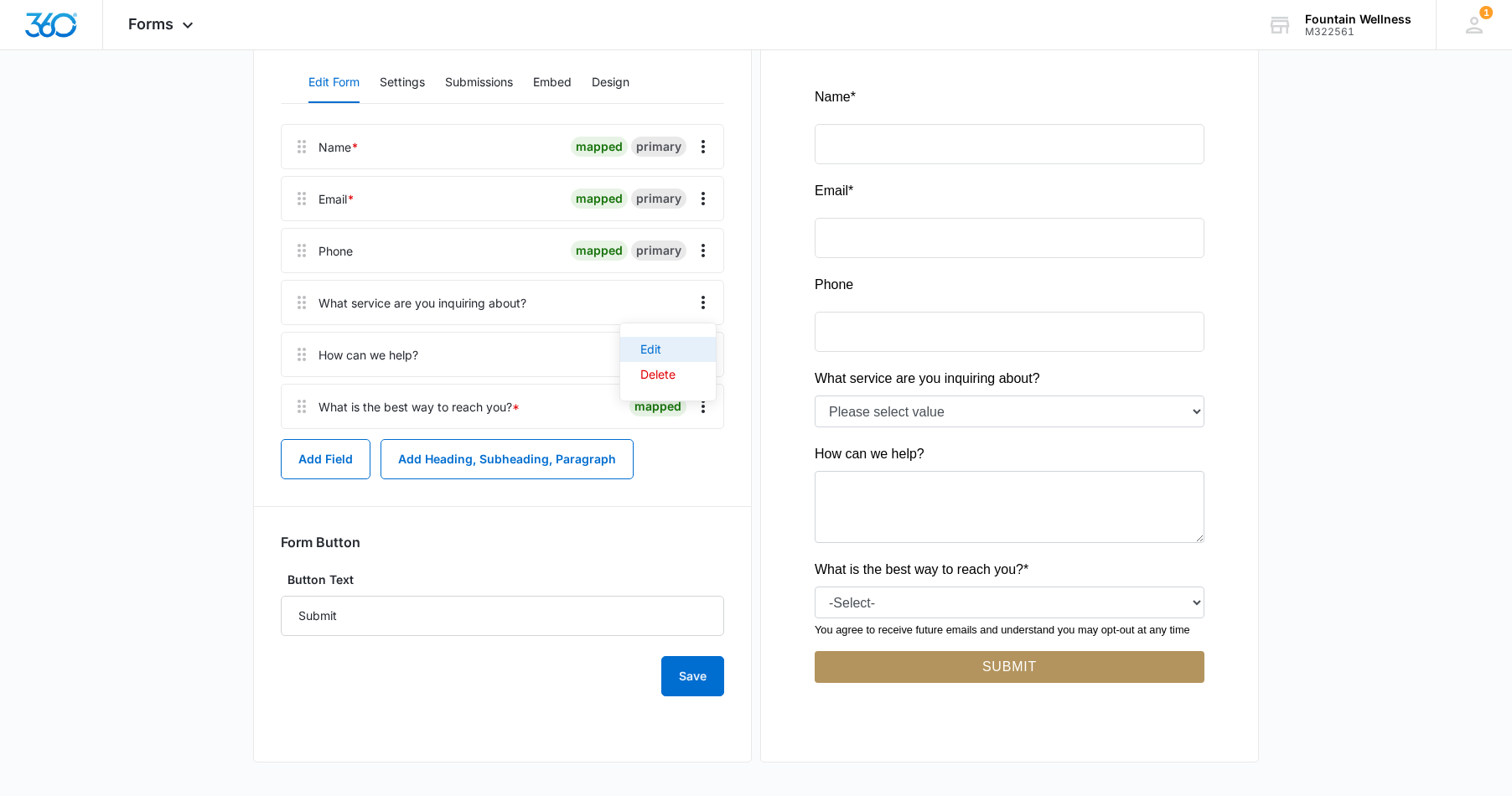 click on "Edit" at bounding box center [658, 349] 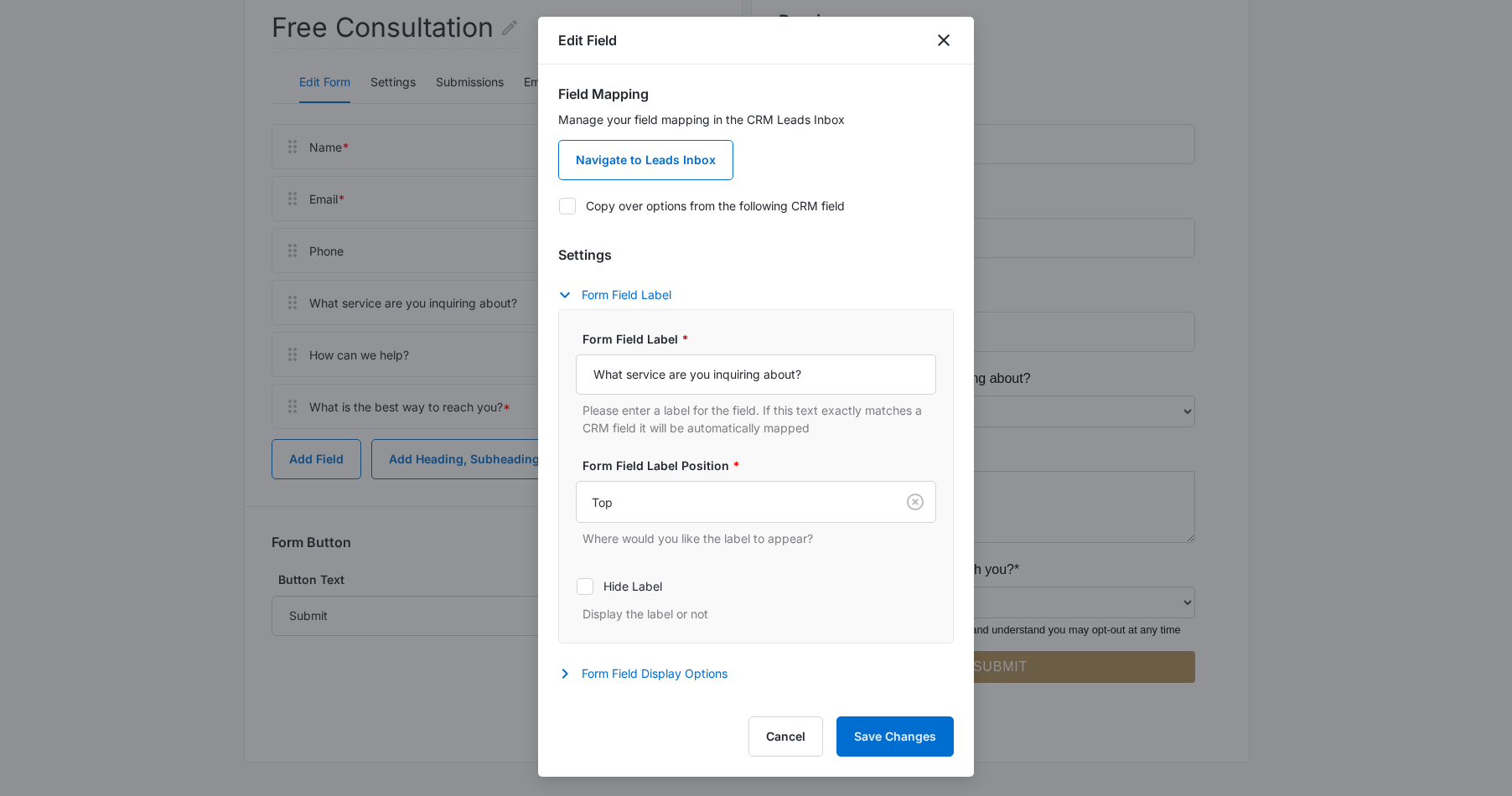 scroll, scrollTop: 0, scrollLeft: 0, axis: both 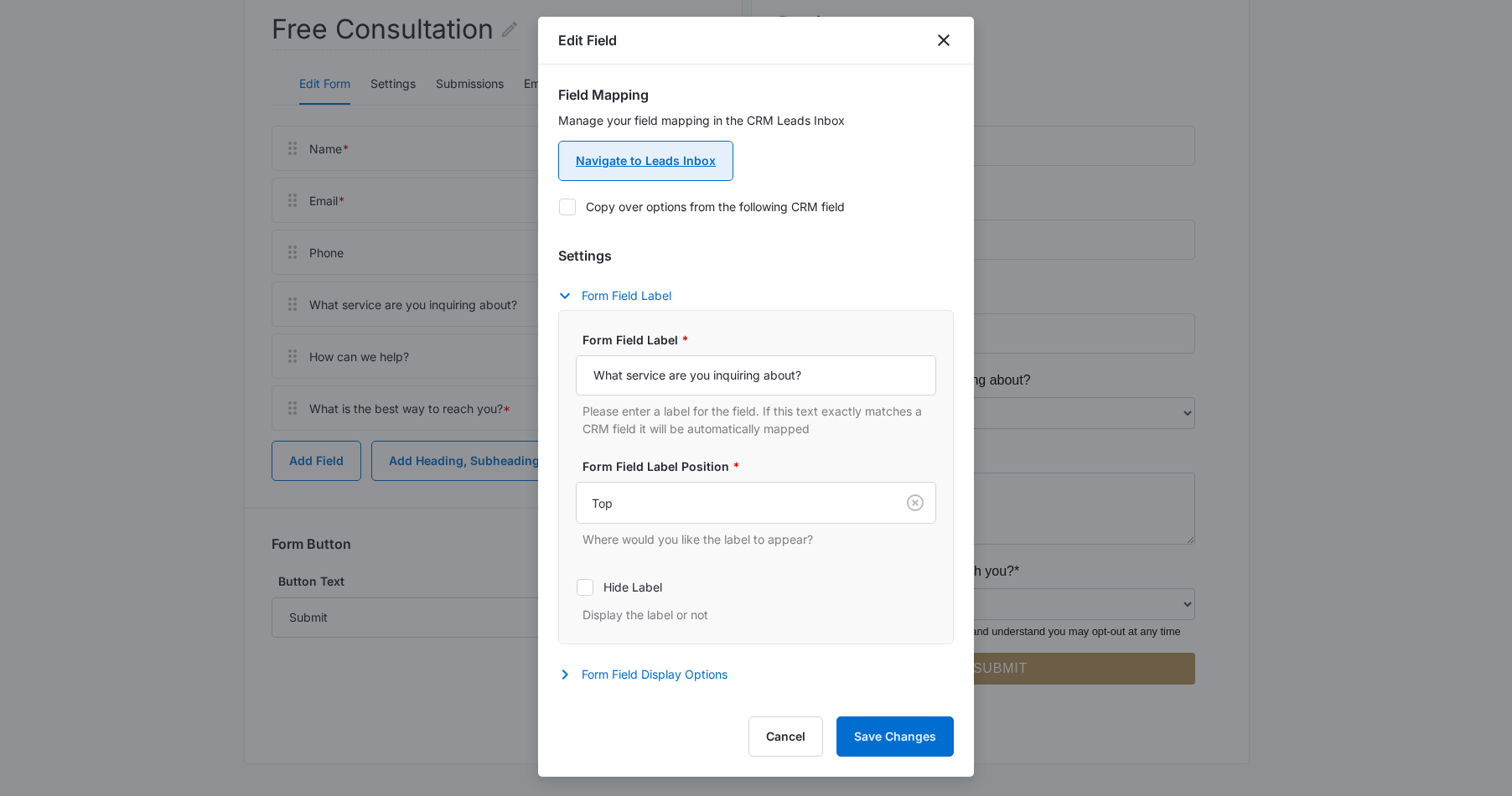 click on "Navigate to Leads Inbox" at bounding box center [645, 161] 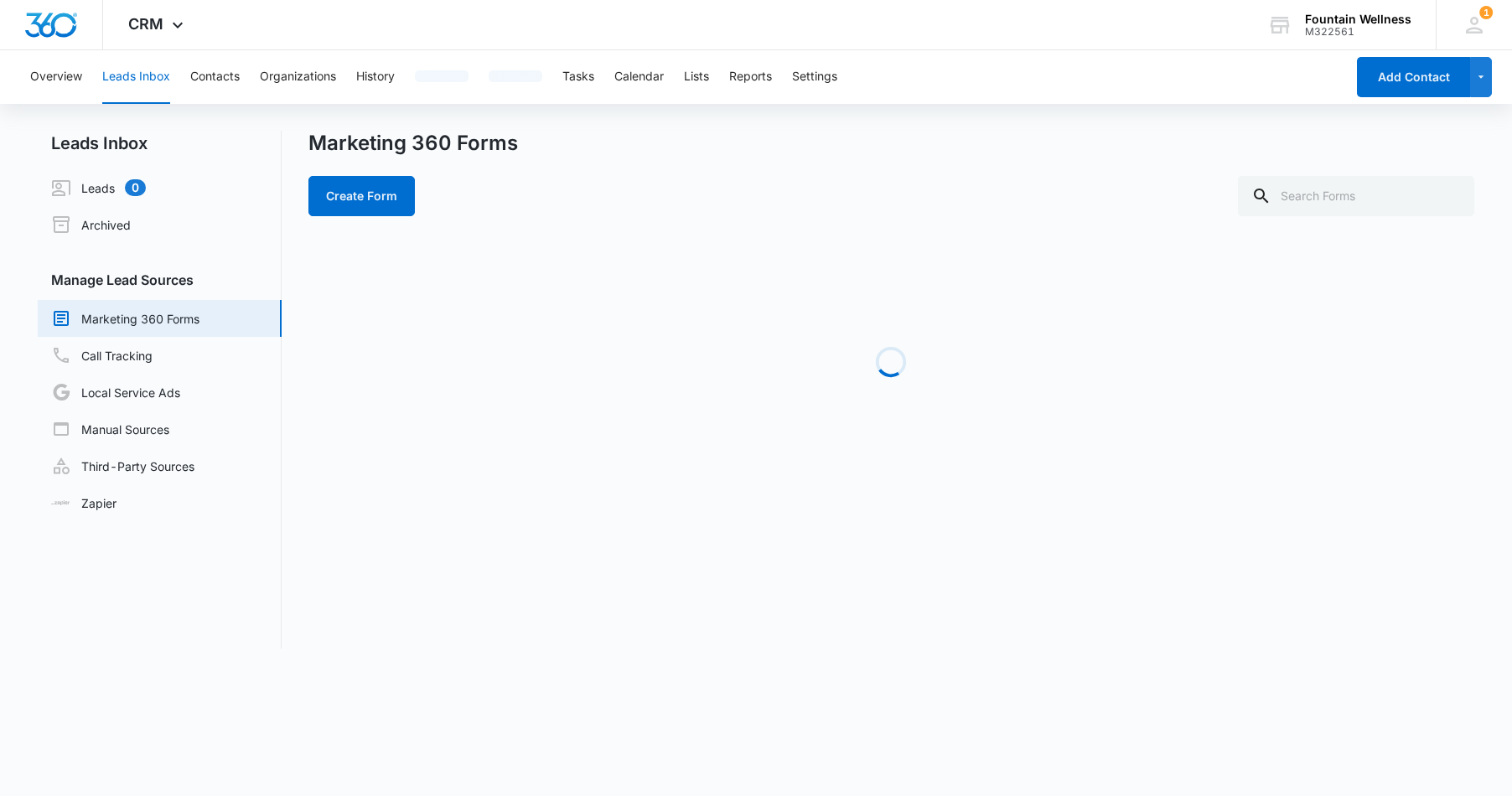 scroll, scrollTop: 0, scrollLeft: 0, axis: both 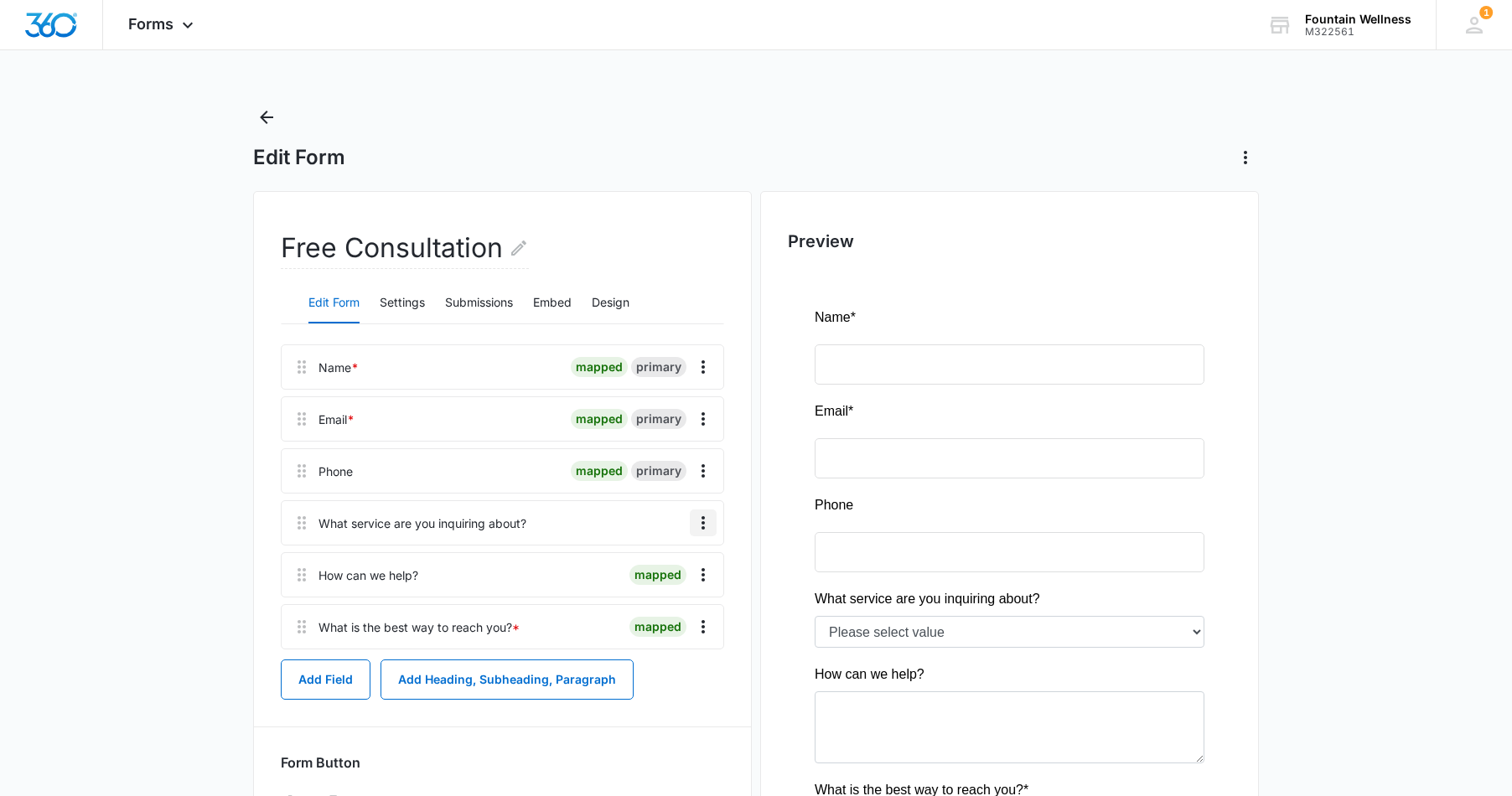 click 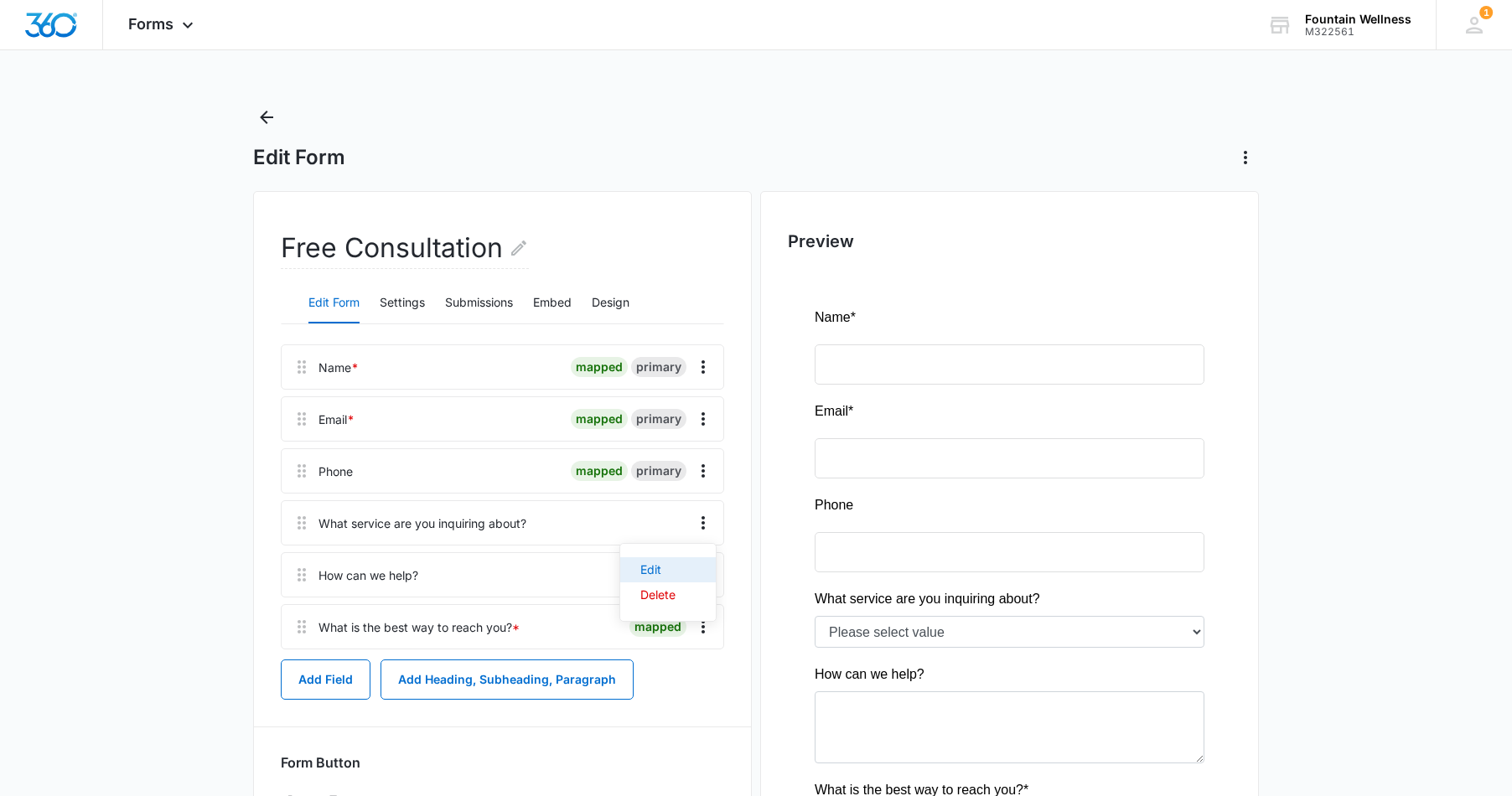 click on "Edit" at bounding box center (658, 570) 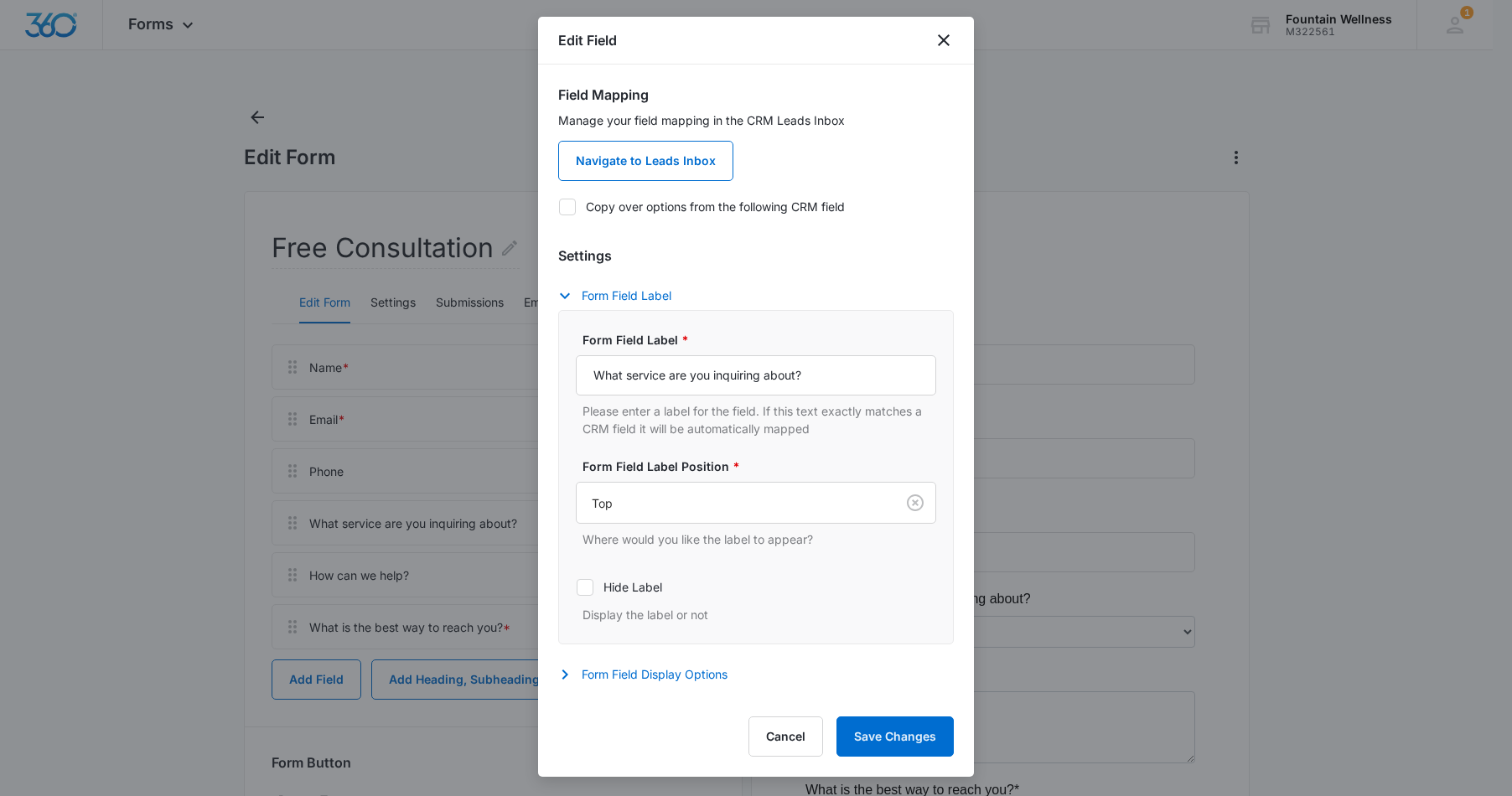 click 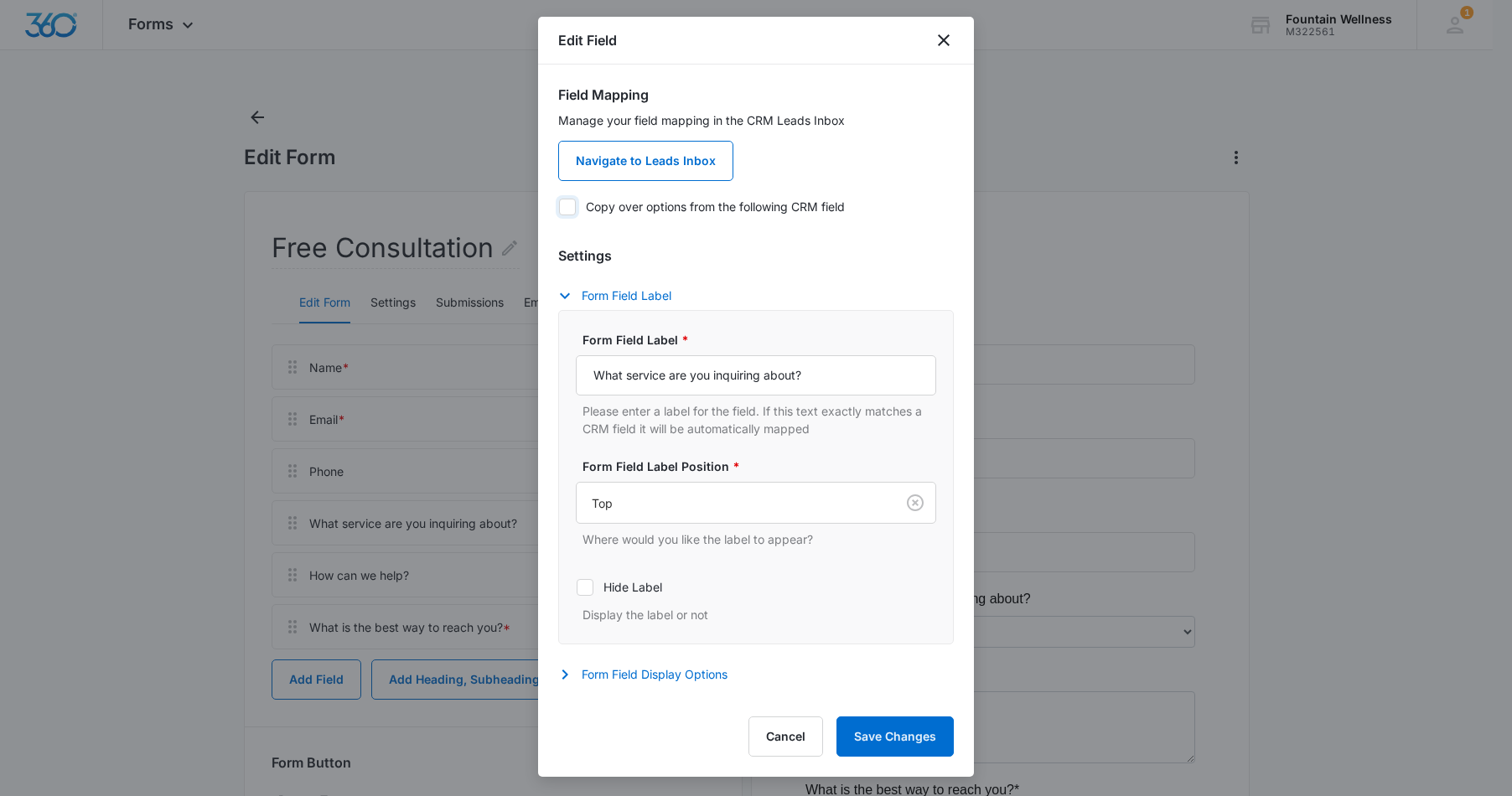 click on "Copy over options from the following CRM field" at bounding box center [558, 206] 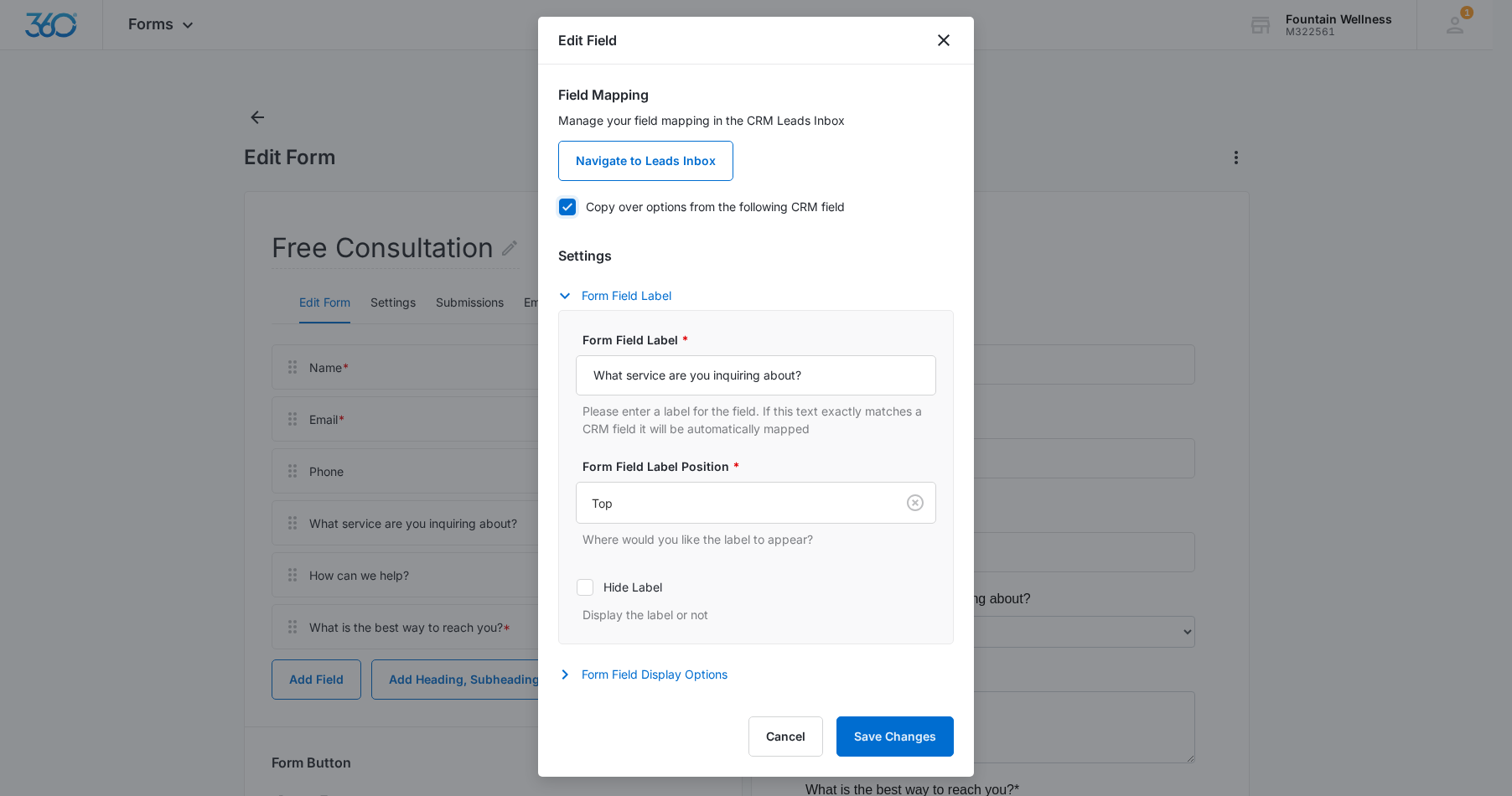 checkbox on "true" 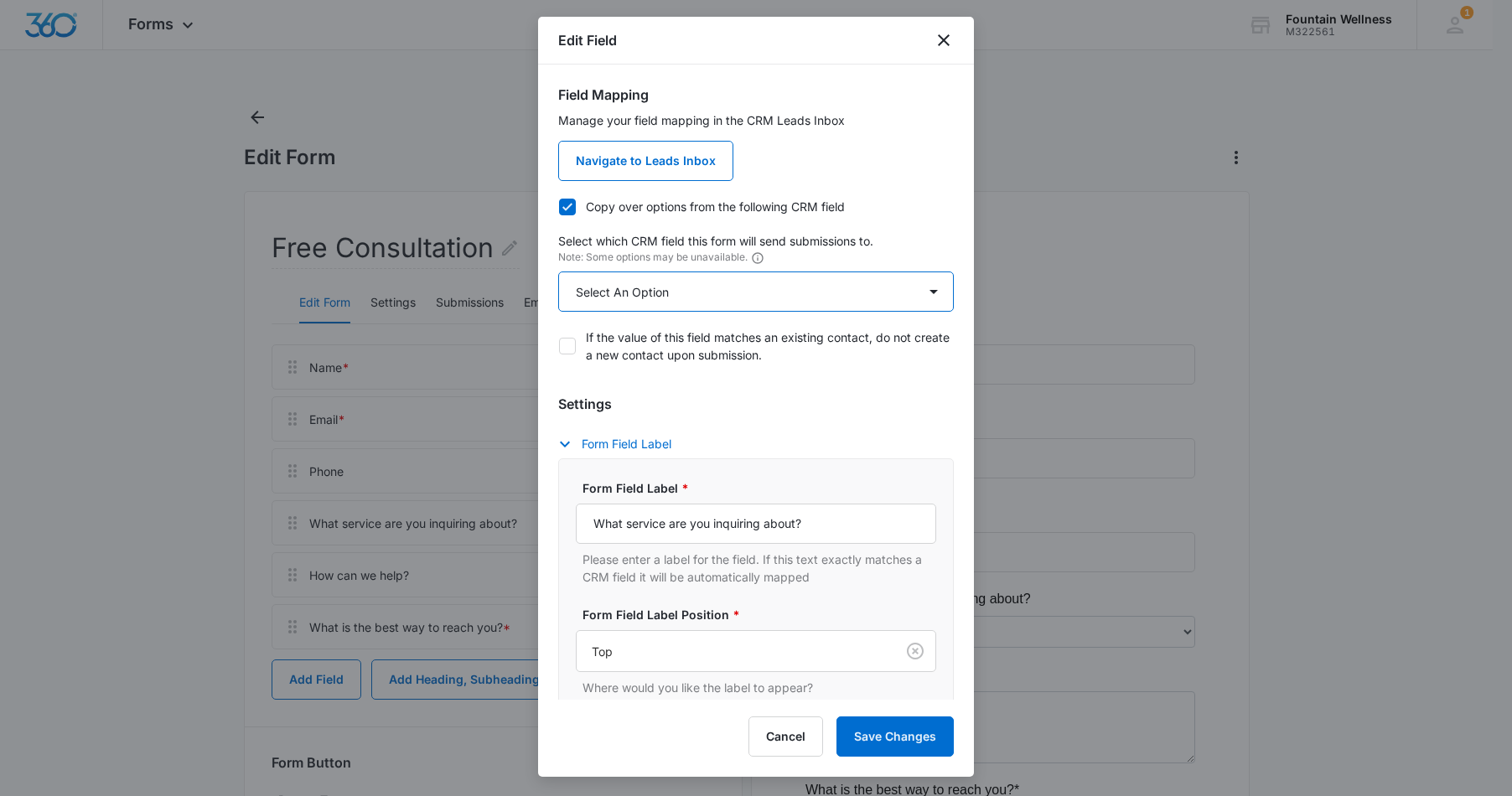 click on "Select An Option Select An Option Best Way To Contact Qualifying Status" at bounding box center [756, 292] 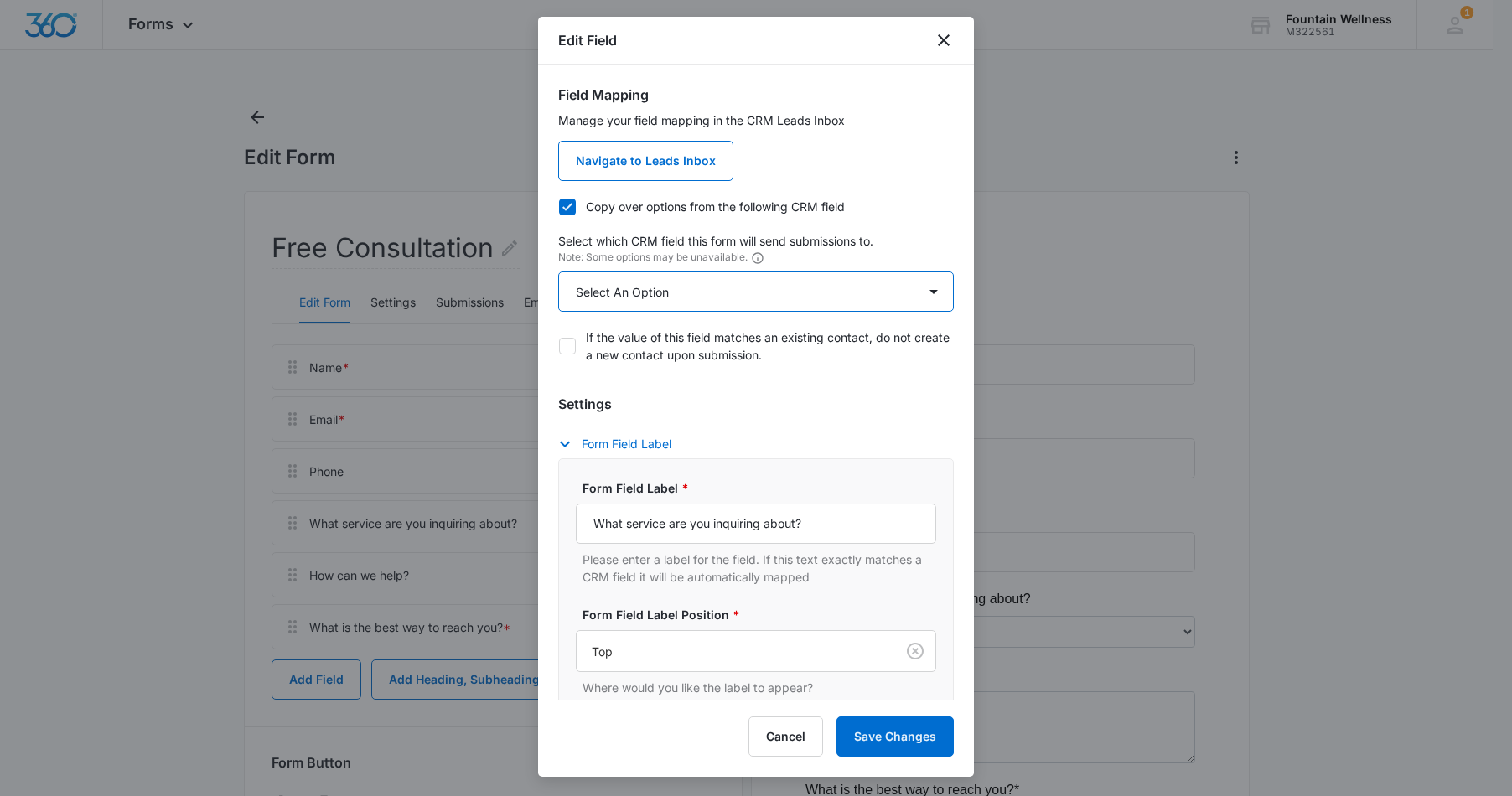 select on "357" 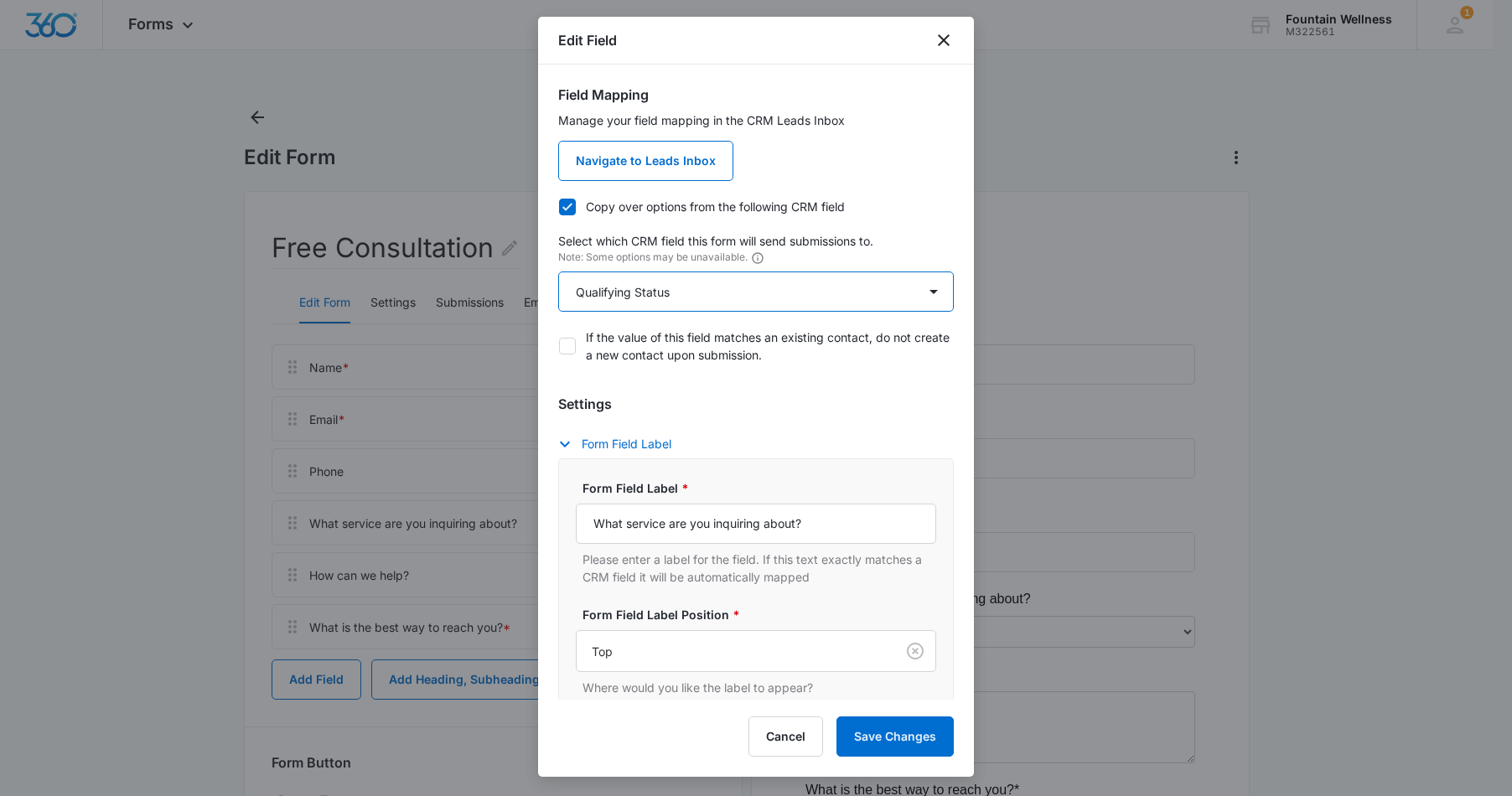 click on "Select An Option Select An Option Best Way To Contact Qualifying Status" at bounding box center (756, 292) 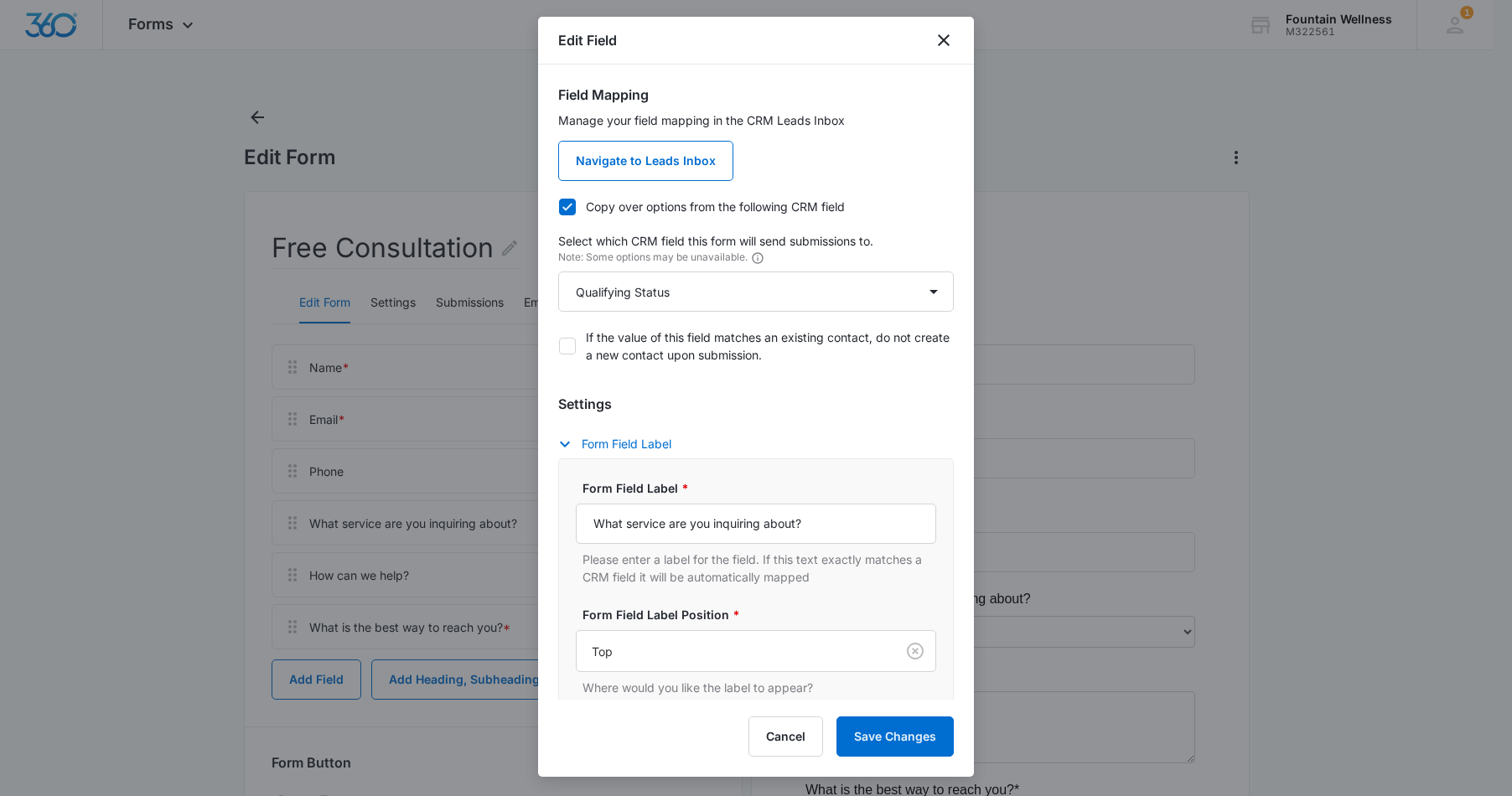 click 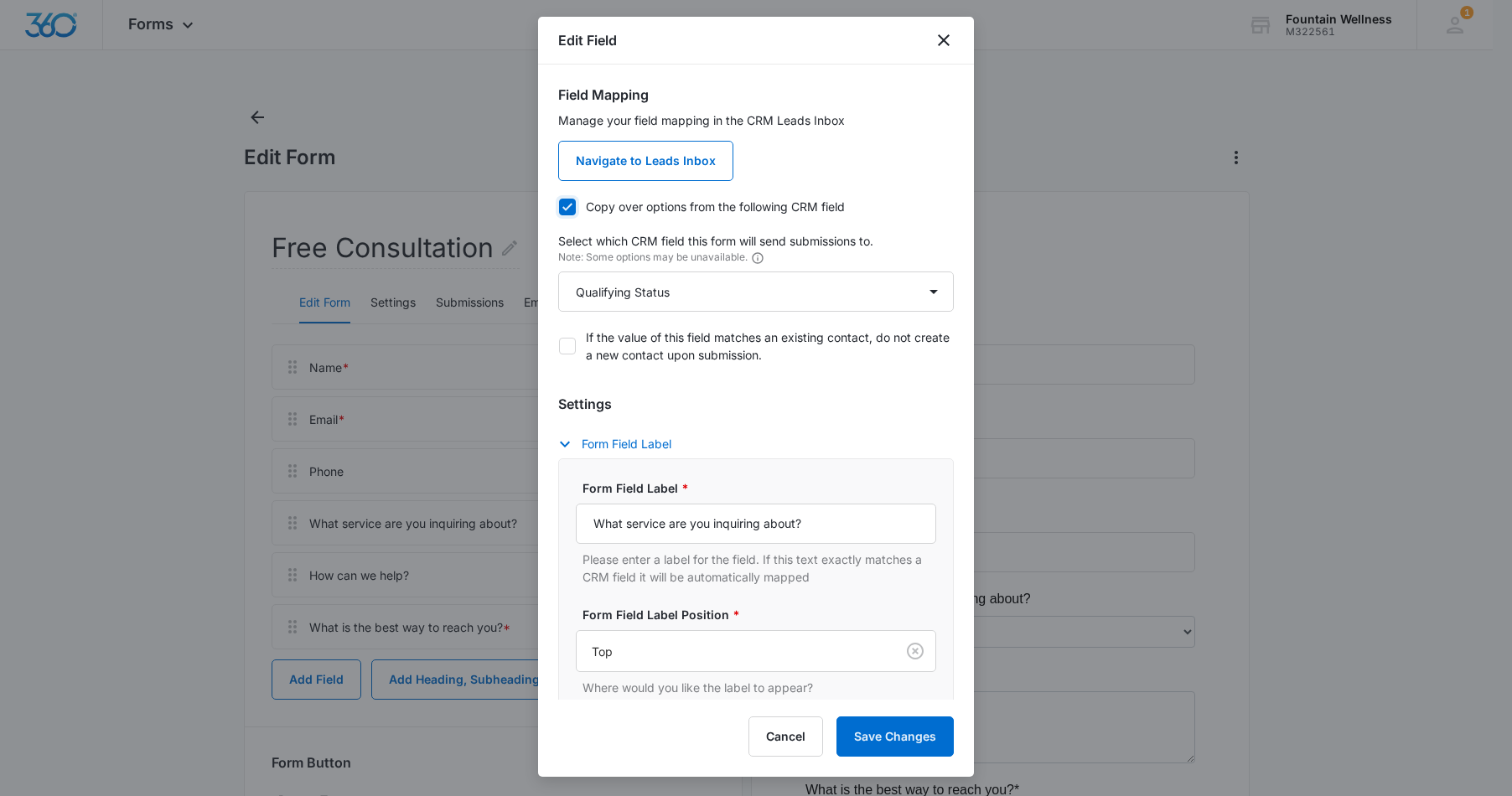 click on "Copy over options from the following CRM field" at bounding box center (558, 206) 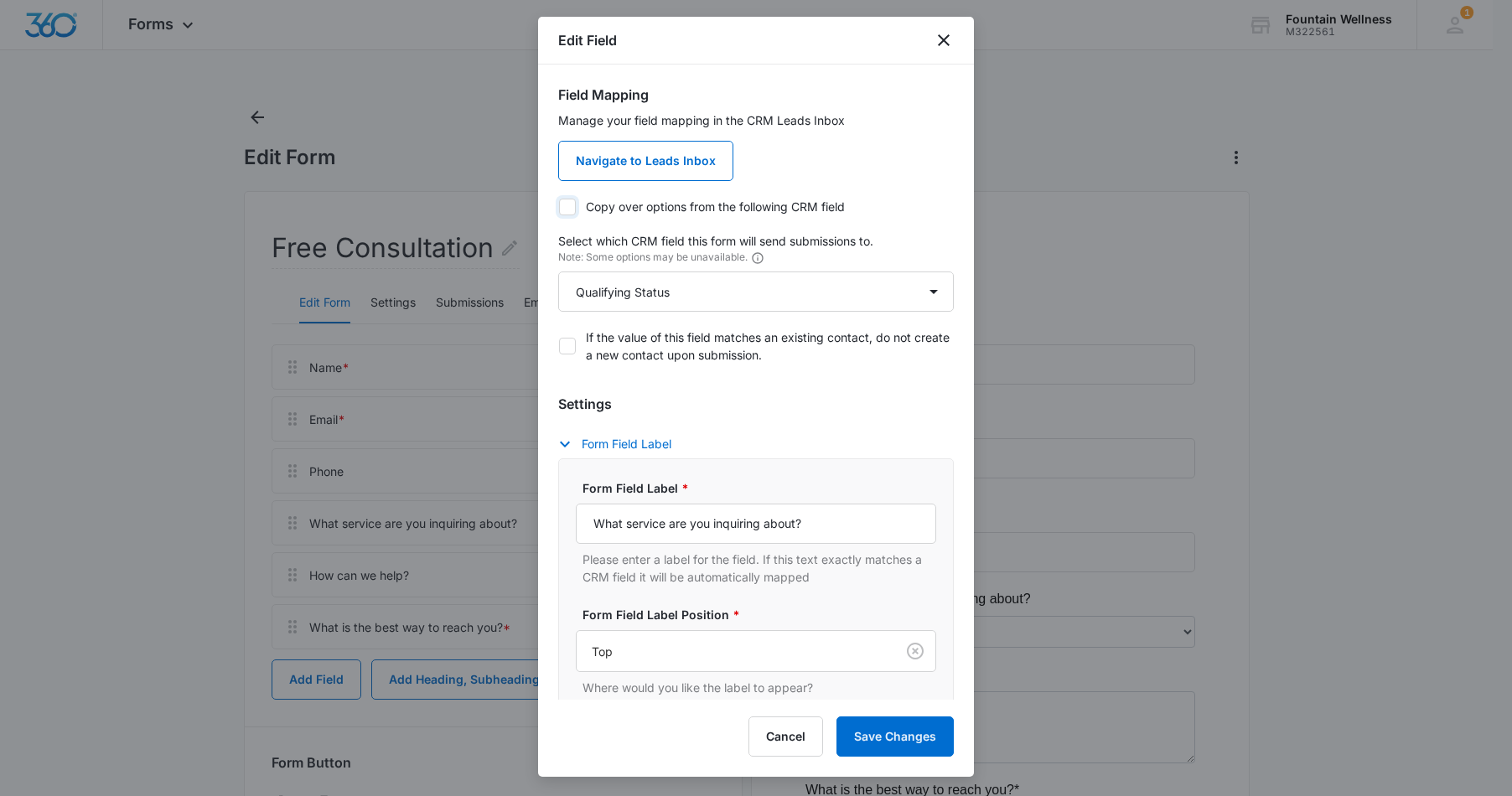 checkbox on "false" 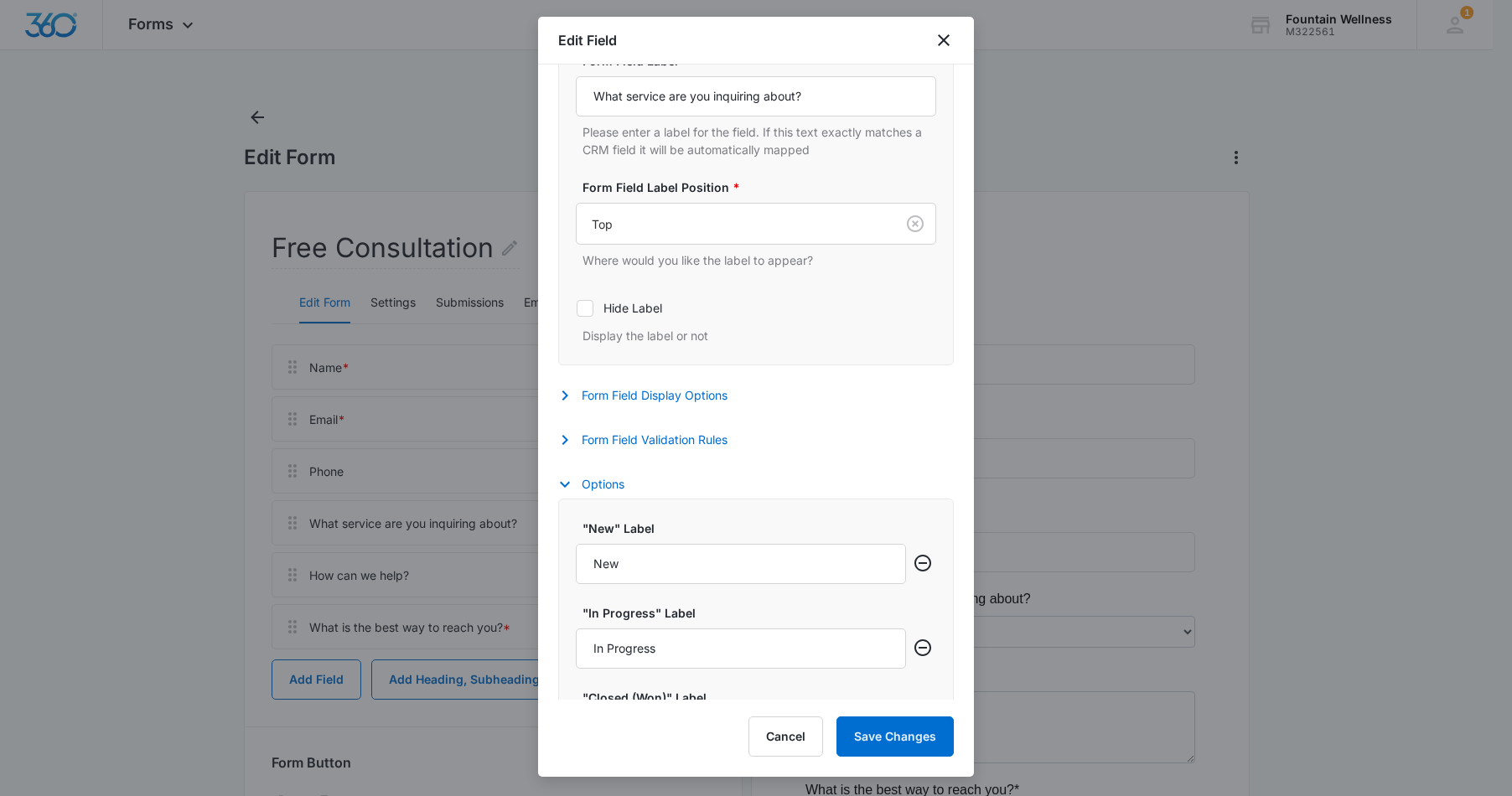 scroll, scrollTop: 289, scrollLeft: 0, axis: vertical 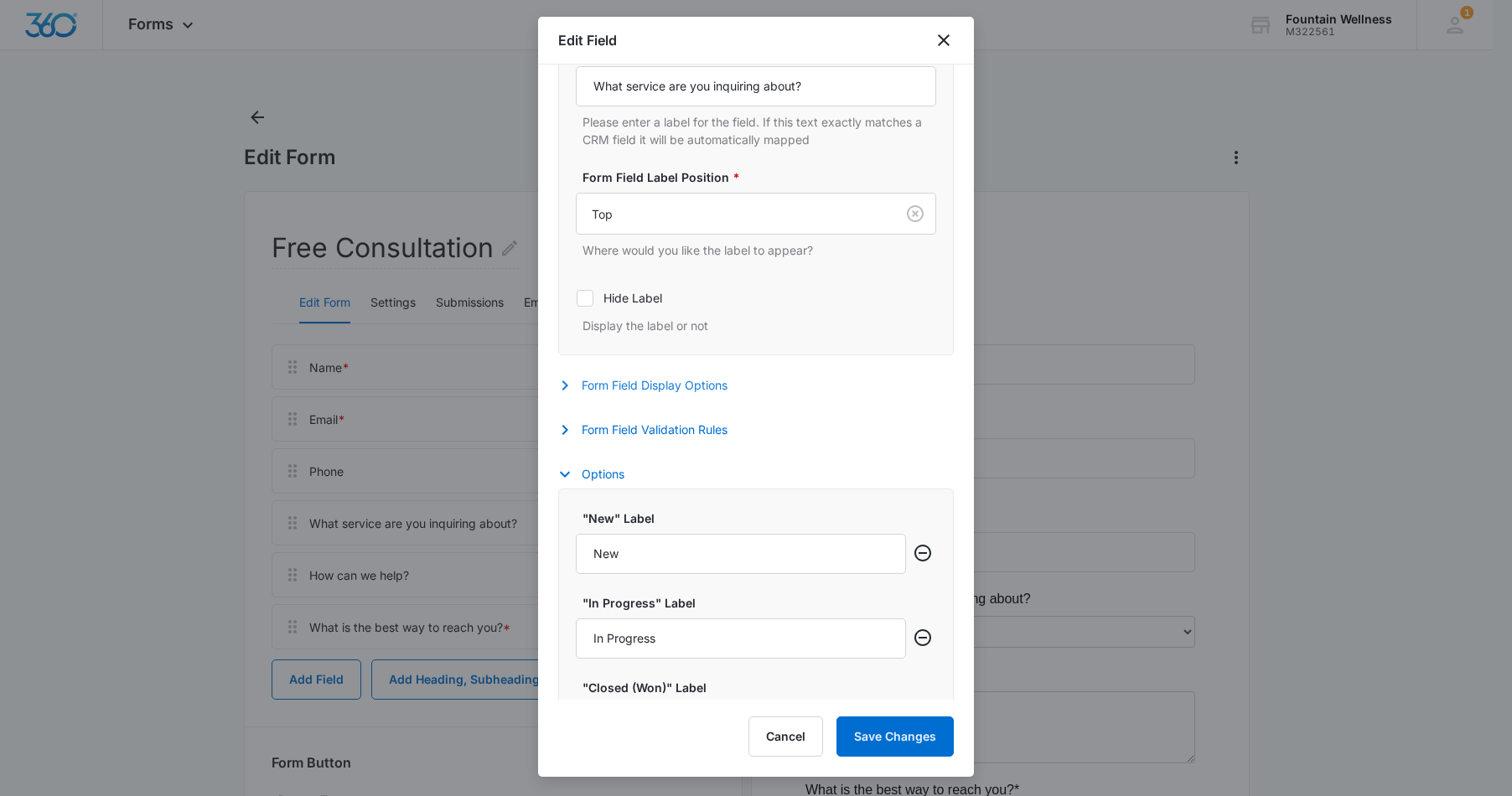 click on "Form Field Display Options" at bounding box center [651, 385] 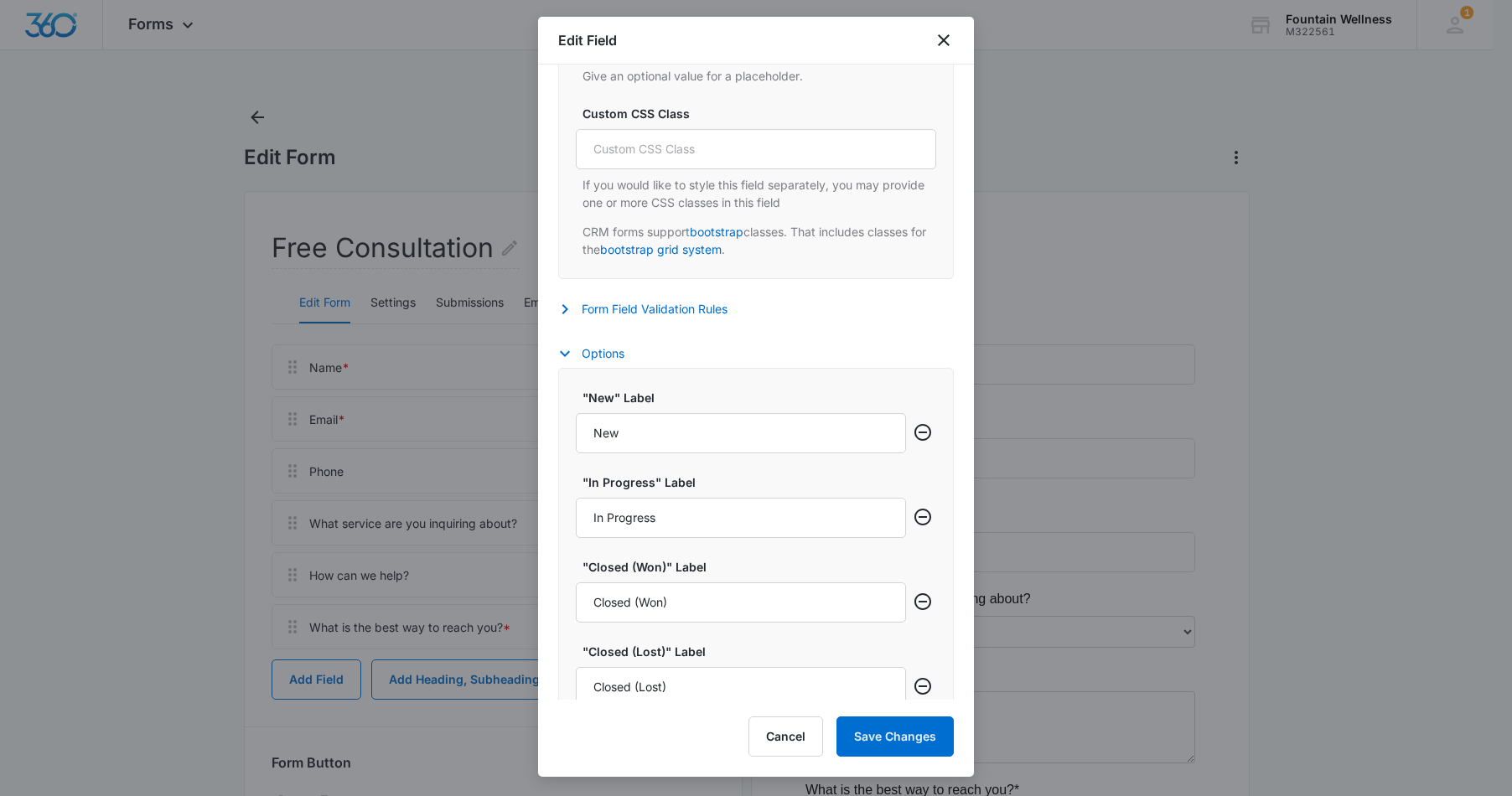 scroll, scrollTop: 828, scrollLeft: 0, axis: vertical 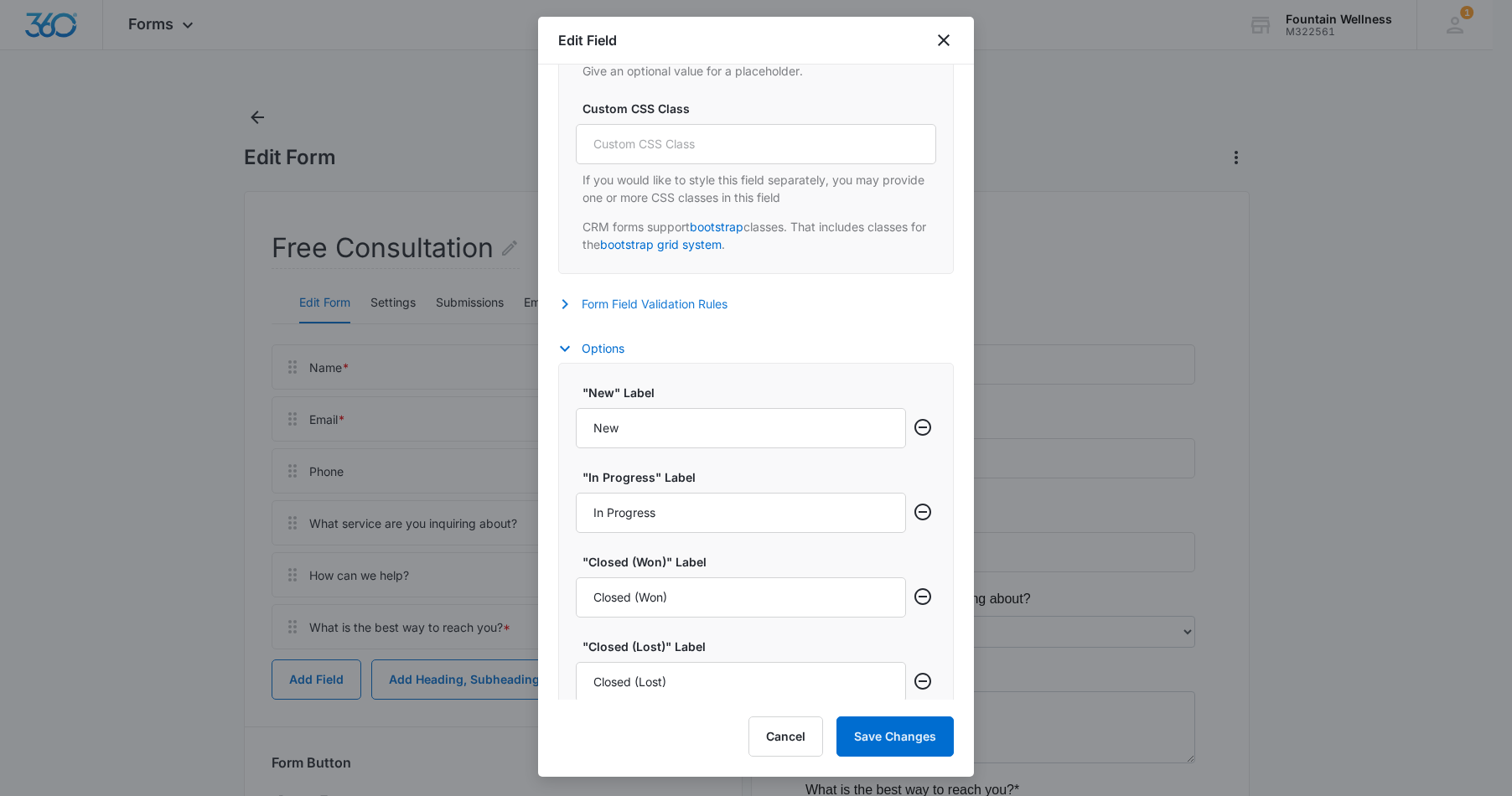 click on "Form Field Validation Rules" at bounding box center (651, 304) 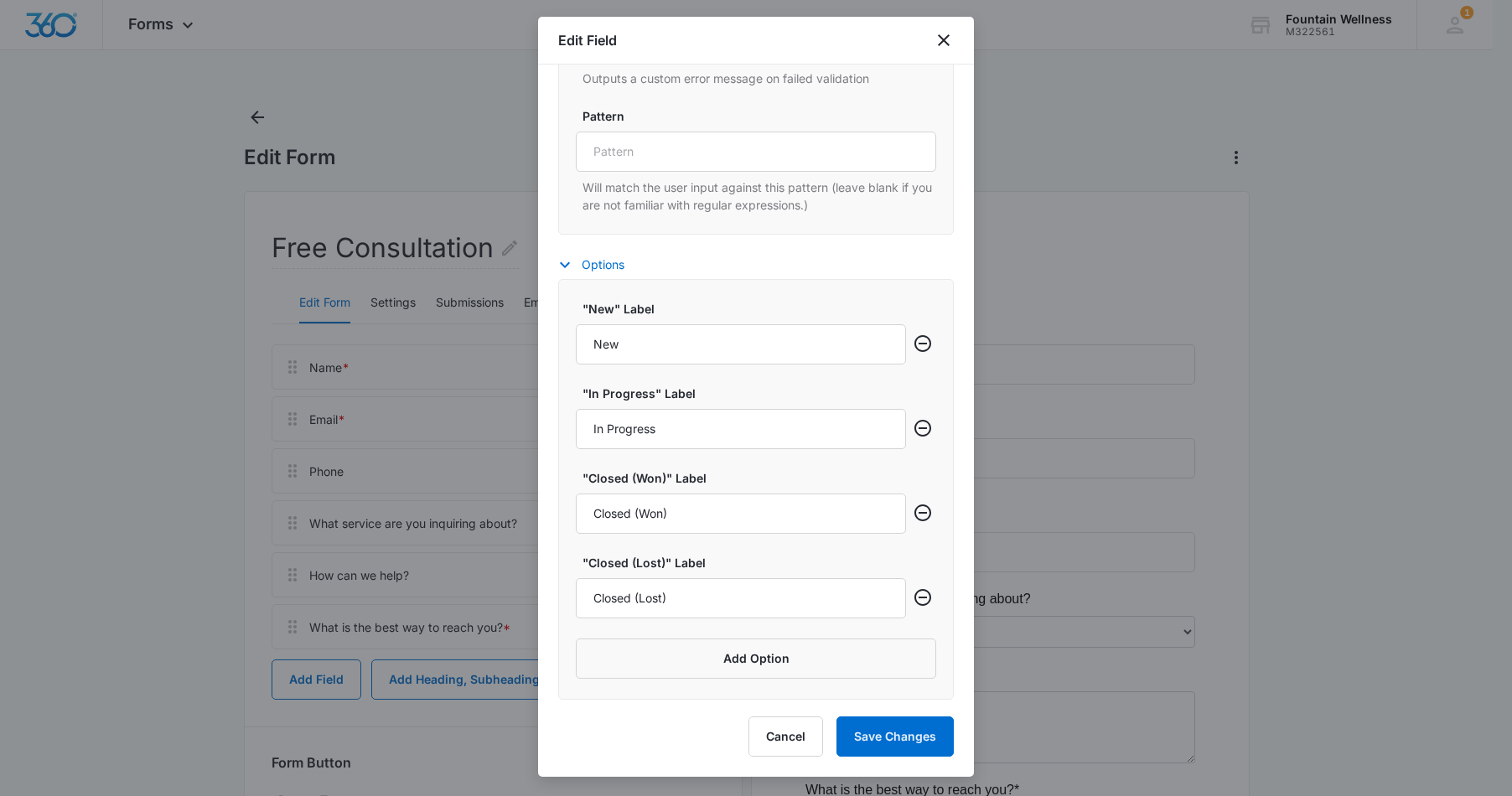 scroll, scrollTop: 1460, scrollLeft: 0, axis: vertical 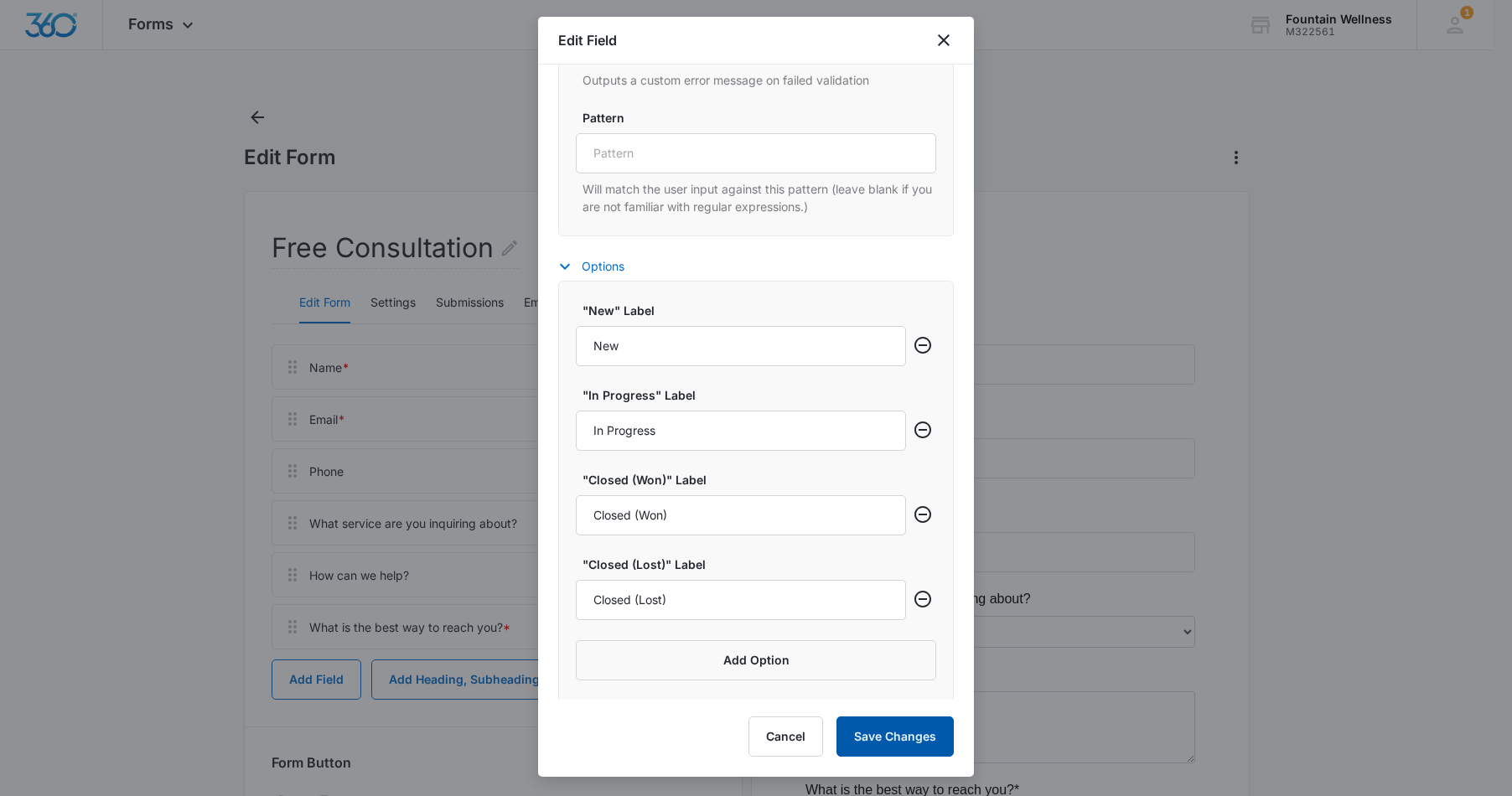 click on "Save Changes" at bounding box center (895, 737) 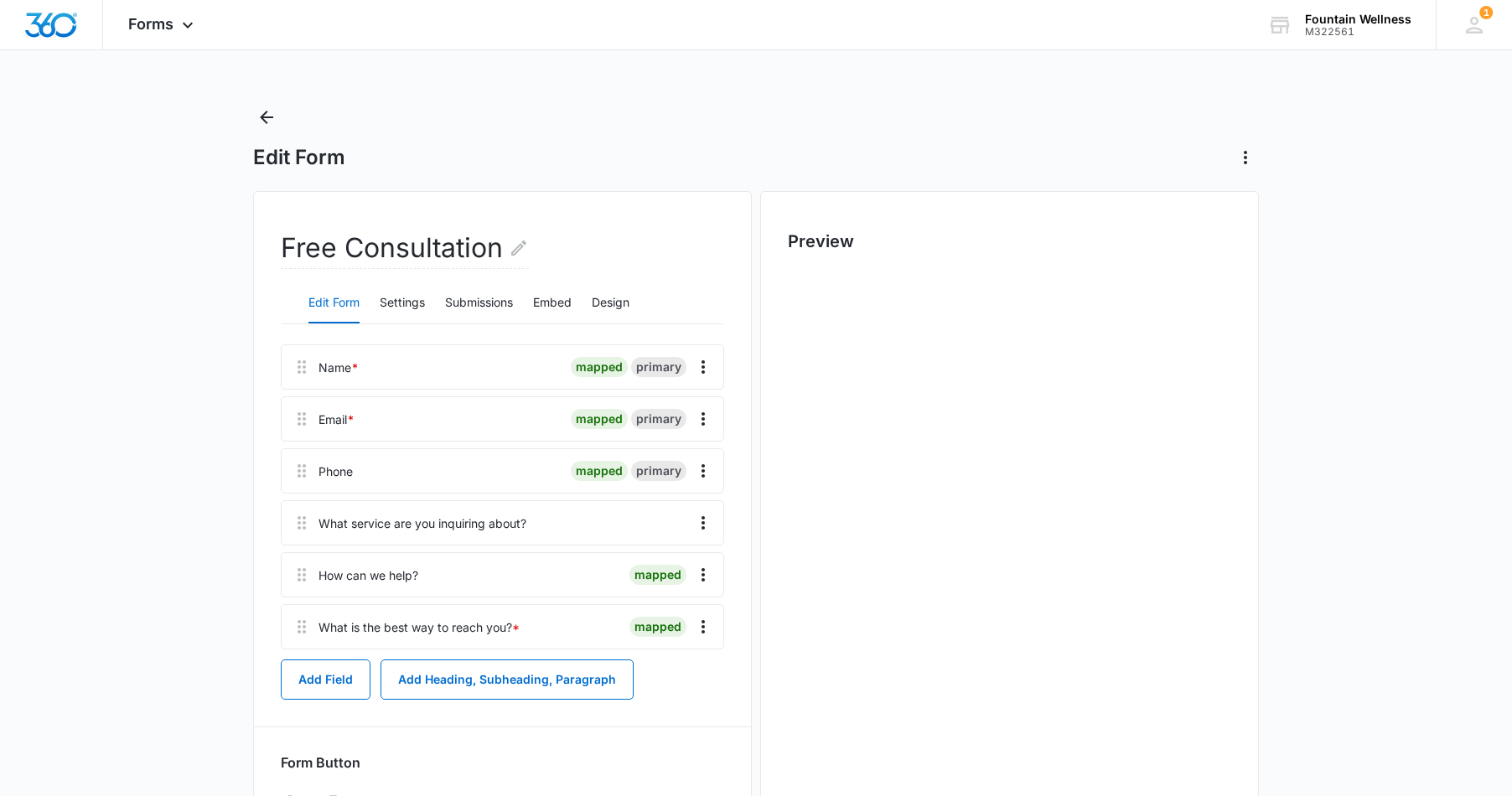 scroll, scrollTop: 0, scrollLeft: 0, axis: both 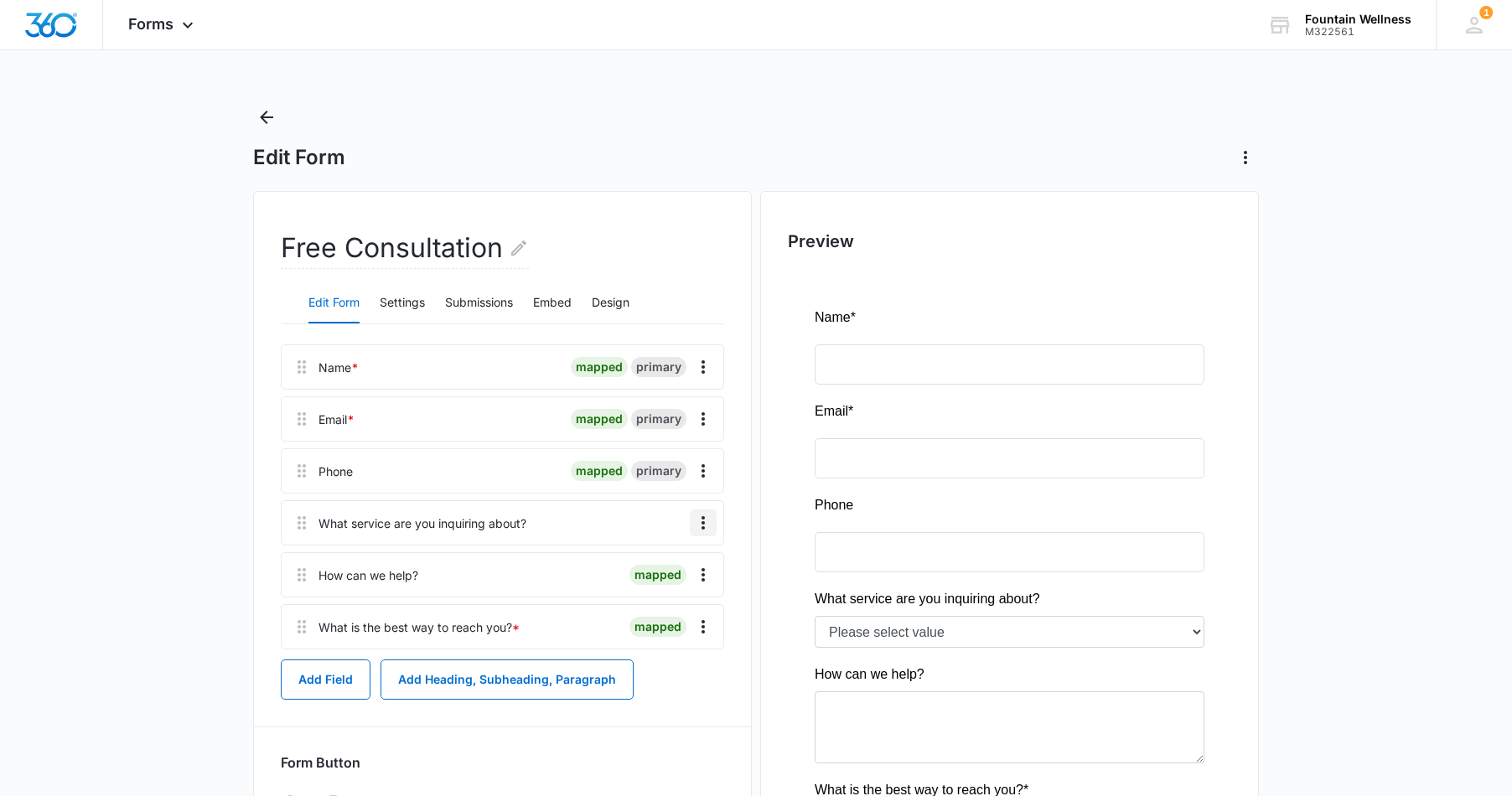 click 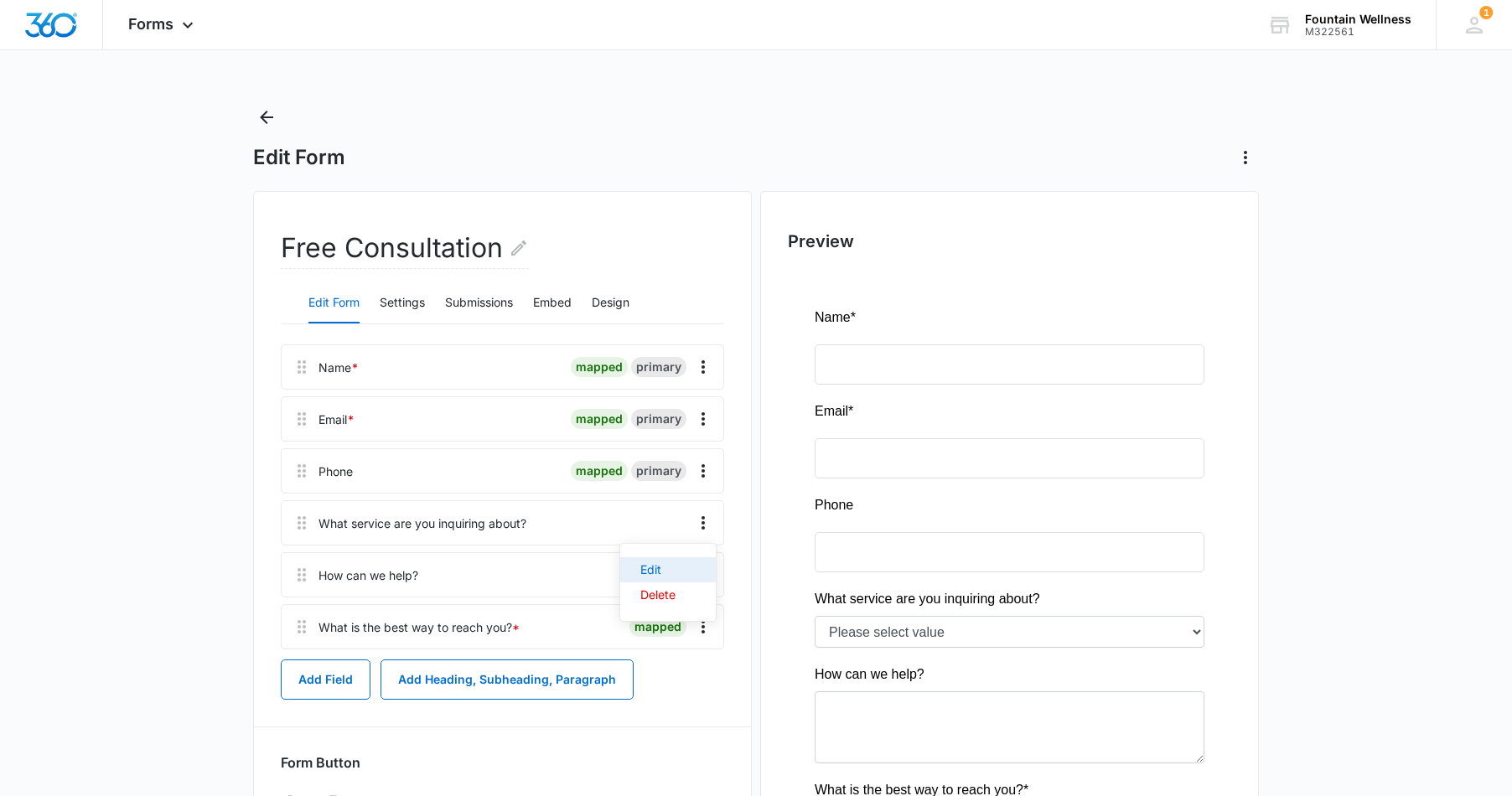 click on "Edit" at bounding box center (658, 570) 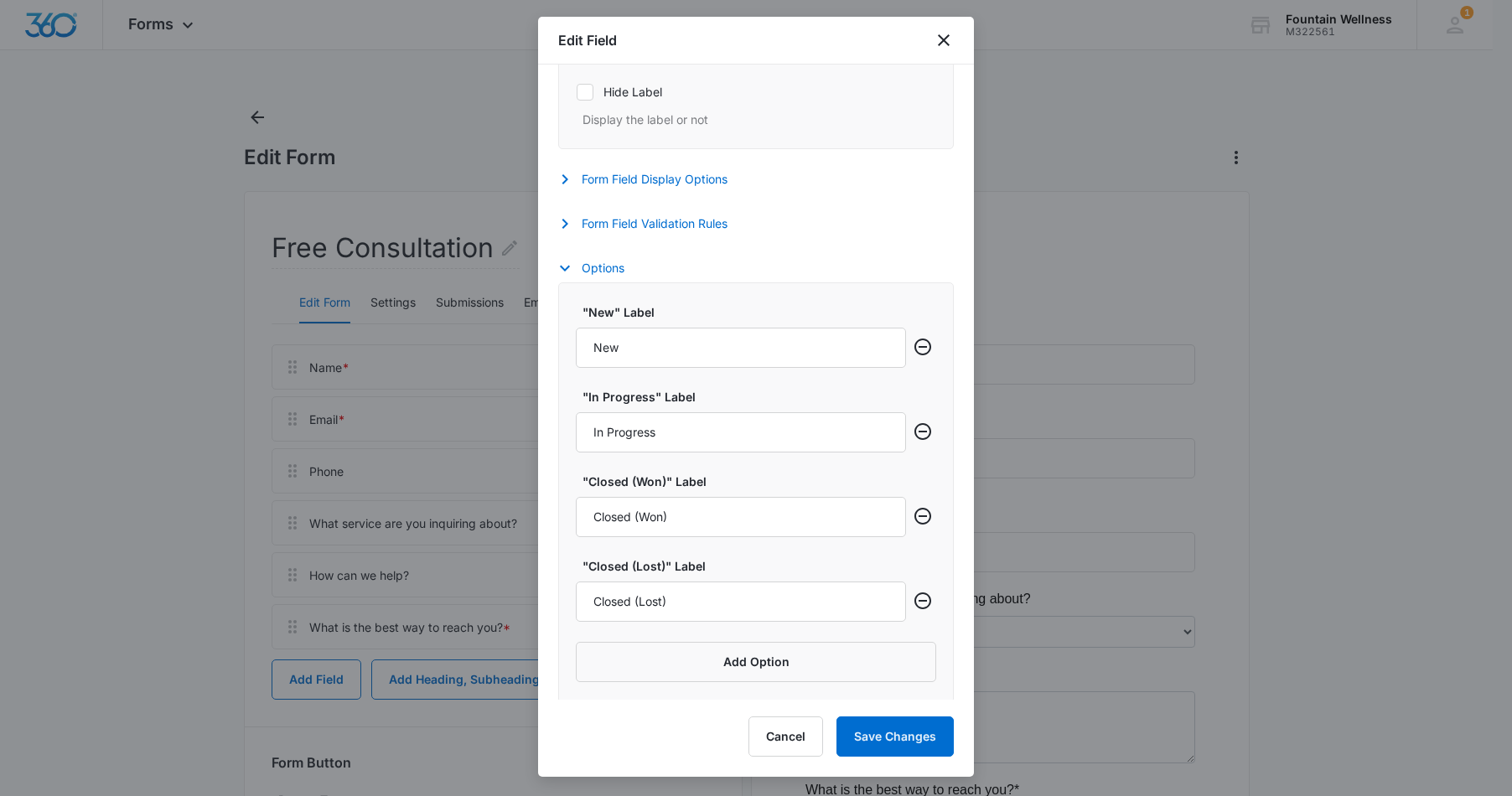 scroll, scrollTop: 493, scrollLeft: 0, axis: vertical 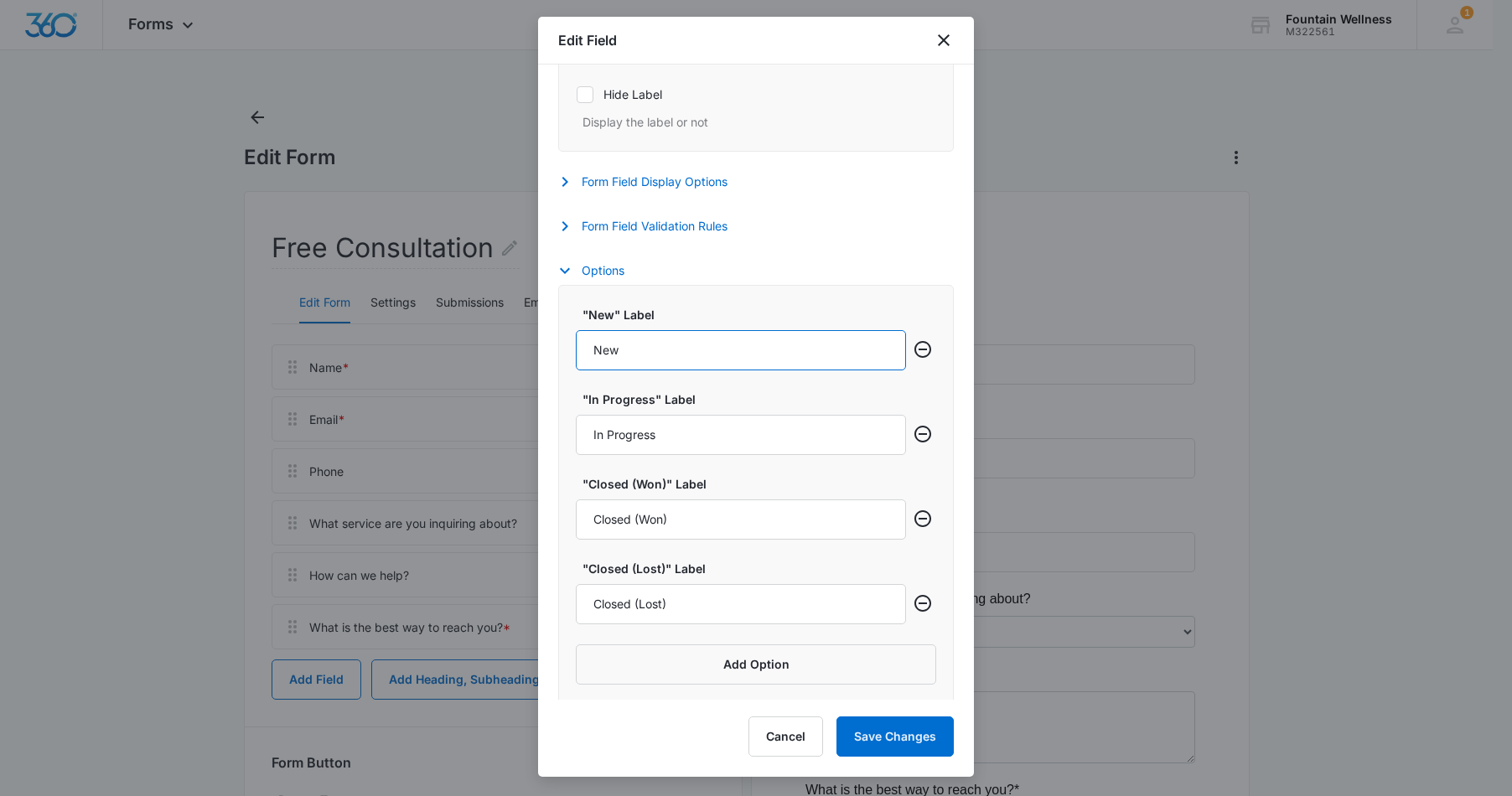 click on "New" at bounding box center (741, 350) 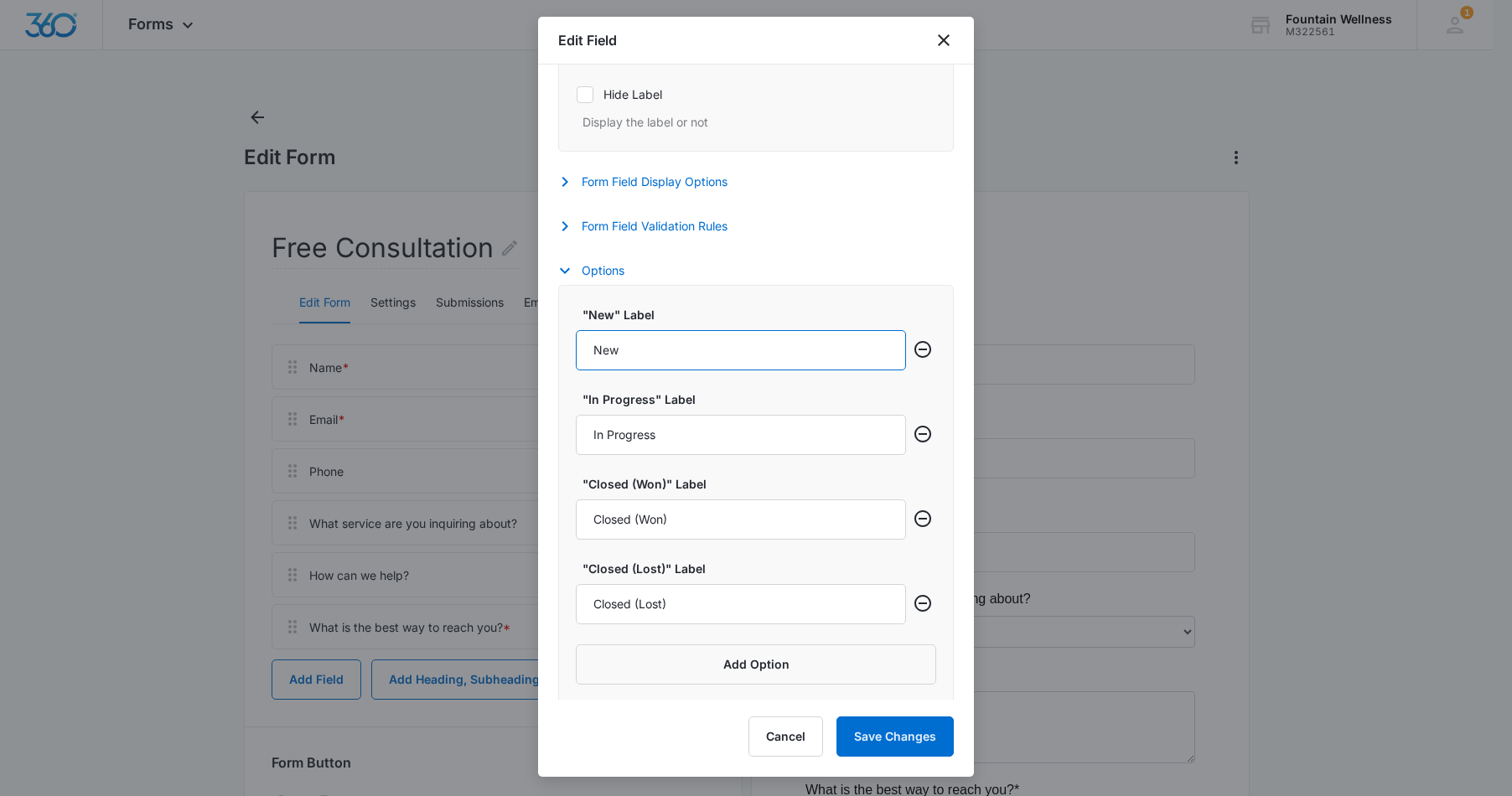 scroll, scrollTop: 499, scrollLeft: 0, axis: vertical 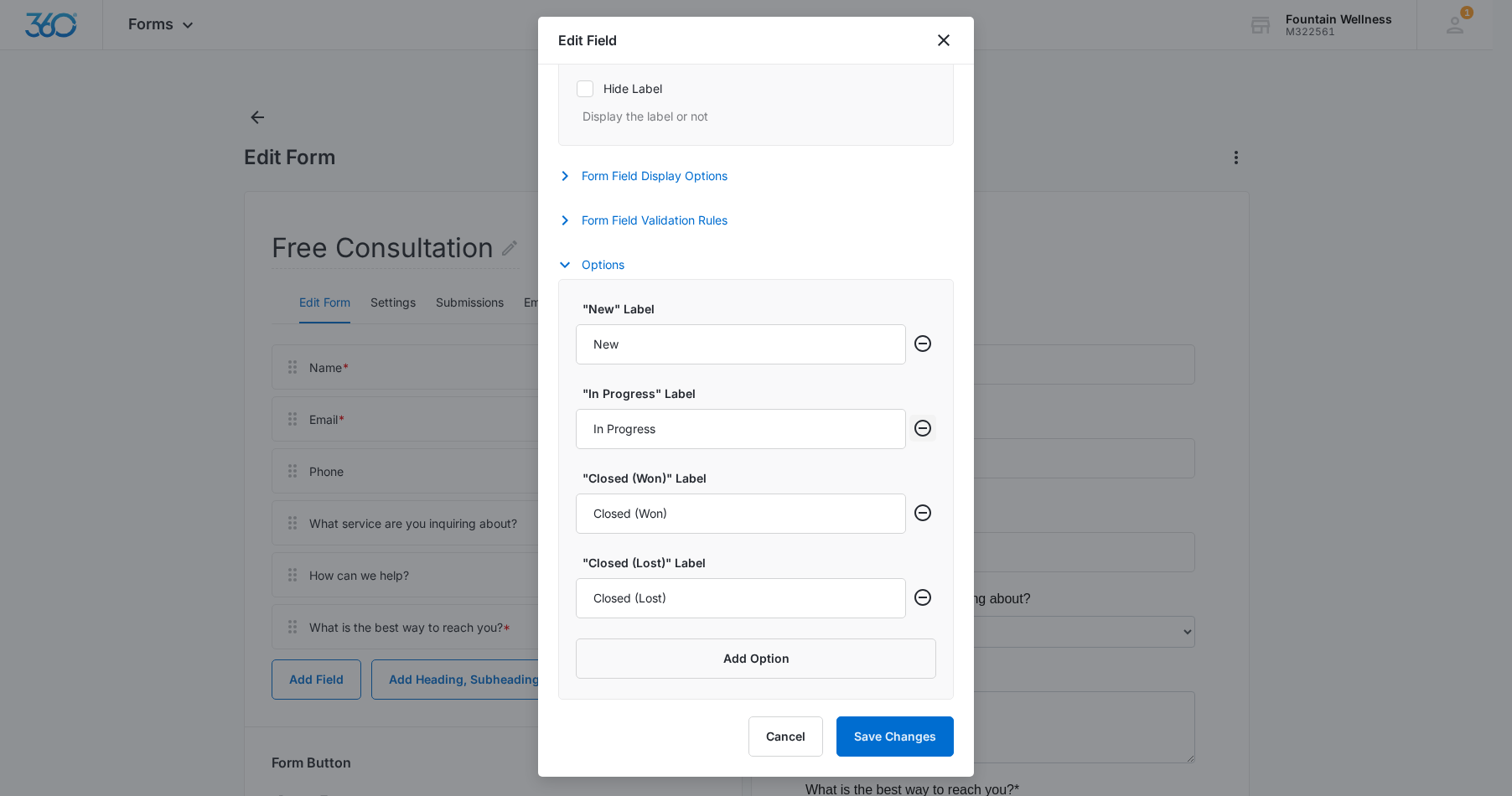 click 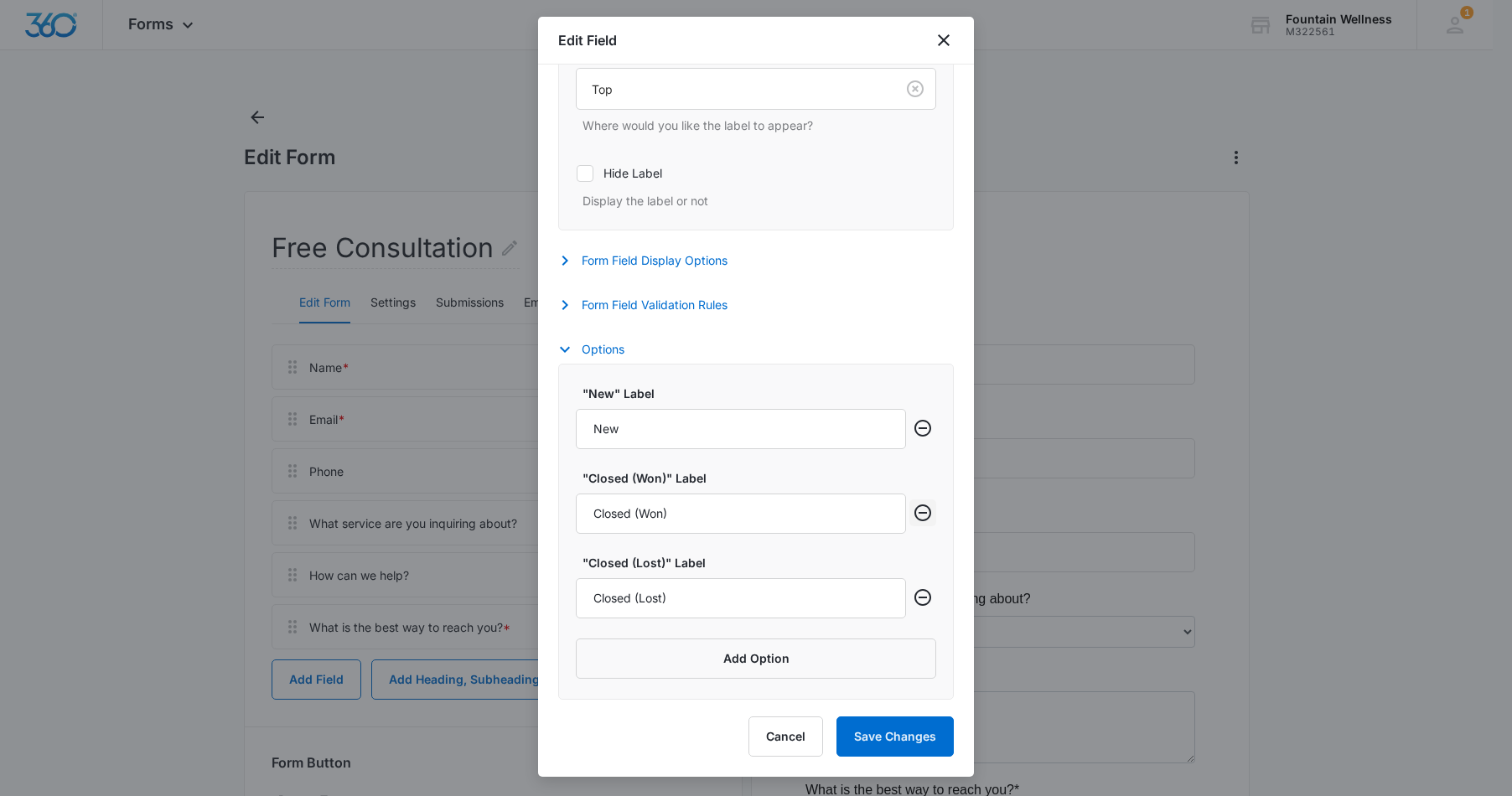 scroll, scrollTop: 414, scrollLeft: 0, axis: vertical 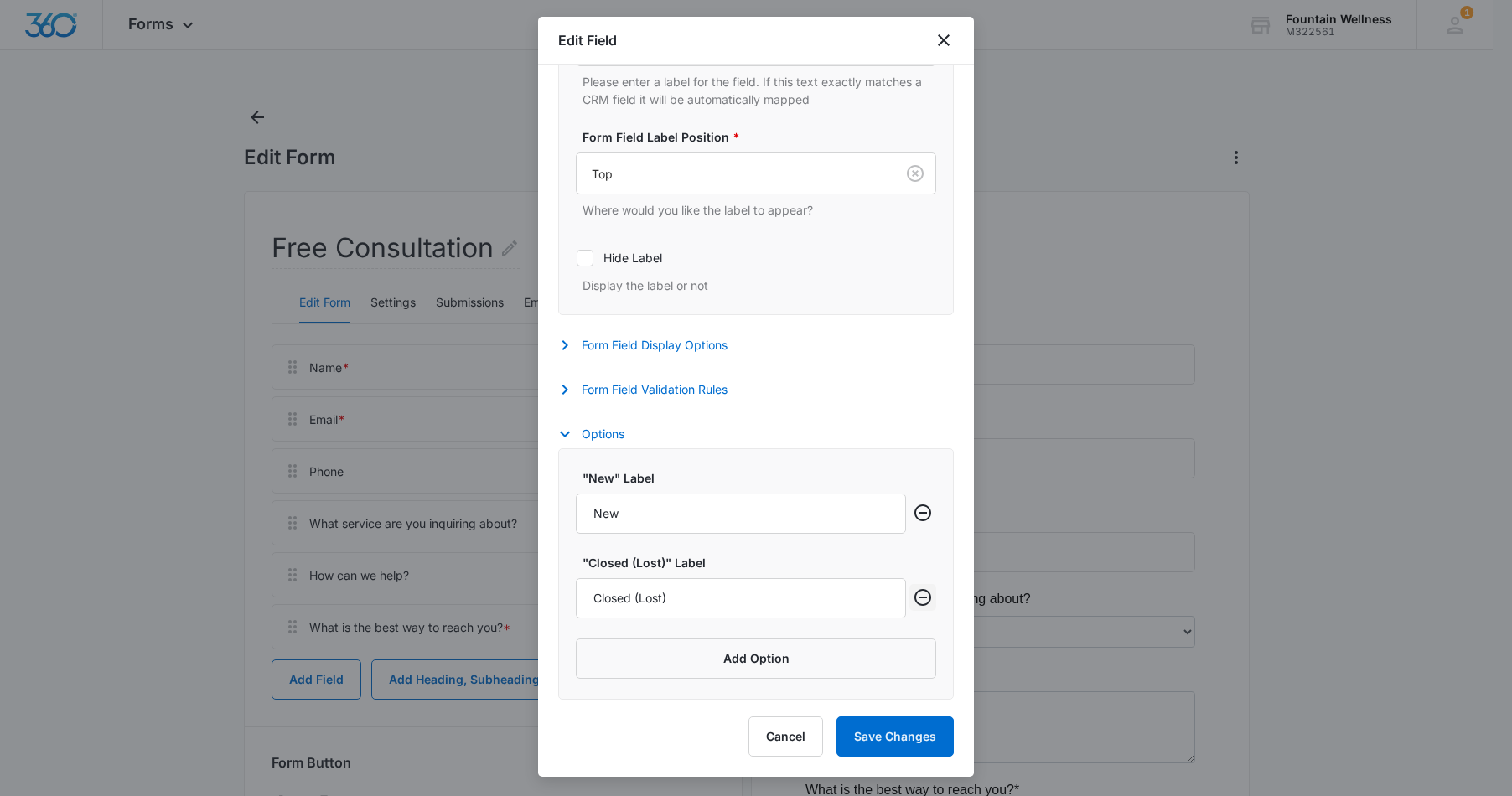 click 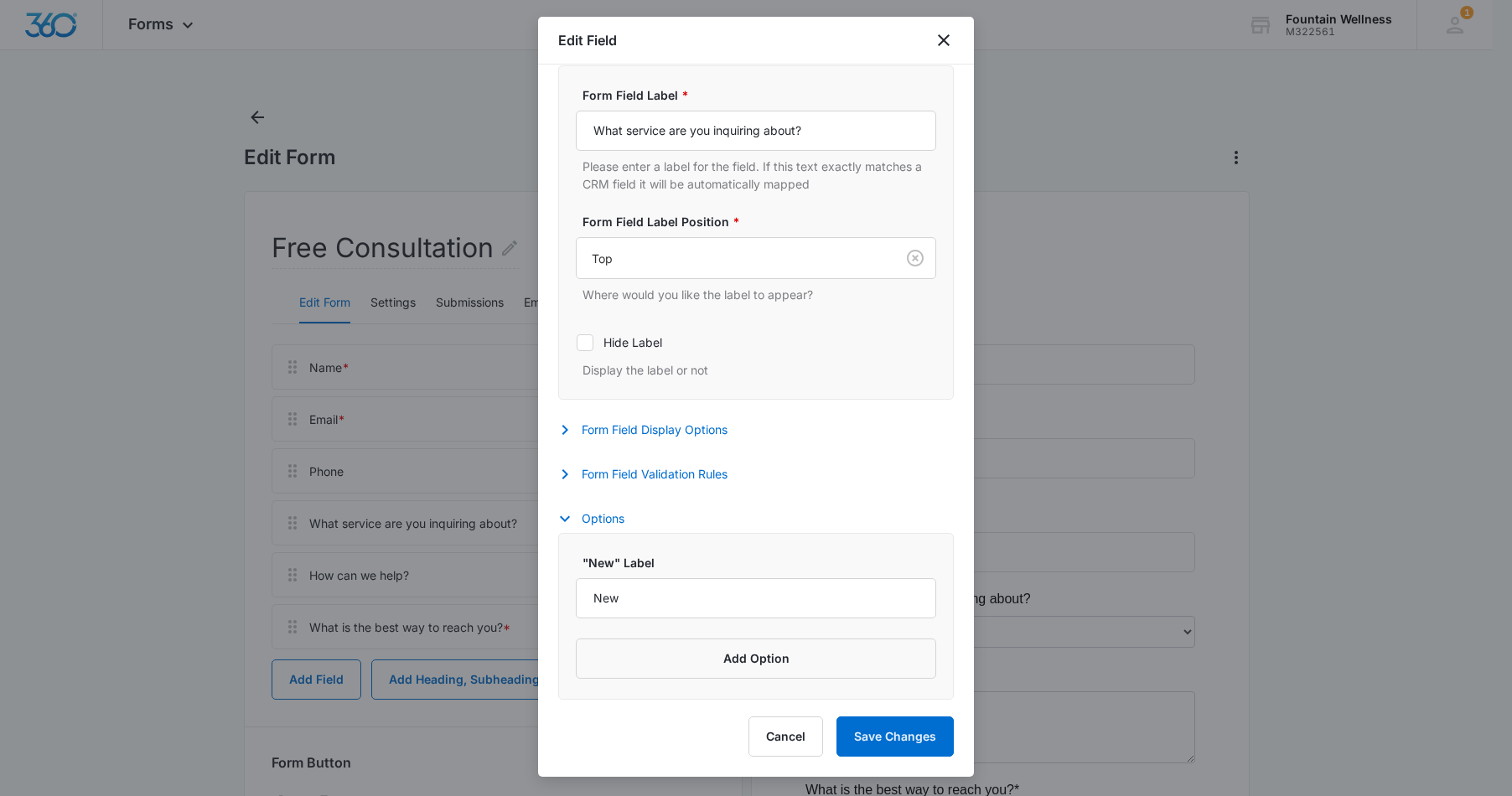scroll, scrollTop: 245, scrollLeft: 0, axis: vertical 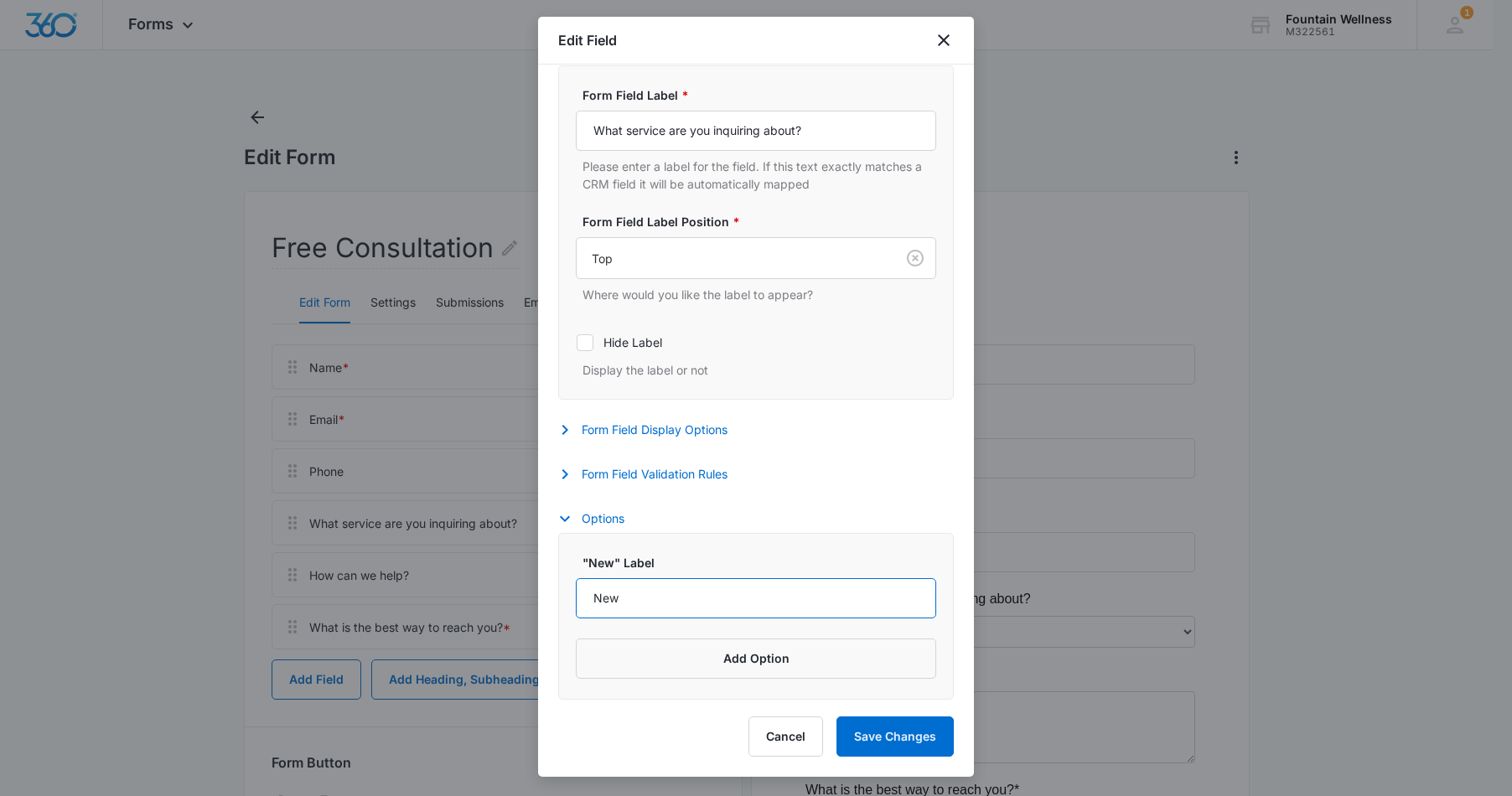 click on "New" at bounding box center [756, 598] 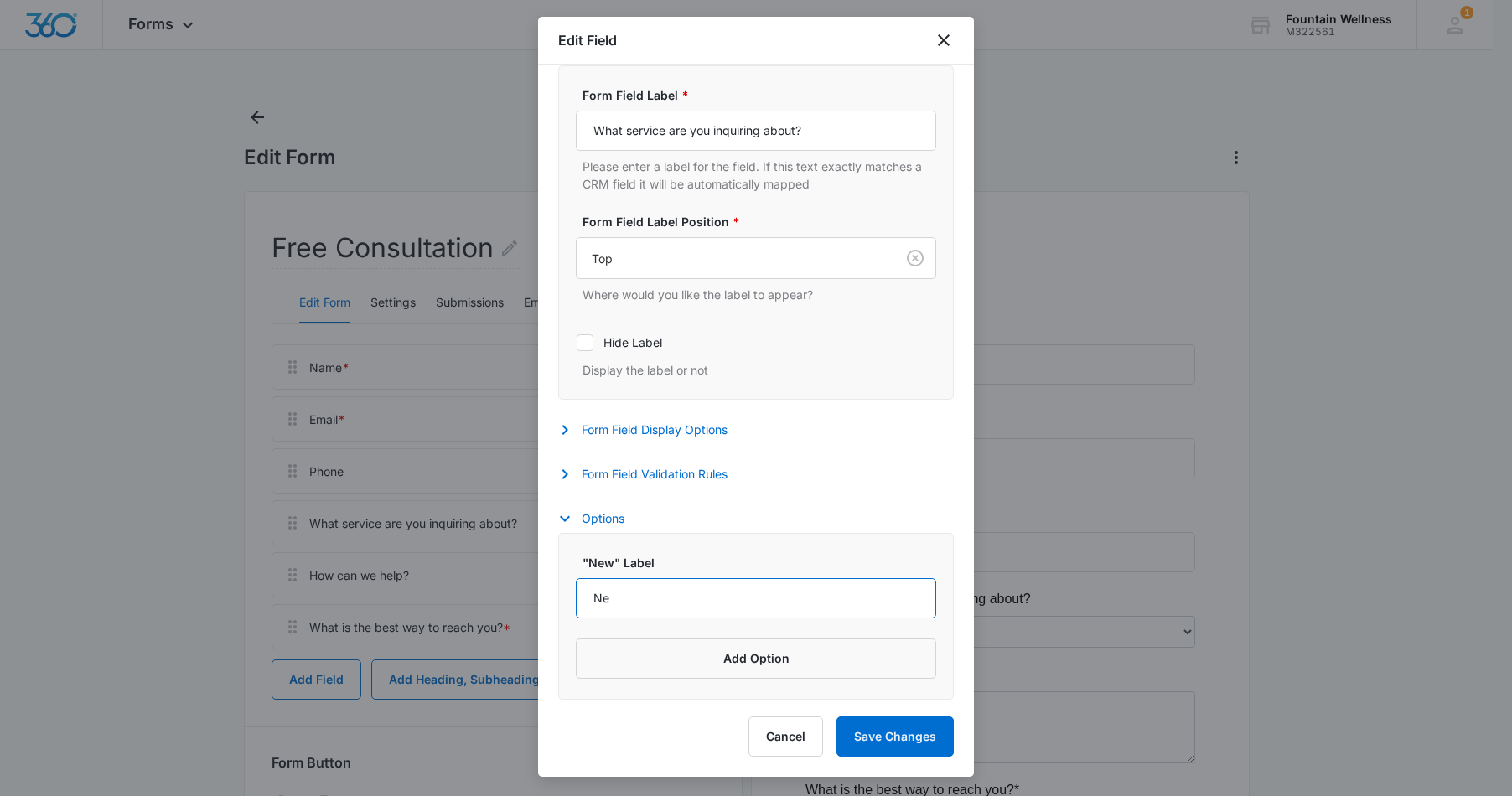 type on "N" 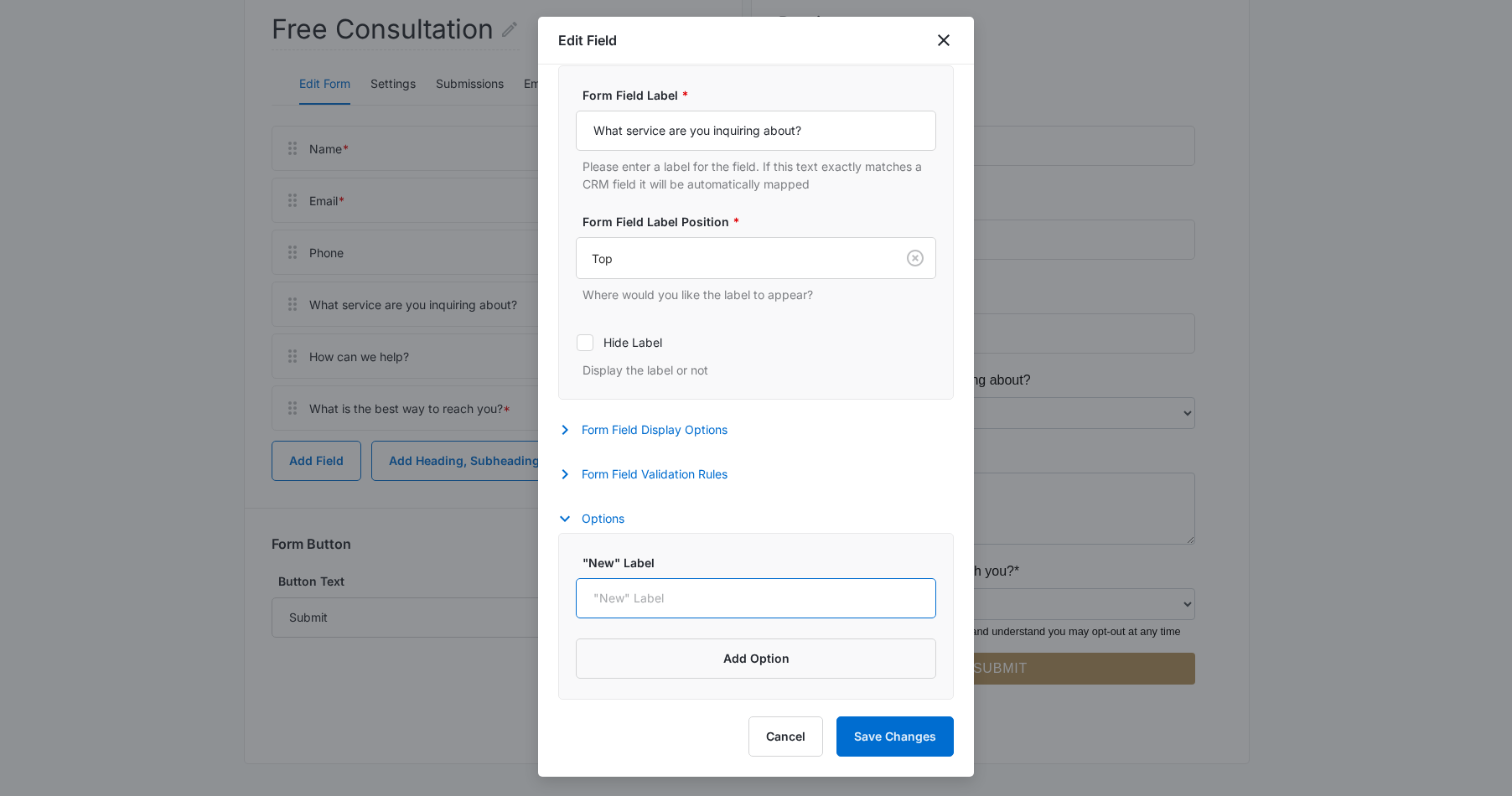 scroll, scrollTop: 220, scrollLeft: 0, axis: vertical 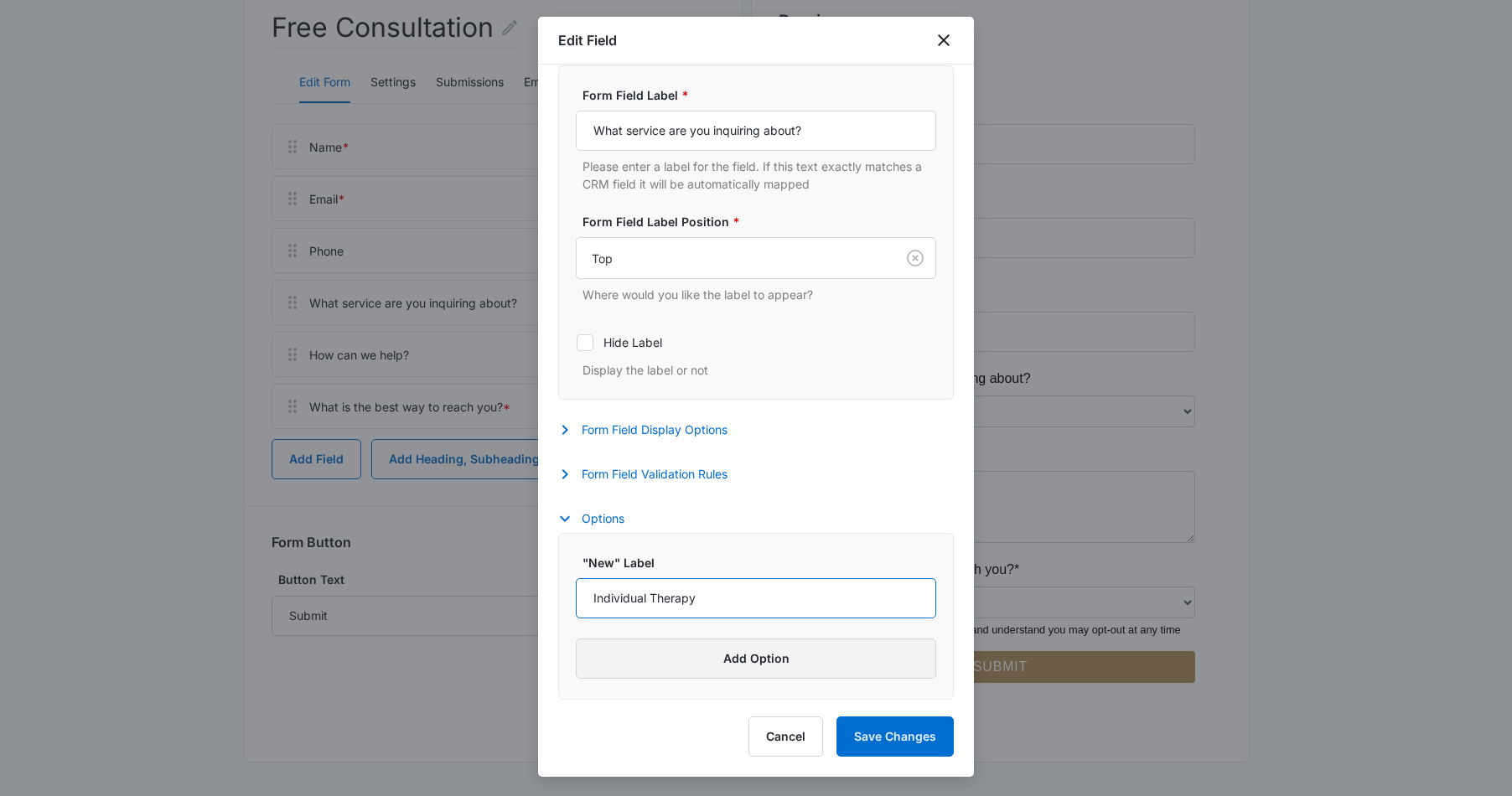 type on "Individual Therapy" 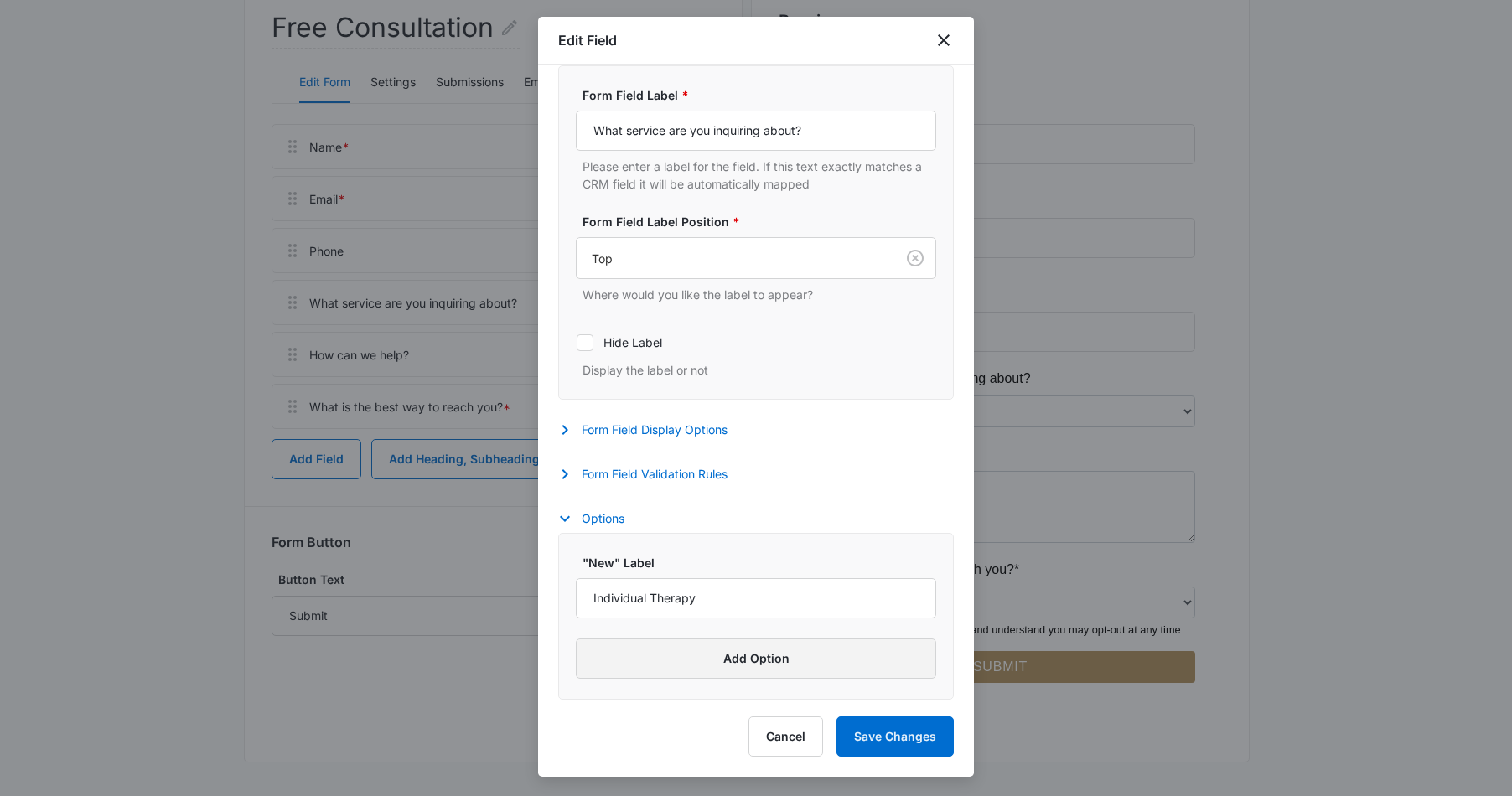 click on "Add Option" at bounding box center (756, 659) 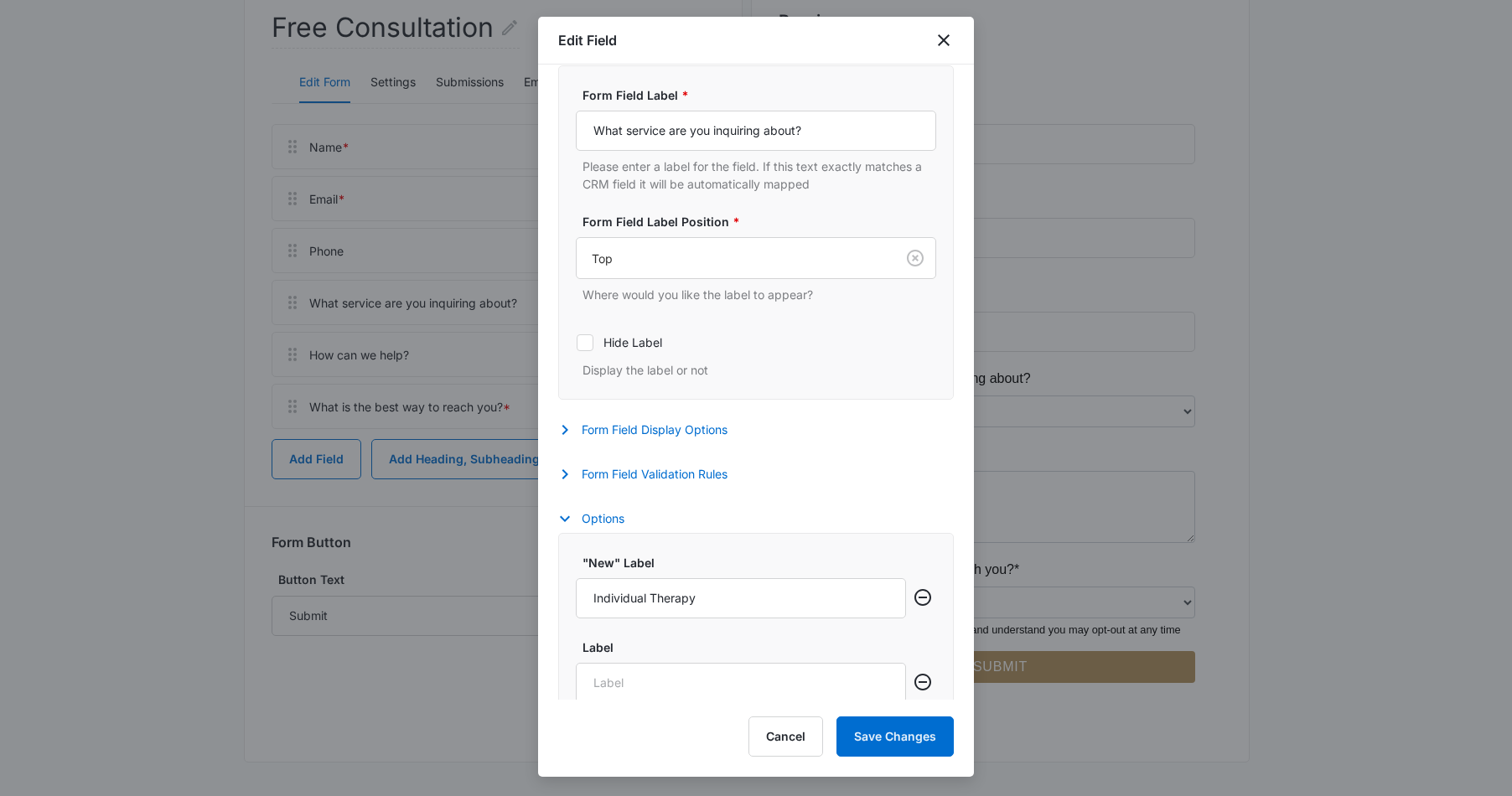 scroll, scrollTop: 329, scrollLeft: 0, axis: vertical 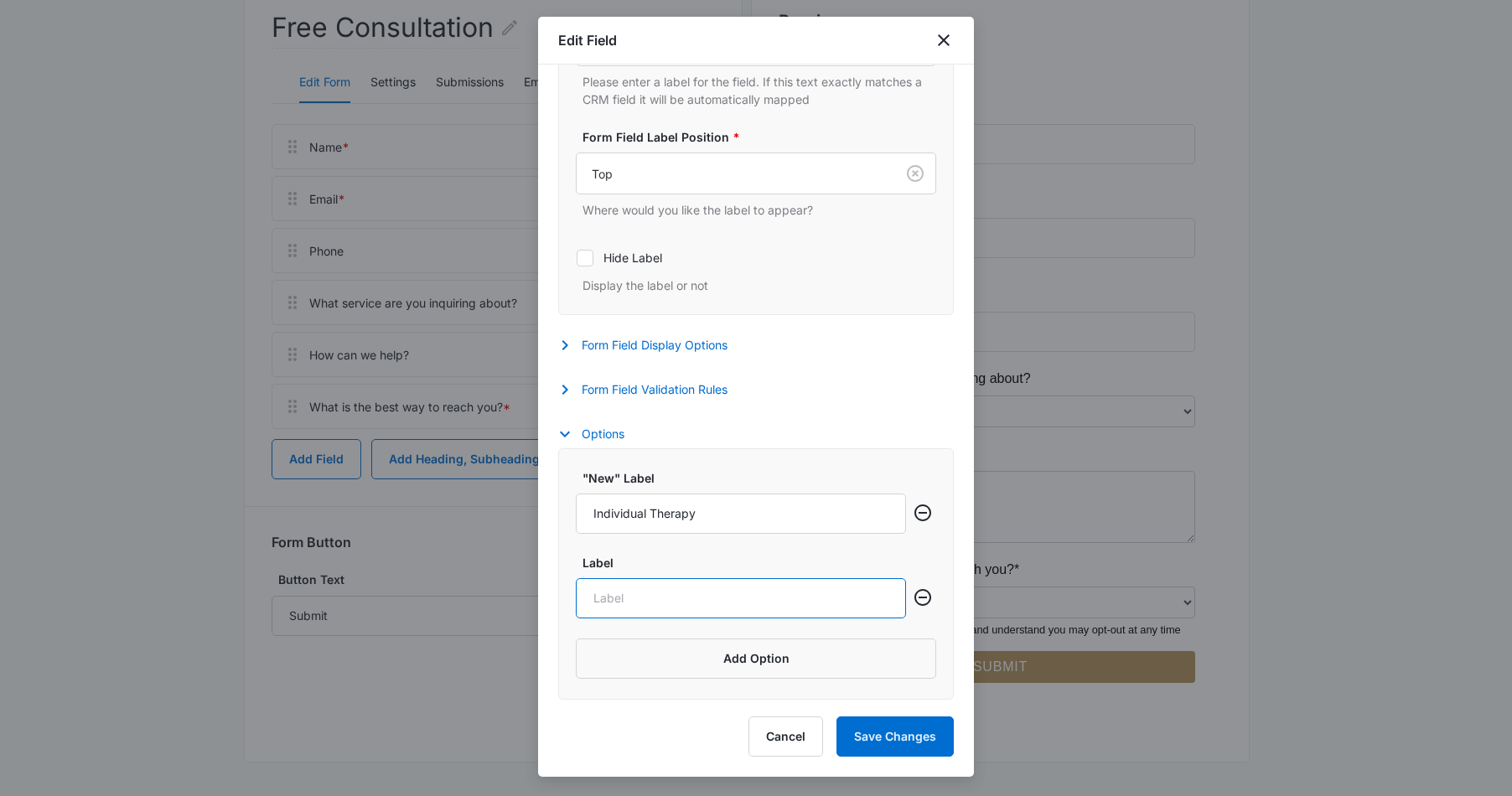 click on "Label" at bounding box center (741, 598) 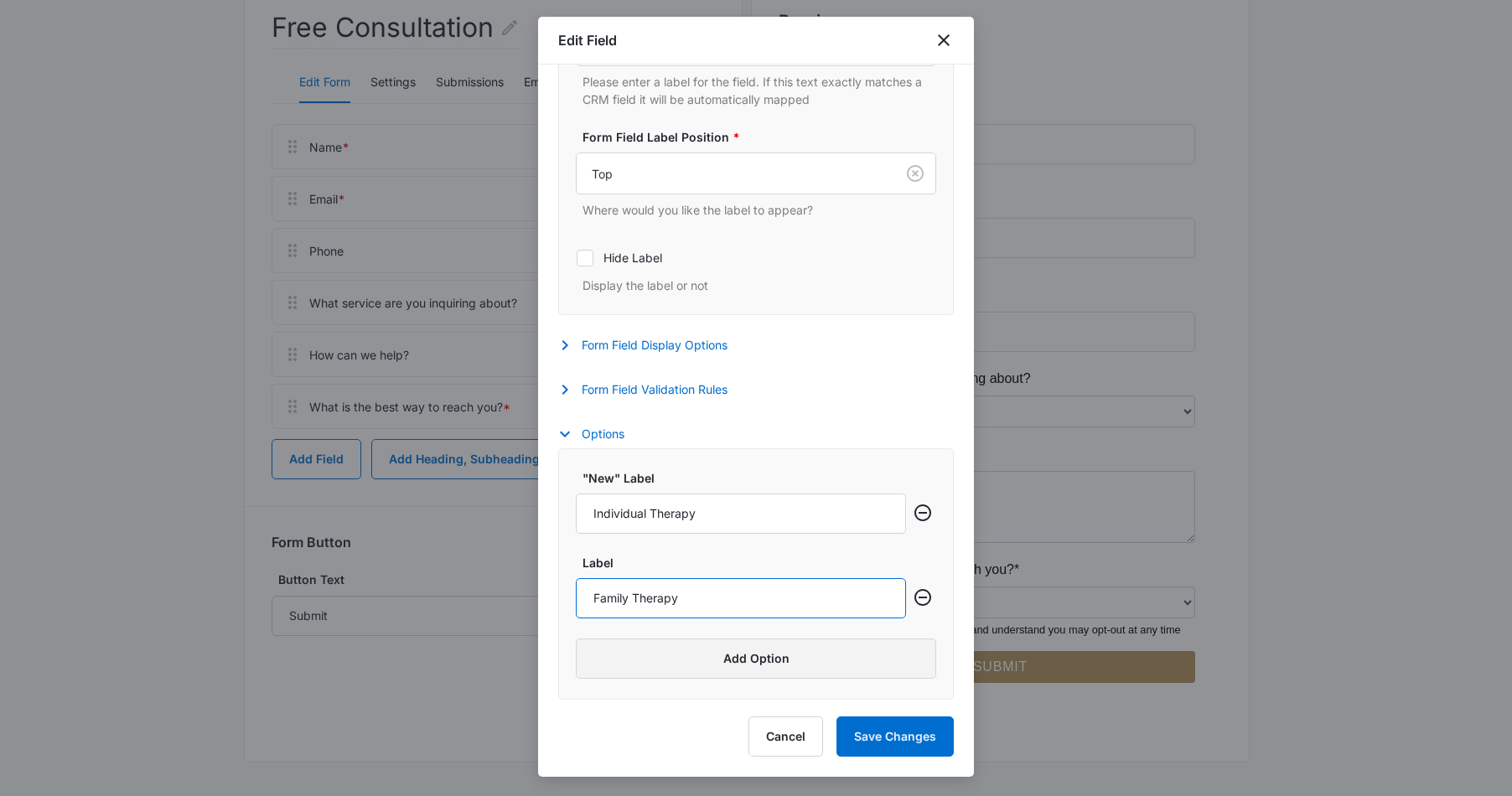 type on "Family Therapy" 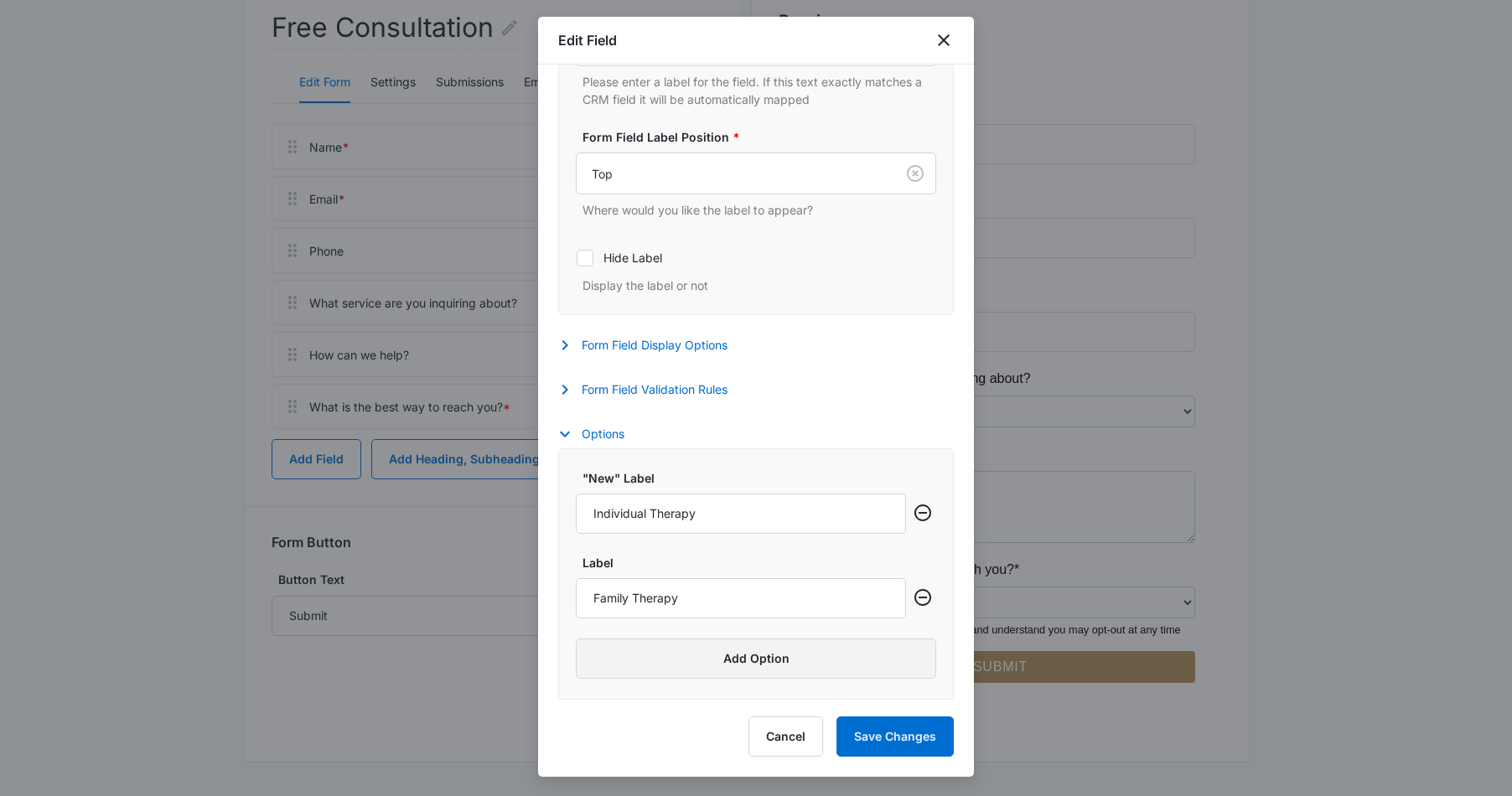click on "Add Option" at bounding box center (756, 659) 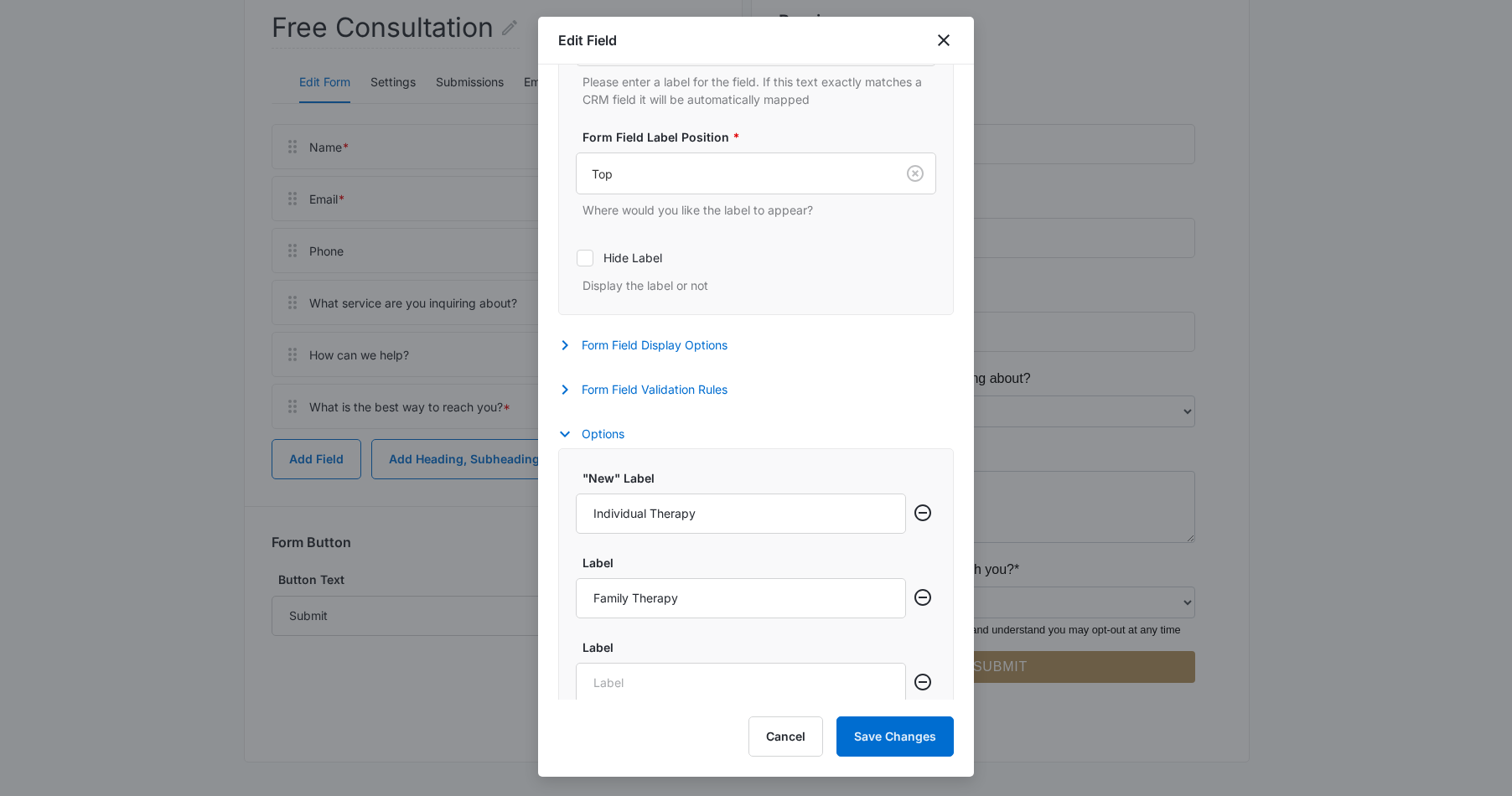 scroll, scrollTop: 414, scrollLeft: 0, axis: vertical 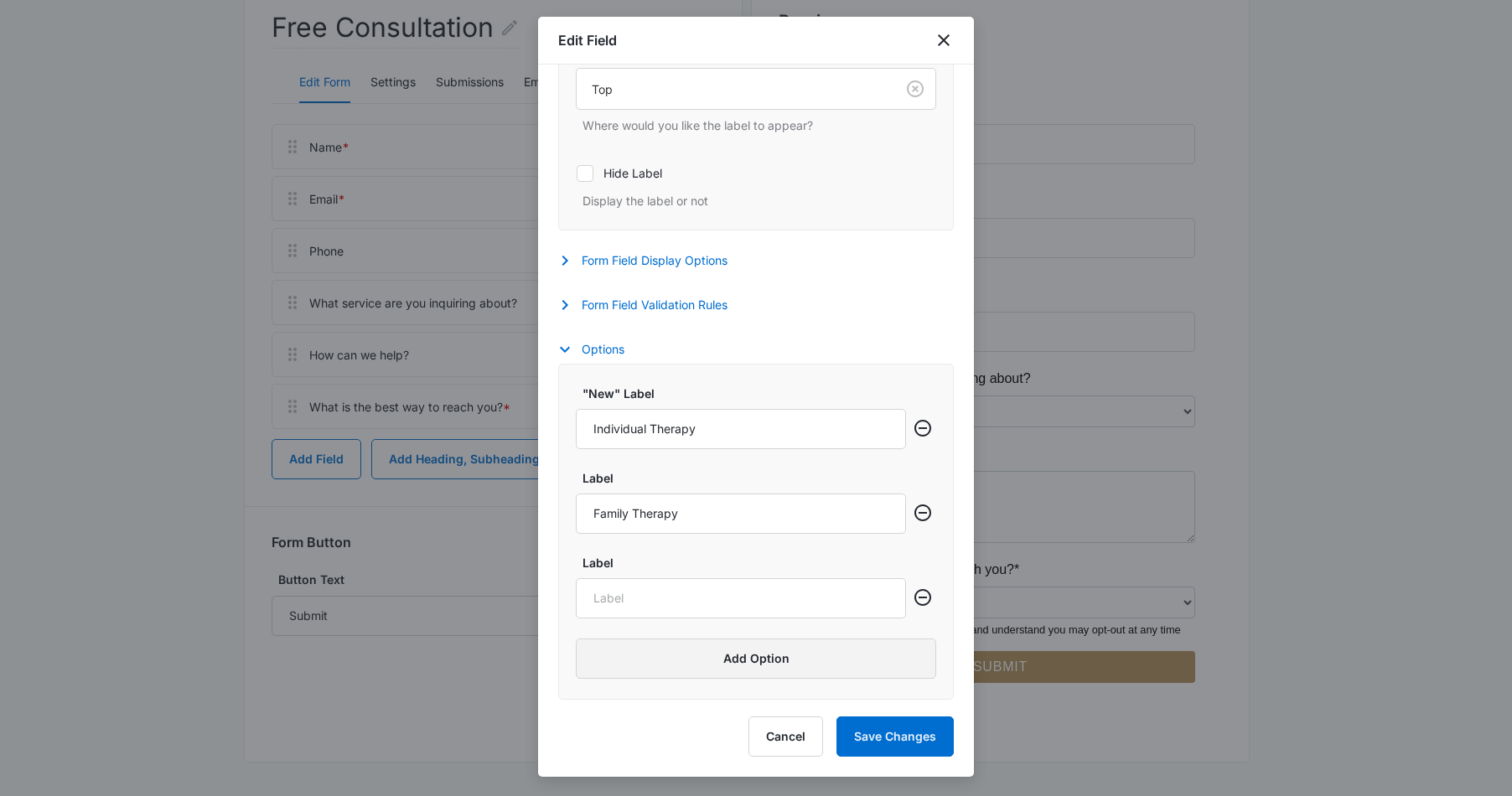 type 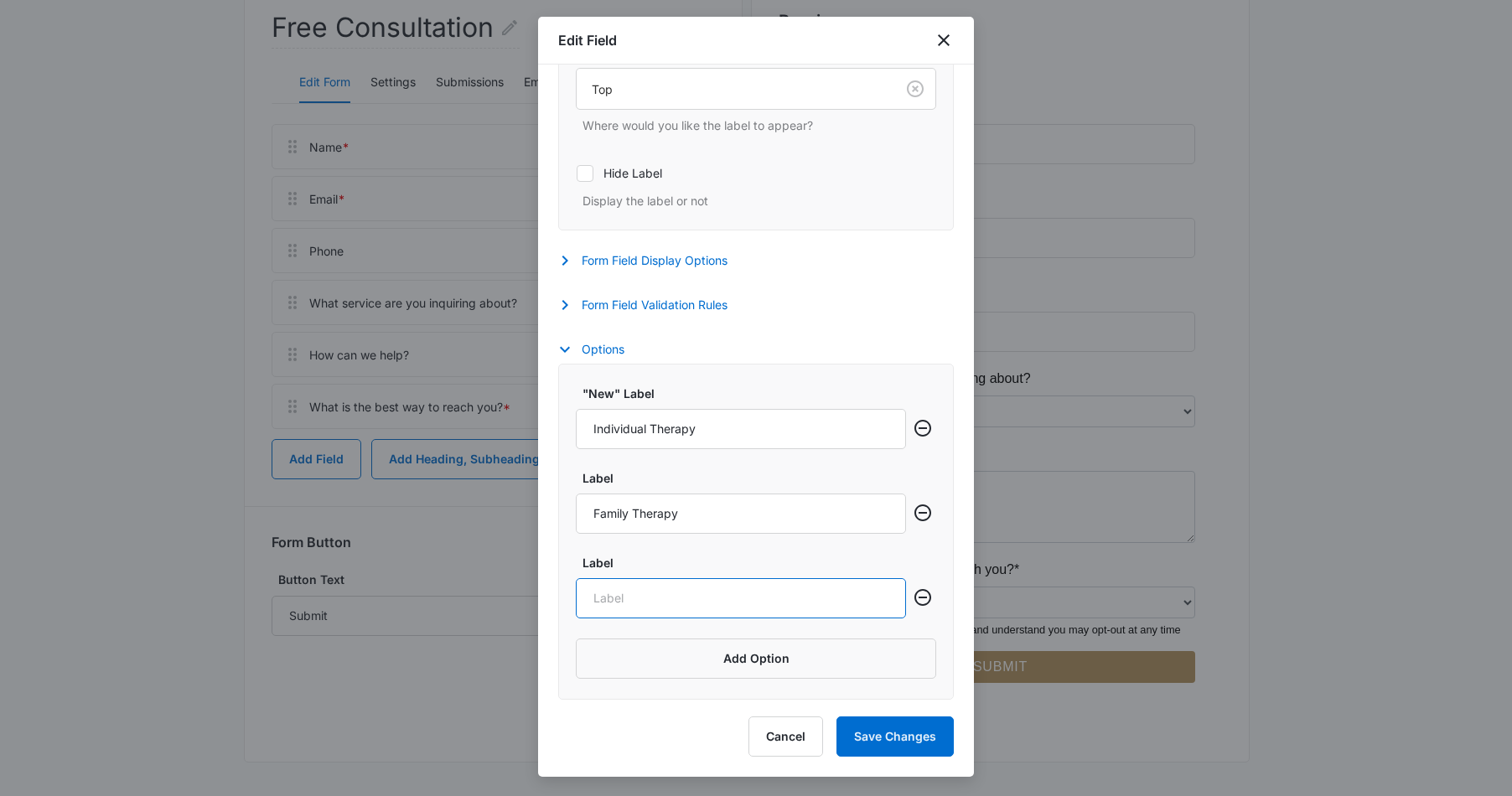 click on "Label" at bounding box center (741, 598) 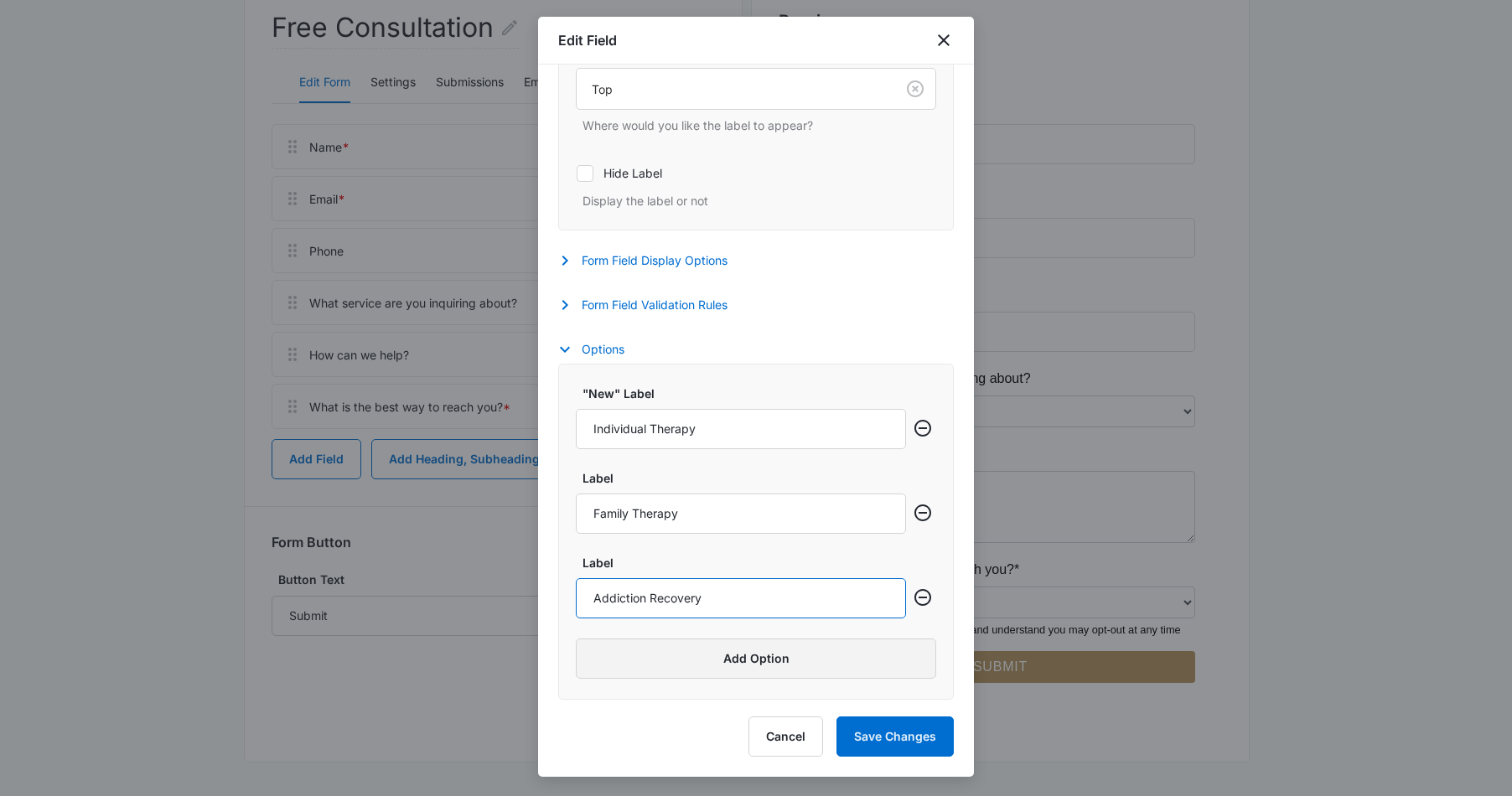 type on "Addiction Recovery" 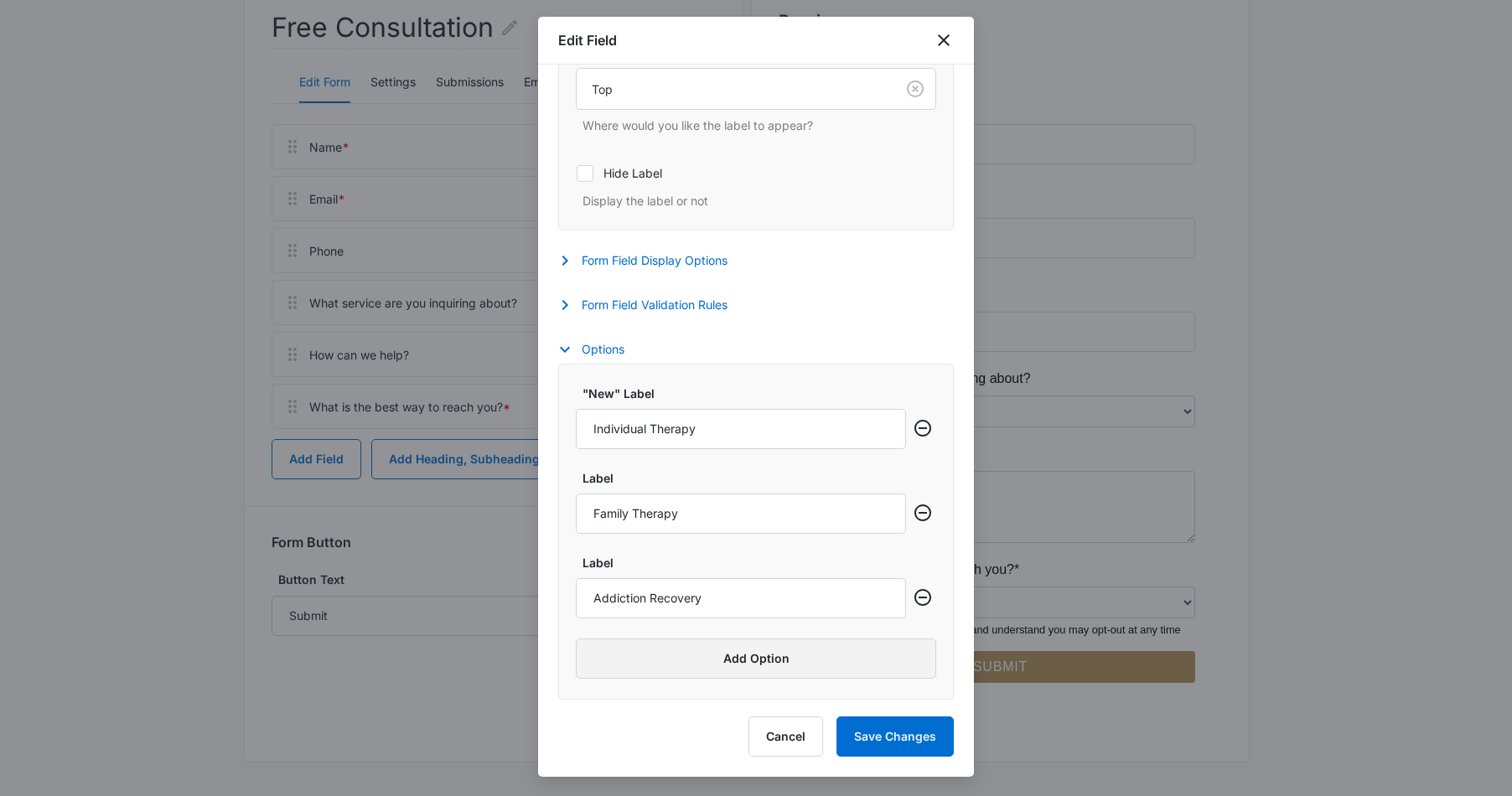 click on "Add Option" at bounding box center [756, 659] 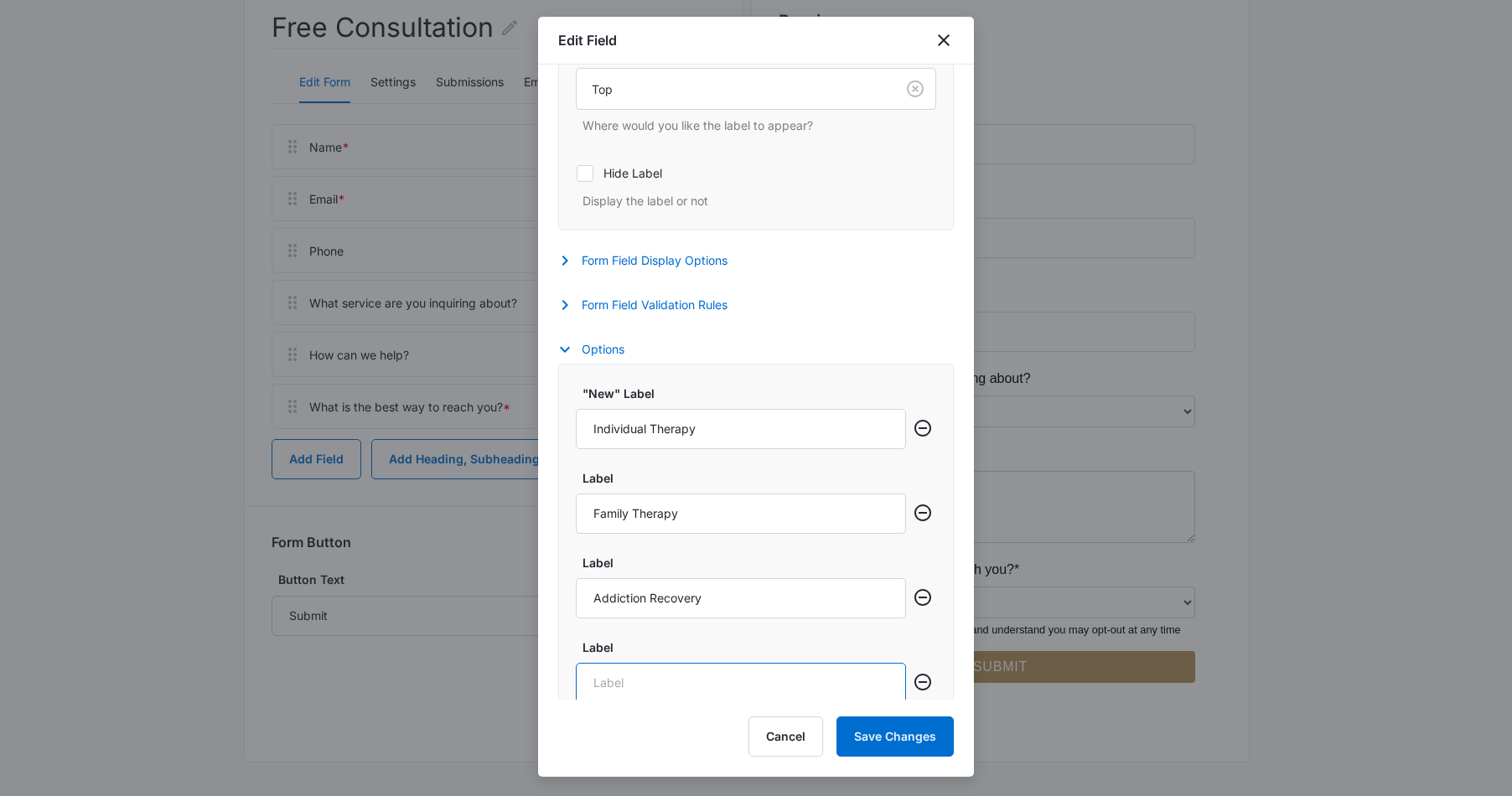click on "Label" at bounding box center [741, 683] 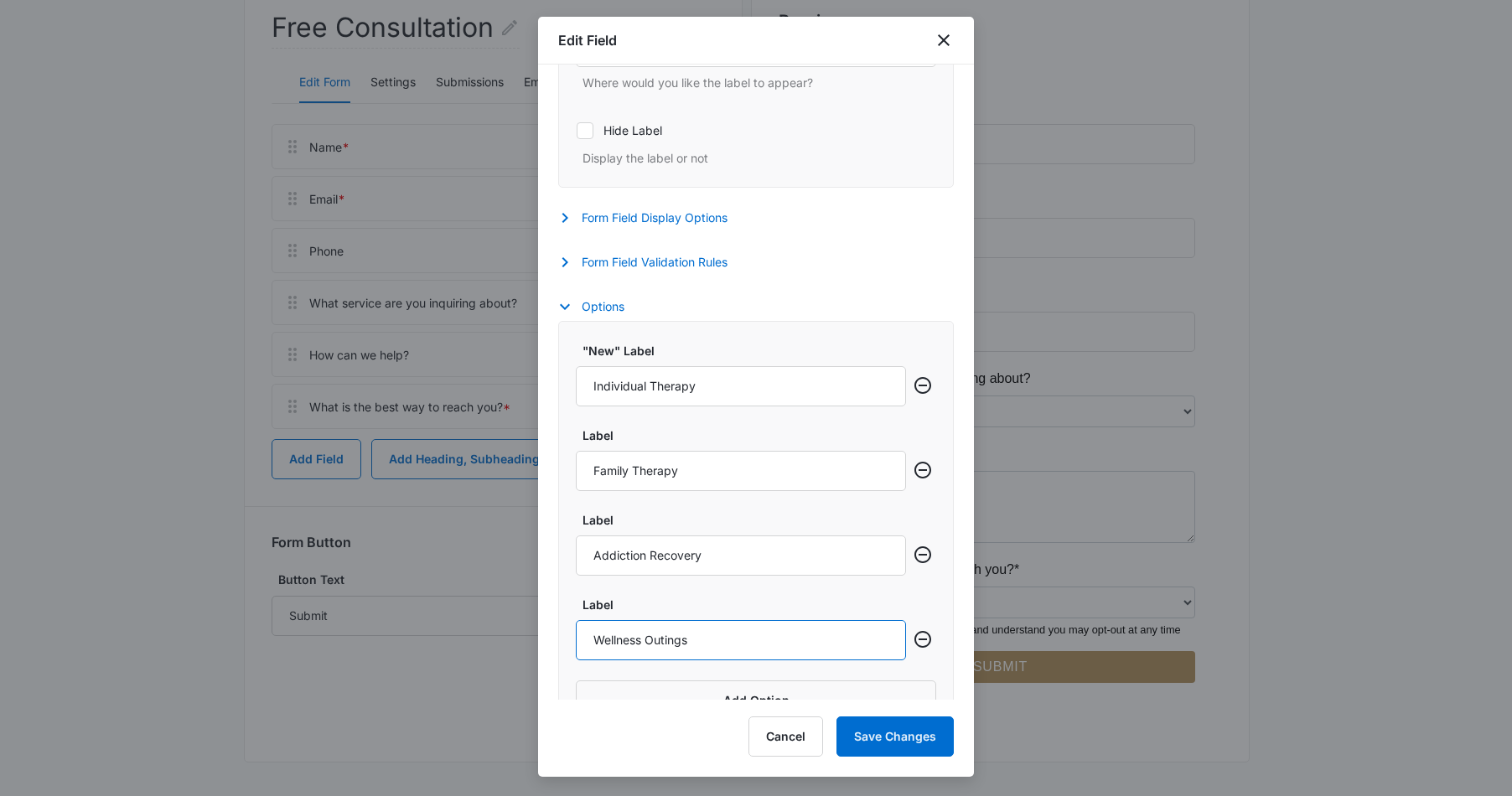 scroll, scrollTop: 499, scrollLeft: 0, axis: vertical 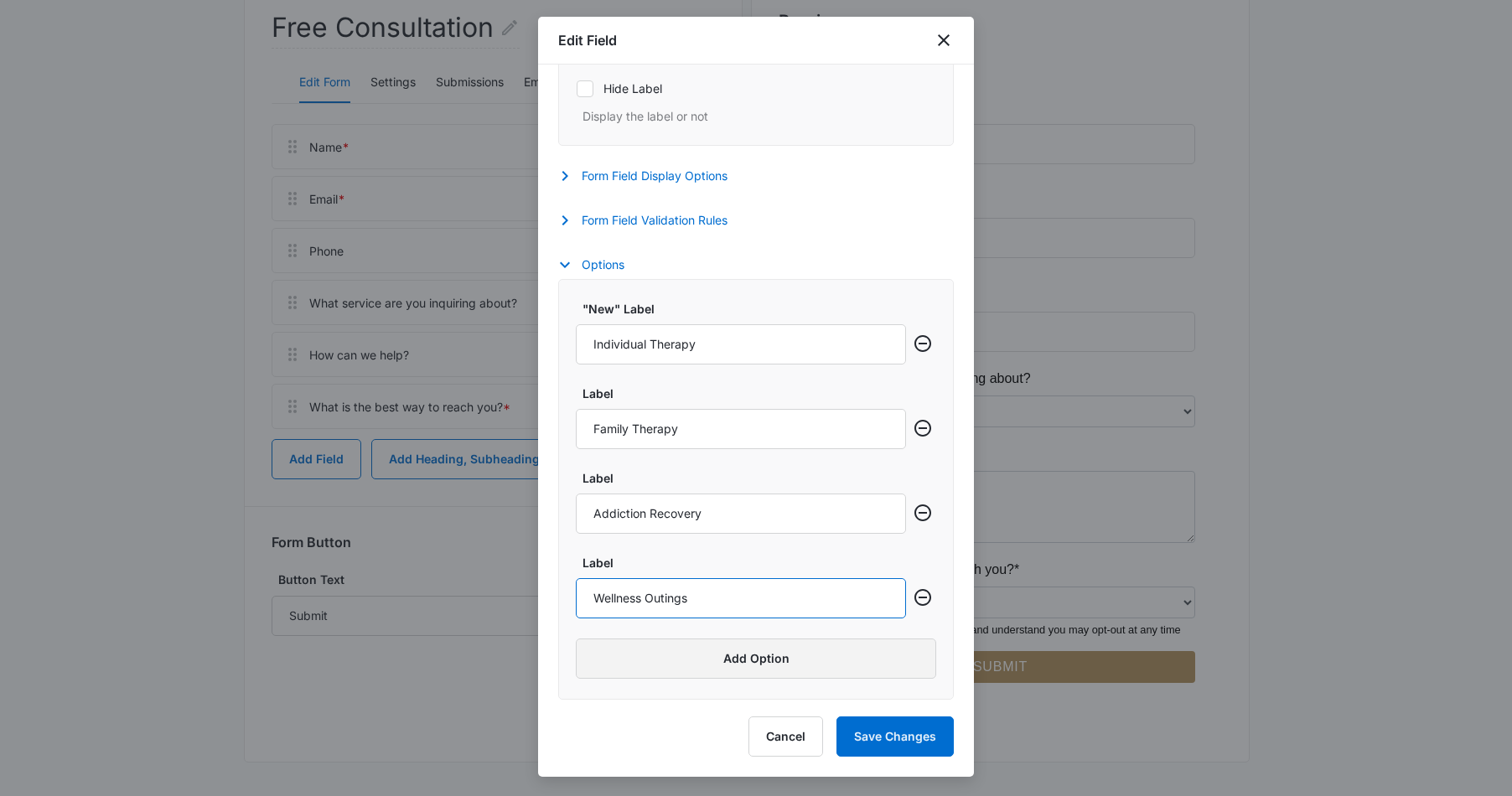 type on "Wellness Outings" 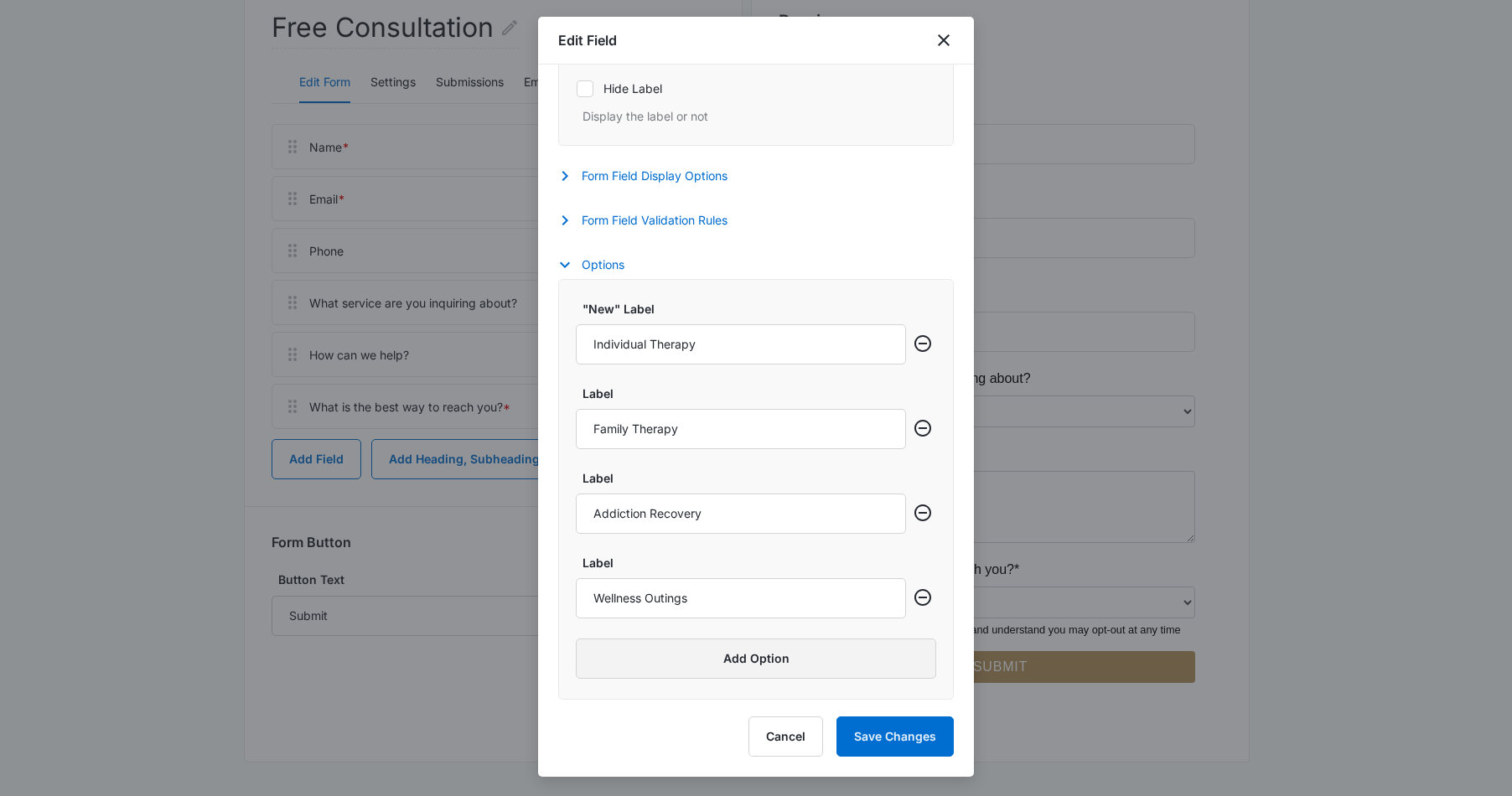 click on "Add Option" at bounding box center [756, 659] 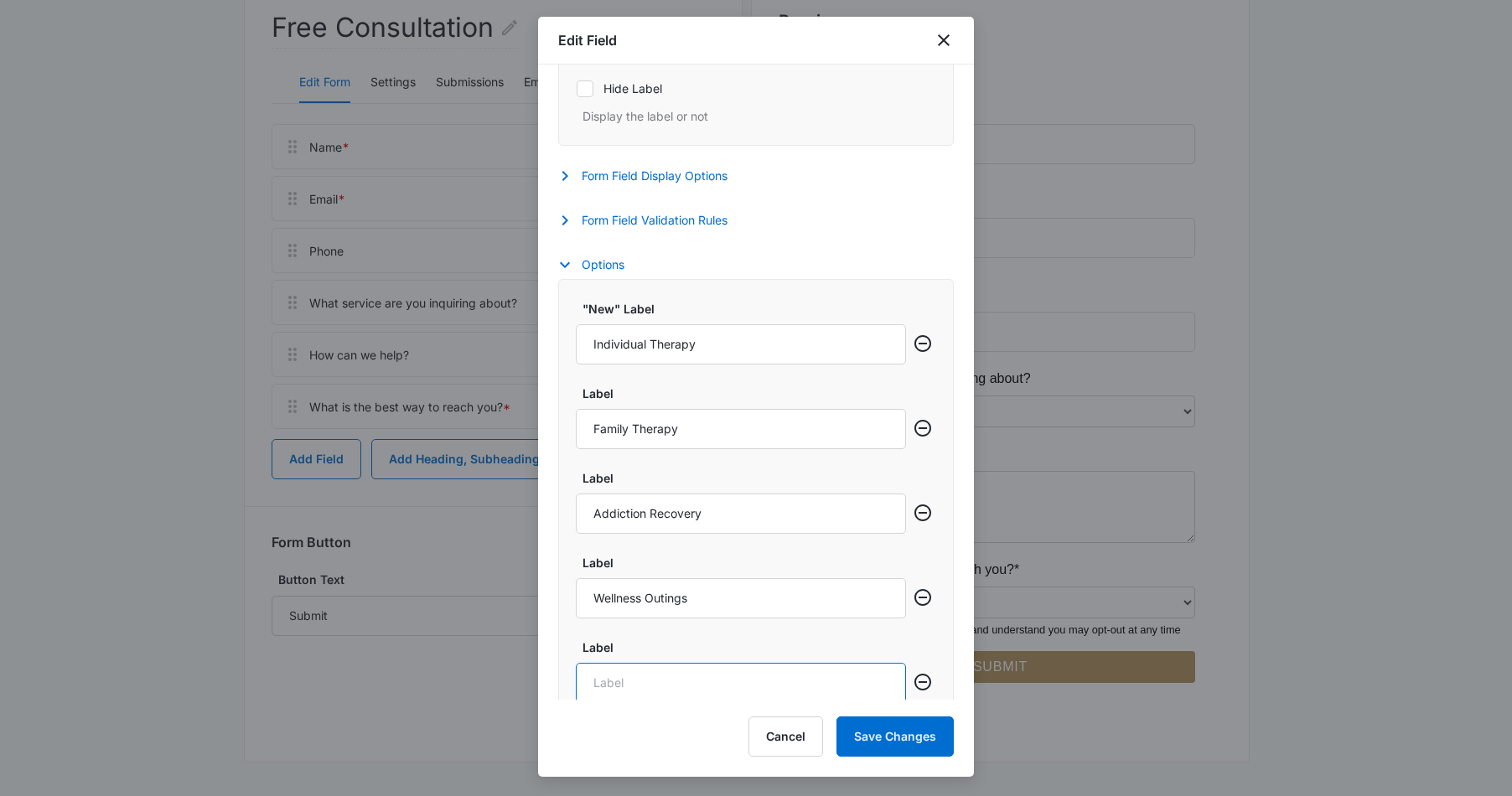 click on "Label" at bounding box center [741, 683] 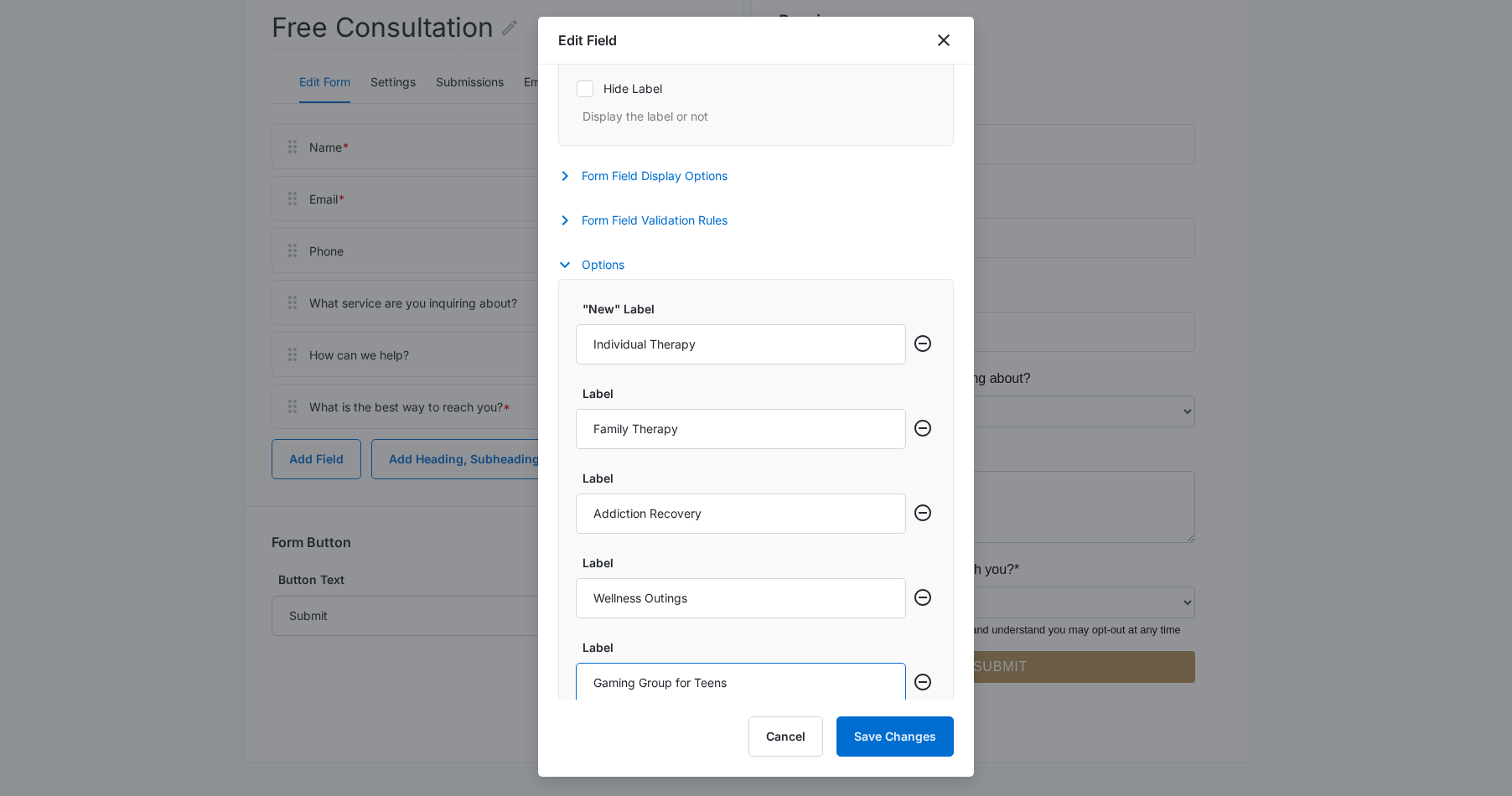 scroll, scrollTop: 583, scrollLeft: 0, axis: vertical 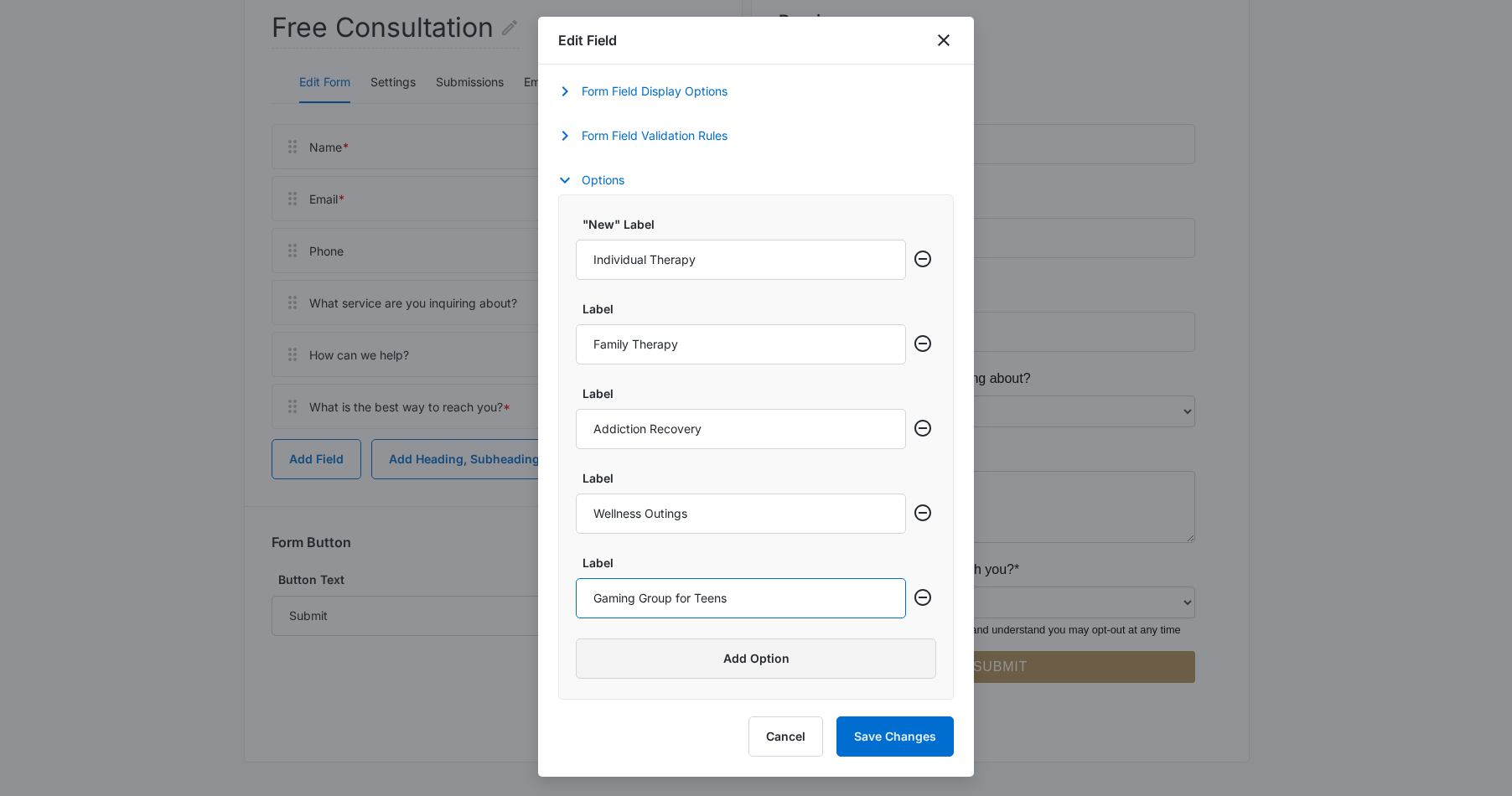 type on "Gaming Group for Teens" 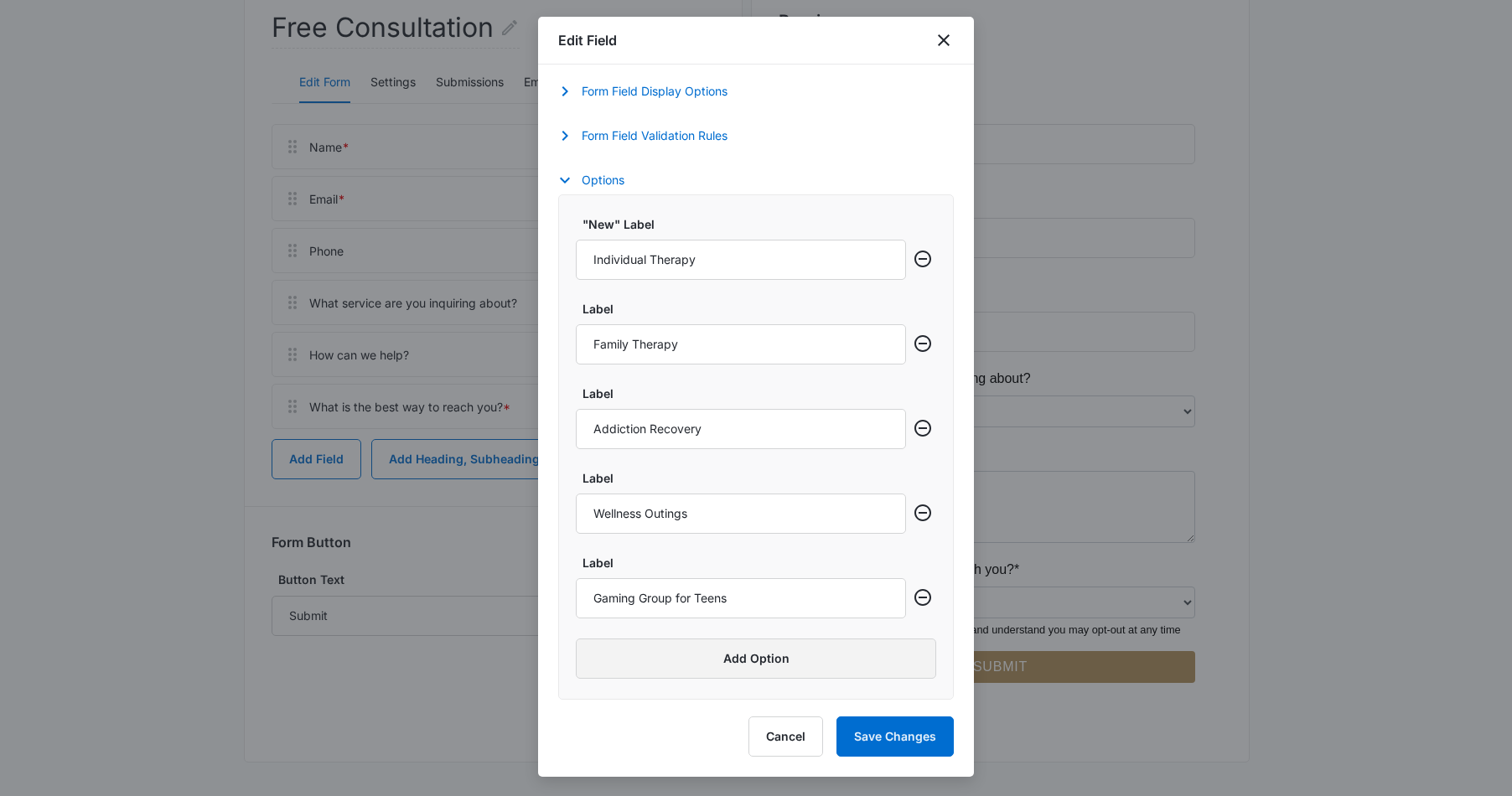 click on "Add Option" at bounding box center [756, 659] 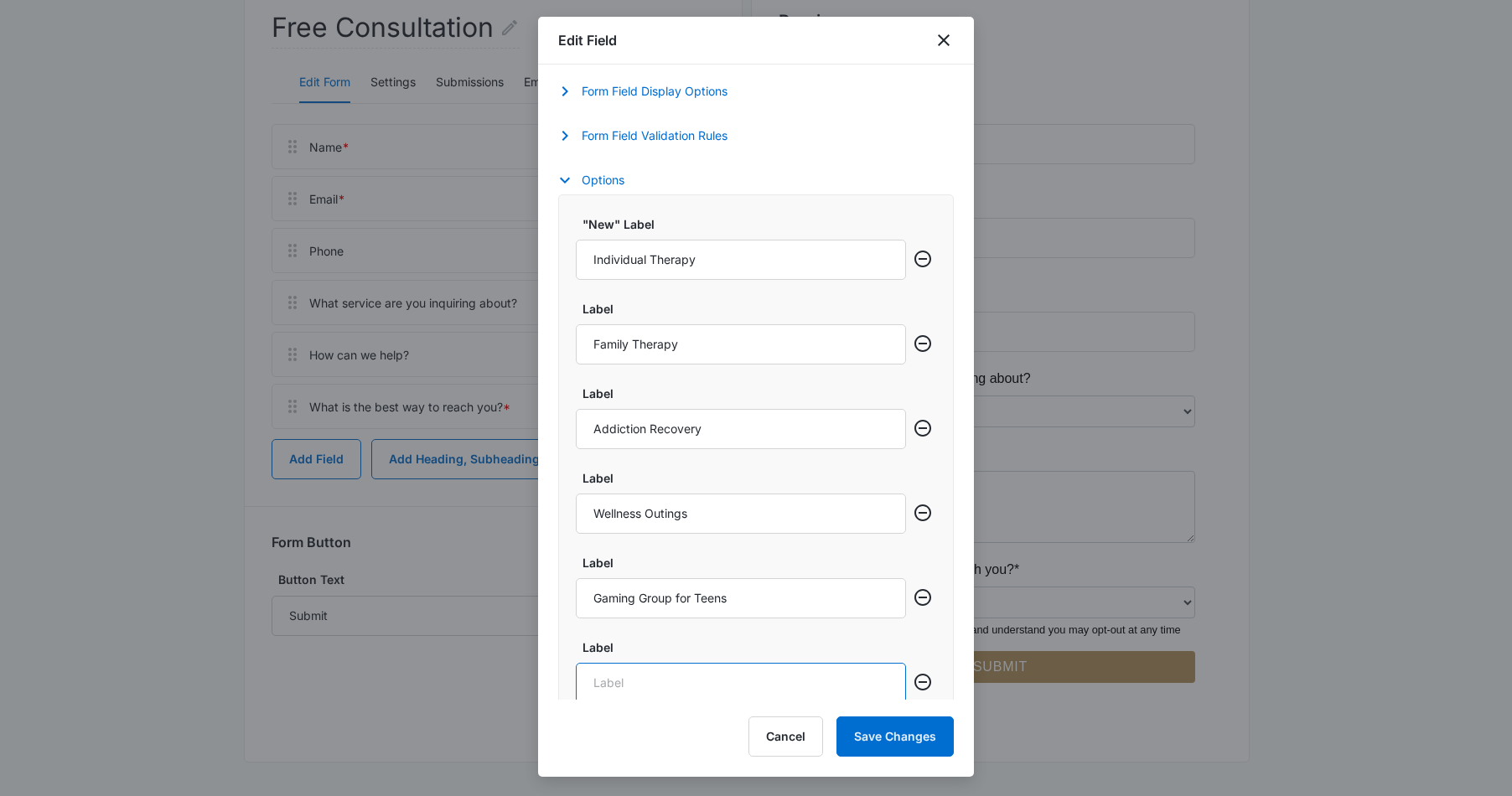 click on "Label" at bounding box center [741, 683] 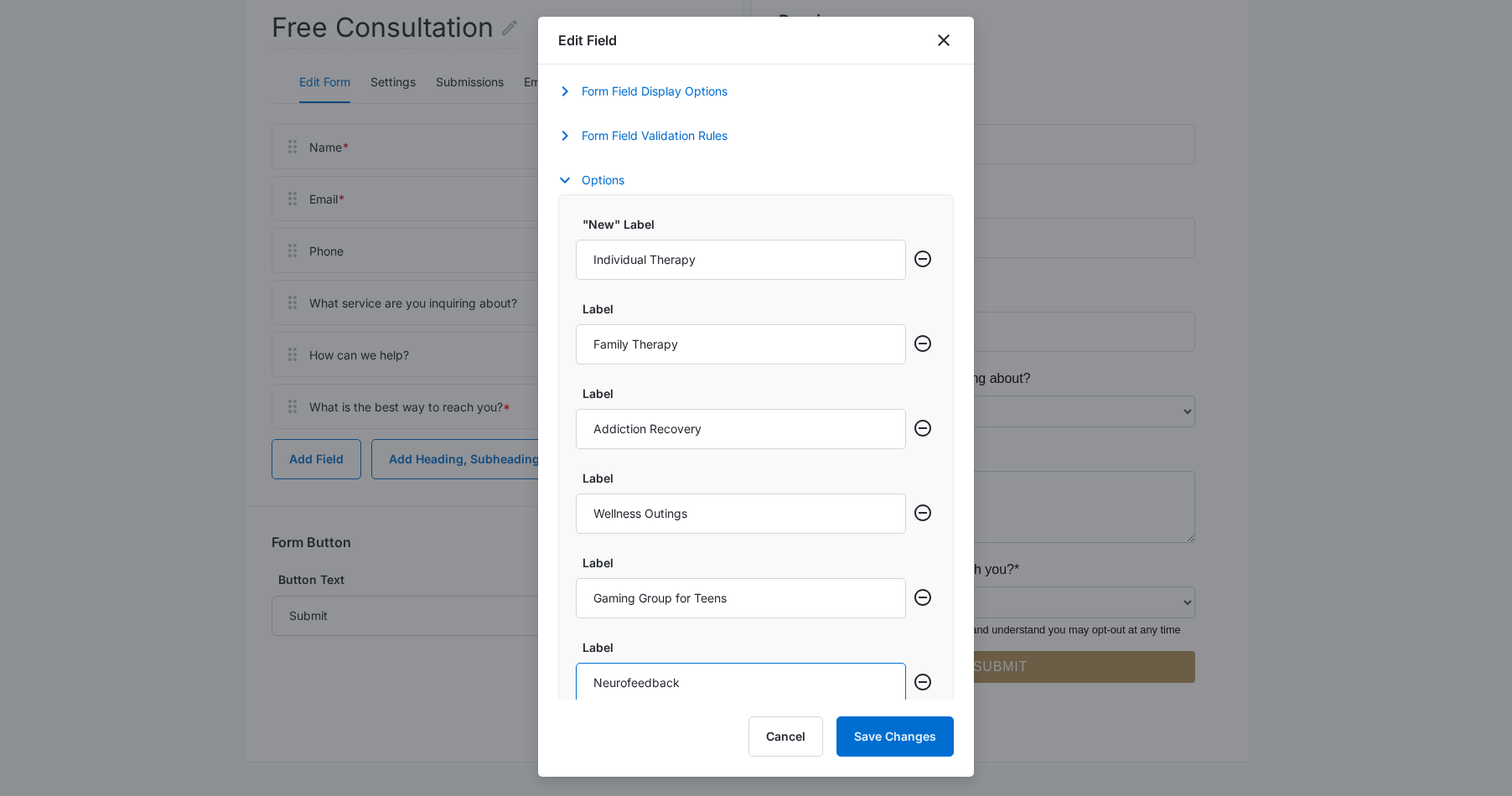 scroll, scrollTop: 668, scrollLeft: 0, axis: vertical 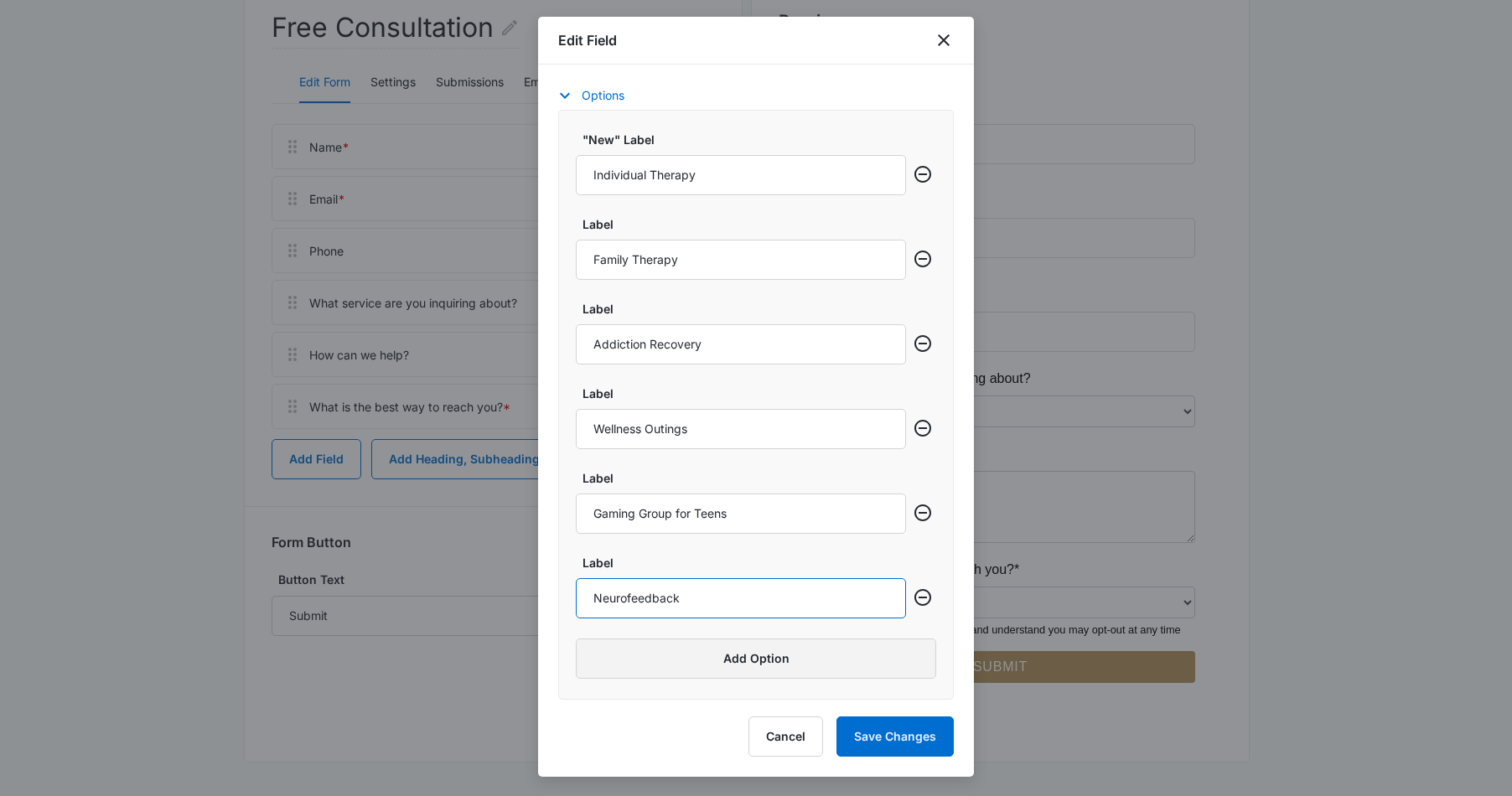 type on "Neurofeedback" 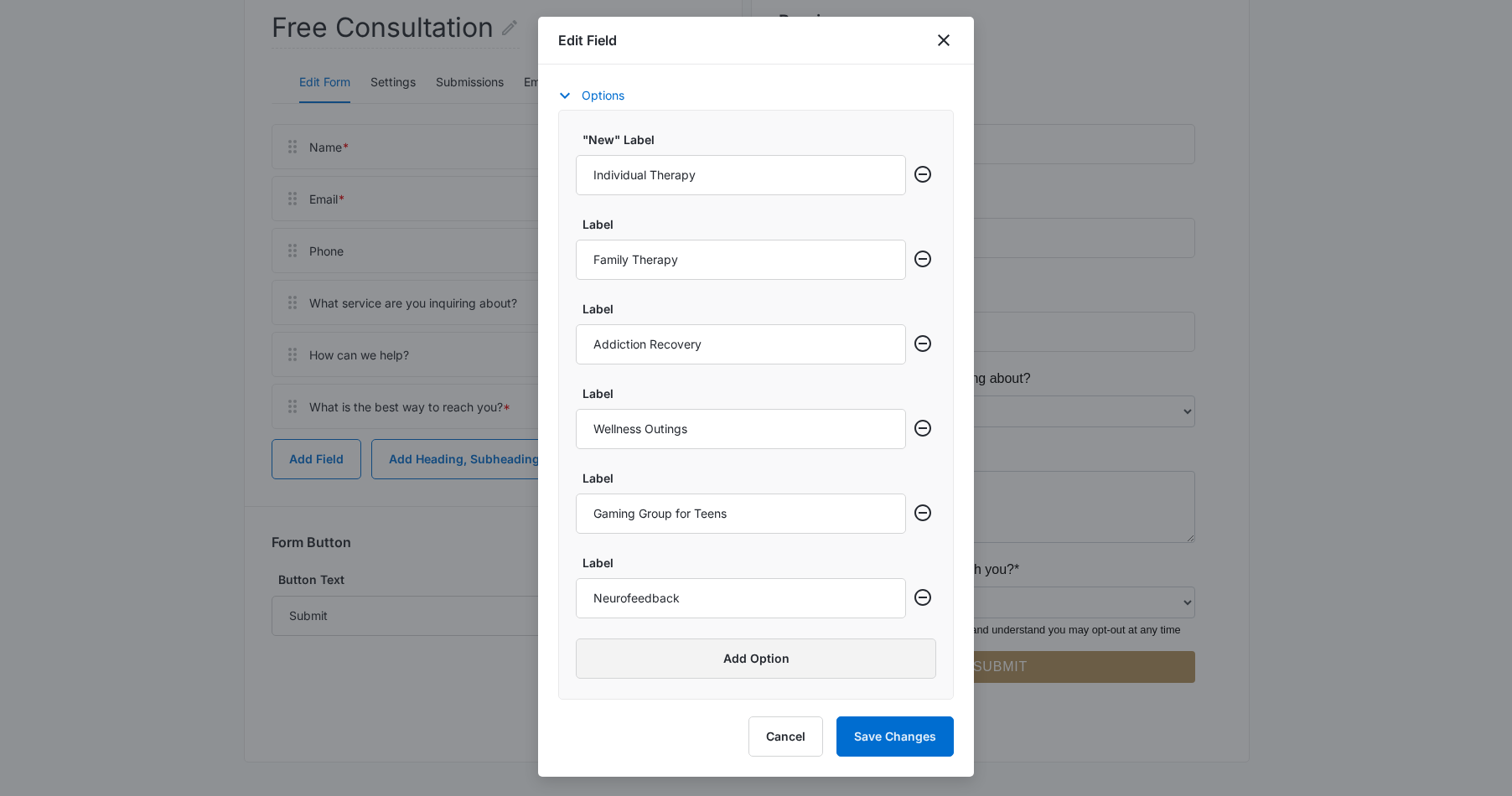click on "Add Option" at bounding box center [756, 659] 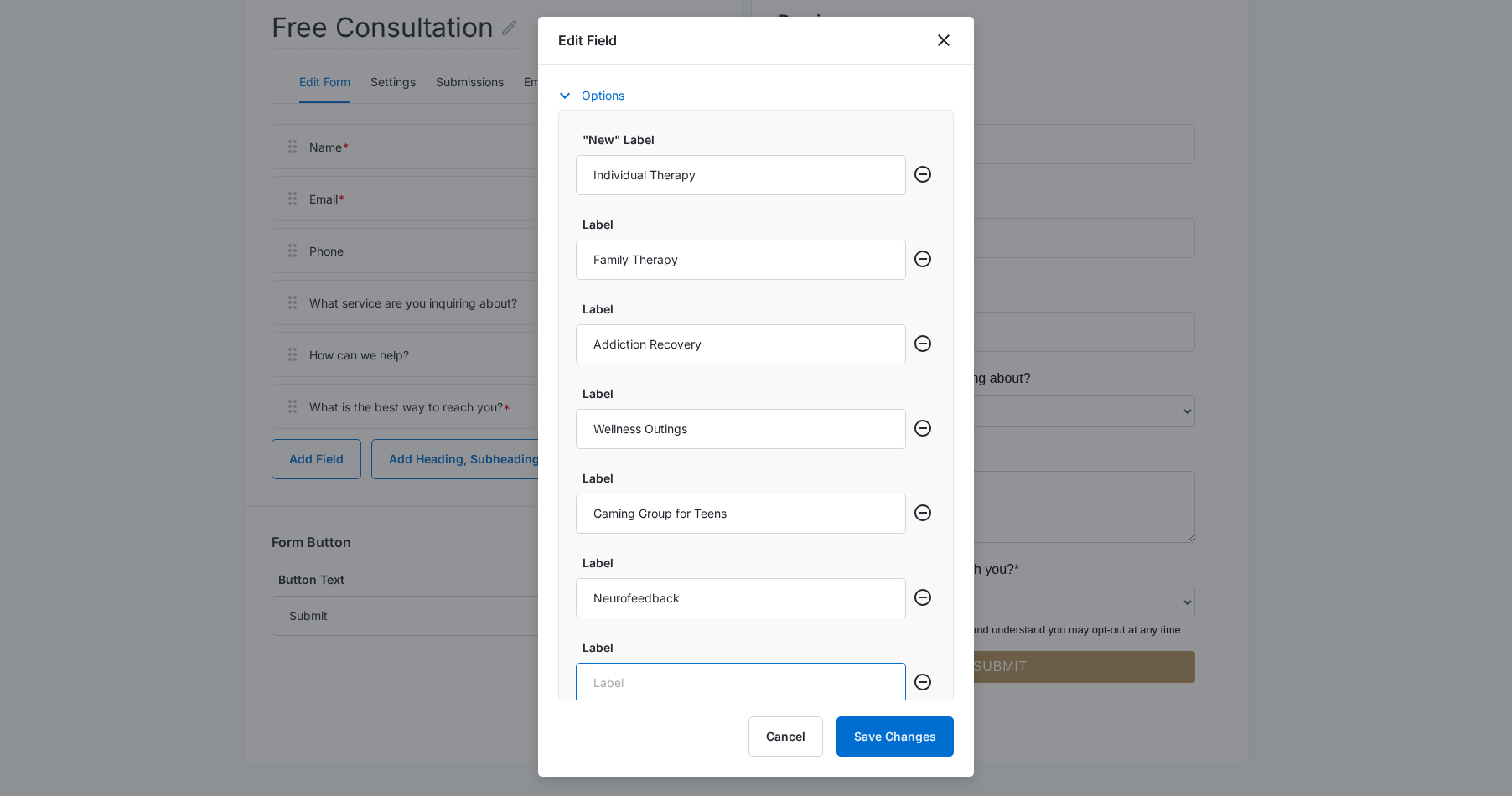 click on "Label" at bounding box center (741, 683) 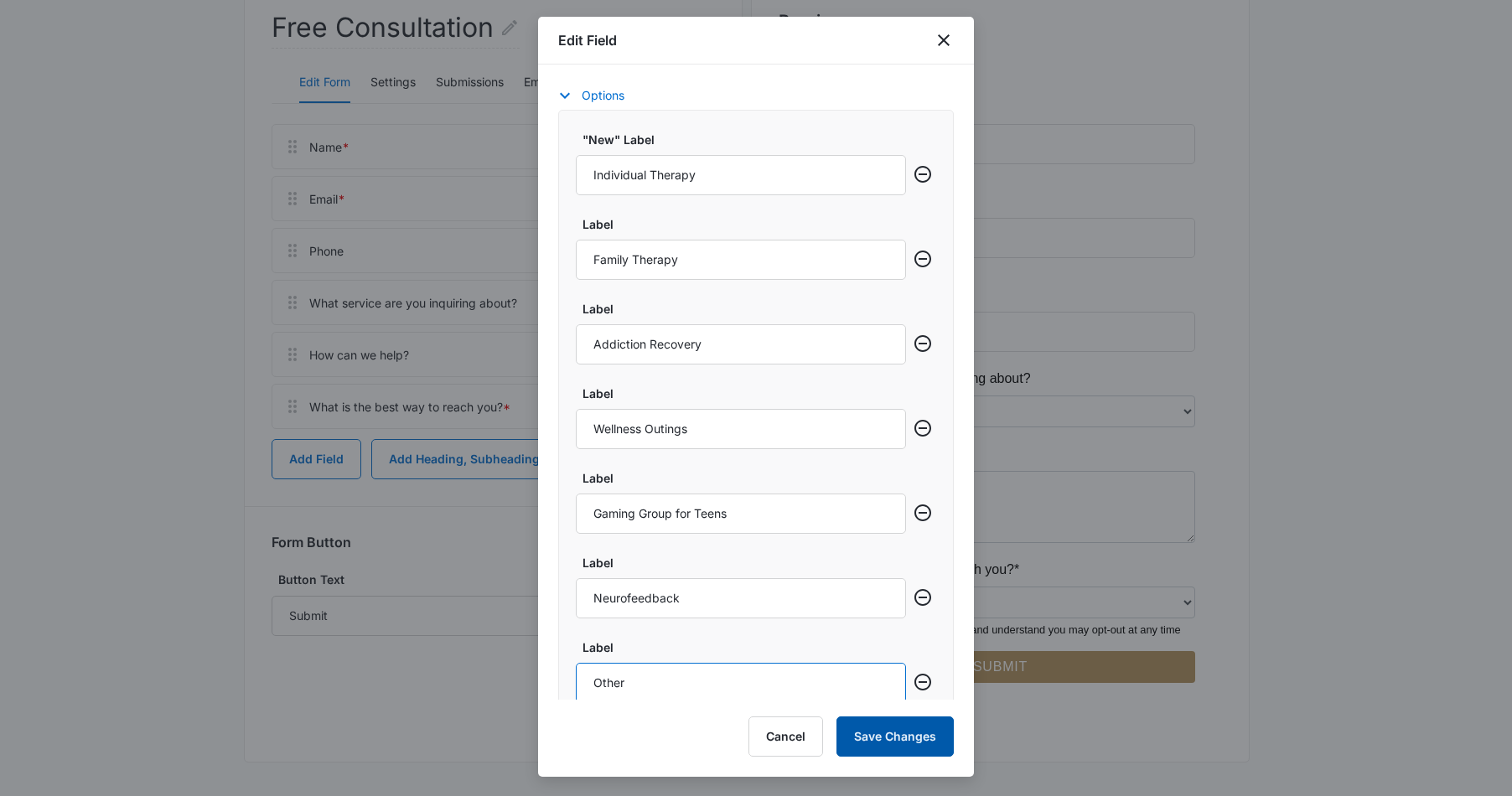 type on "Other" 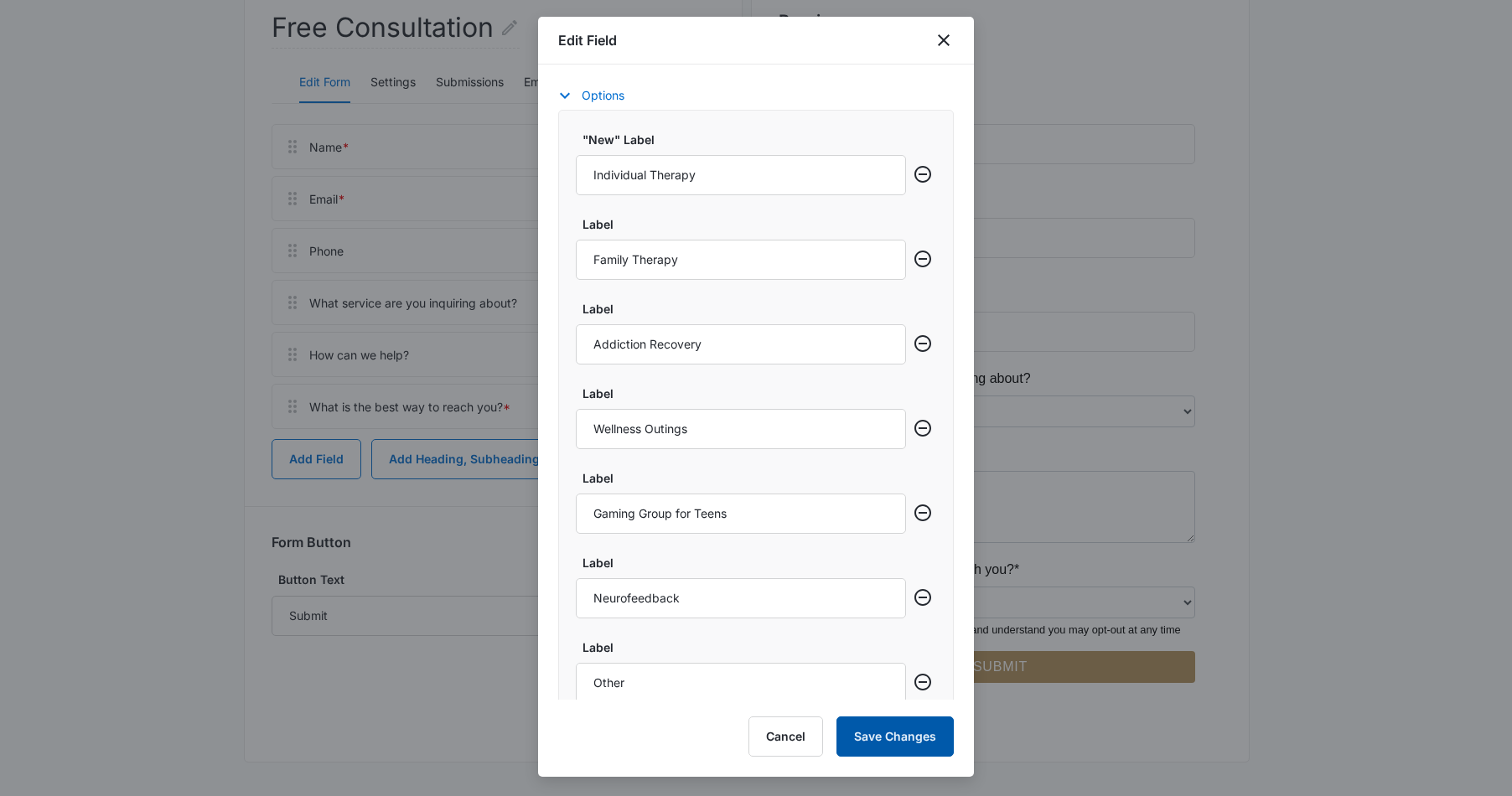 click on "Save Changes" at bounding box center [895, 737] 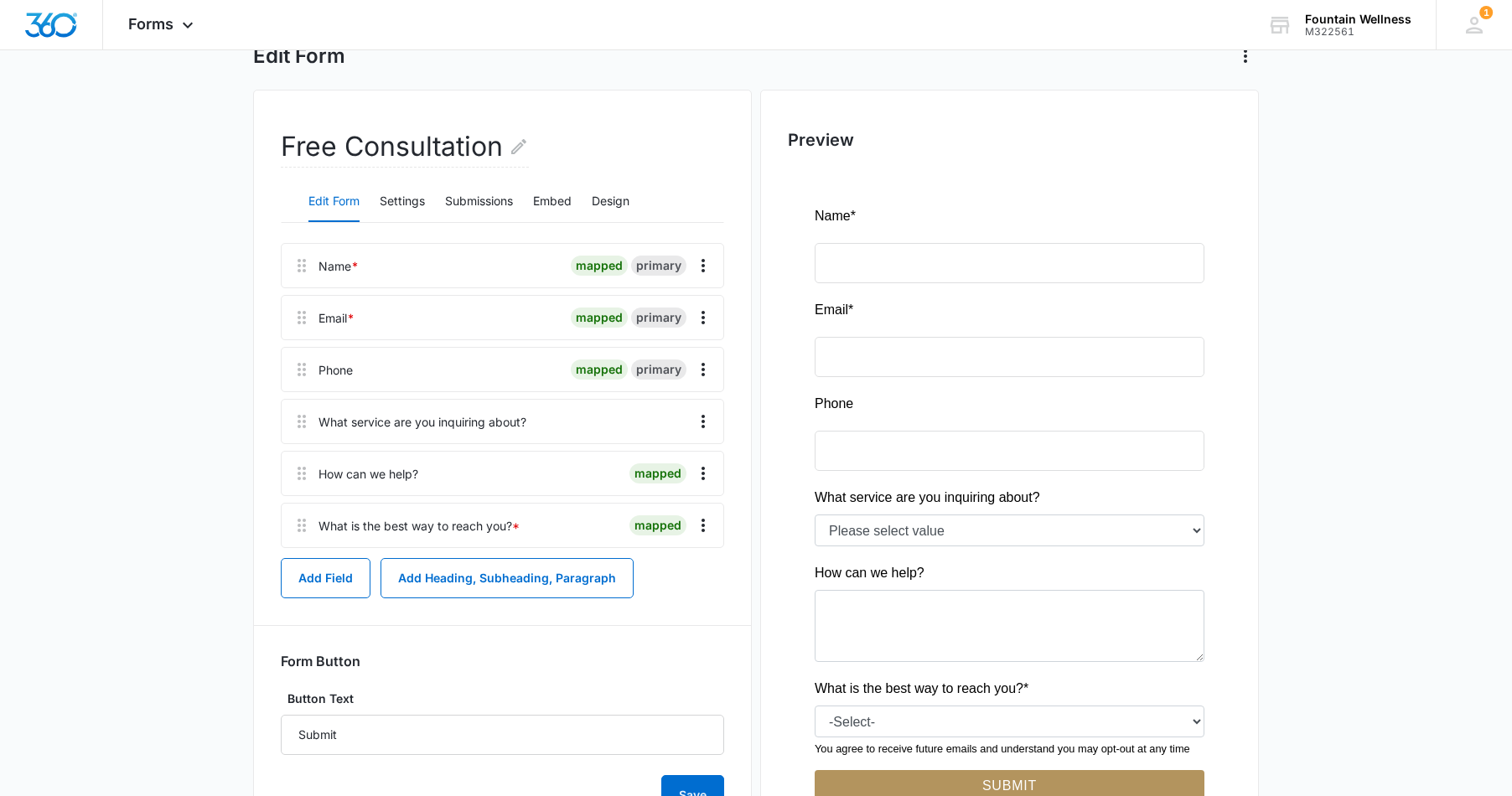 scroll, scrollTop: 220, scrollLeft: 0, axis: vertical 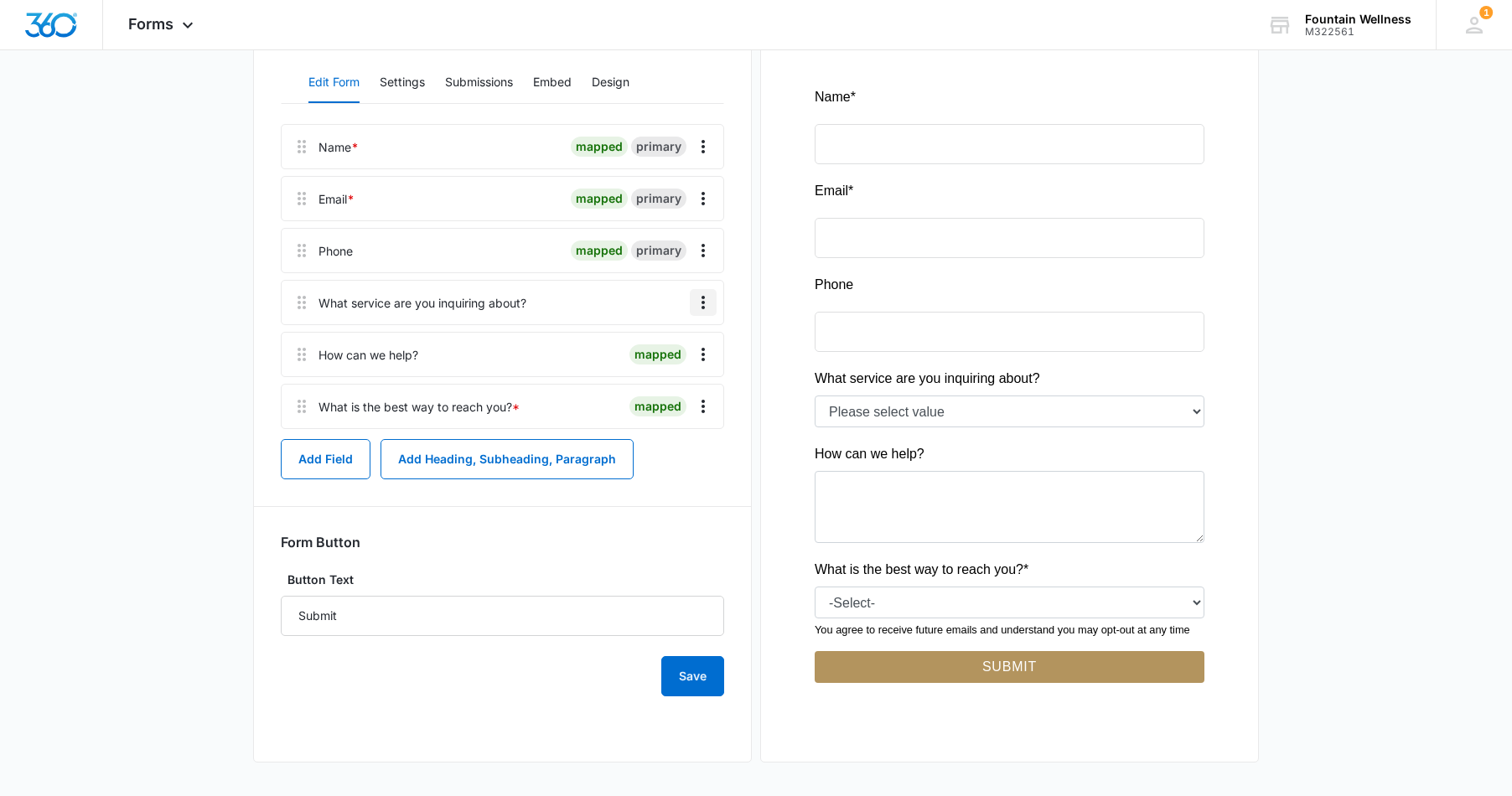 click 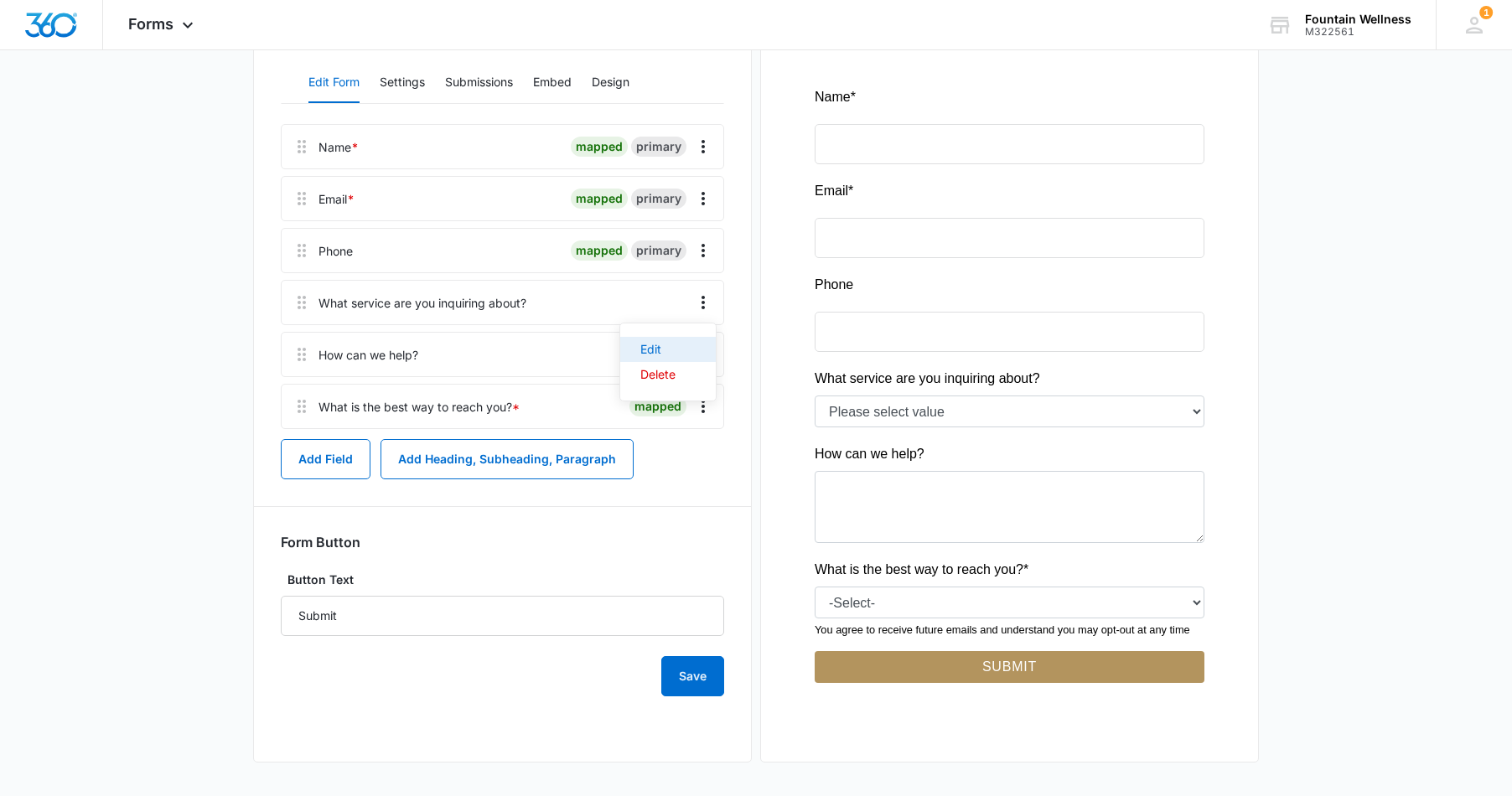 click on "Edit" at bounding box center (658, 349) 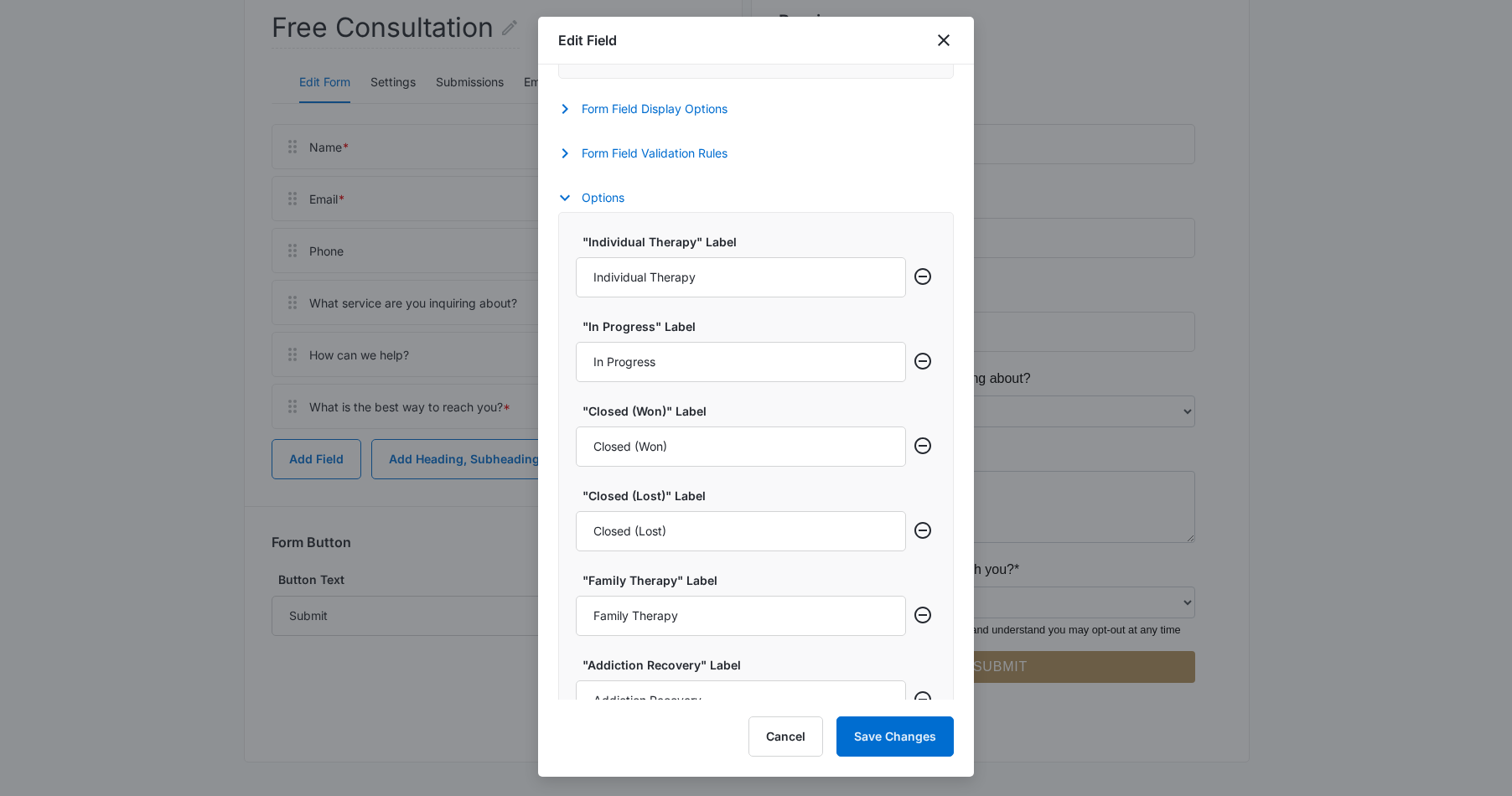 scroll, scrollTop: 564, scrollLeft: 0, axis: vertical 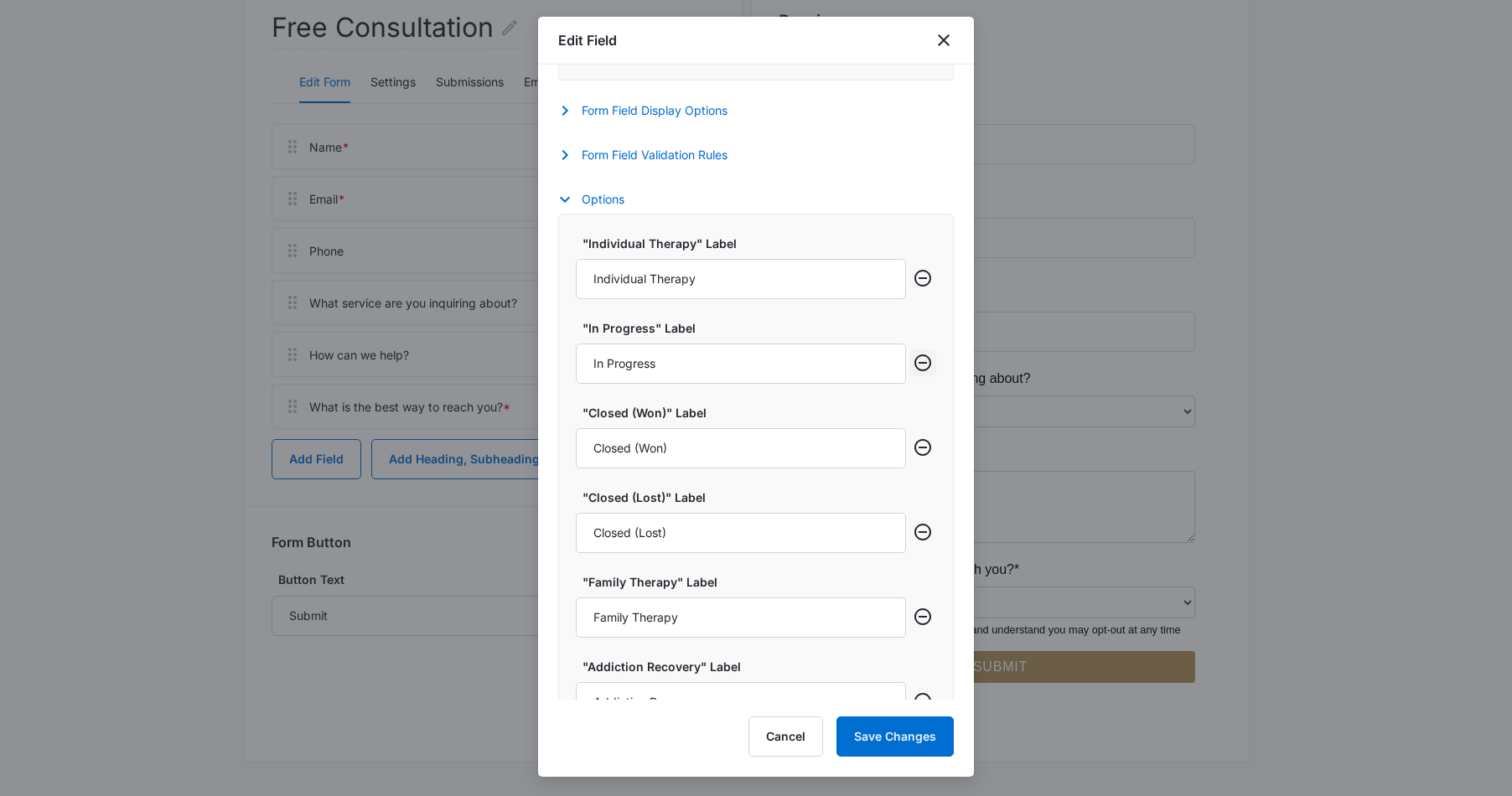 click 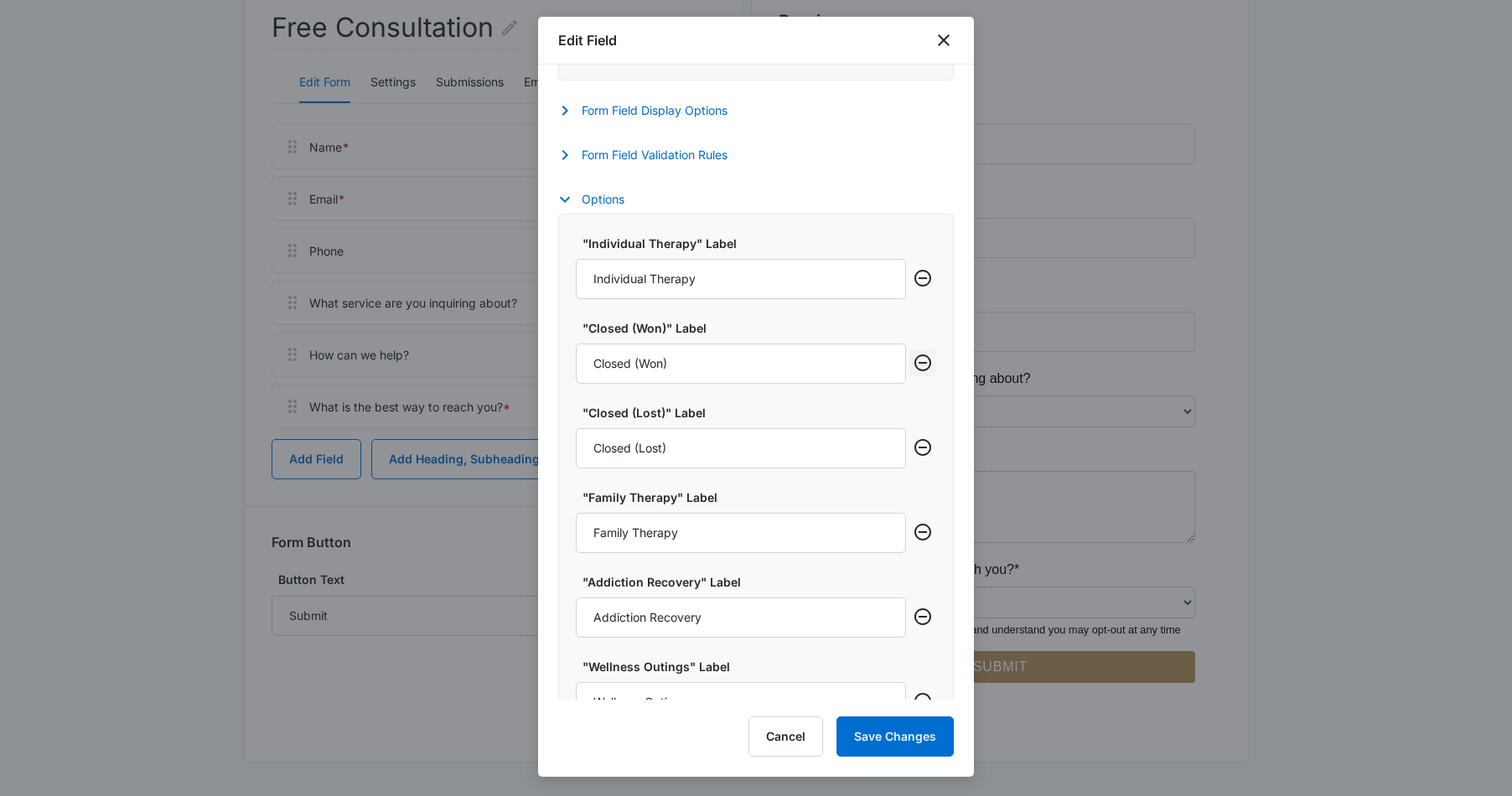 click 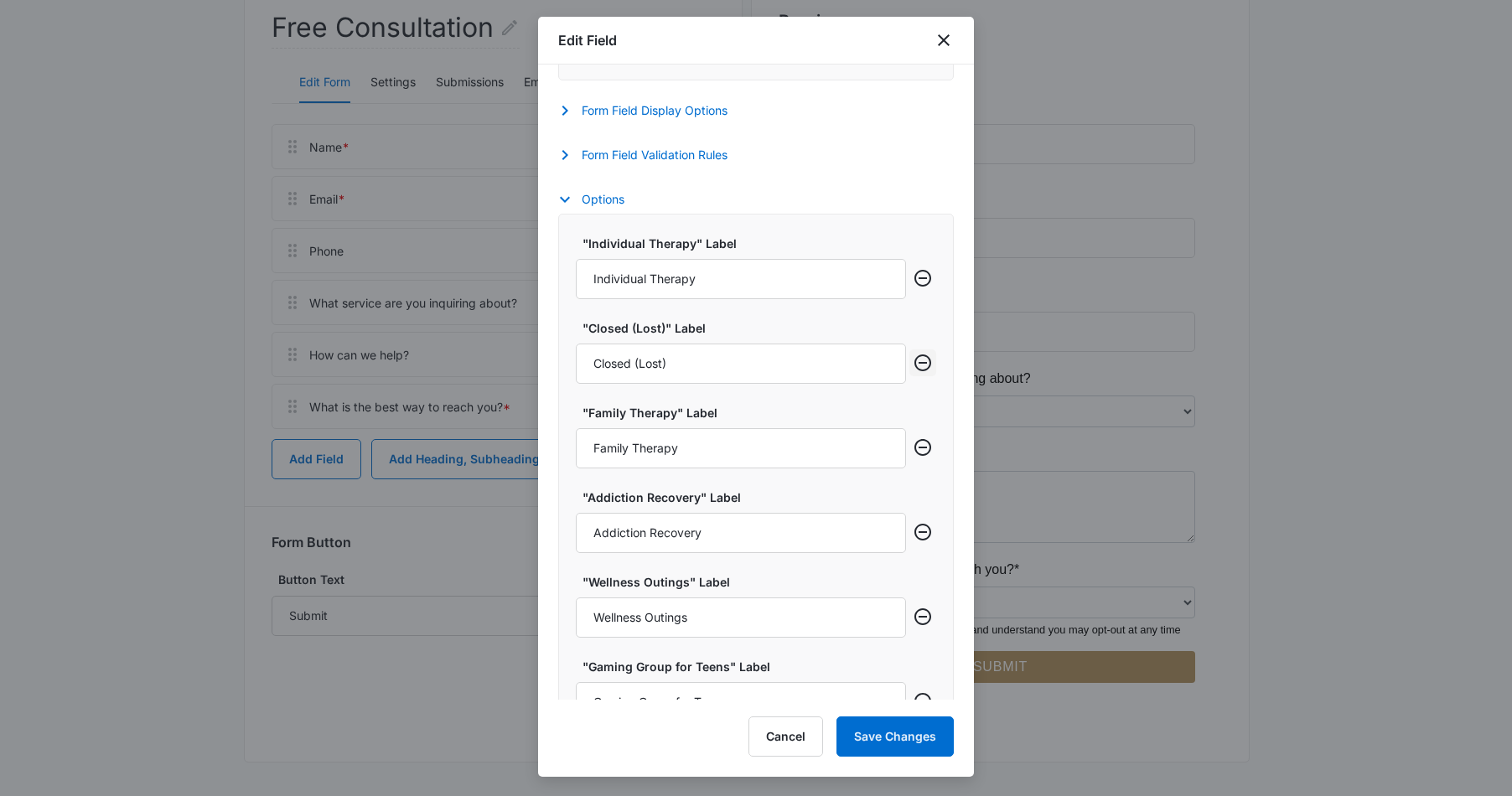 click 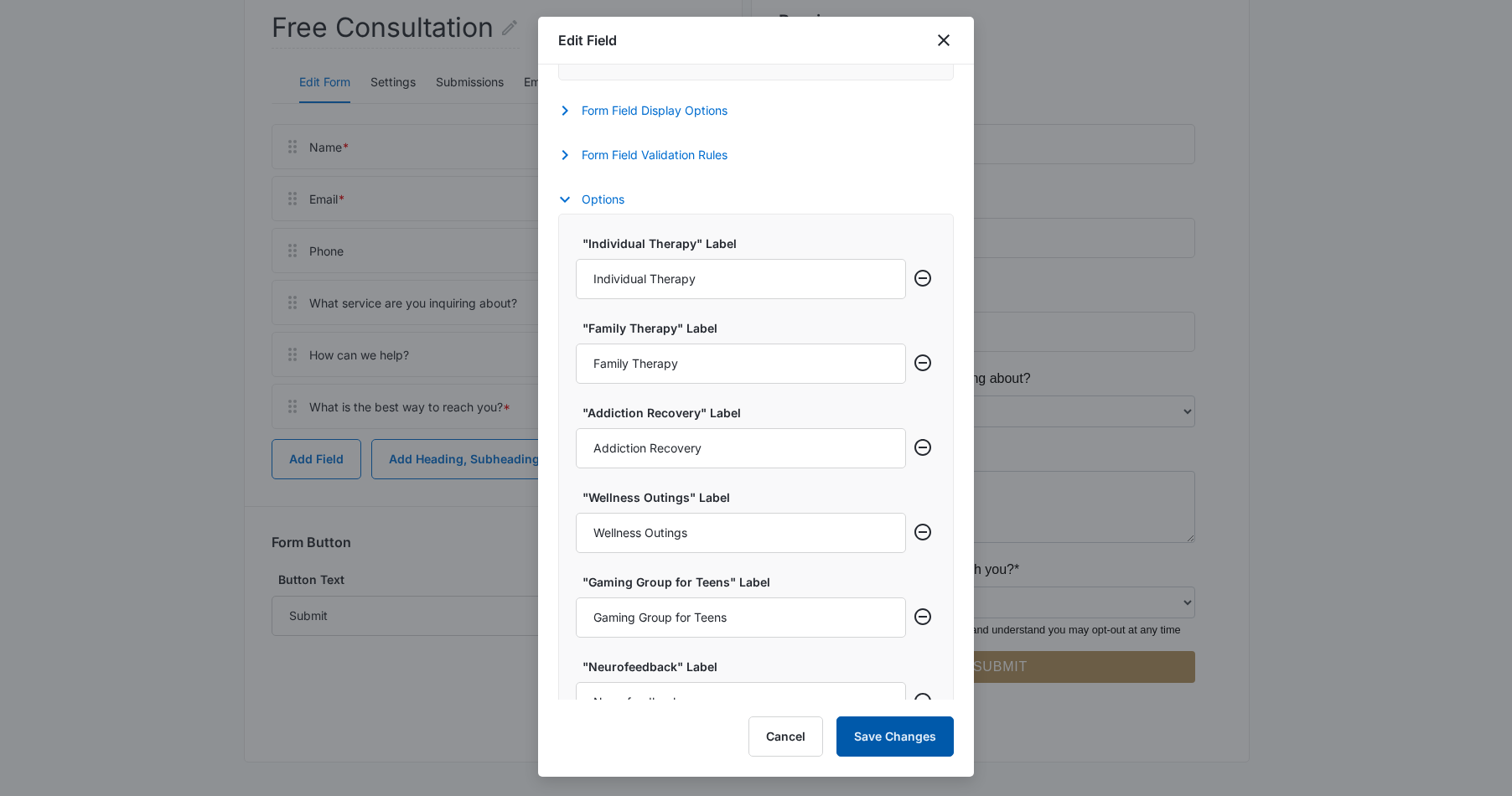 click on "Save Changes" at bounding box center [895, 737] 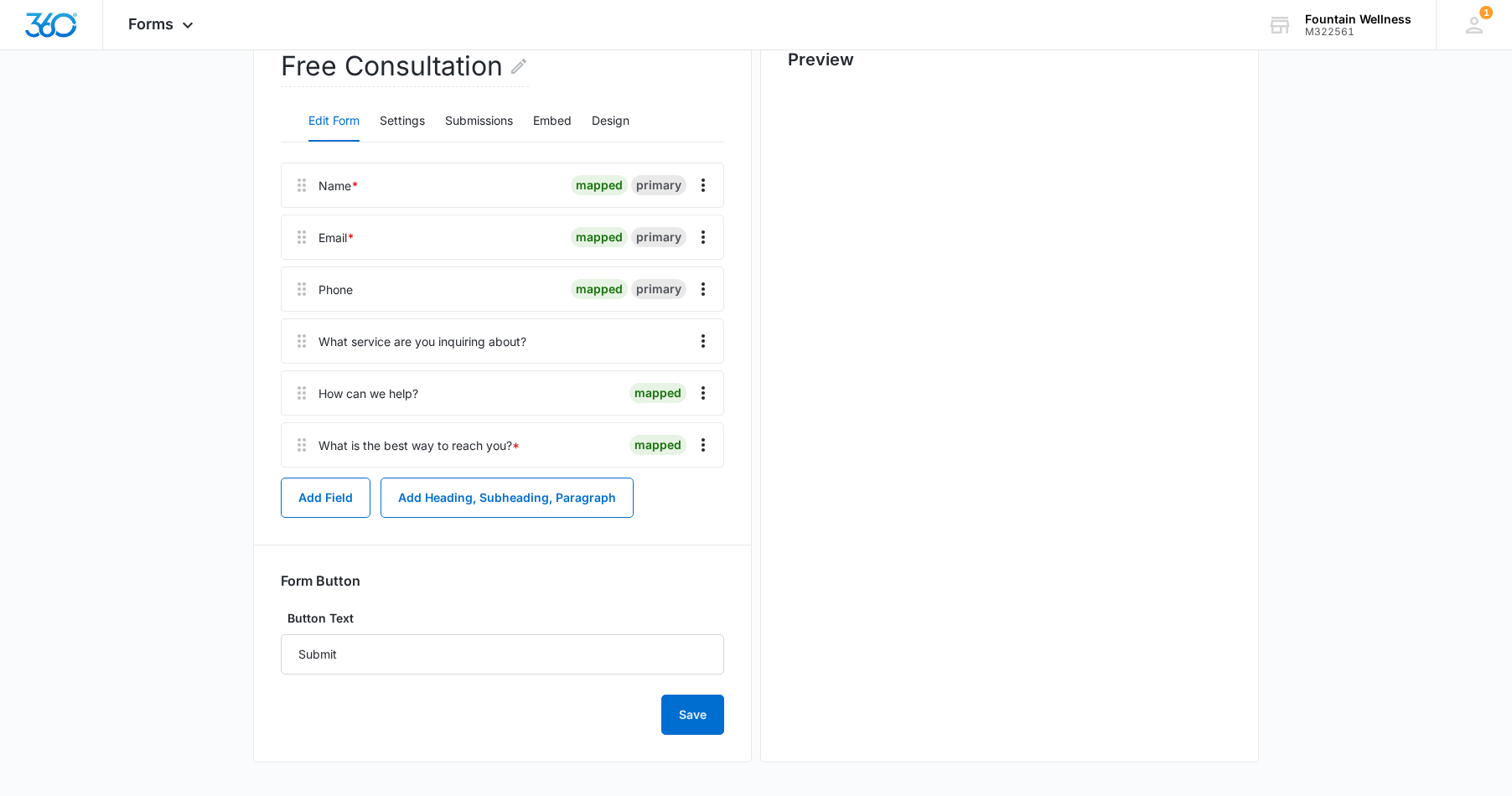 scroll, scrollTop: 0, scrollLeft: 0, axis: both 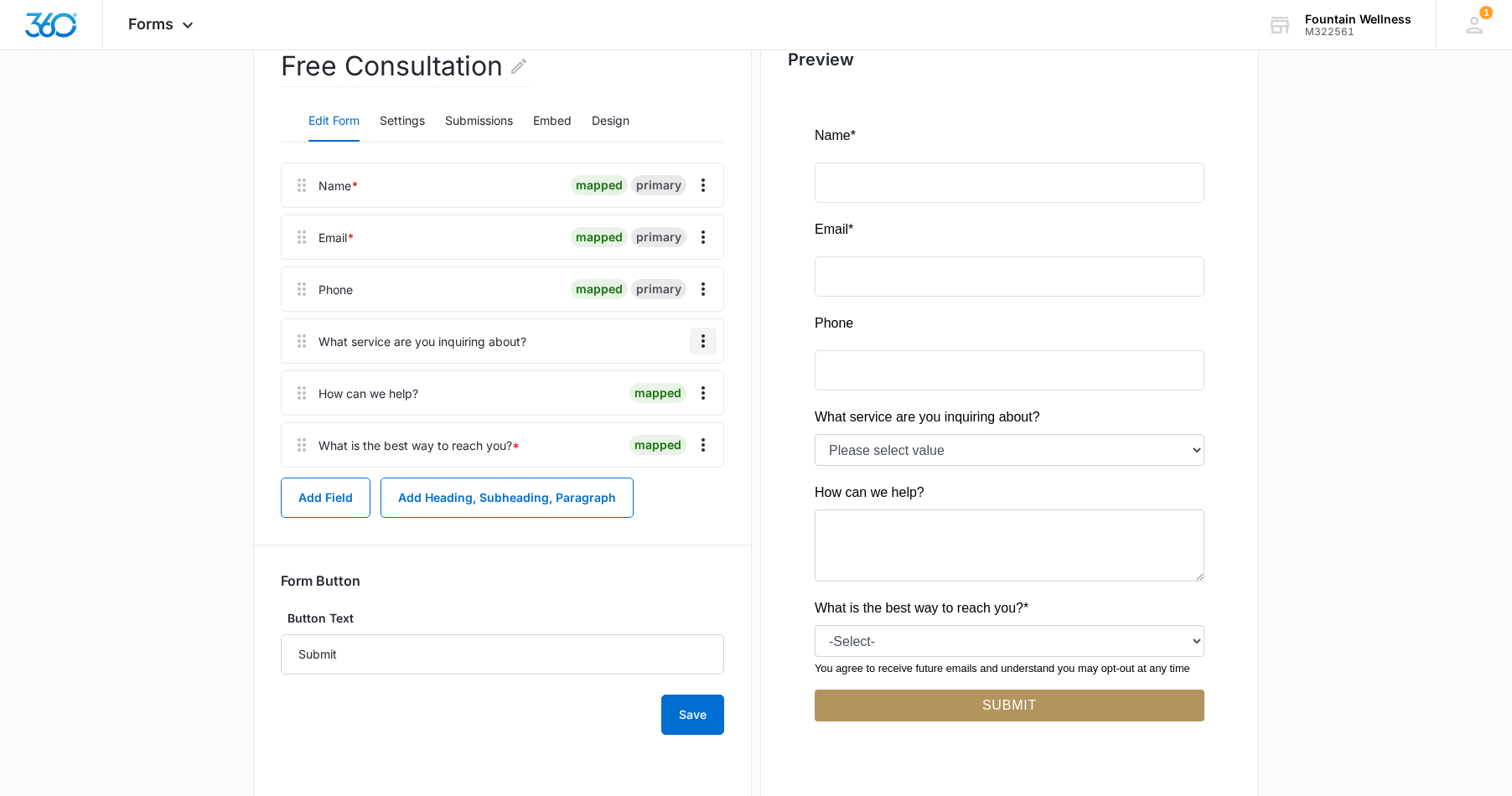 click 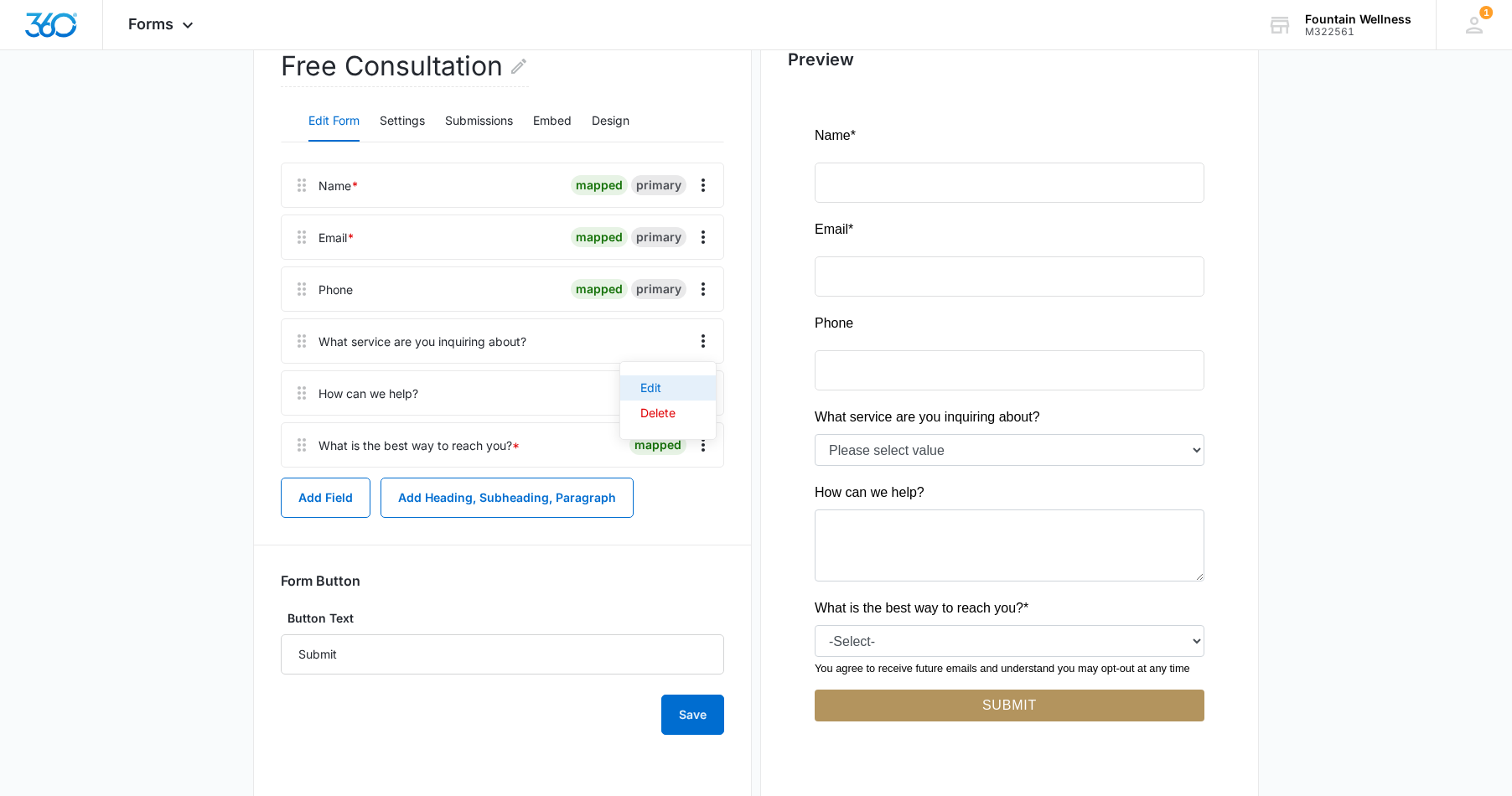 click on "Edit" at bounding box center [658, 388] 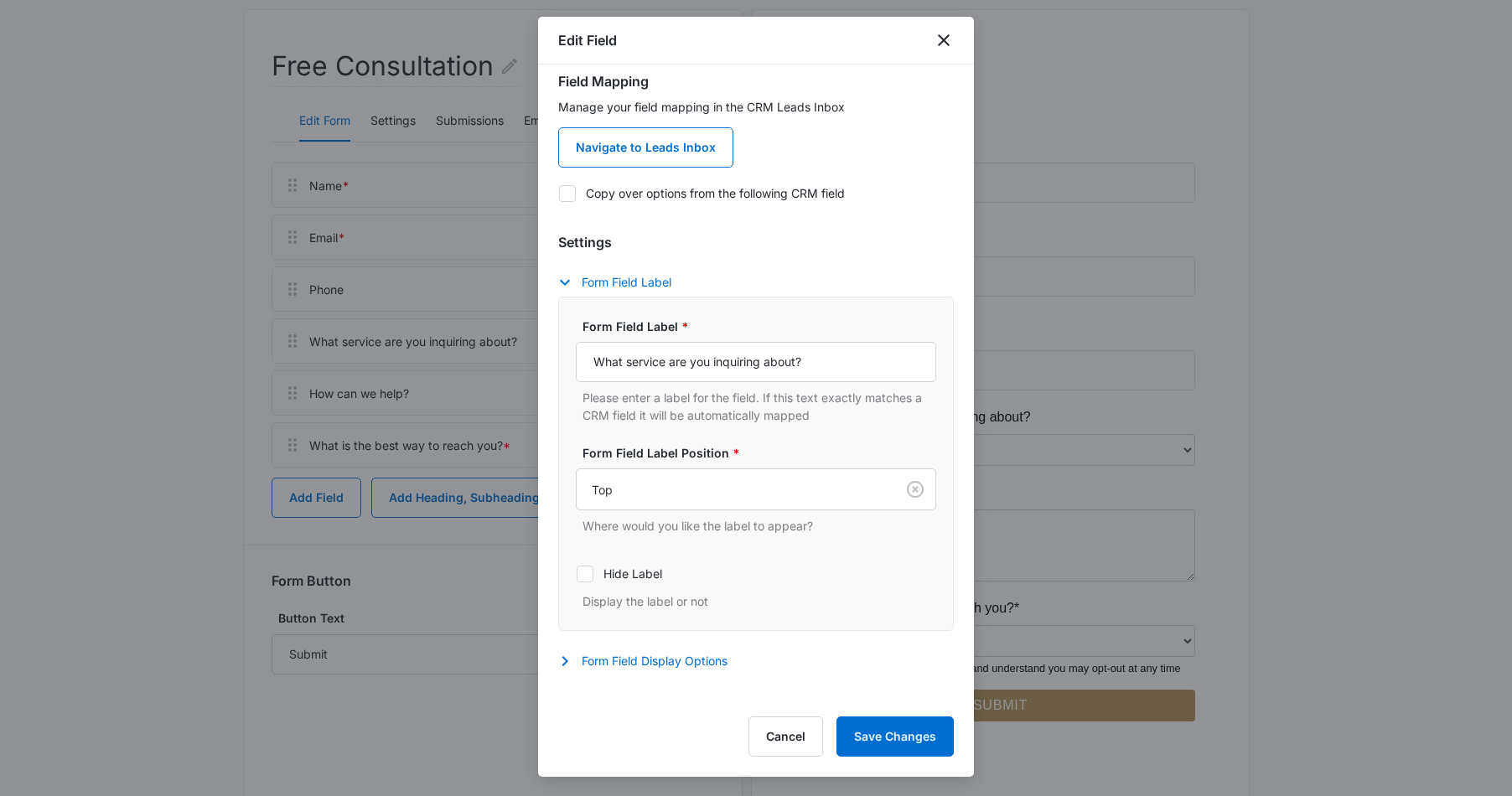 scroll, scrollTop: 0, scrollLeft: 0, axis: both 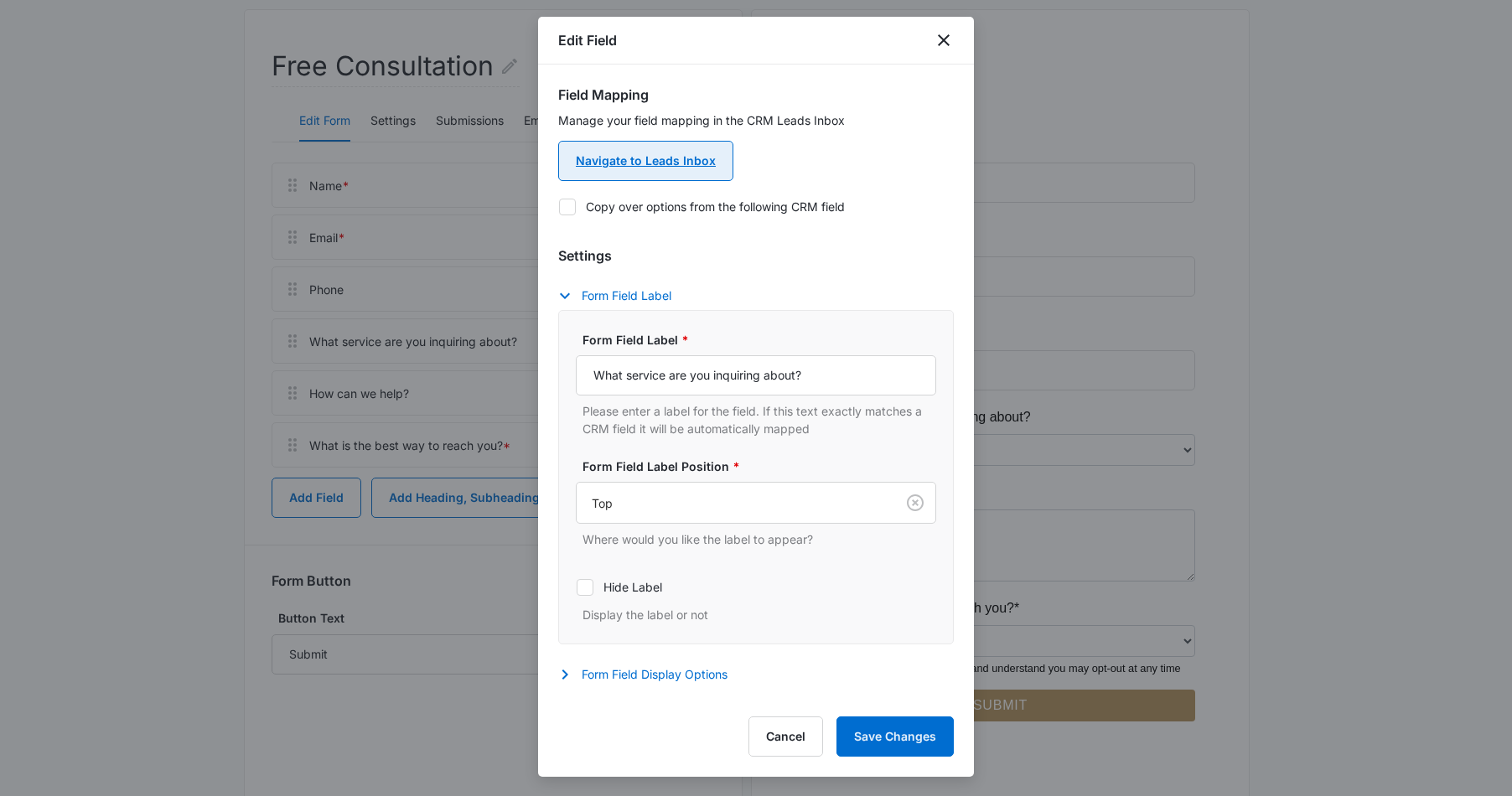 click on "Navigate to Leads Inbox" at bounding box center (645, 161) 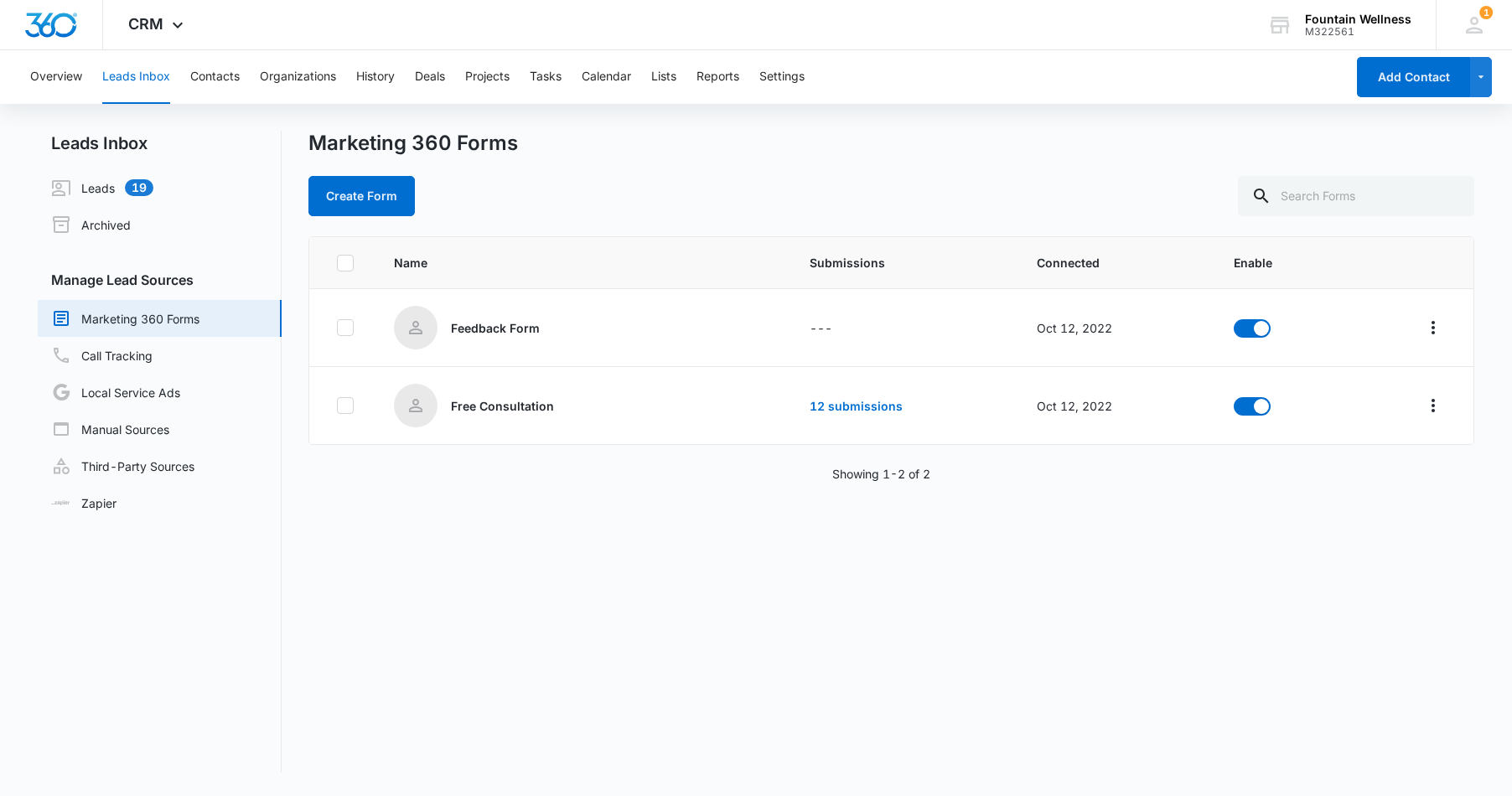 scroll, scrollTop: 0, scrollLeft: 0, axis: both 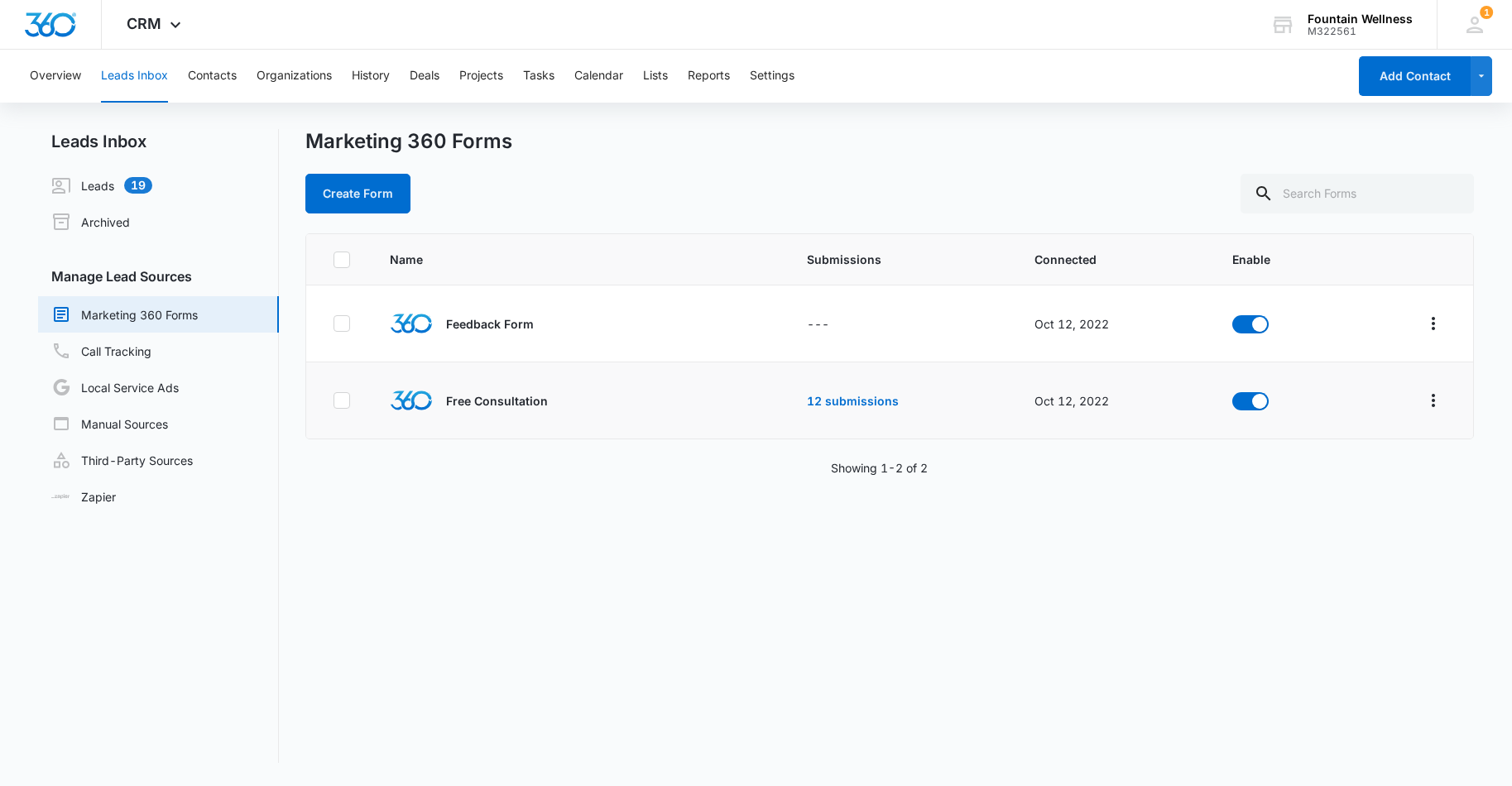 click 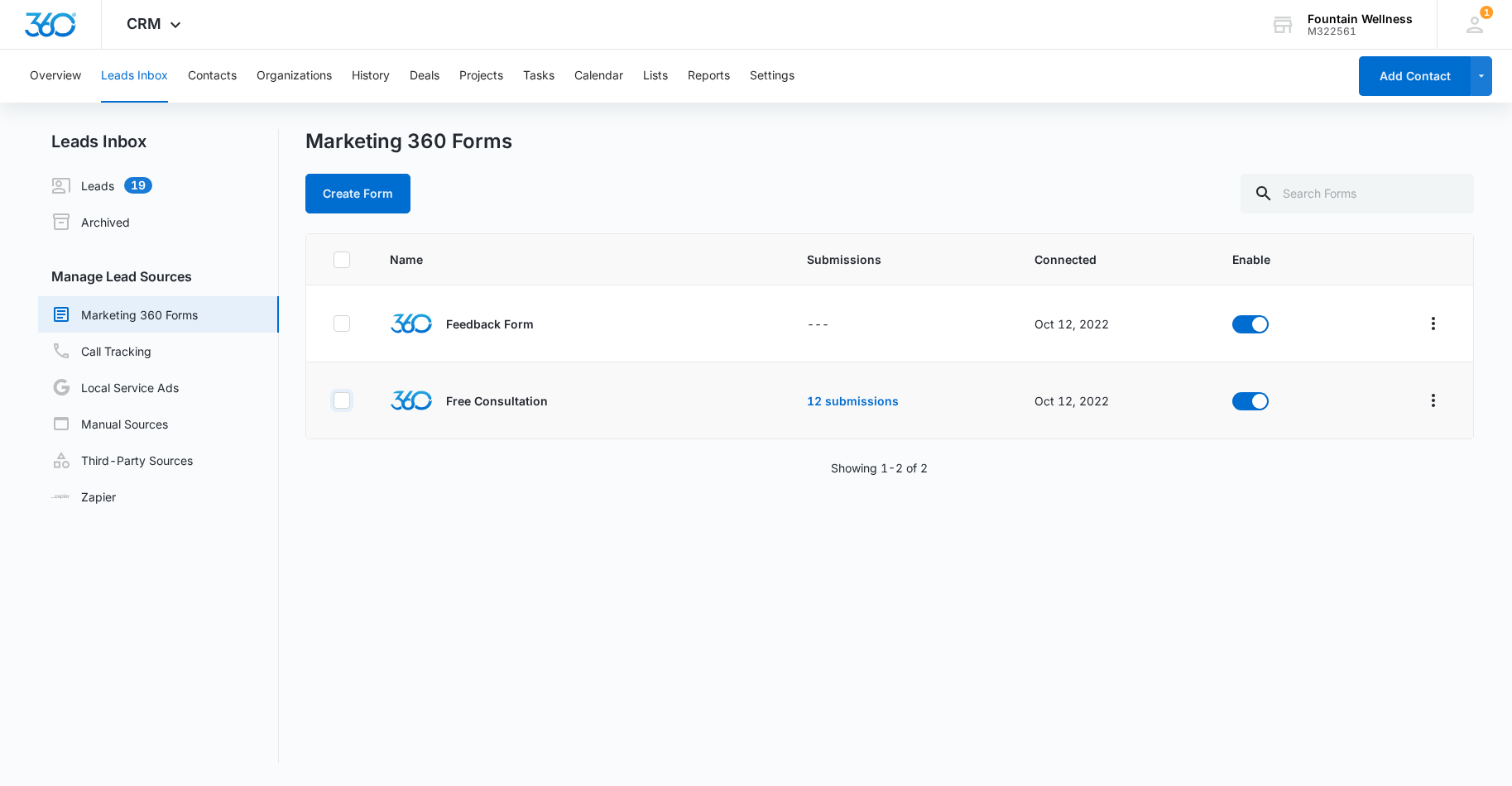 click at bounding box center [333, 400] 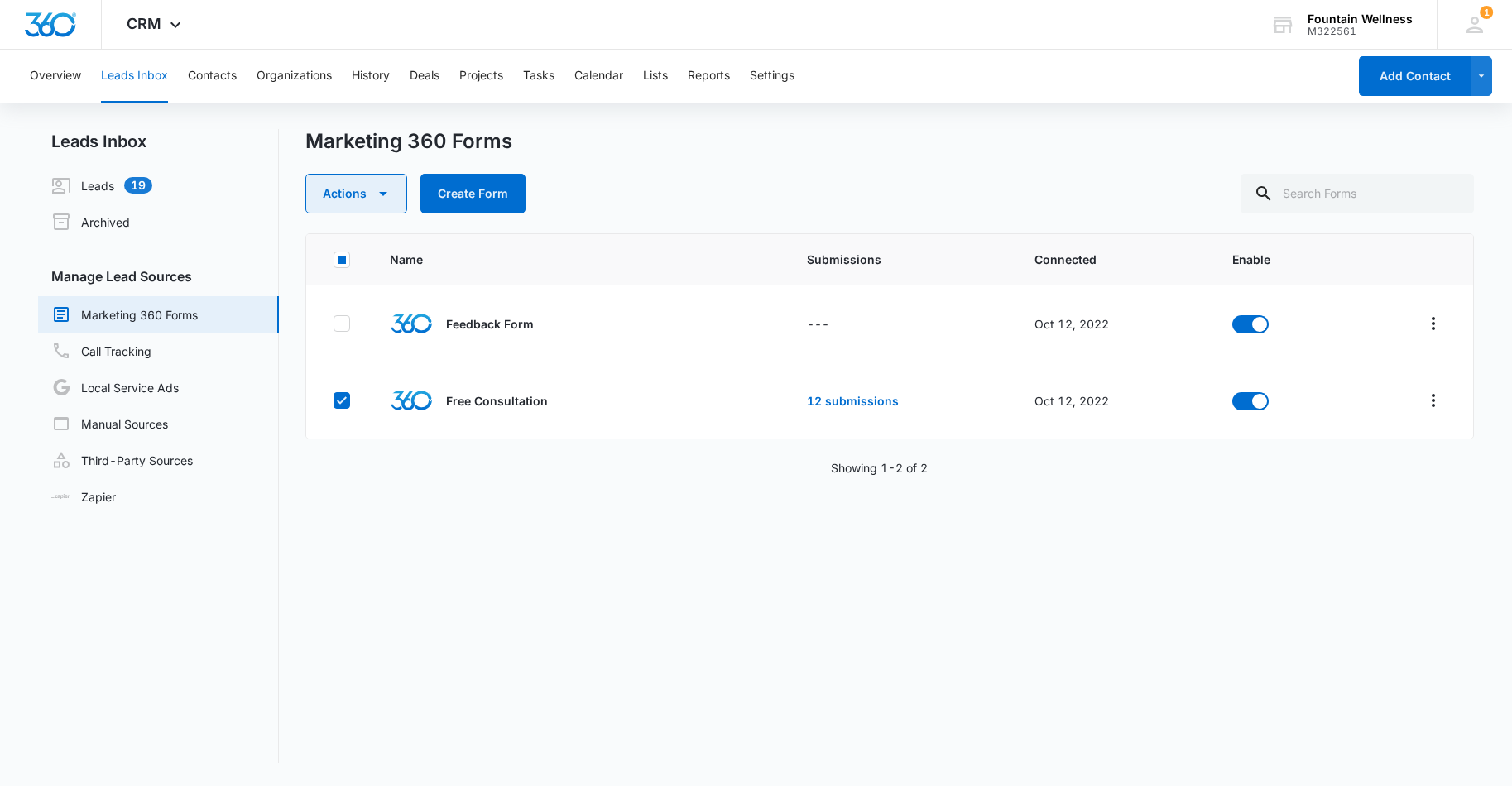 click 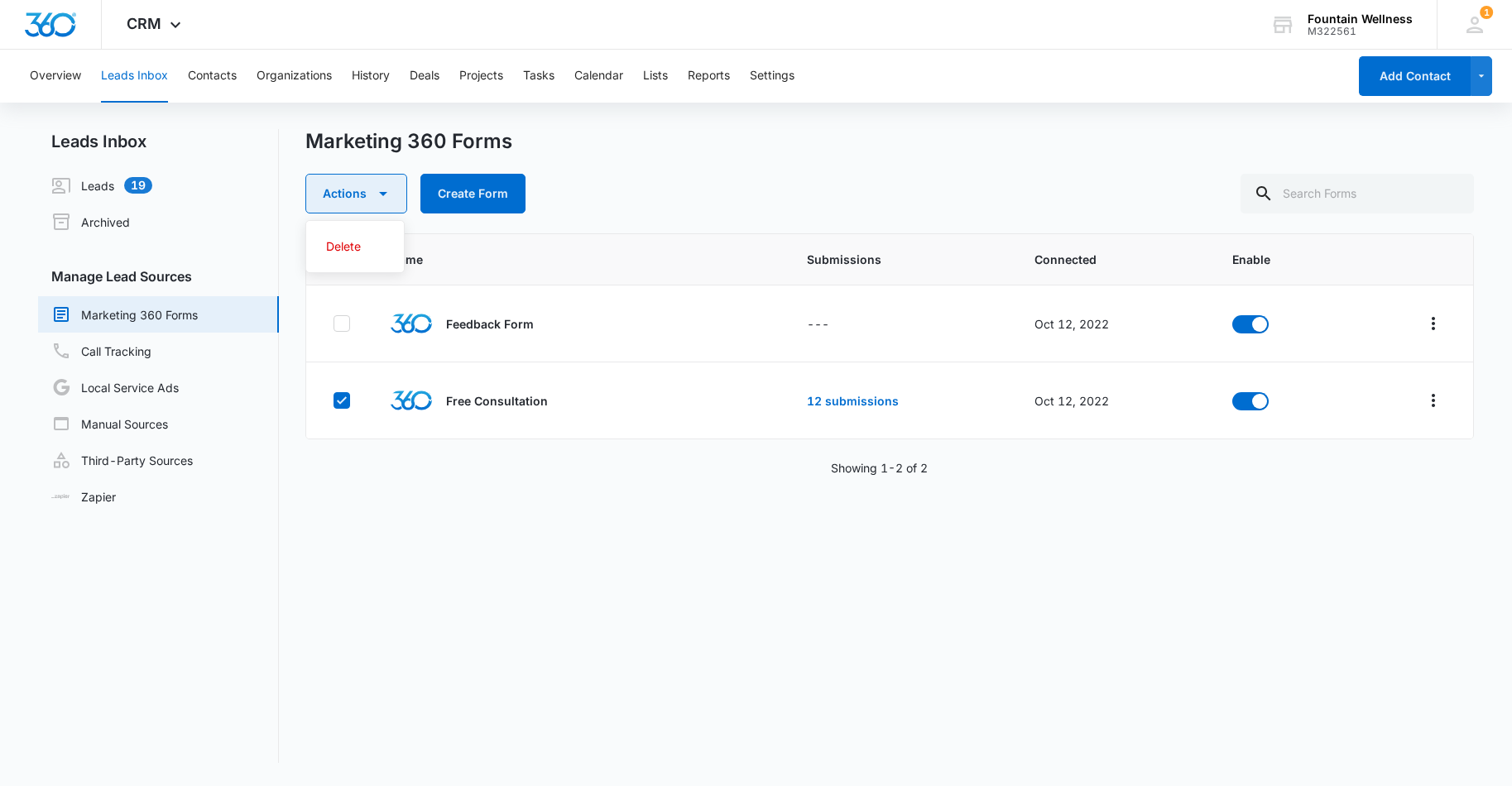 click 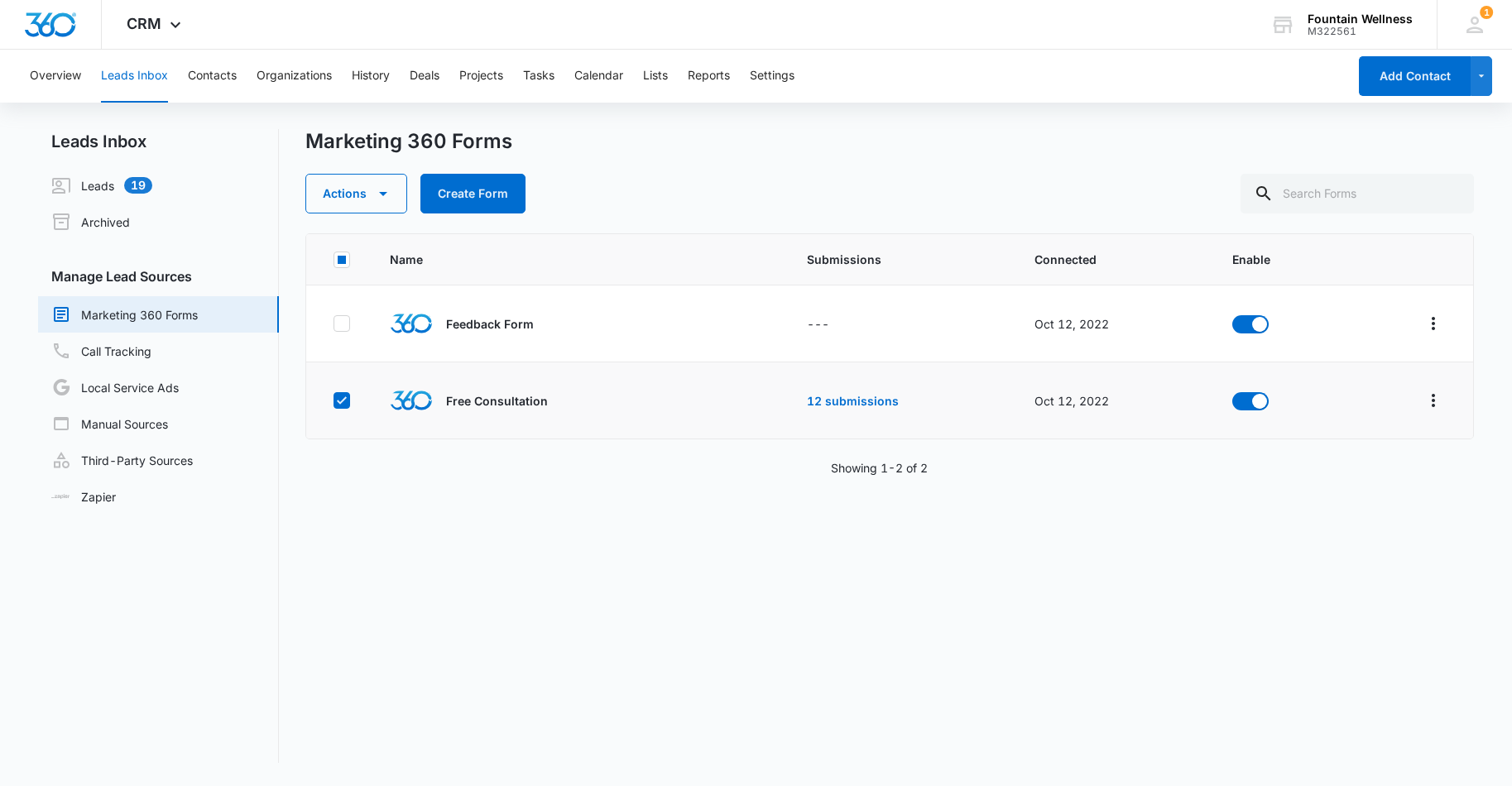 click 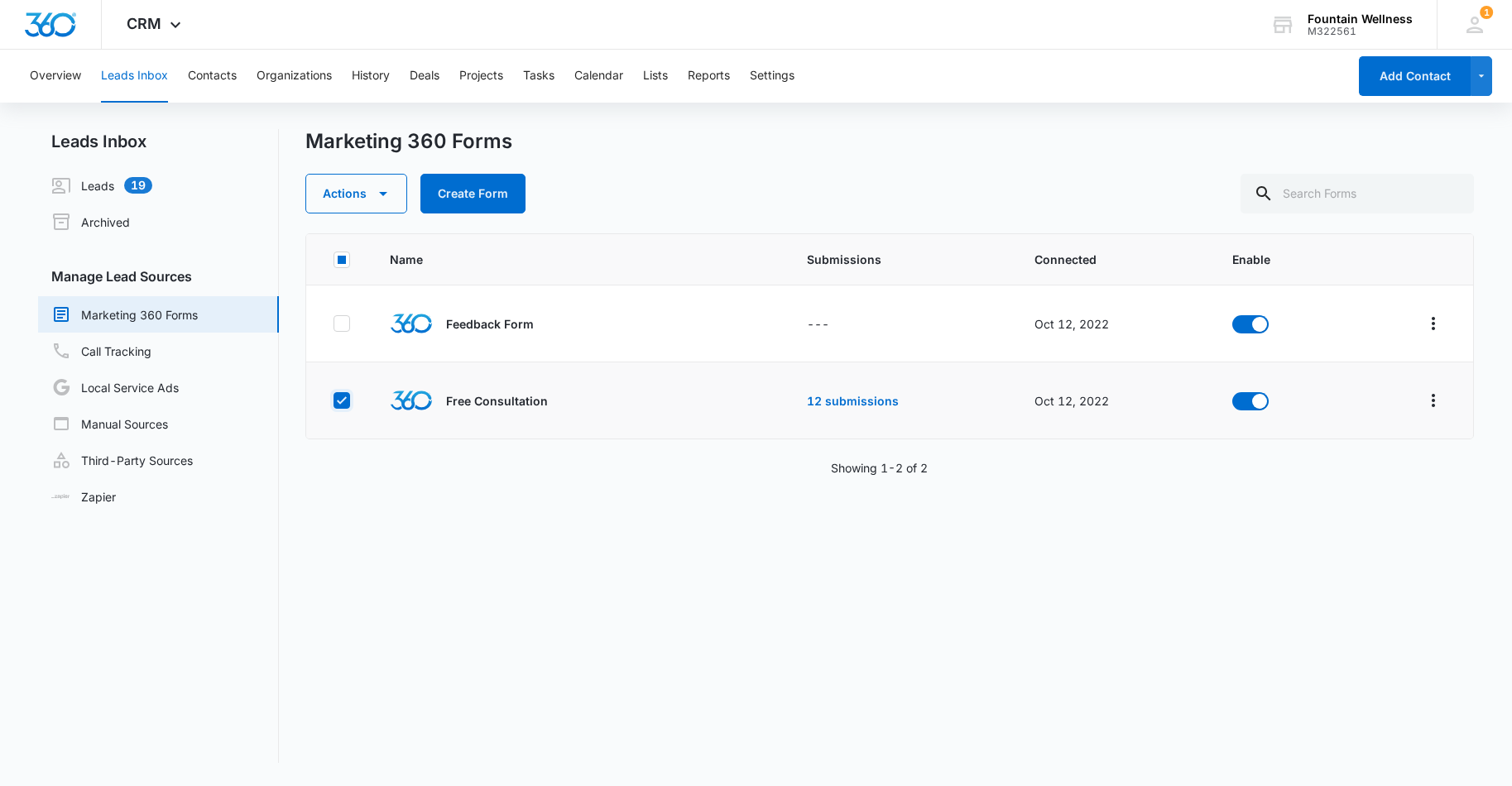checkbox on "false" 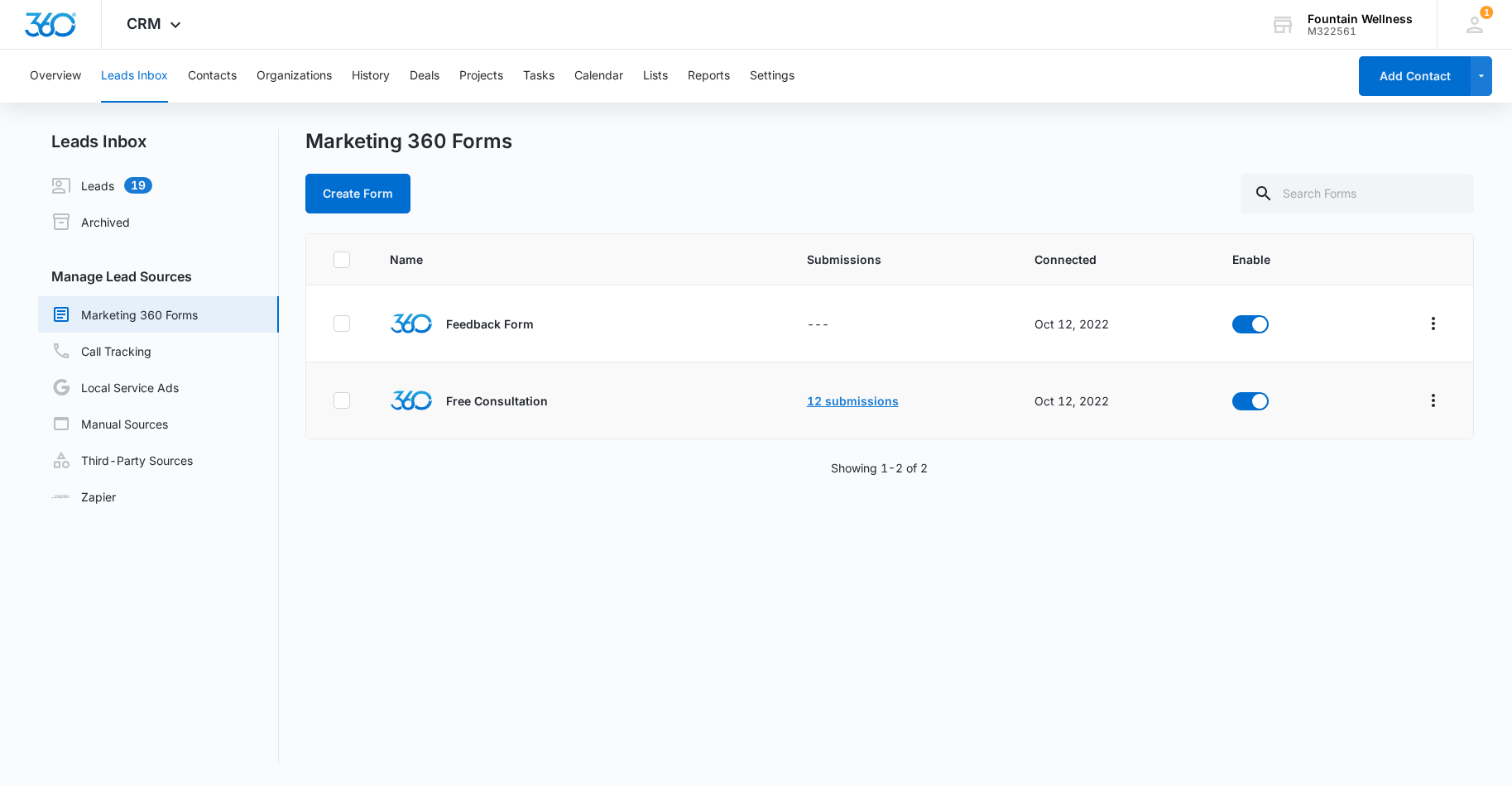 click on "12 submissions" at bounding box center (852, 400) 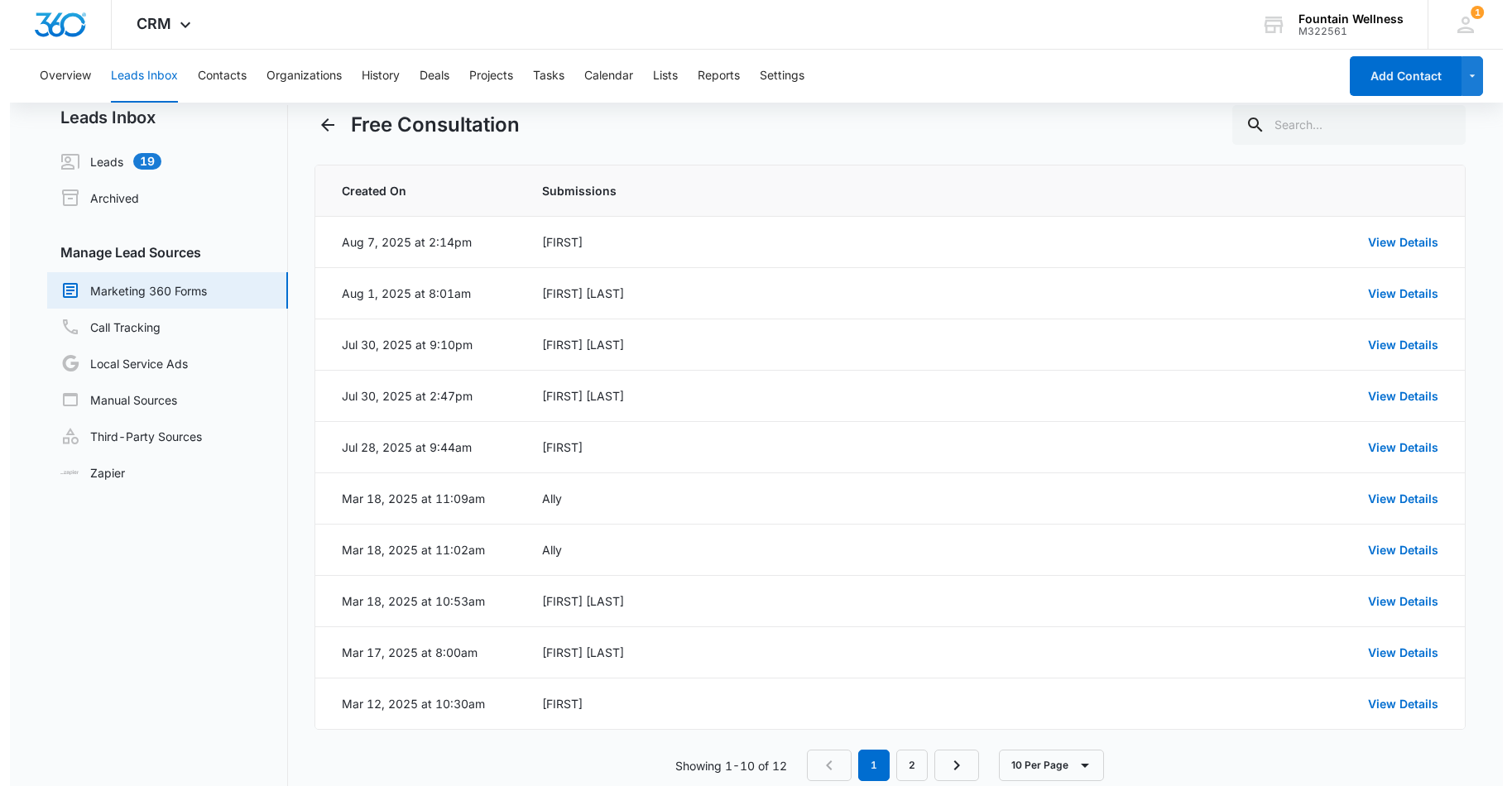 scroll, scrollTop: 0, scrollLeft: 0, axis: both 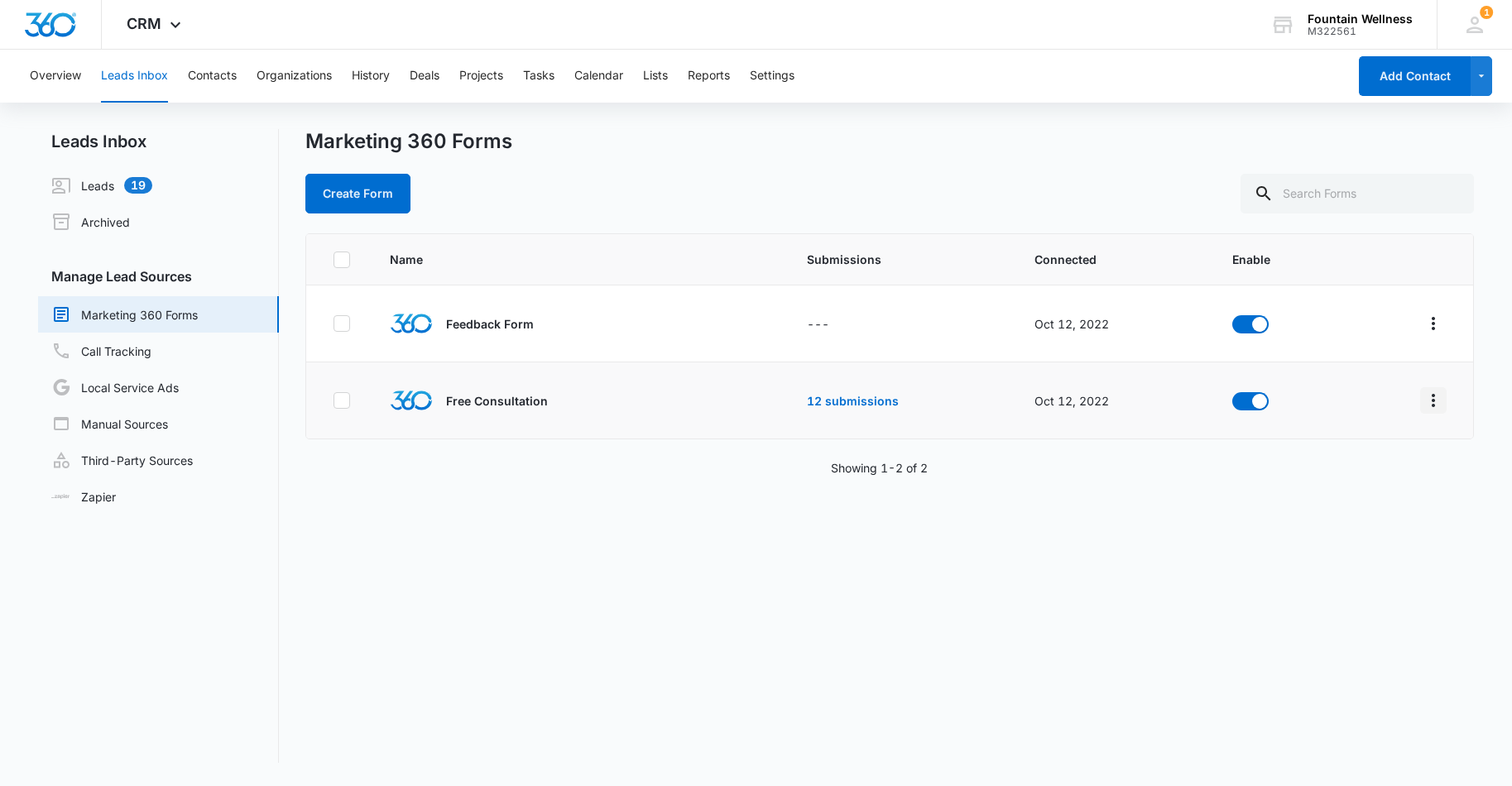 click 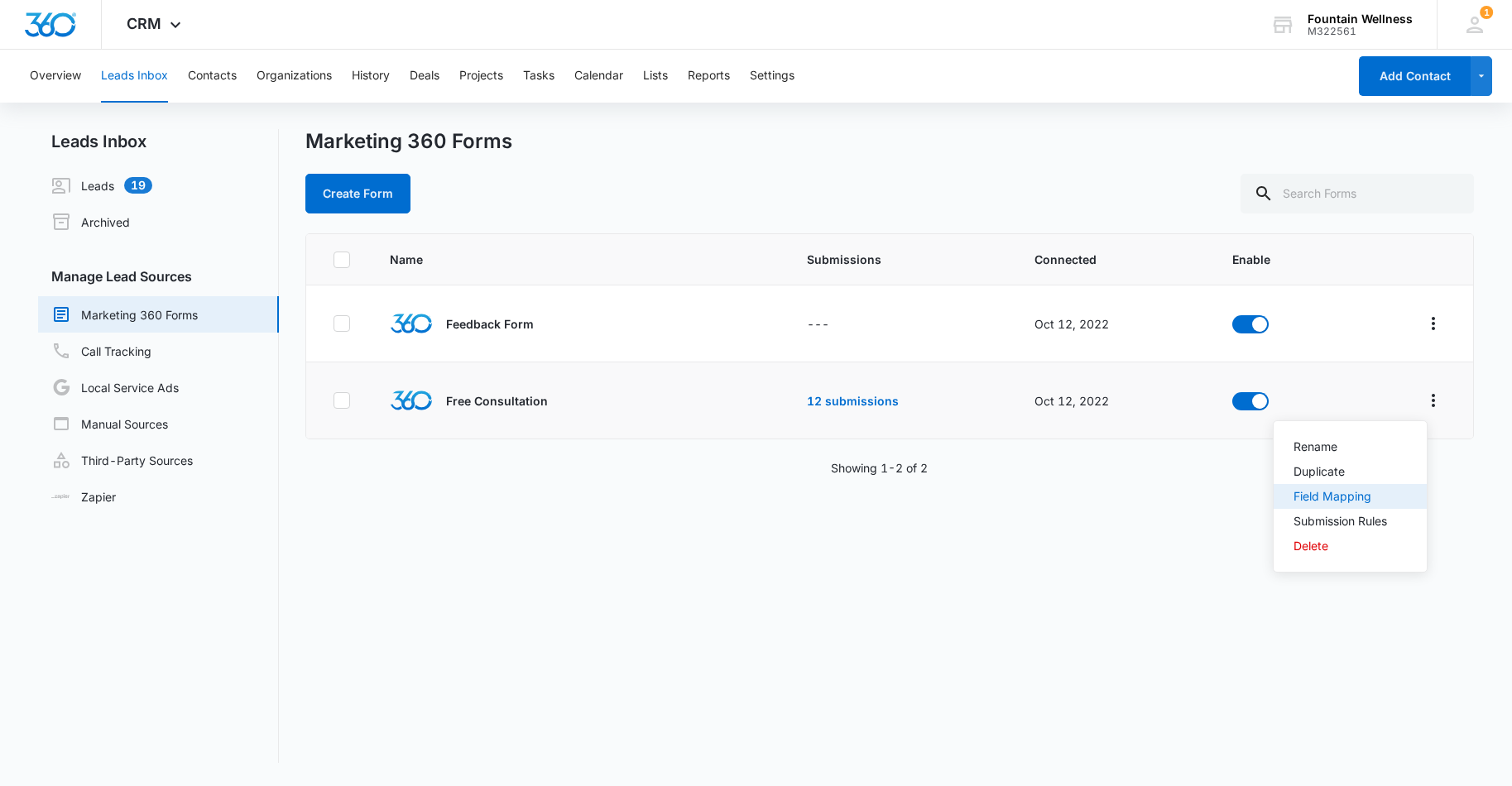 click on "Field Mapping" at bounding box center (1340, 496) 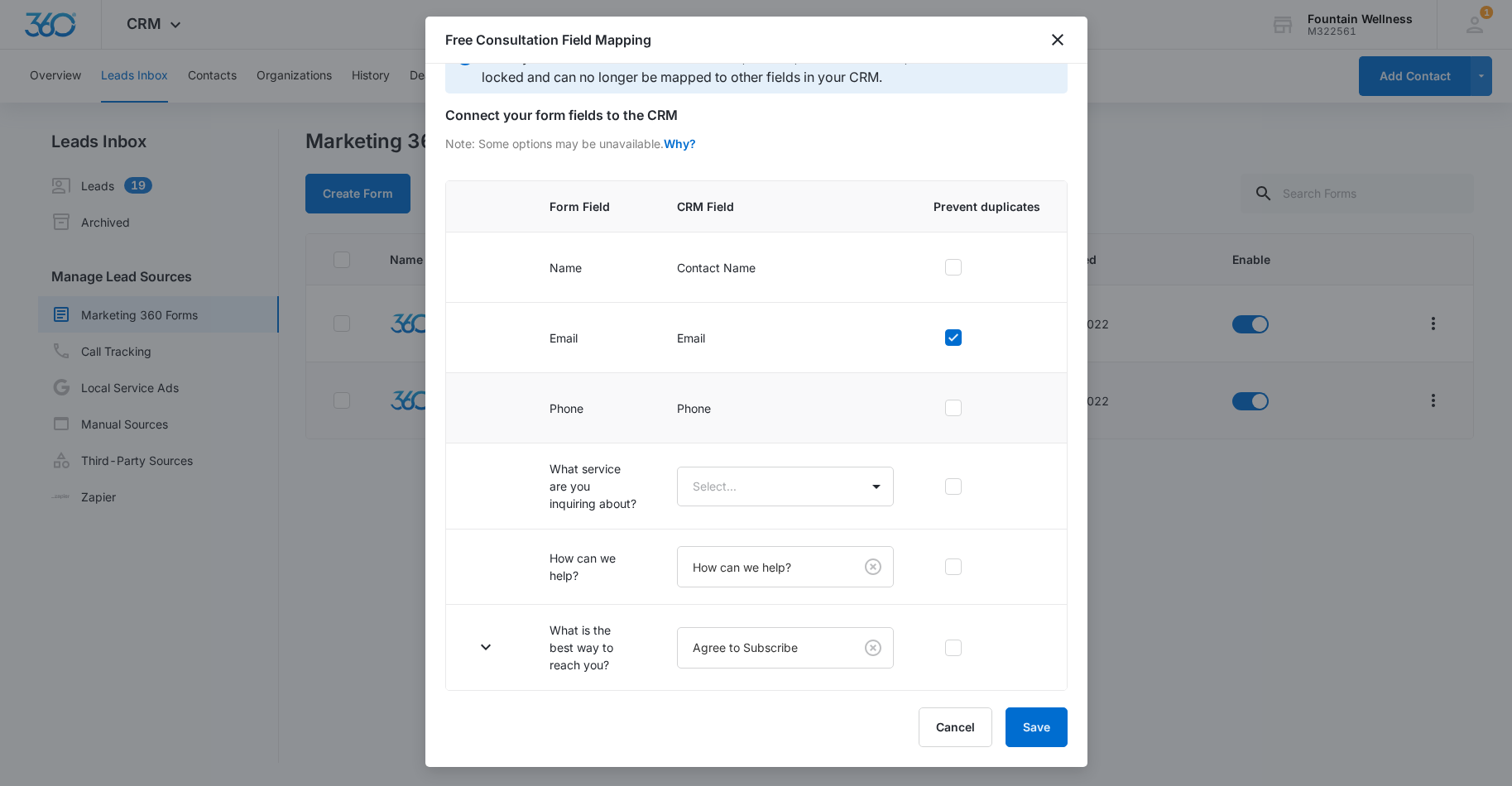 scroll, scrollTop: 60, scrollLeft: 0, axis: vertical 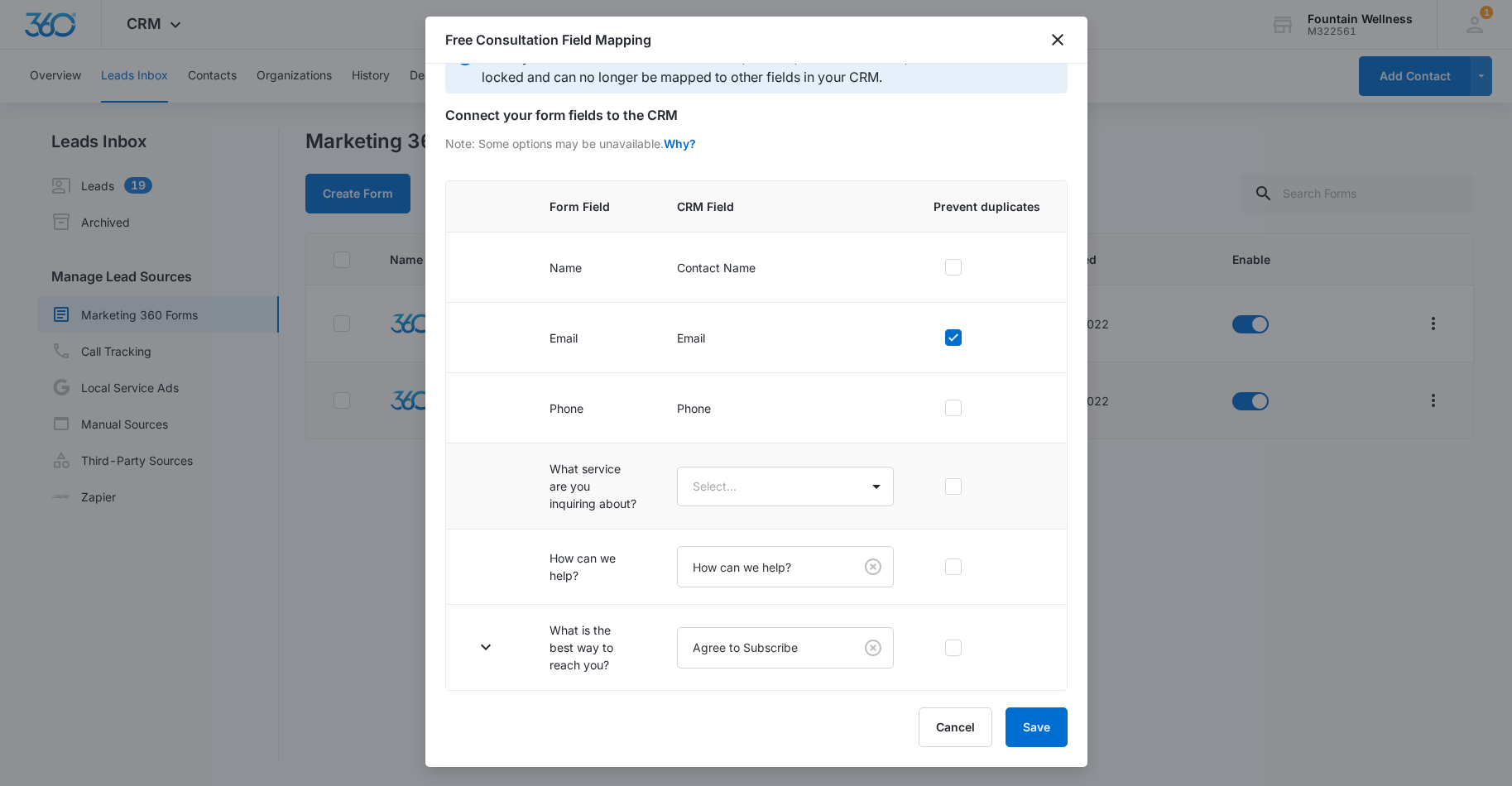 click 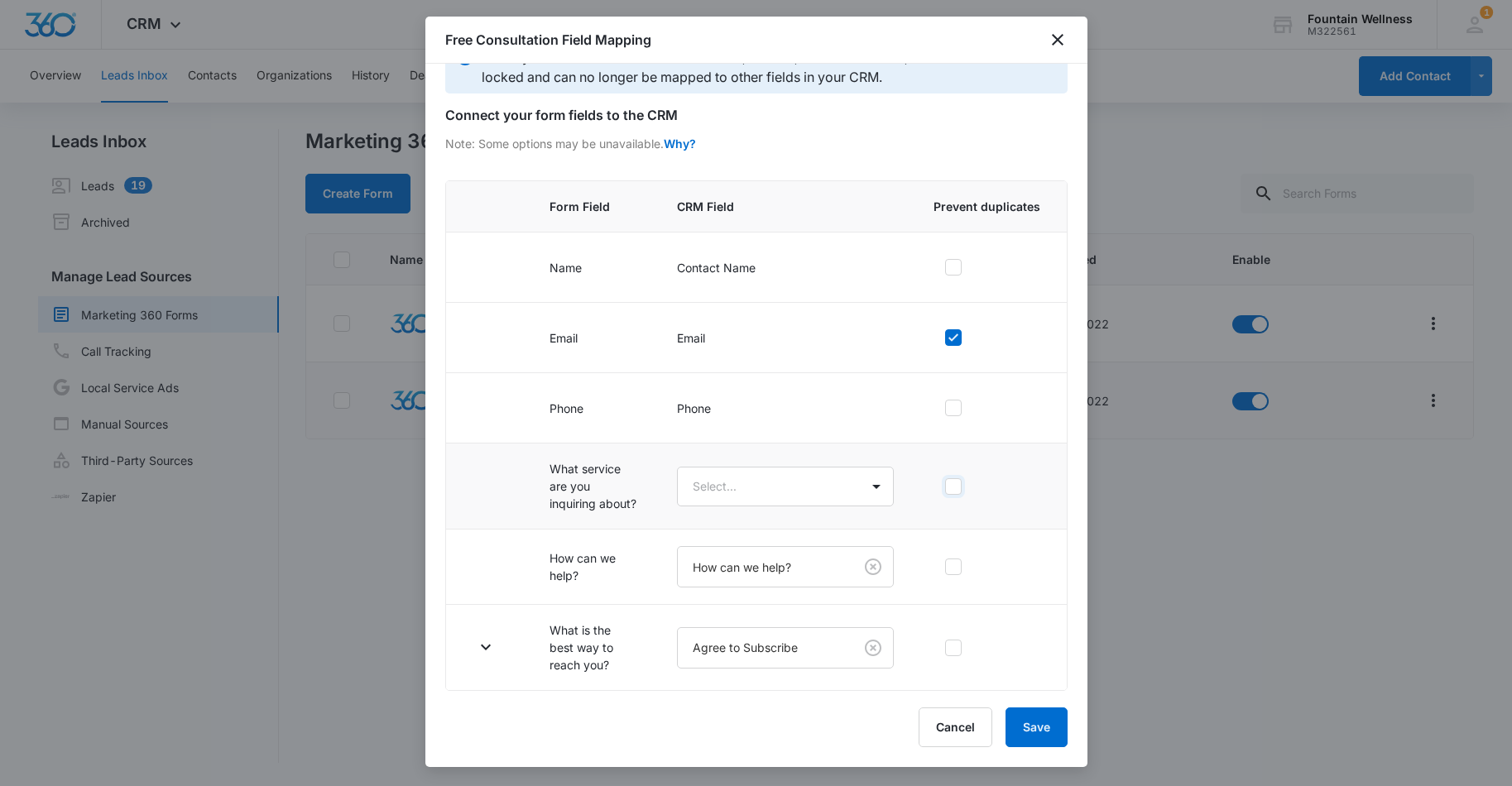 click at bounding box center [939, 486] 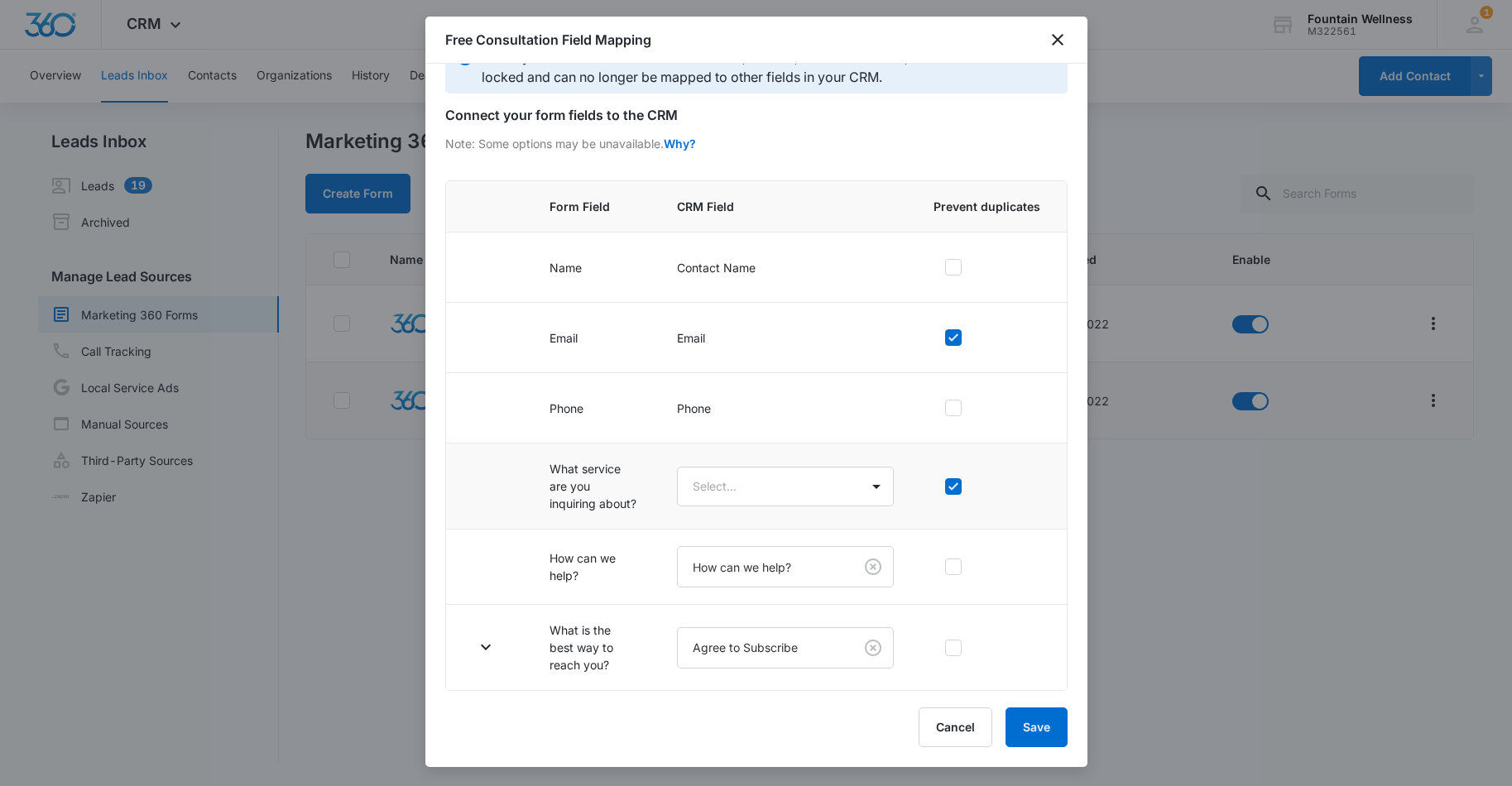 click 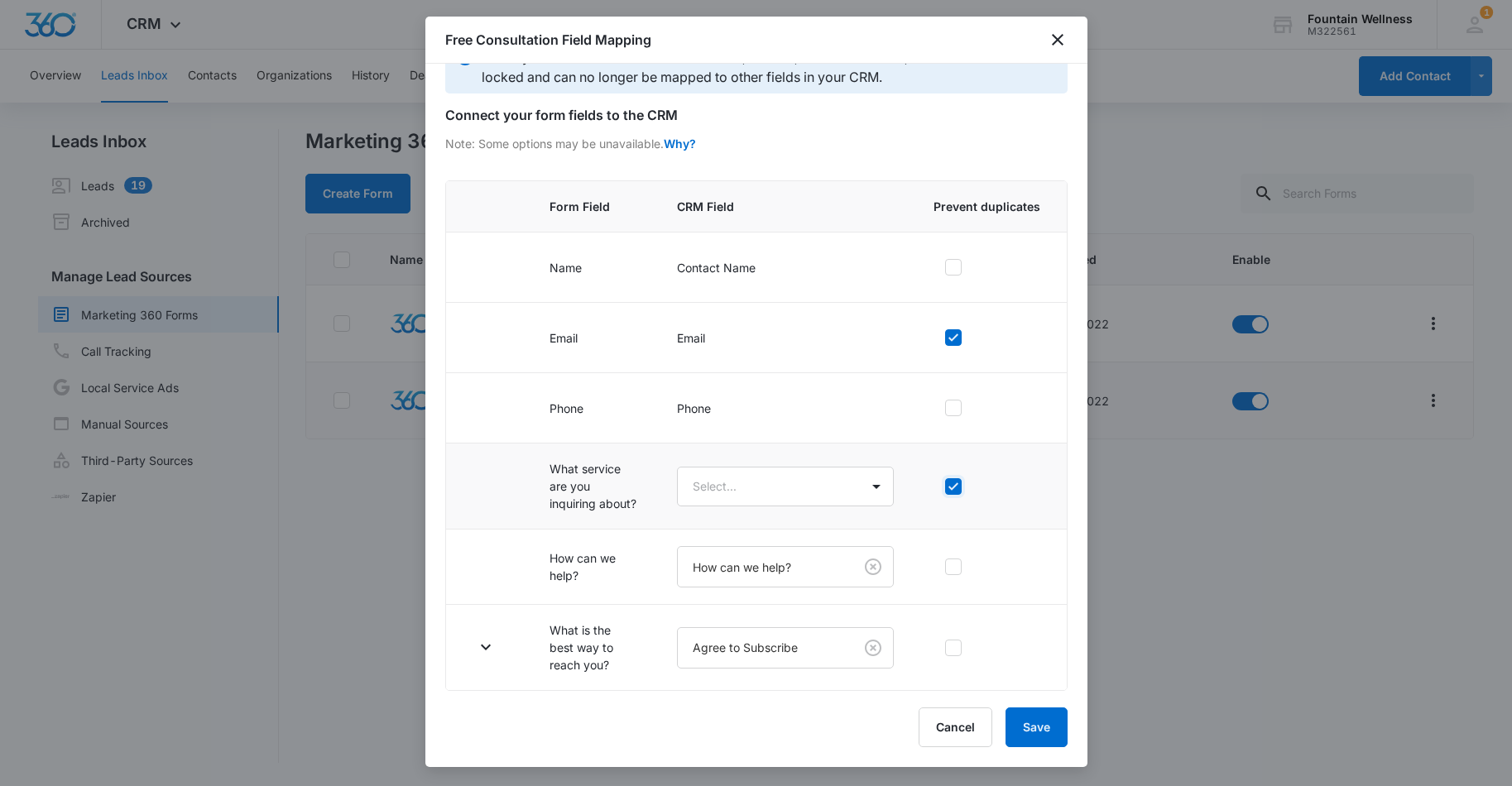 click at bounding box center (939, 486) 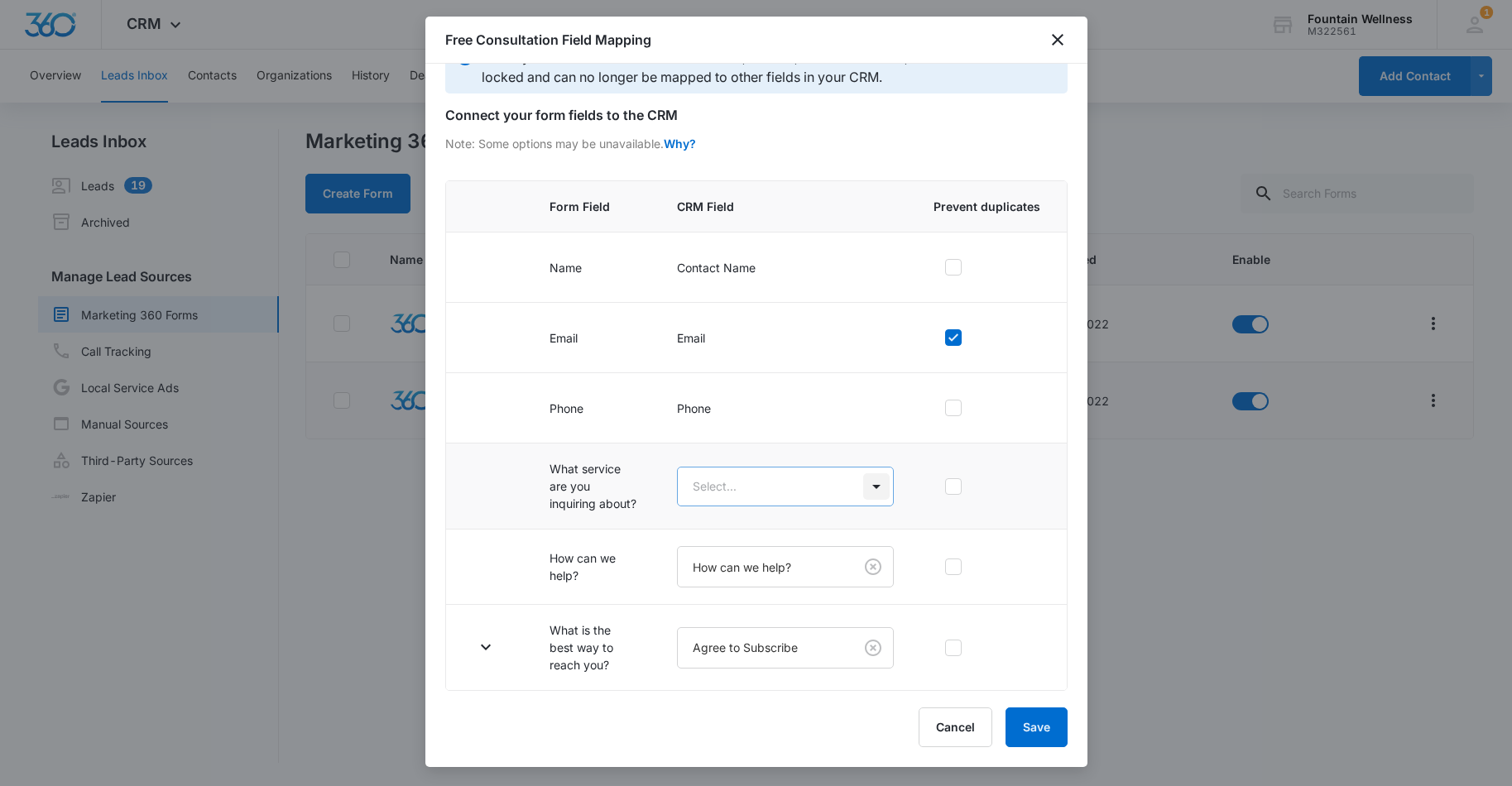 click on "CRM Apps Reputation Websites Forms CRM Email Social Payments POS Content Ads Intelligence Files Brand Settings Fountain Wellness M322561 Your Accounts View All 1 NB [FIRST] [LAST] info@fountainwellnesstherapy.com My Profile 1 Notifications Support Logout Terms & Conditions   •   Privacy Policy Overview Leads Inbox Contacts Organizations History Deals Projects Tasks Calendar Lists Reports Settings Add Contact Leads Inbox Leads 19 Archived Manage Lead Sources Marketing 360 Forms Call Tracking Local Service Ads Manual Sources Third-Party Sources Zapier Marketing 360 Forms Create Form Name   Submissions Connected Enable   Feedback Form --- Oct 12, 2022 Free Consultation 12 submissions Oct 12, 2022 Showing   1-2   of   2 Fountain Wellness - CRM Manage Marketing 360 Forms - Marketing 360®
Free Consultation Field Mapping Primary fields such as the “Contact Name”, “Email”, “Phone Number”, and “Address” are locked and can no longer be mapped to other fields in your CRM. Why?   CRM Field" at bounding box center (756, 393) 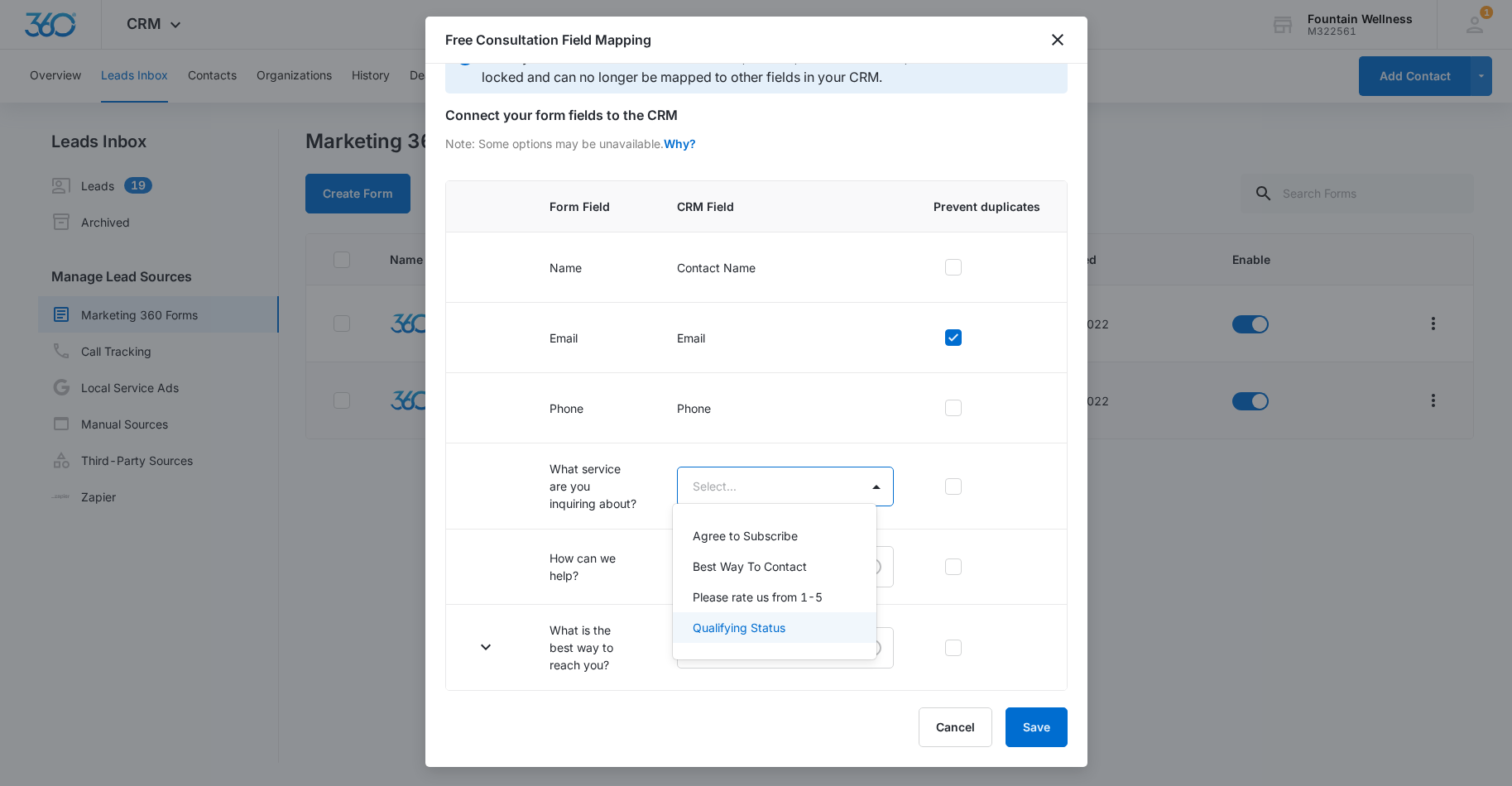 click at bounding box center (756, 393) 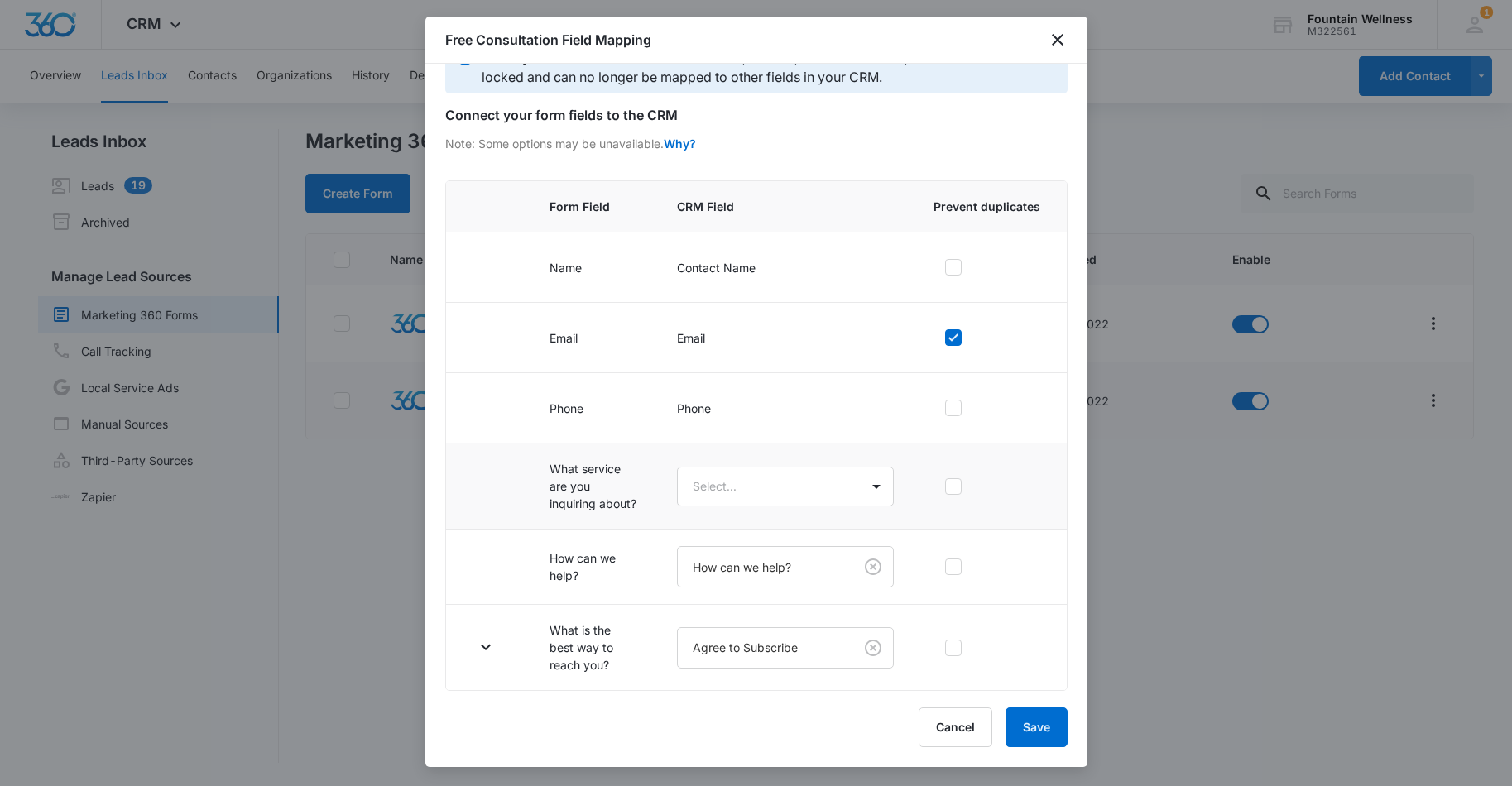 scroll, scrollTop: 55, scrollLeft: 0, axis: vertical 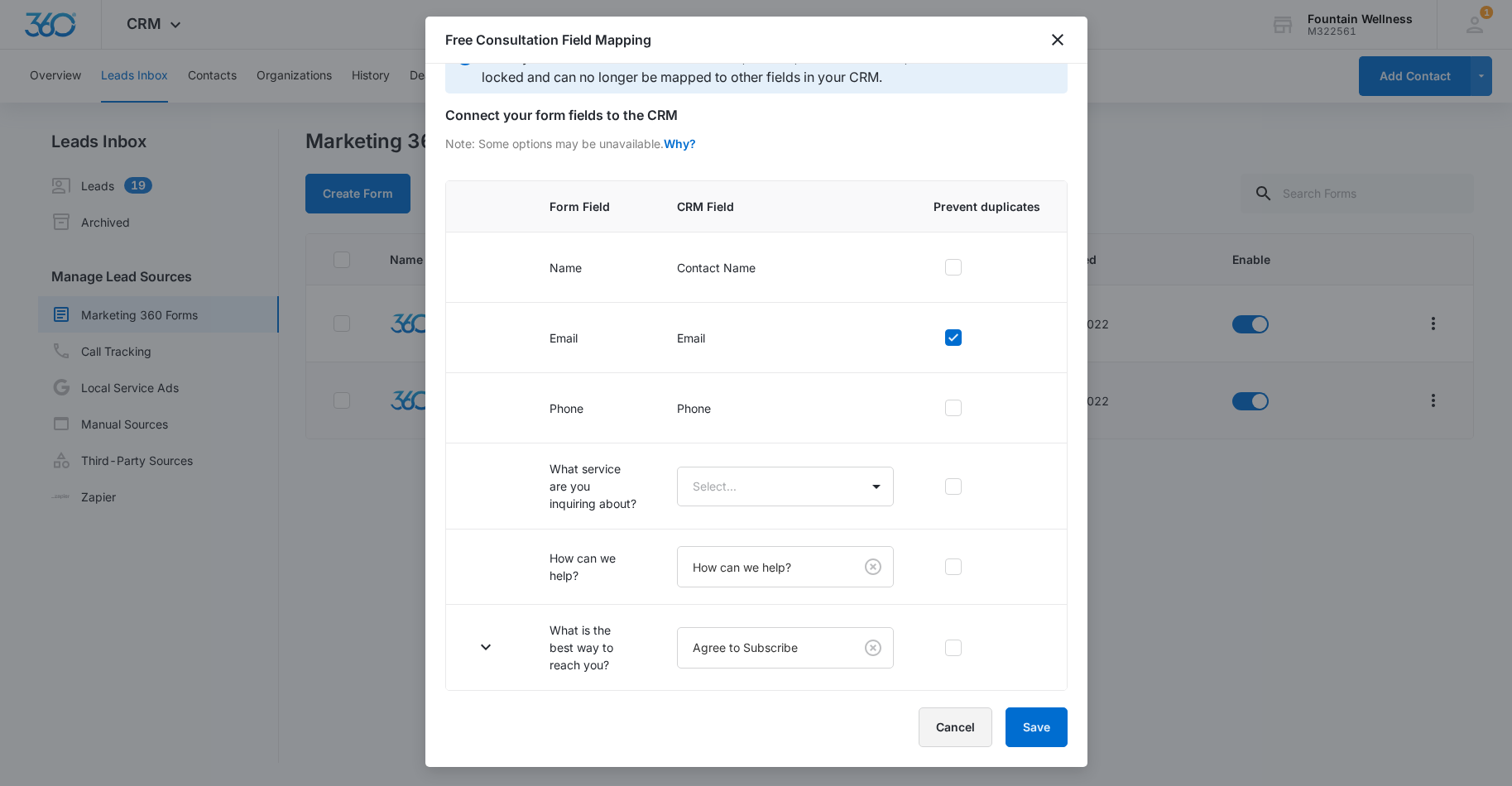 click on "Cancel" at bounding box center [955, 727] 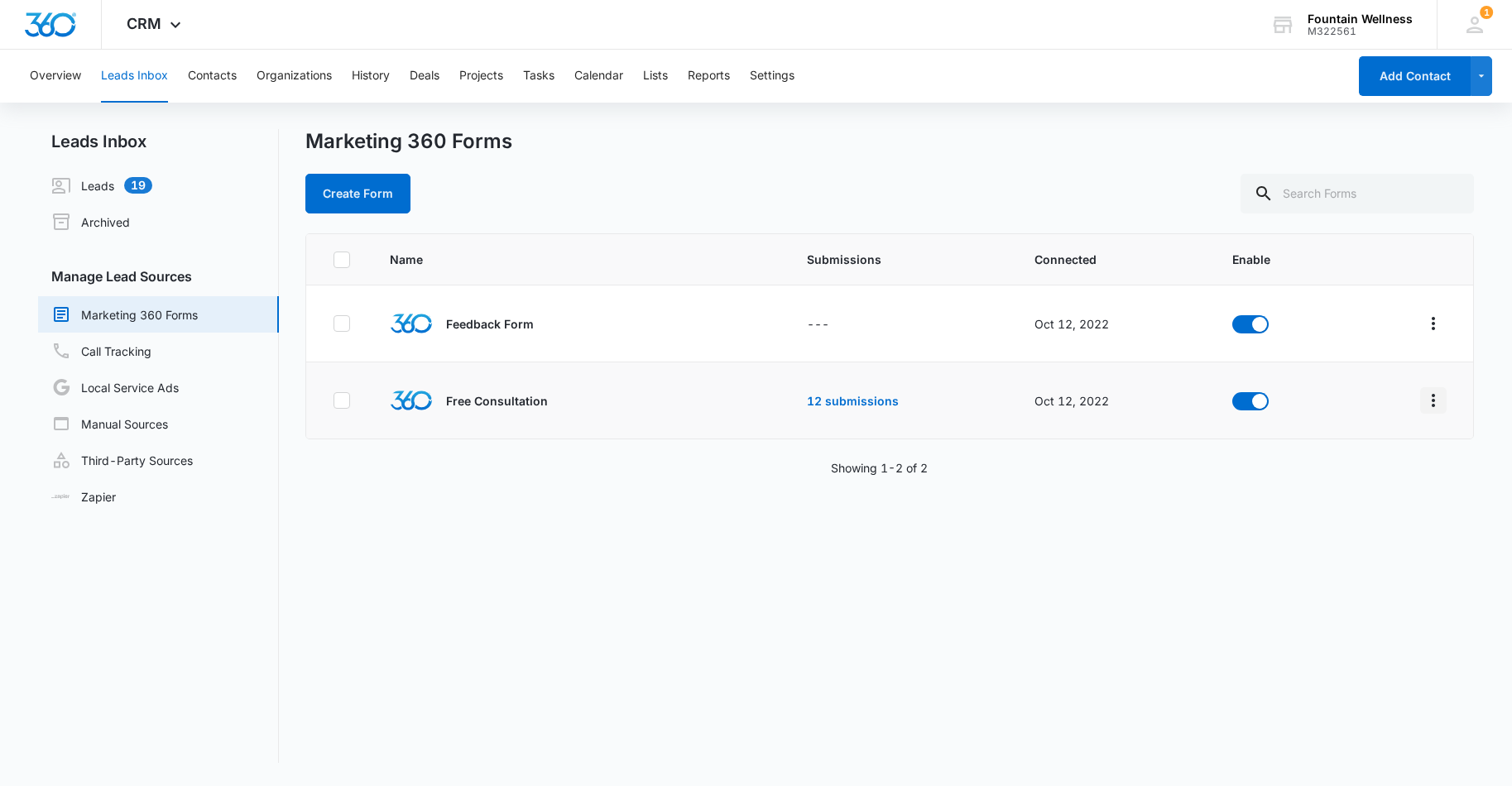 click 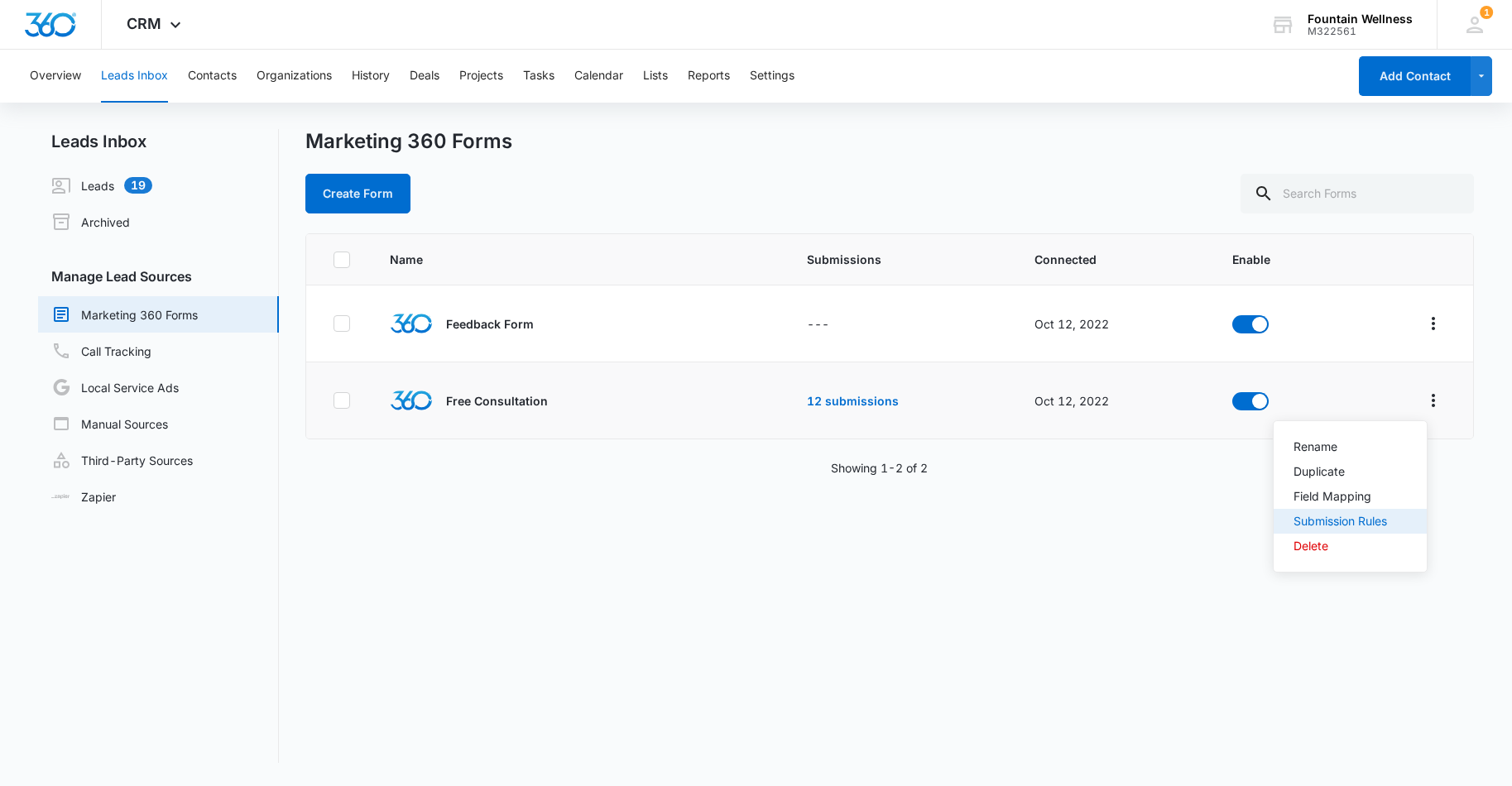 click on "Submission Rules" at bounding box center (1340, 521) 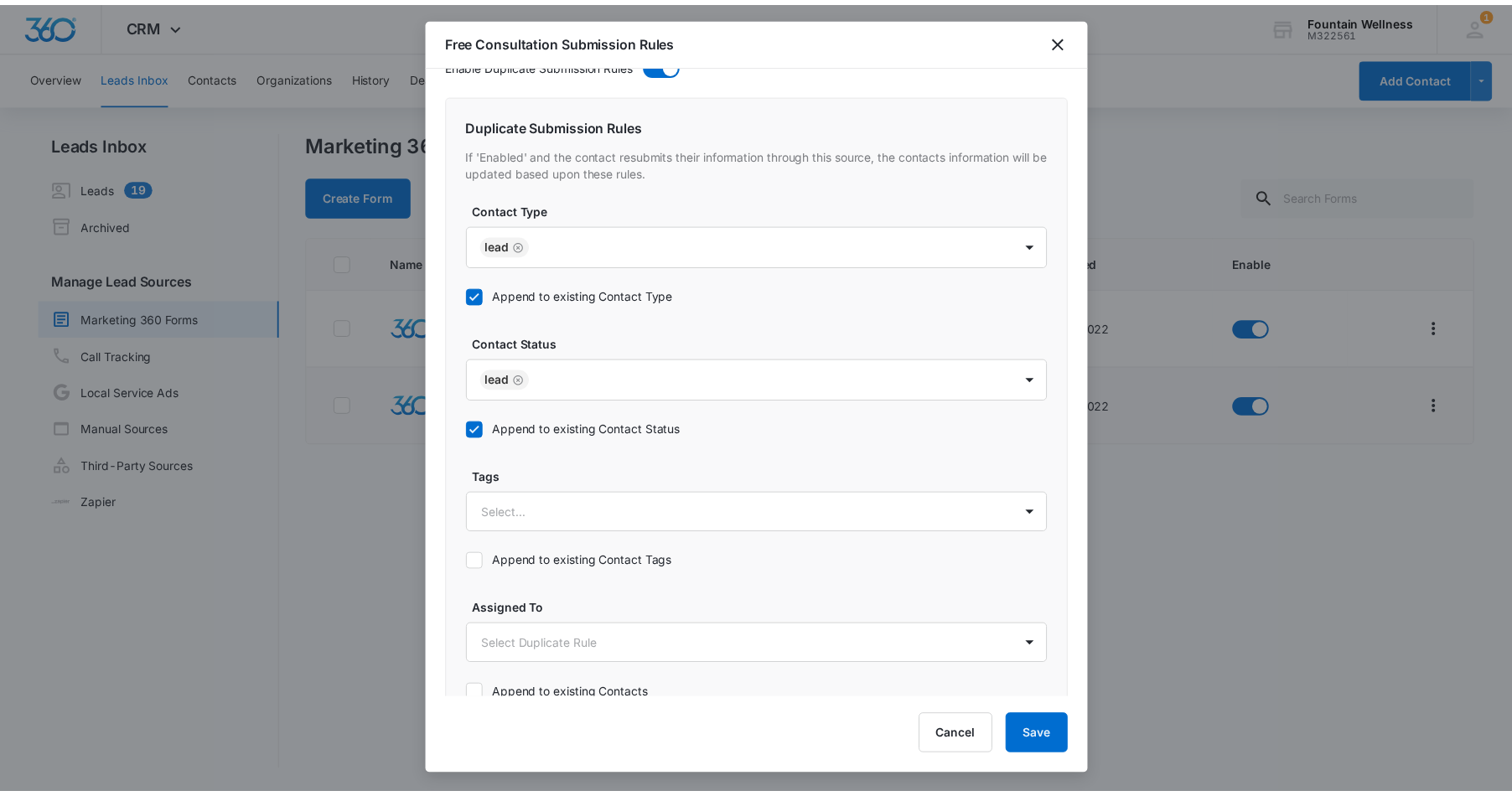 scroll, scrollTop: 757, scrollLeft: 0, axis: vertical 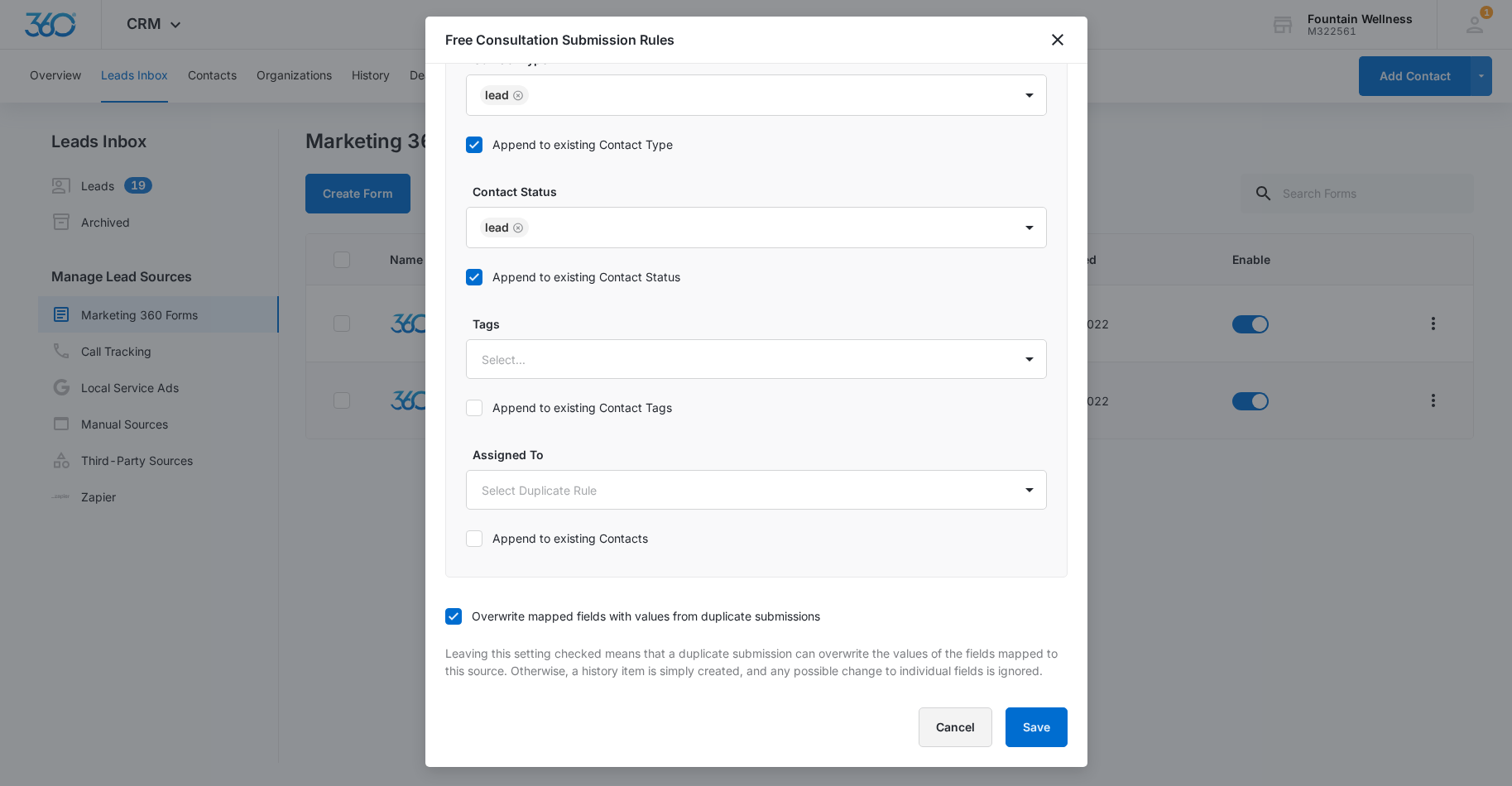 click on "Cancel" at bounding box center [955, 727] 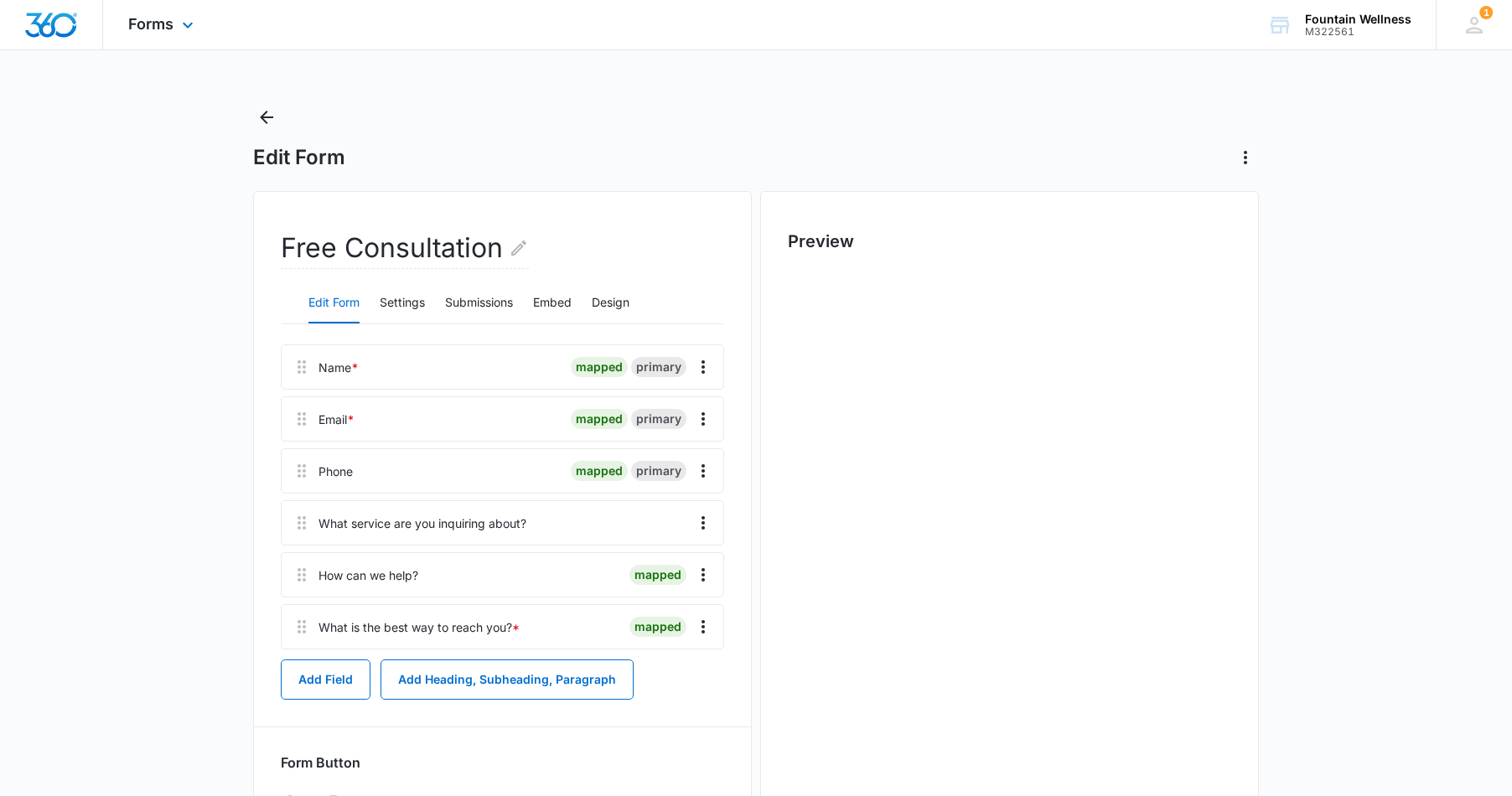 scroll, scrollTop: 0, scrollLeft: 0, axis: both 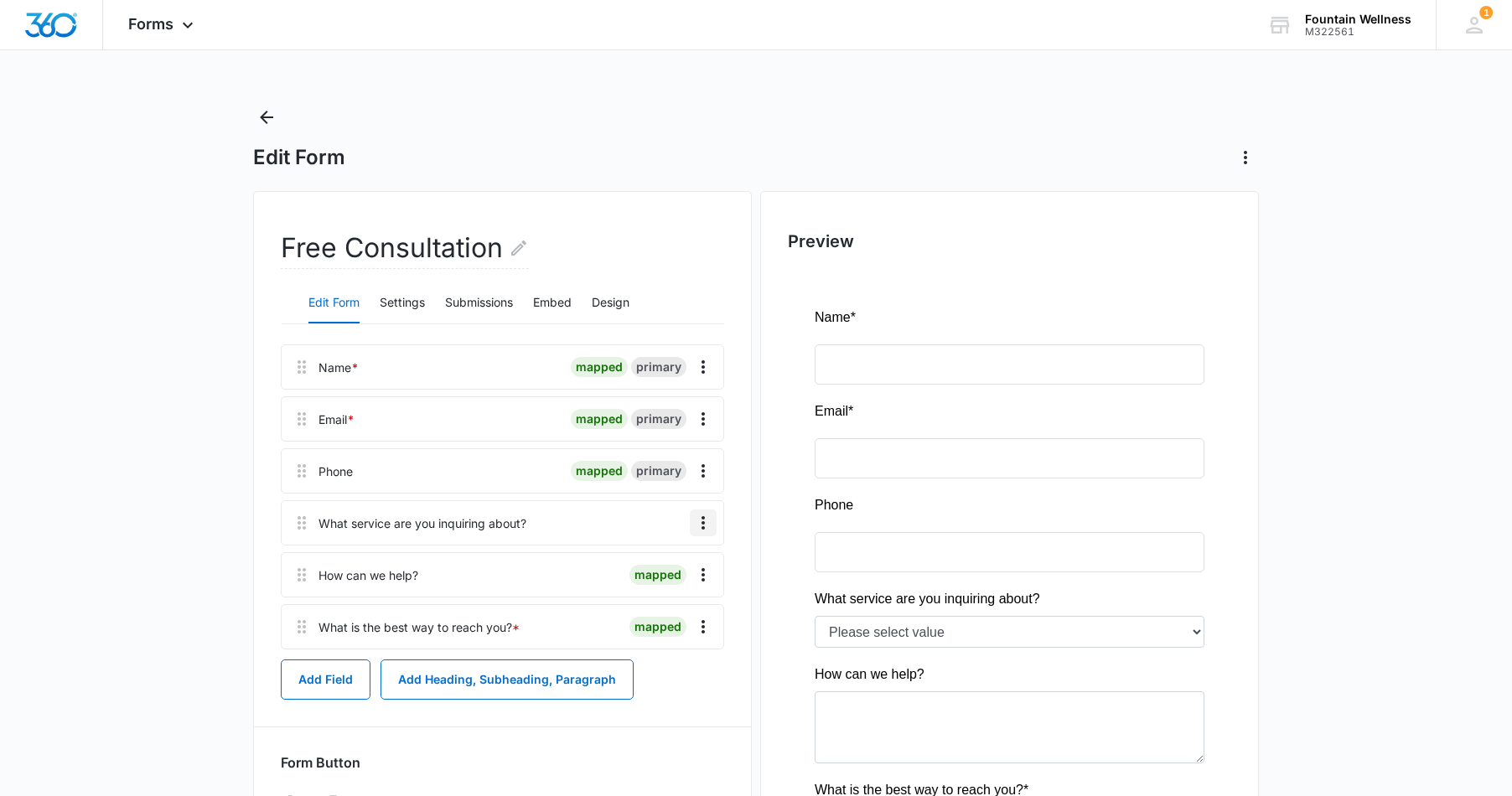 click 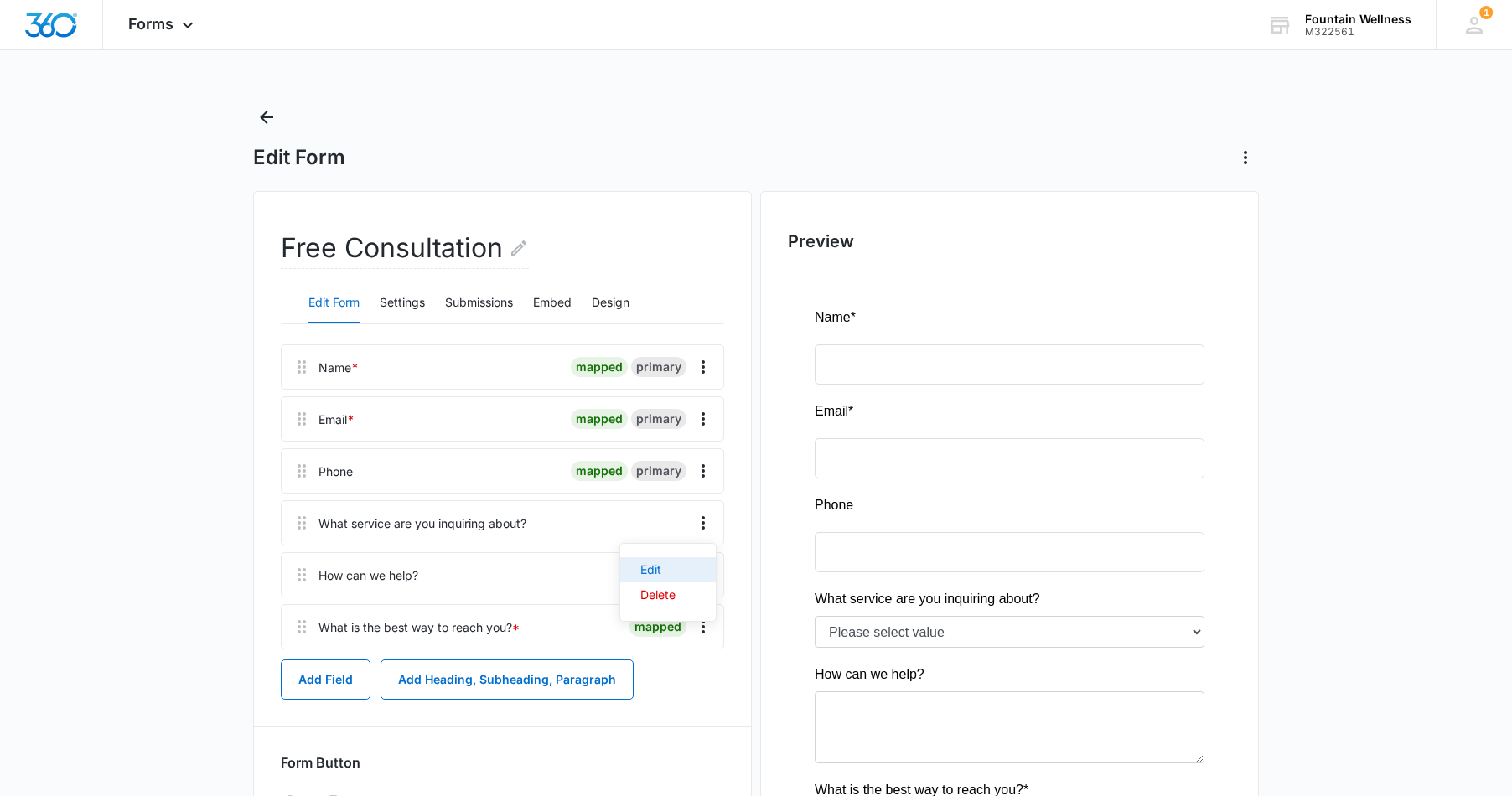 click on "Edit" at bounding box center (658, 570) 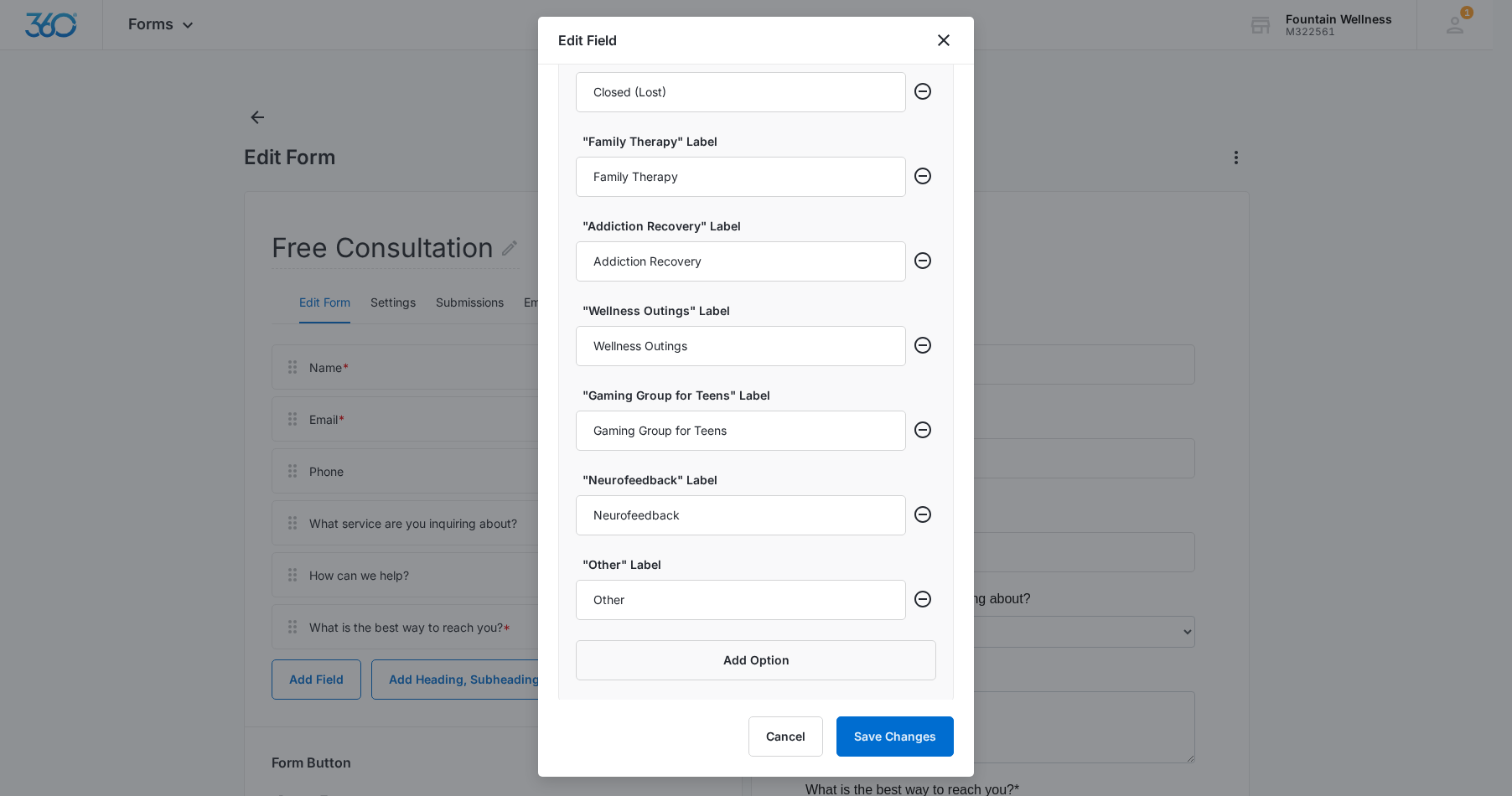 scroll, scrollTop: 1006, scrollLeft: 0, axis: vertical 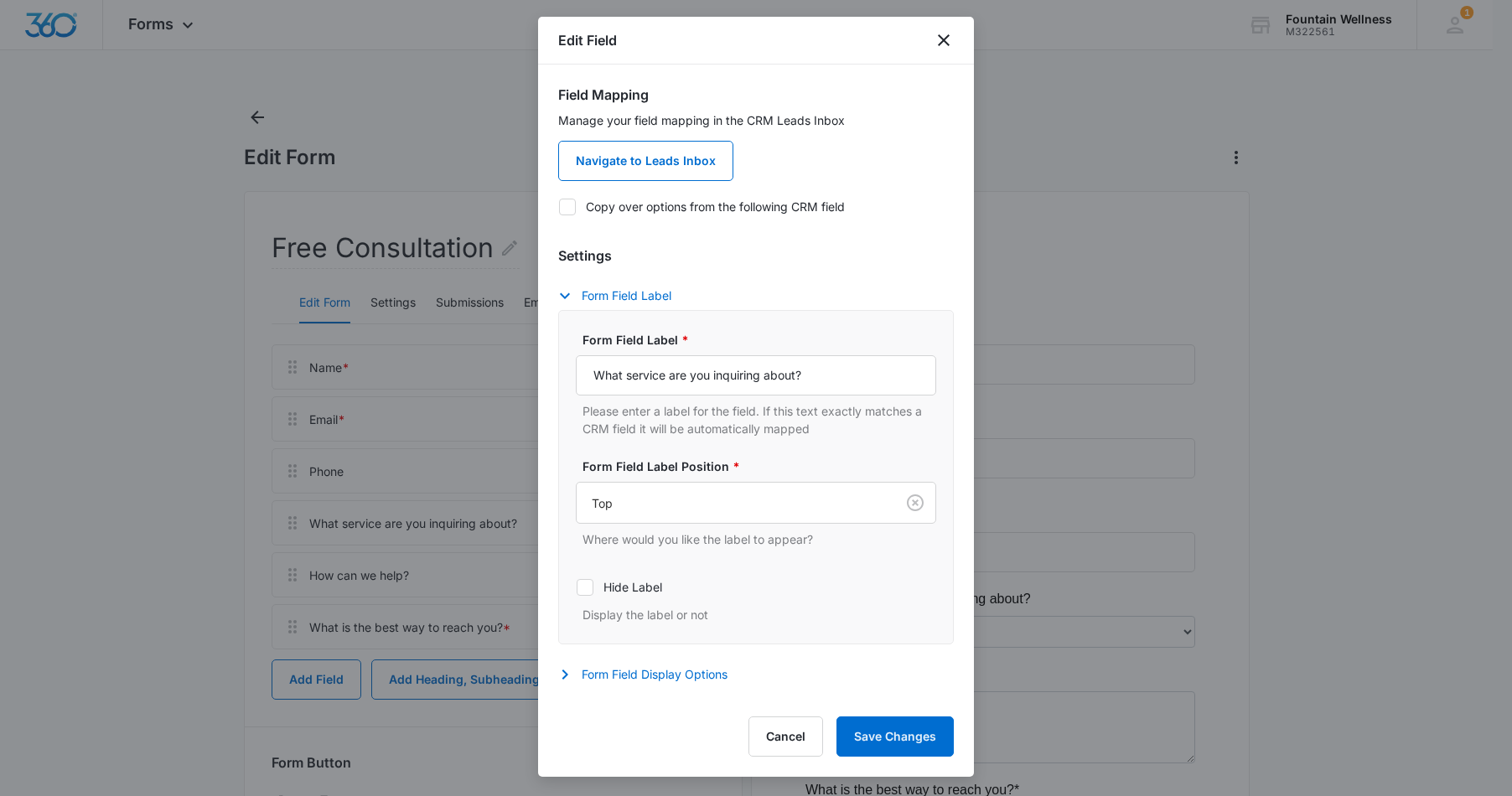 click 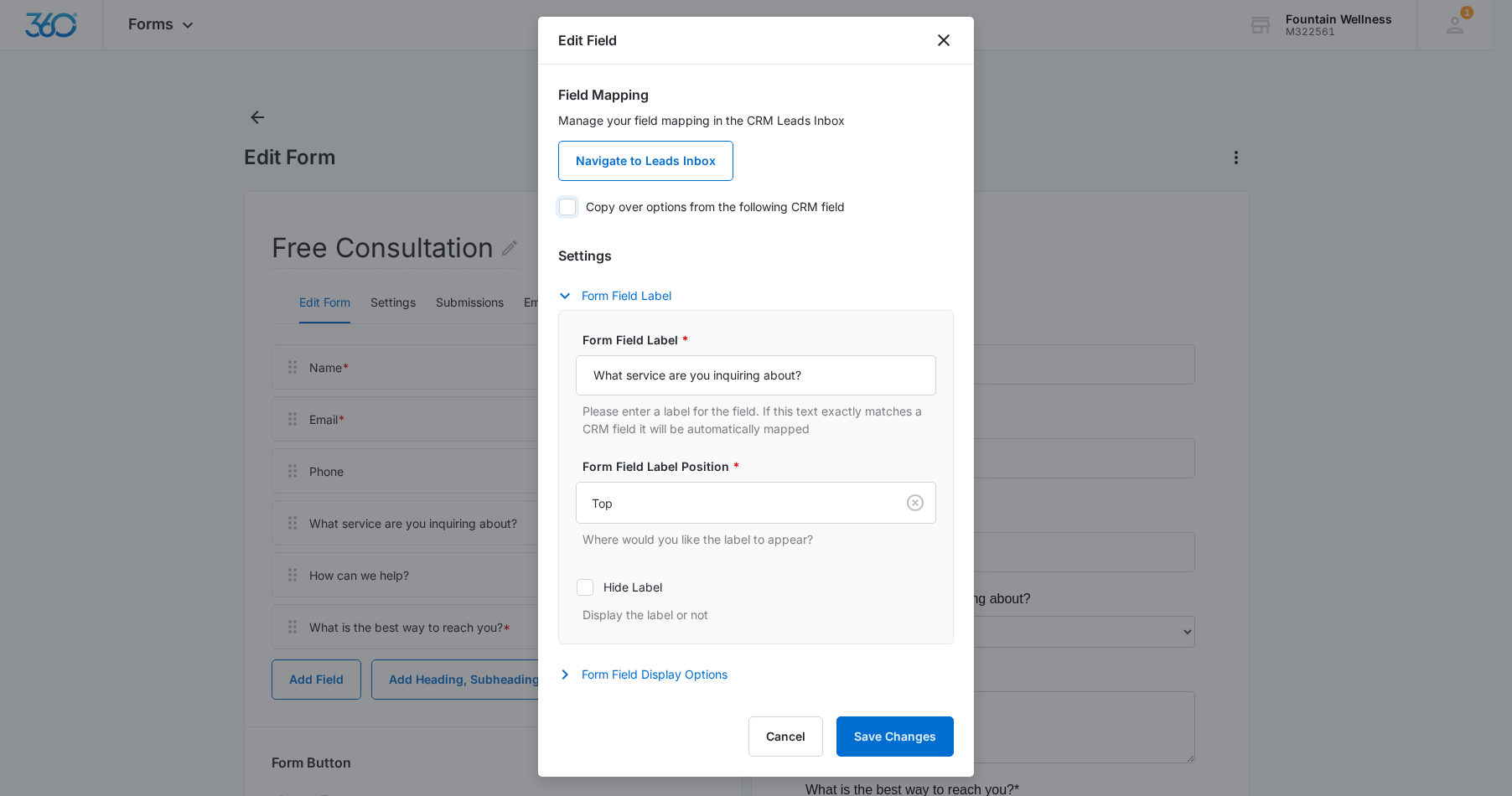 click on "Copy over options from the following CRM field" at bounding box center [558, 206] 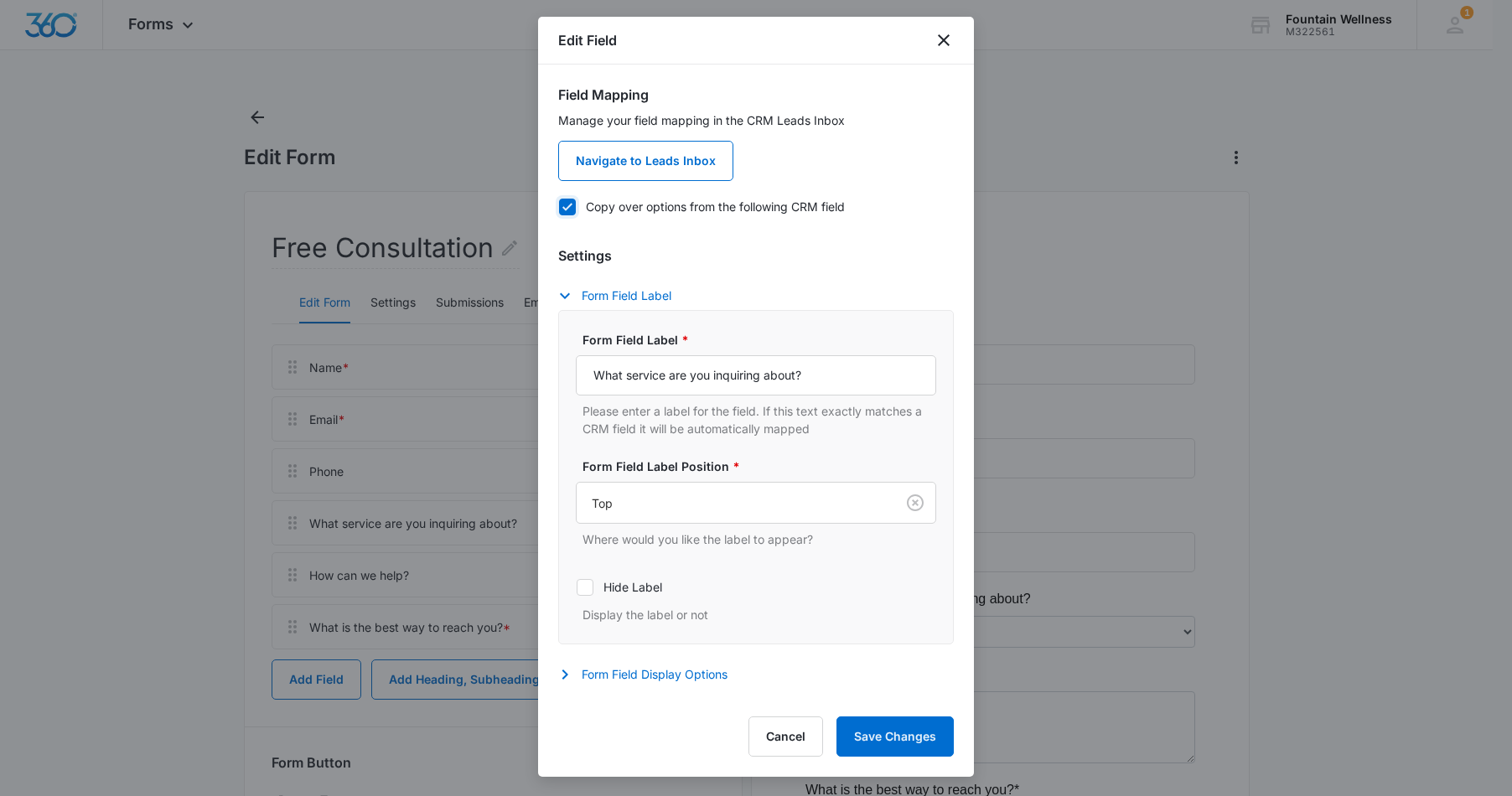 checkbox on "true" 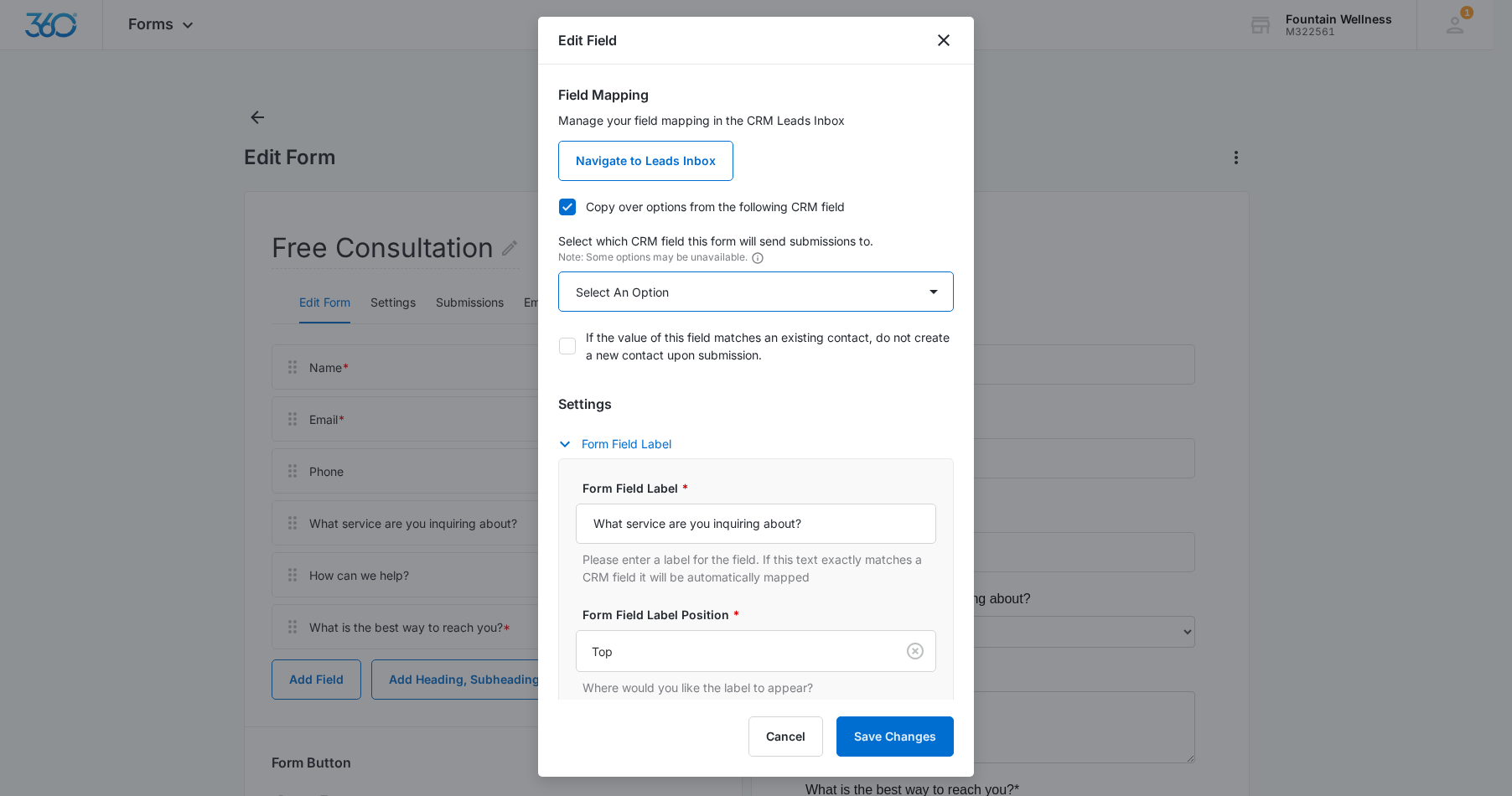 click on "Select An Option Select An Option Best Way To Contact Qualifying Status" at bounding box center (756, 292) 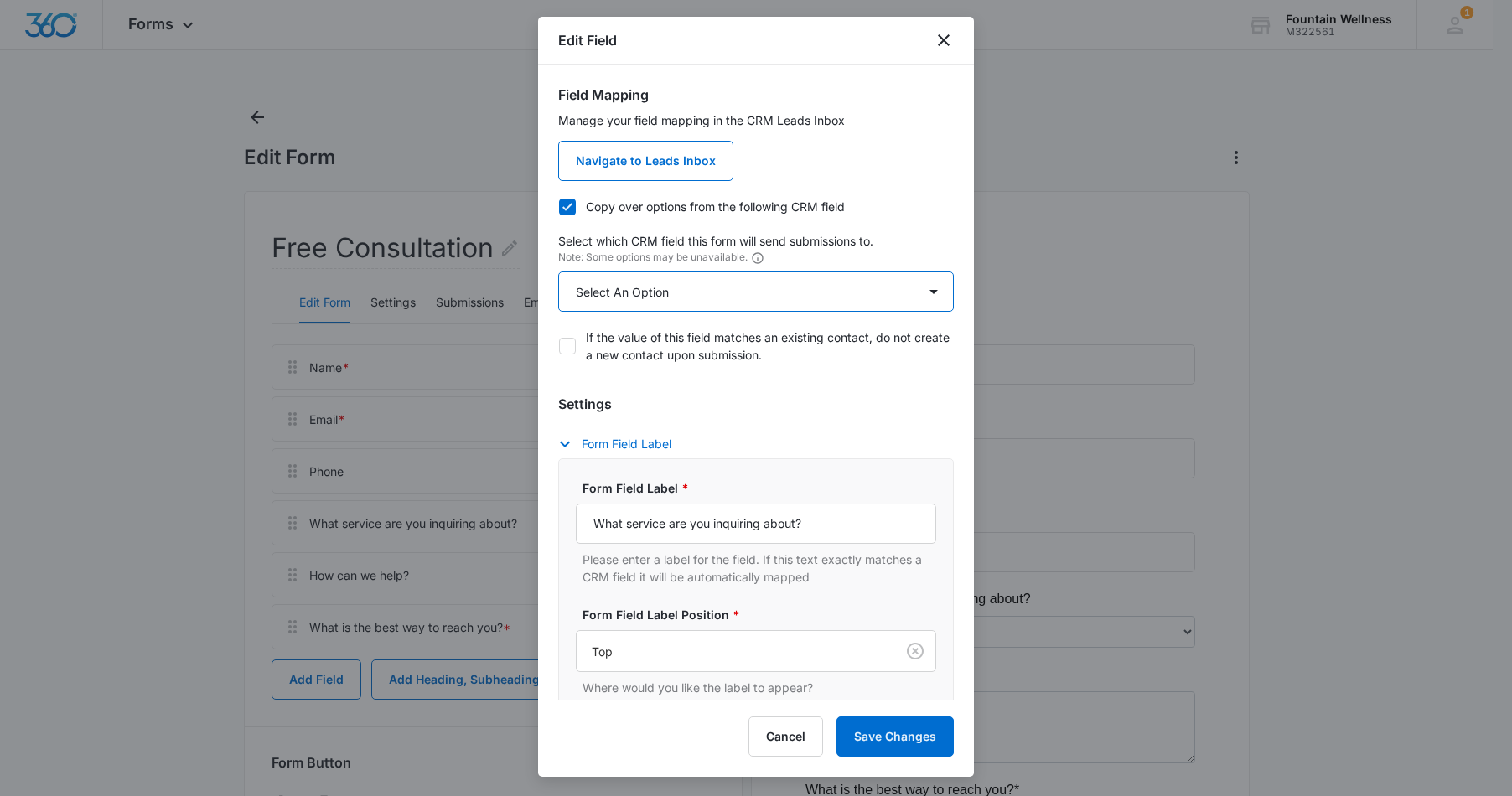 select on "357" 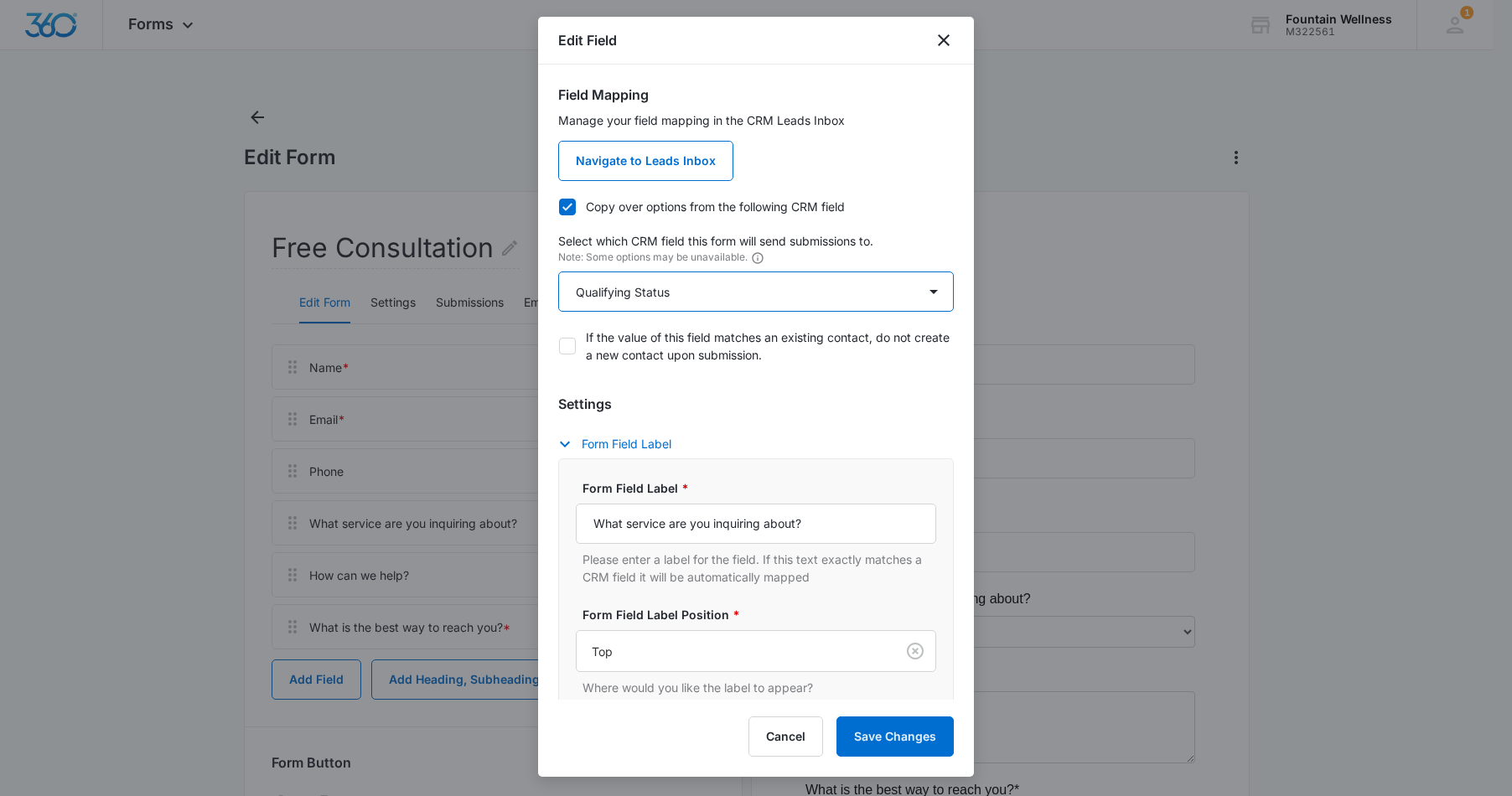 click on "Select An Option Select An Option Best Way To Contact Qualifying Status" at bounding box center [756, 292] 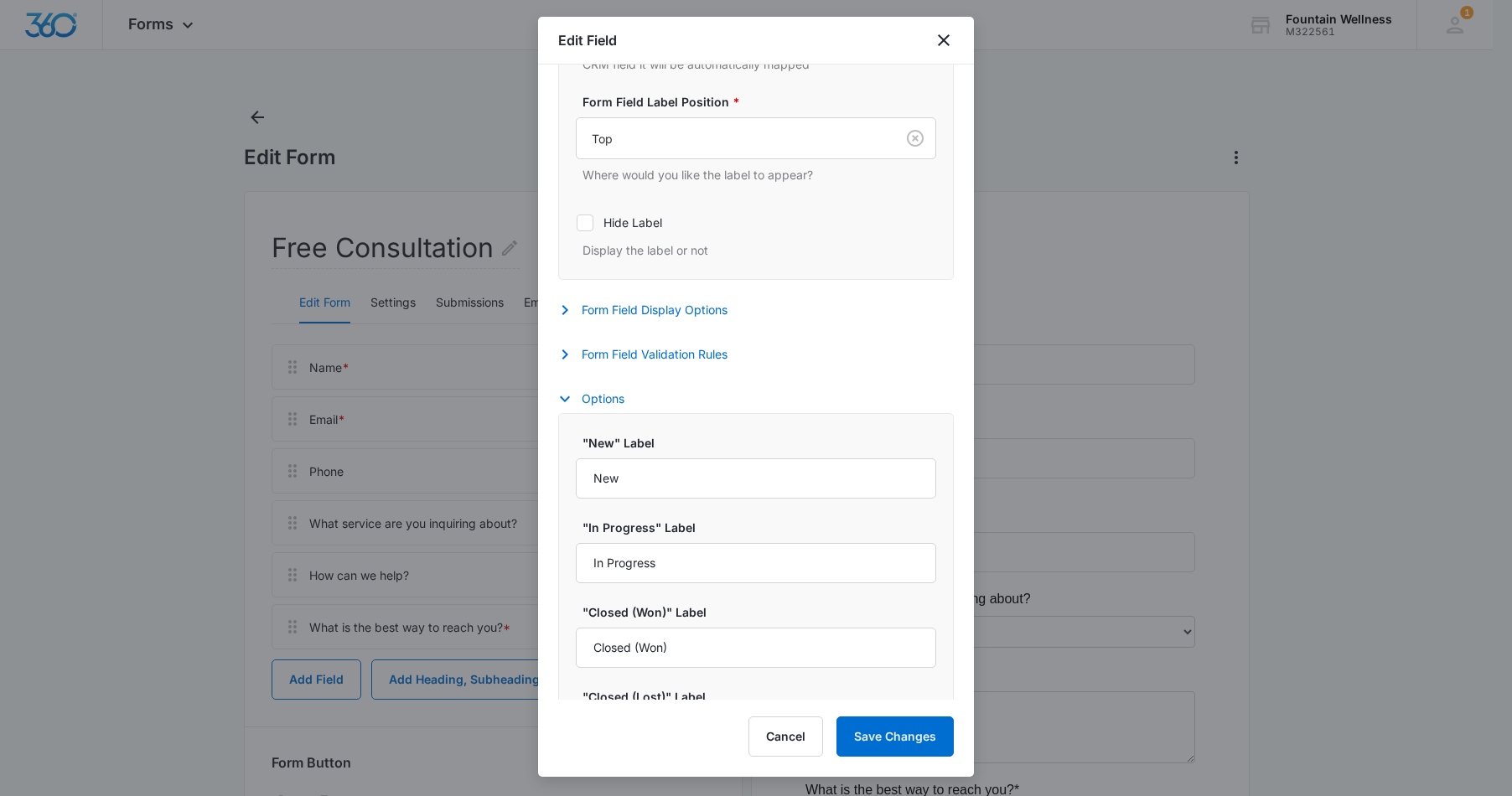 scroll, scrollTop: 519, scrollLeft: 0, axis: vertical 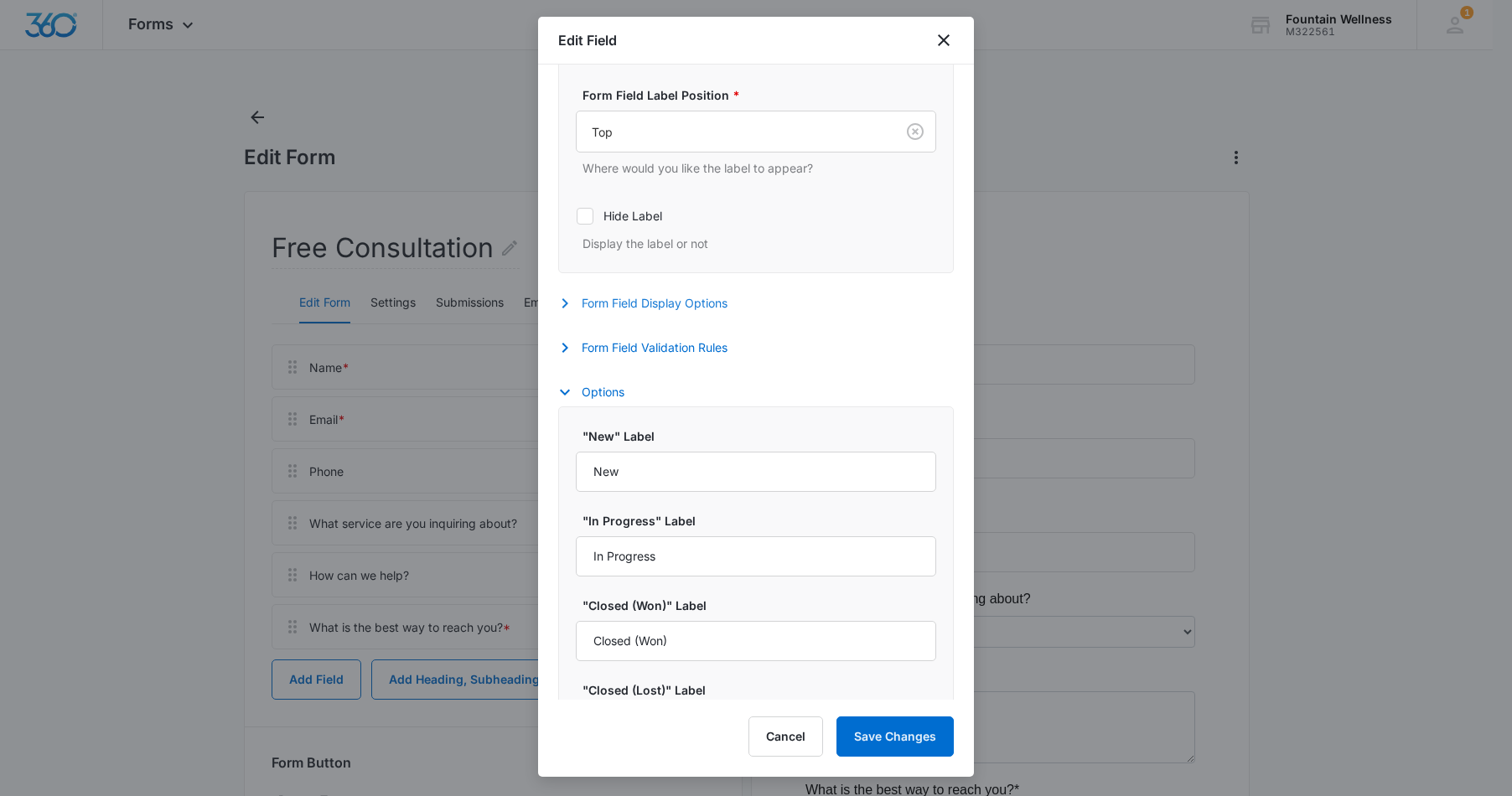 click on "Form Field Display Options" at bounding box center (651, 303) 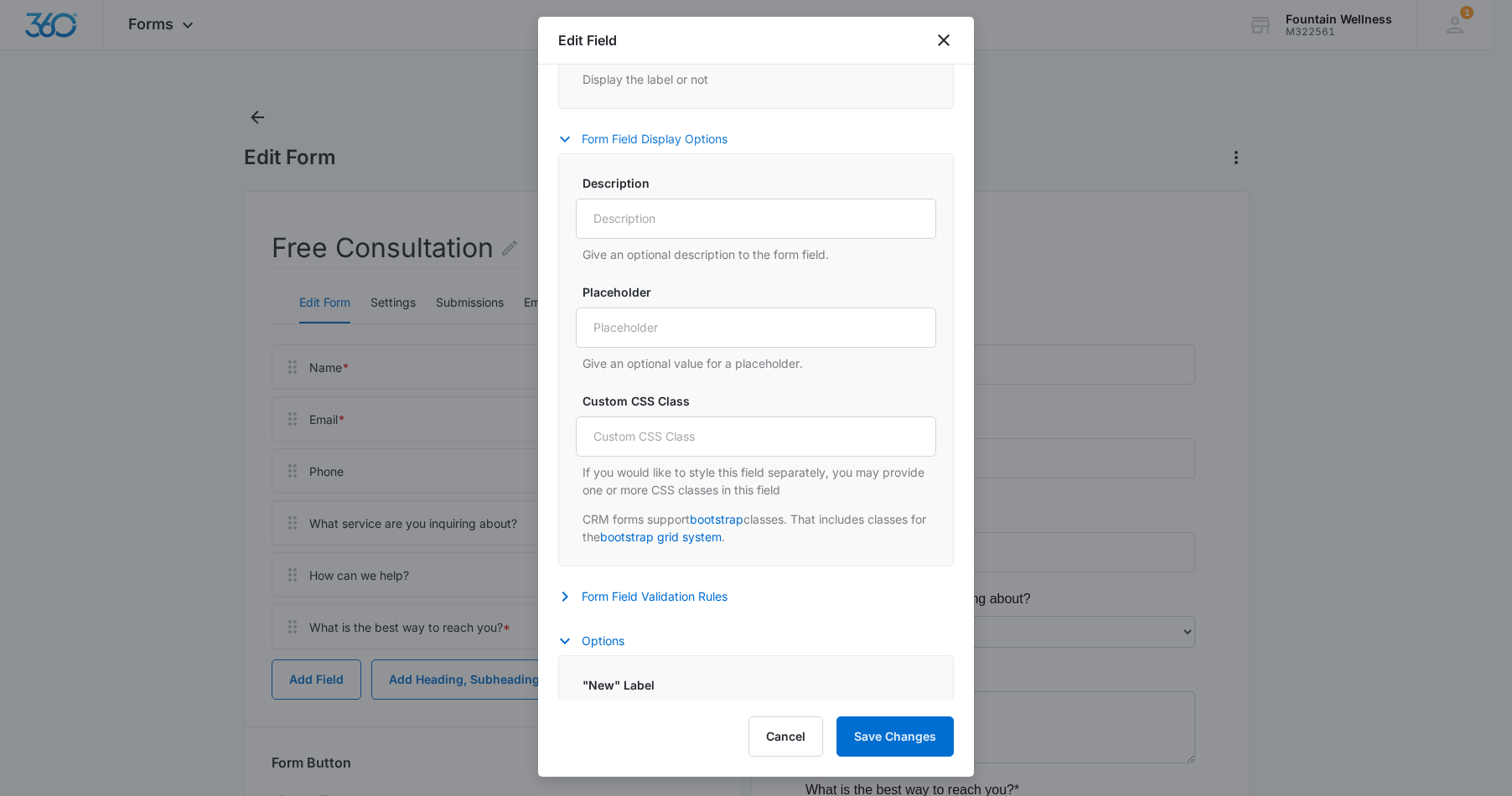 scroll, scrollTop: 750, scrollLeft: 0, axis: vertical 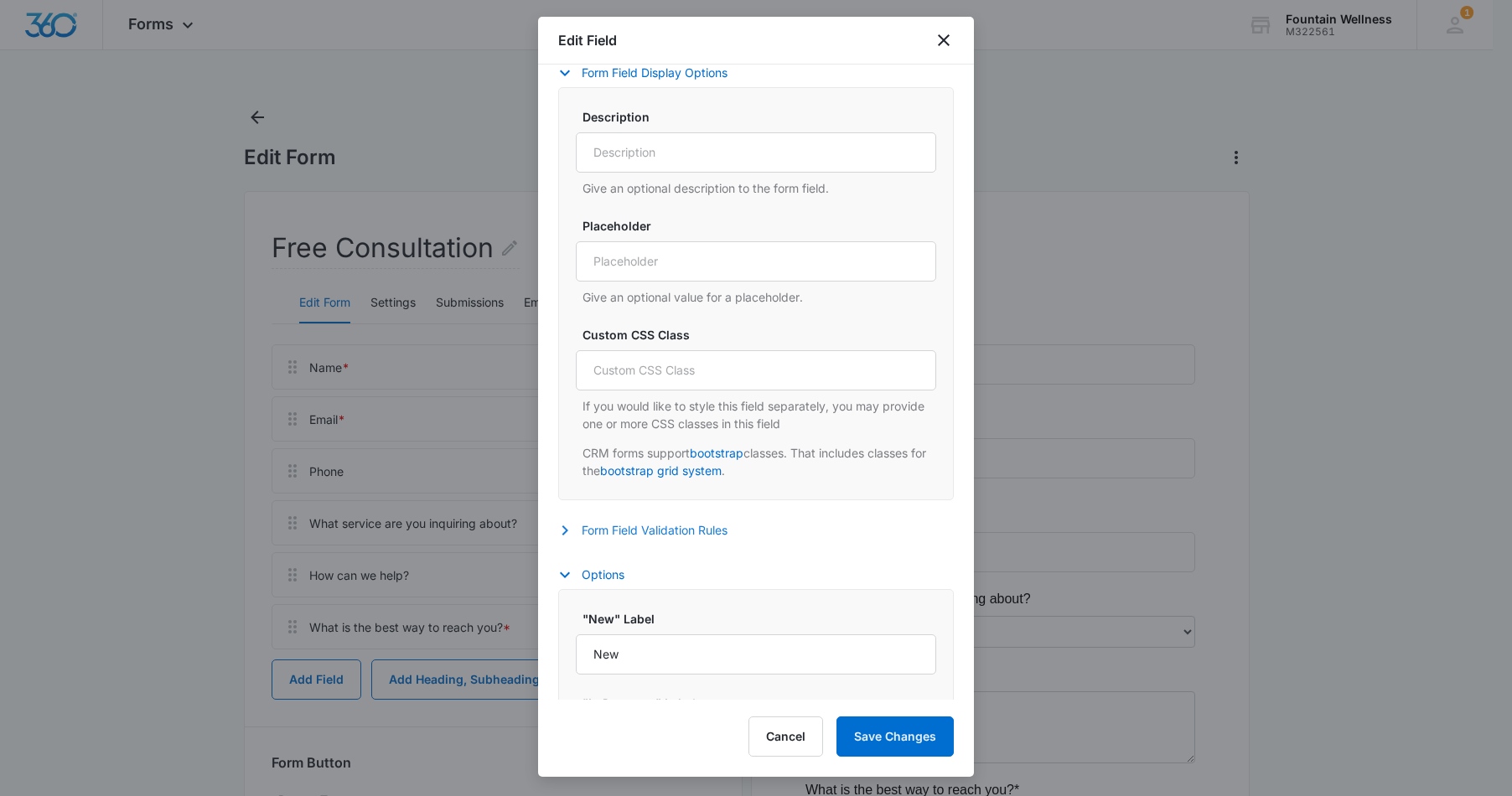 click on "Form Field Validation Rules" at bounding box center [651, 530] 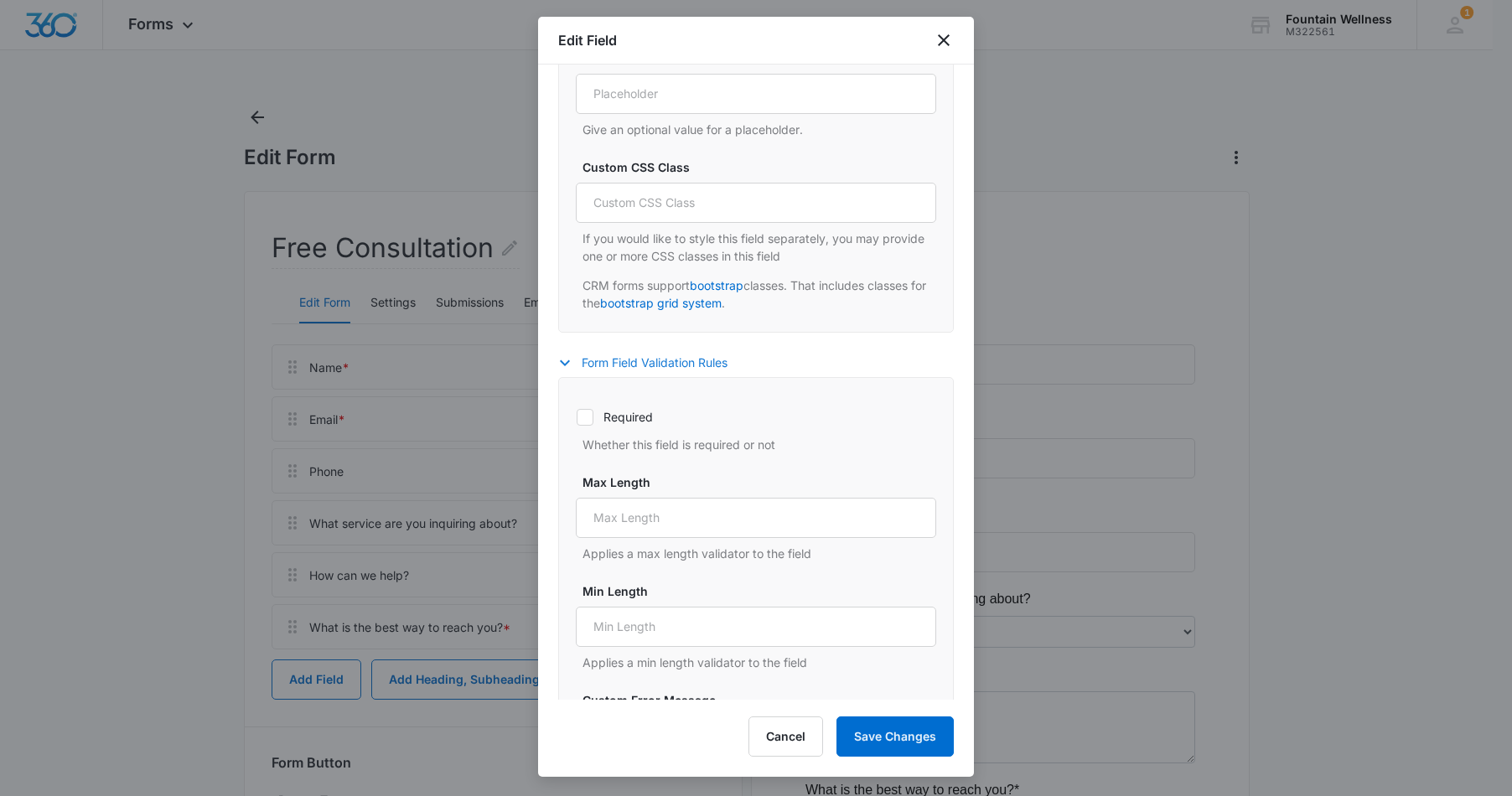scroll, scrollTop: 980, scrollLeft: 0, axis: vertical 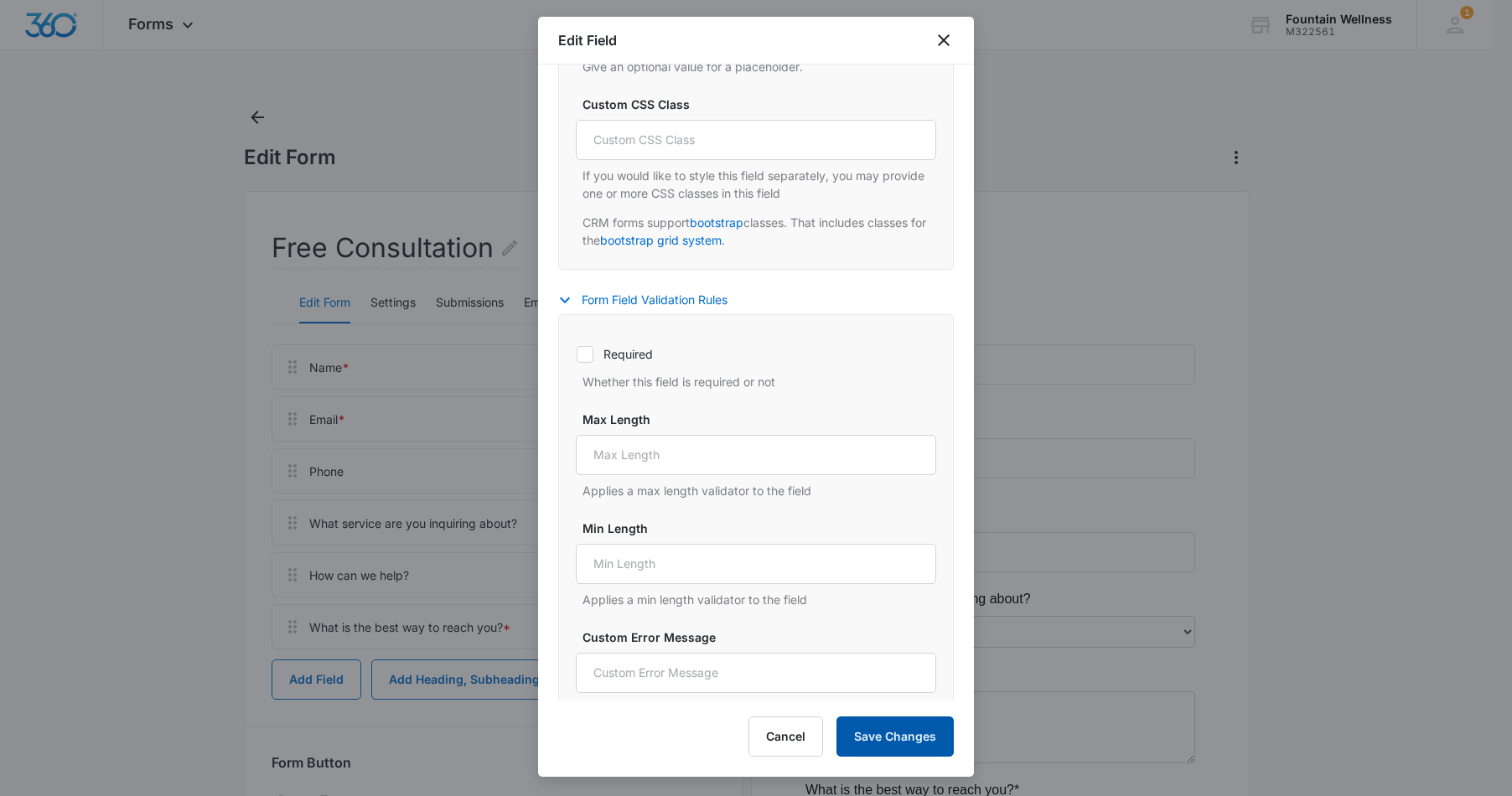 click on "Save Changes" at bounding box center (895, 737) 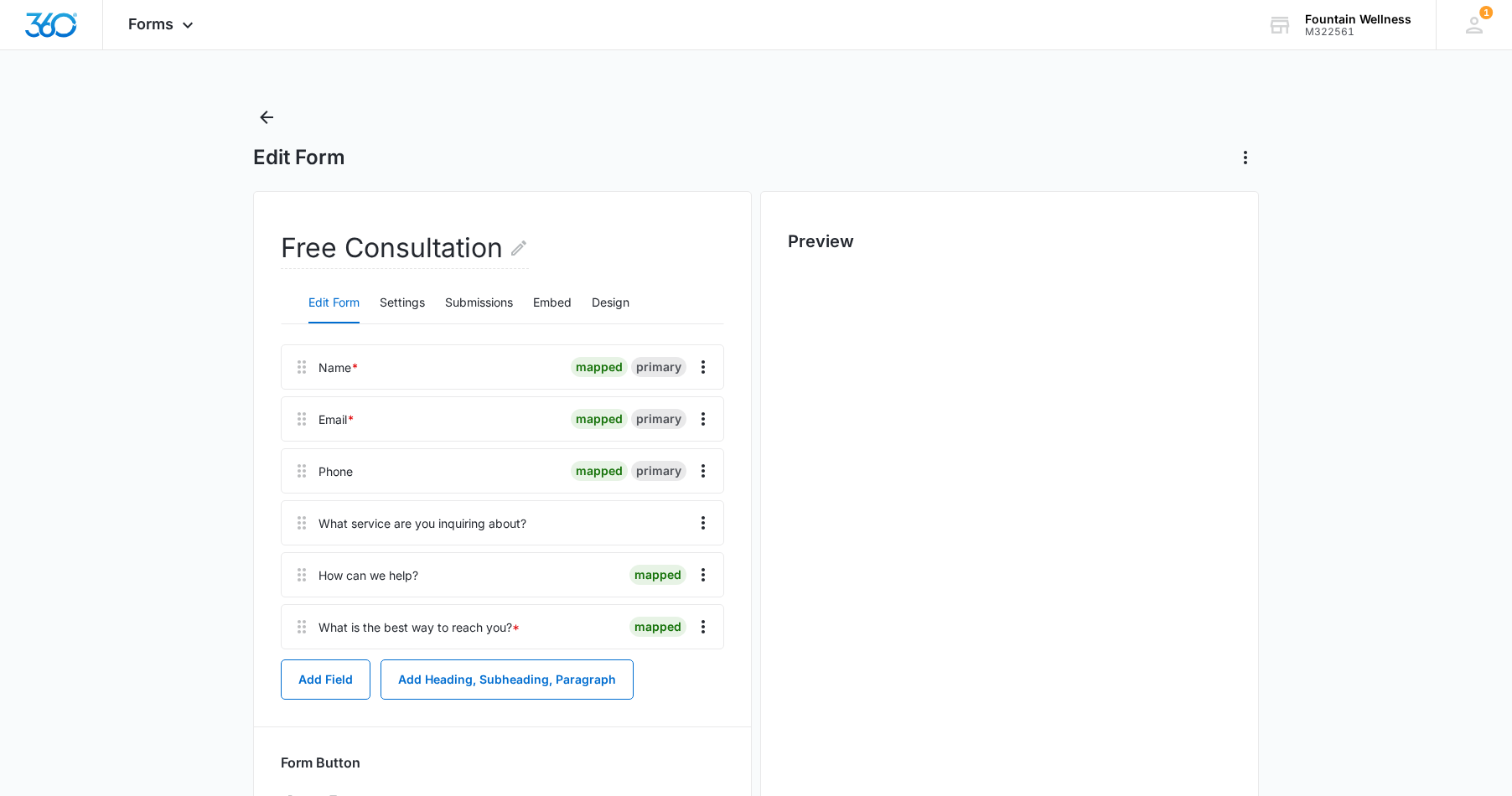 scroll, scrollTop: 0, scrollLeft: 0, axis: both 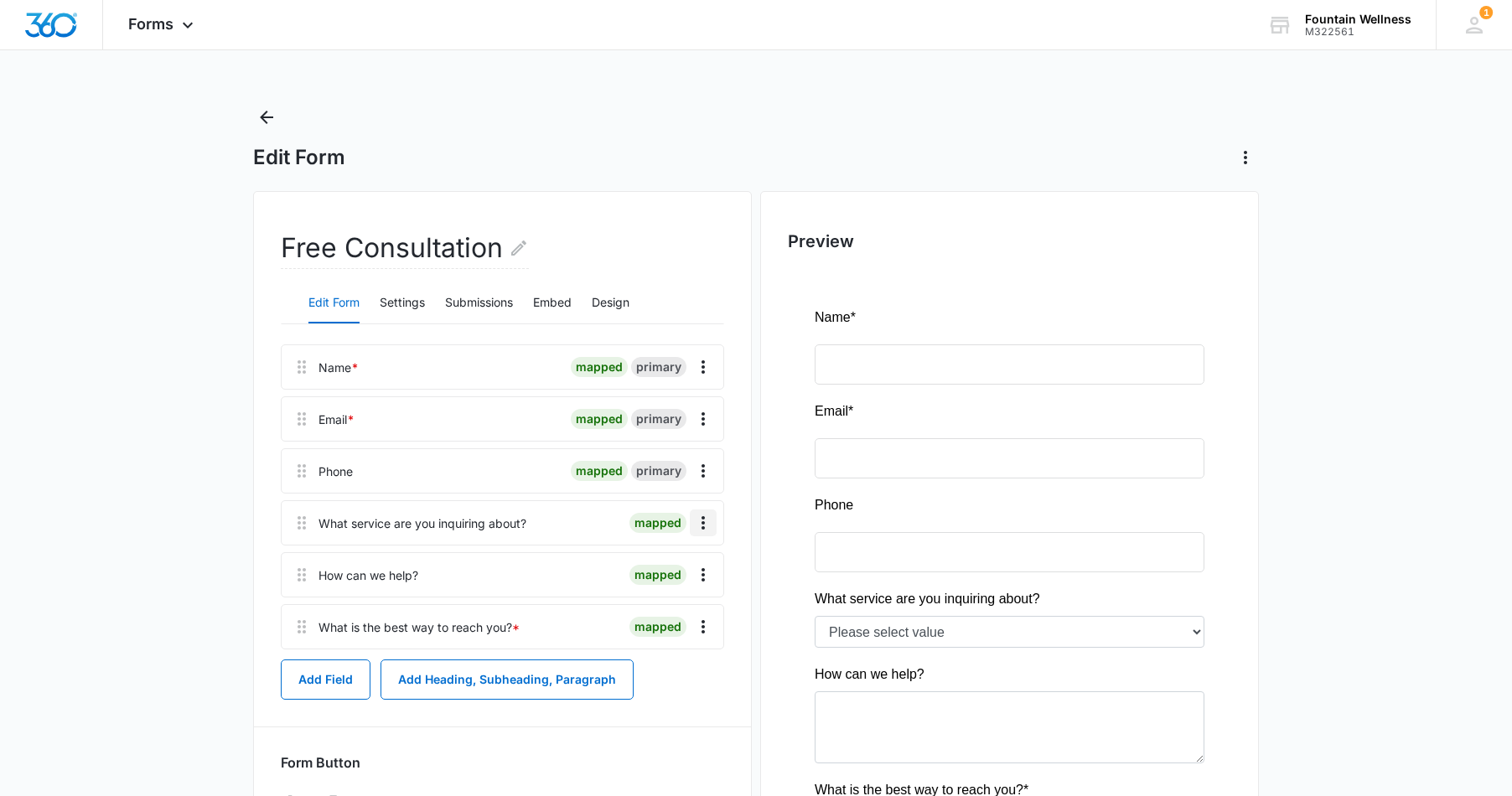 click 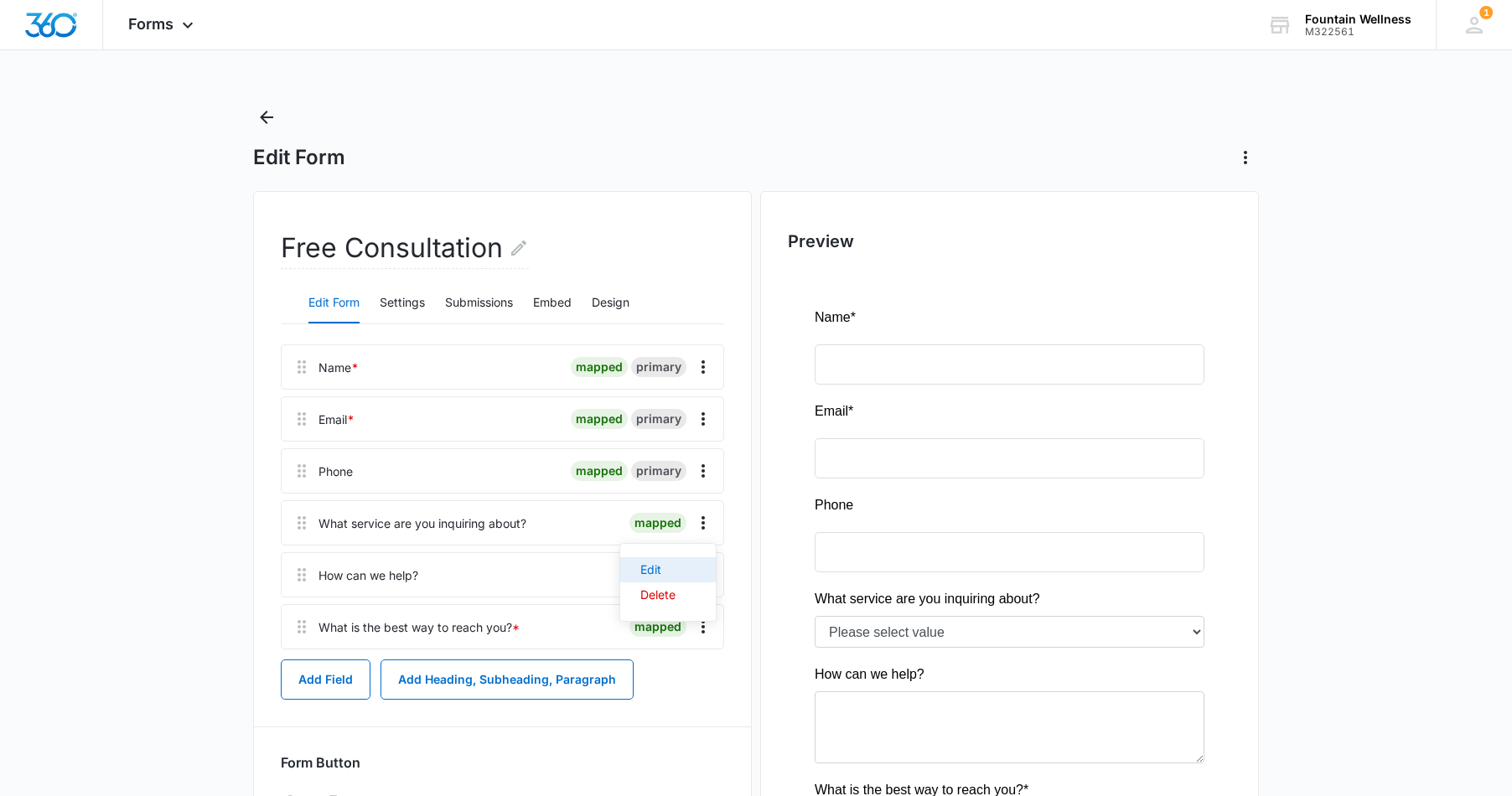 click on "Edit" at bounding box center (658, 570) 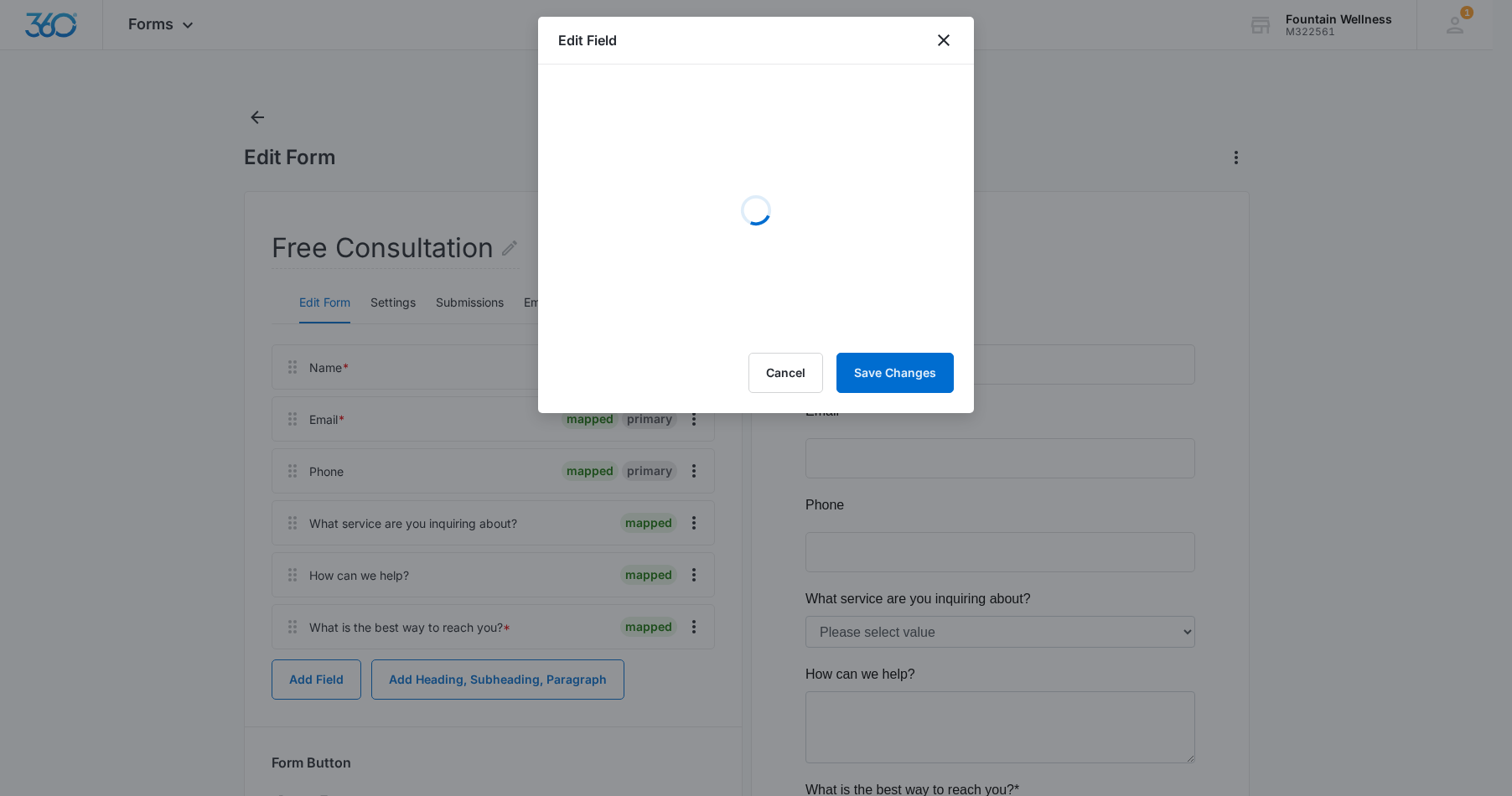 select on "357" 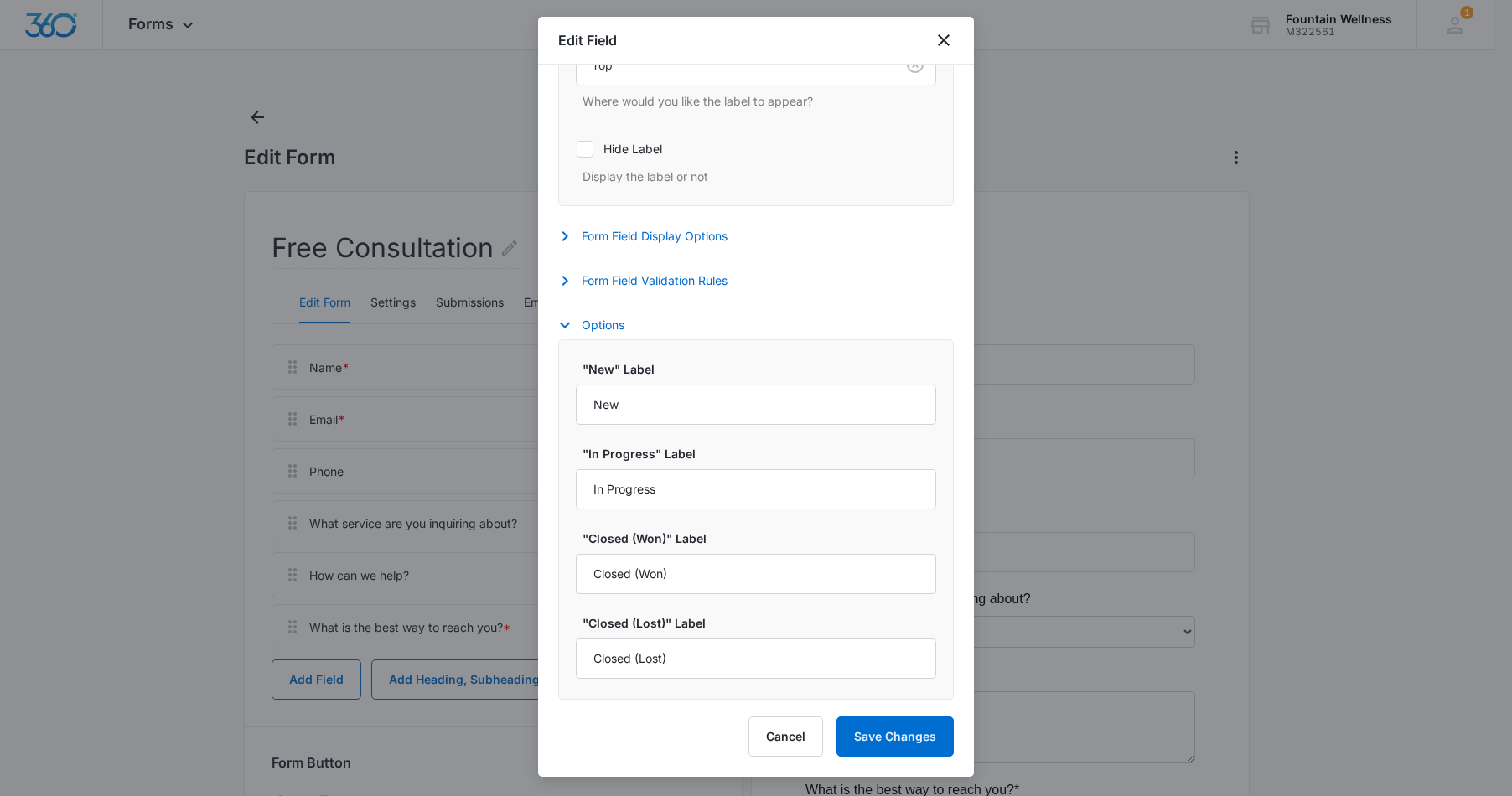 scroll, scrollTop: 585, scrollLeft: 0, axis: vertical 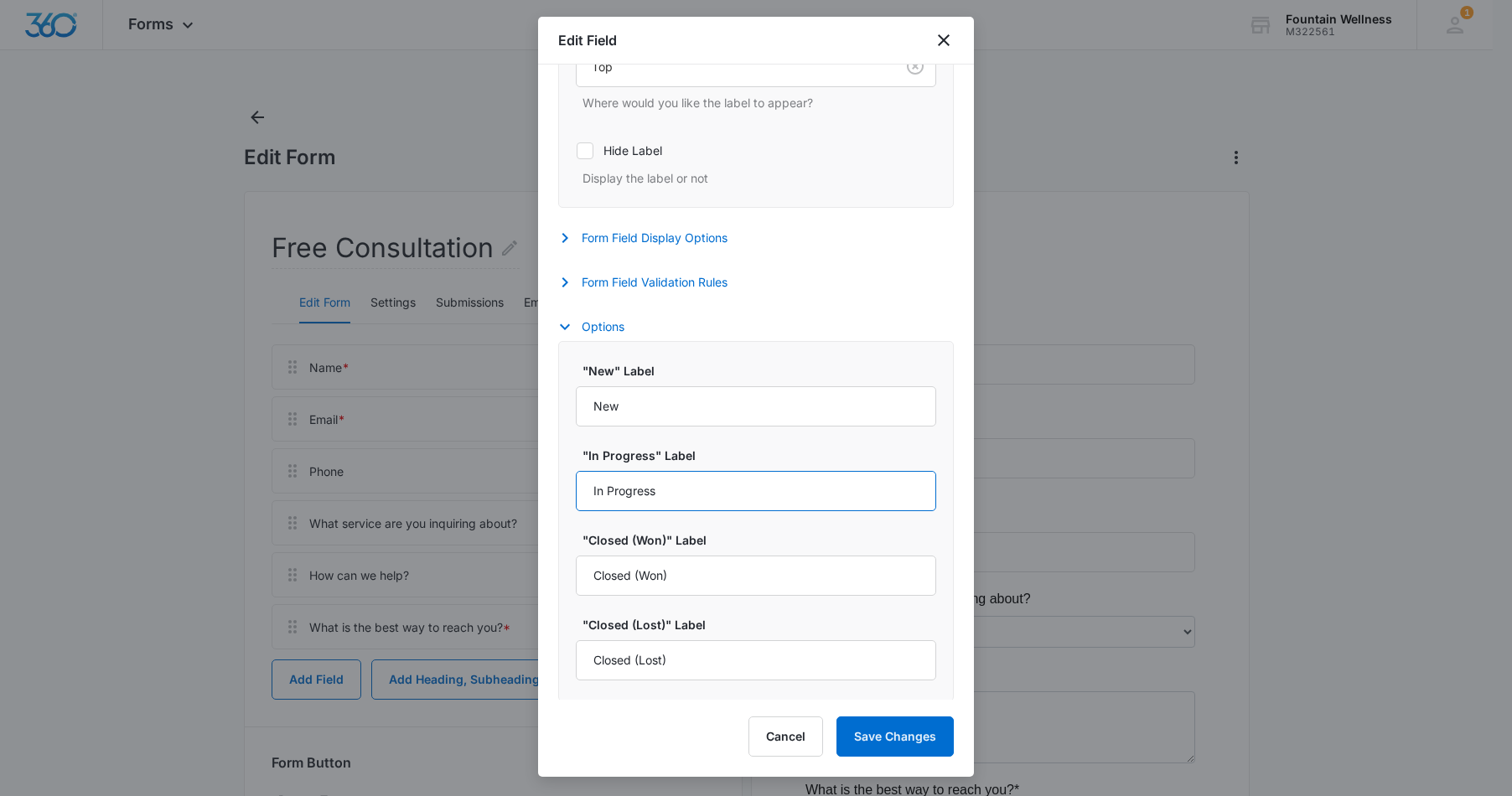 click on "In Progress" at bounding box center (756, 491) 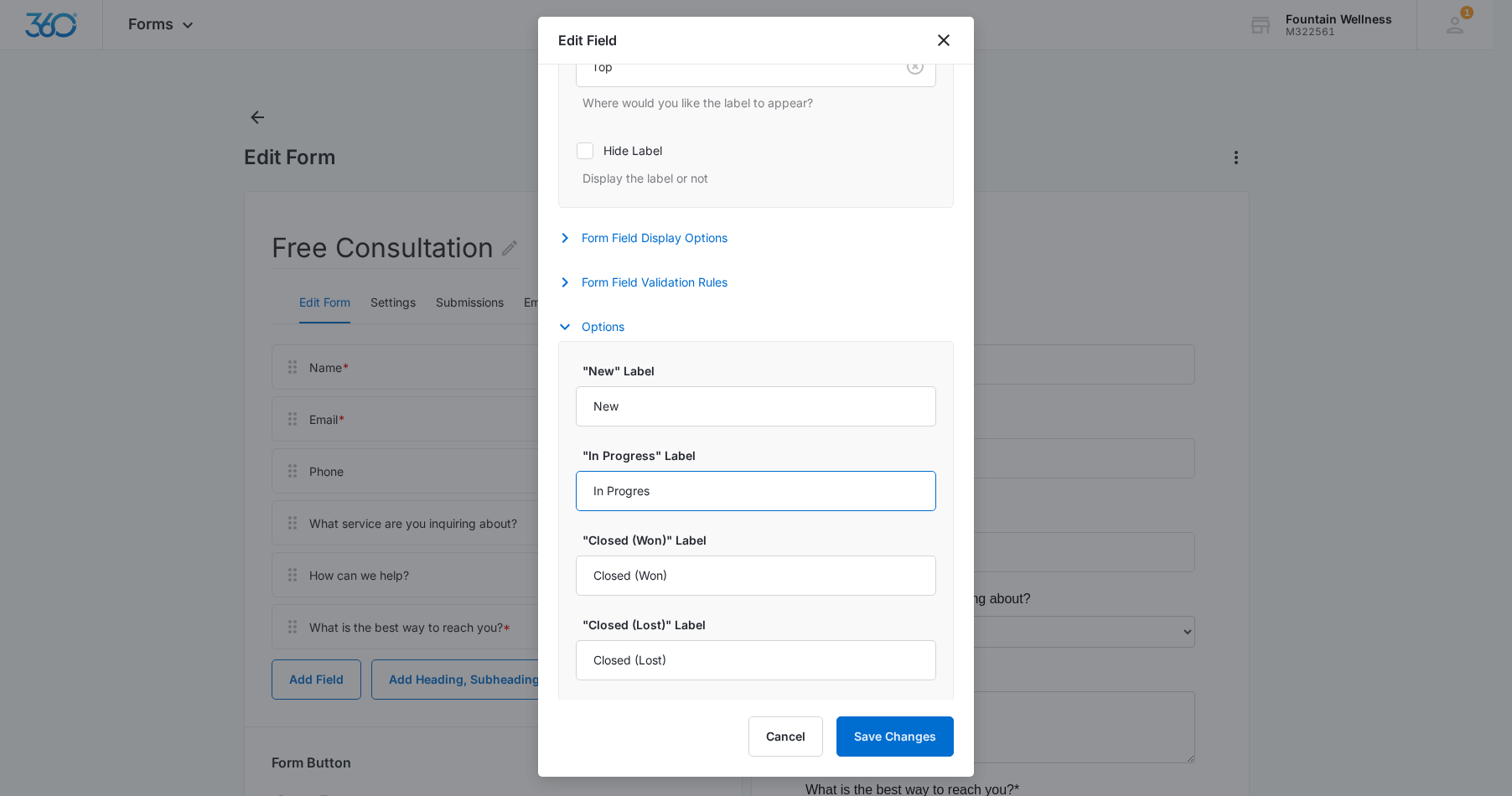 type on "In Progress" 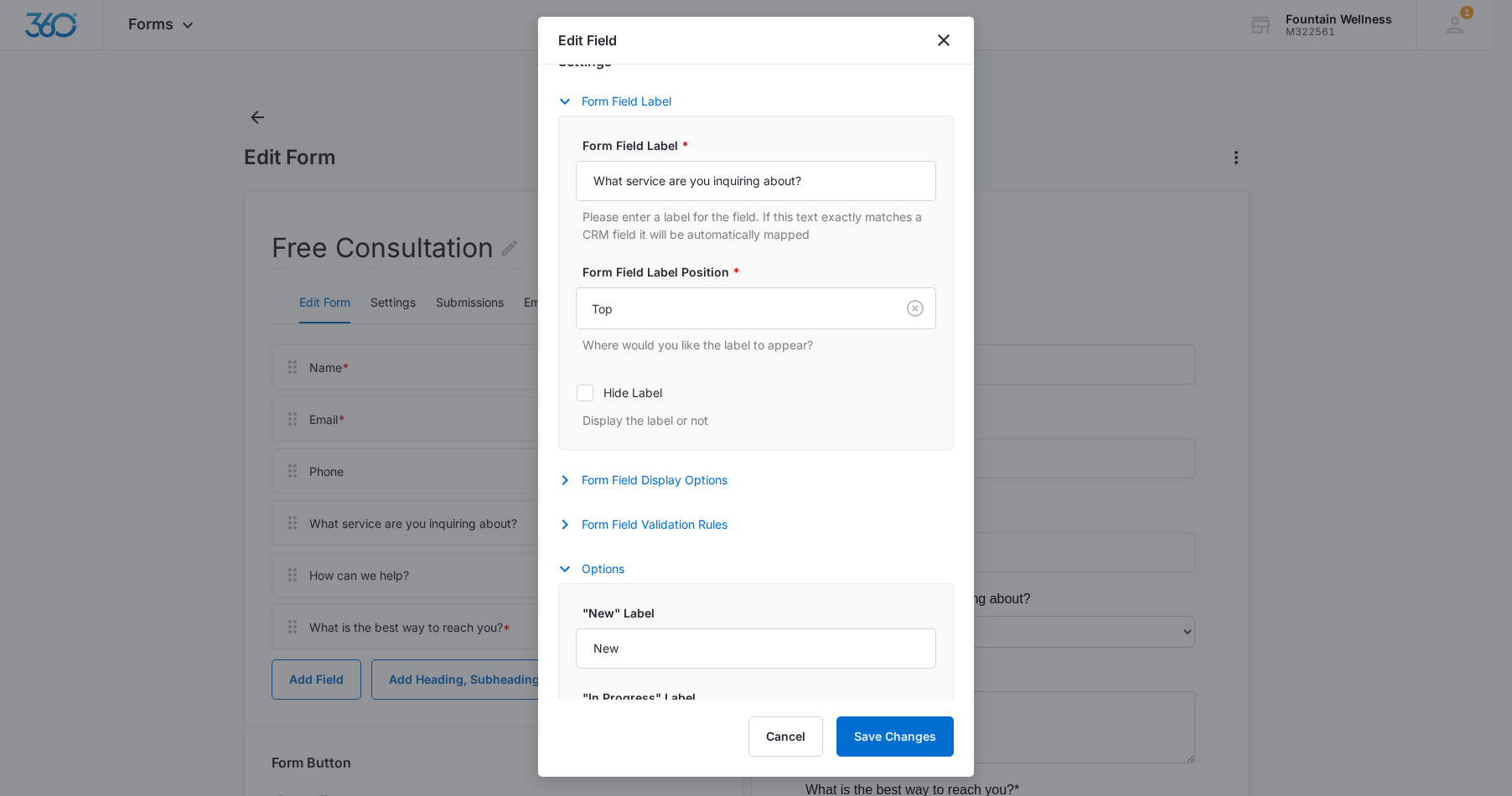 scroll, scrollTop: 0, scrollLeft: 0, axis: both 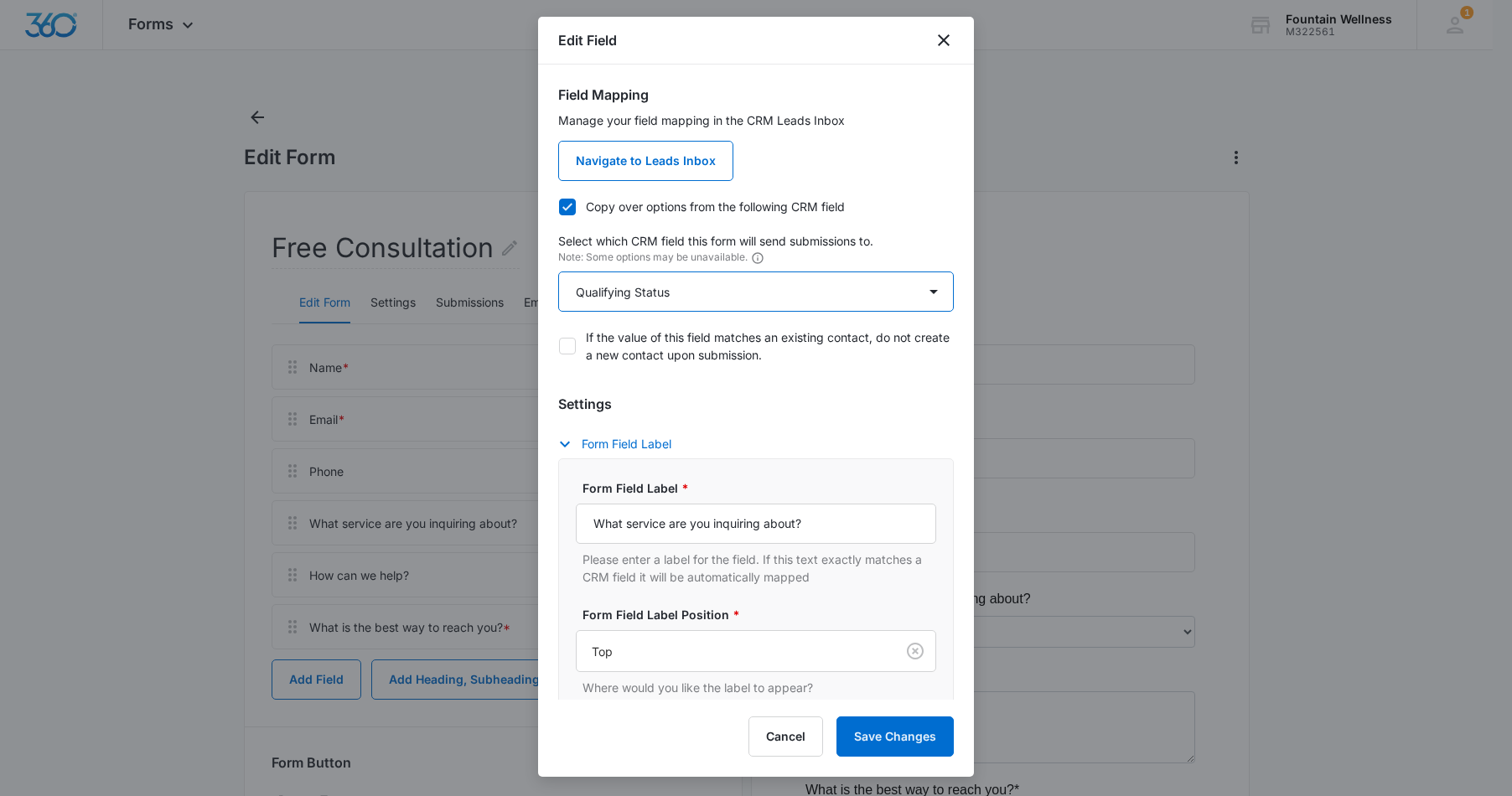 click on "Select An Option Select An Option Best Way To Contact Qualifying Status" at bounding box center [756, 292] 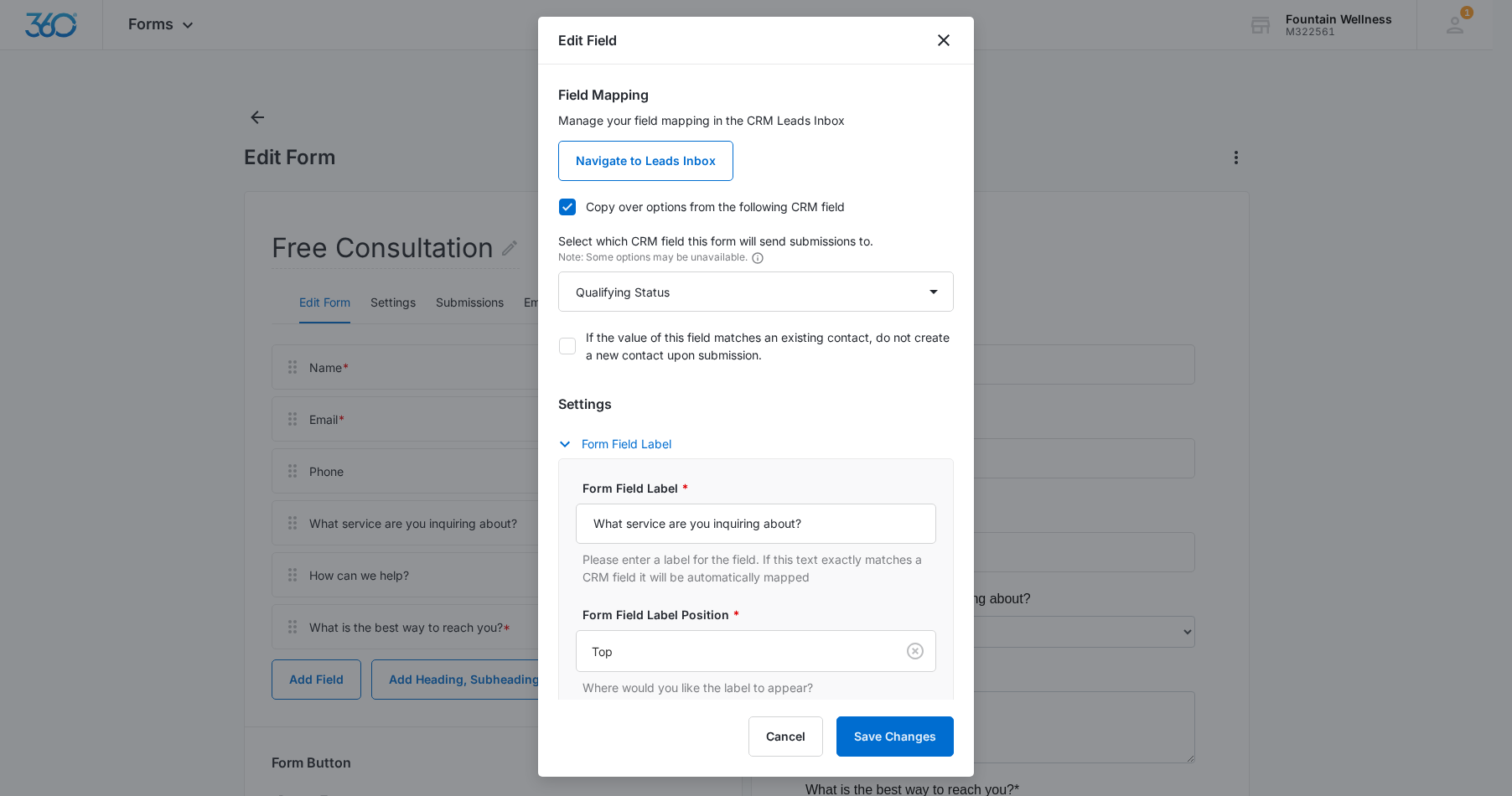 click 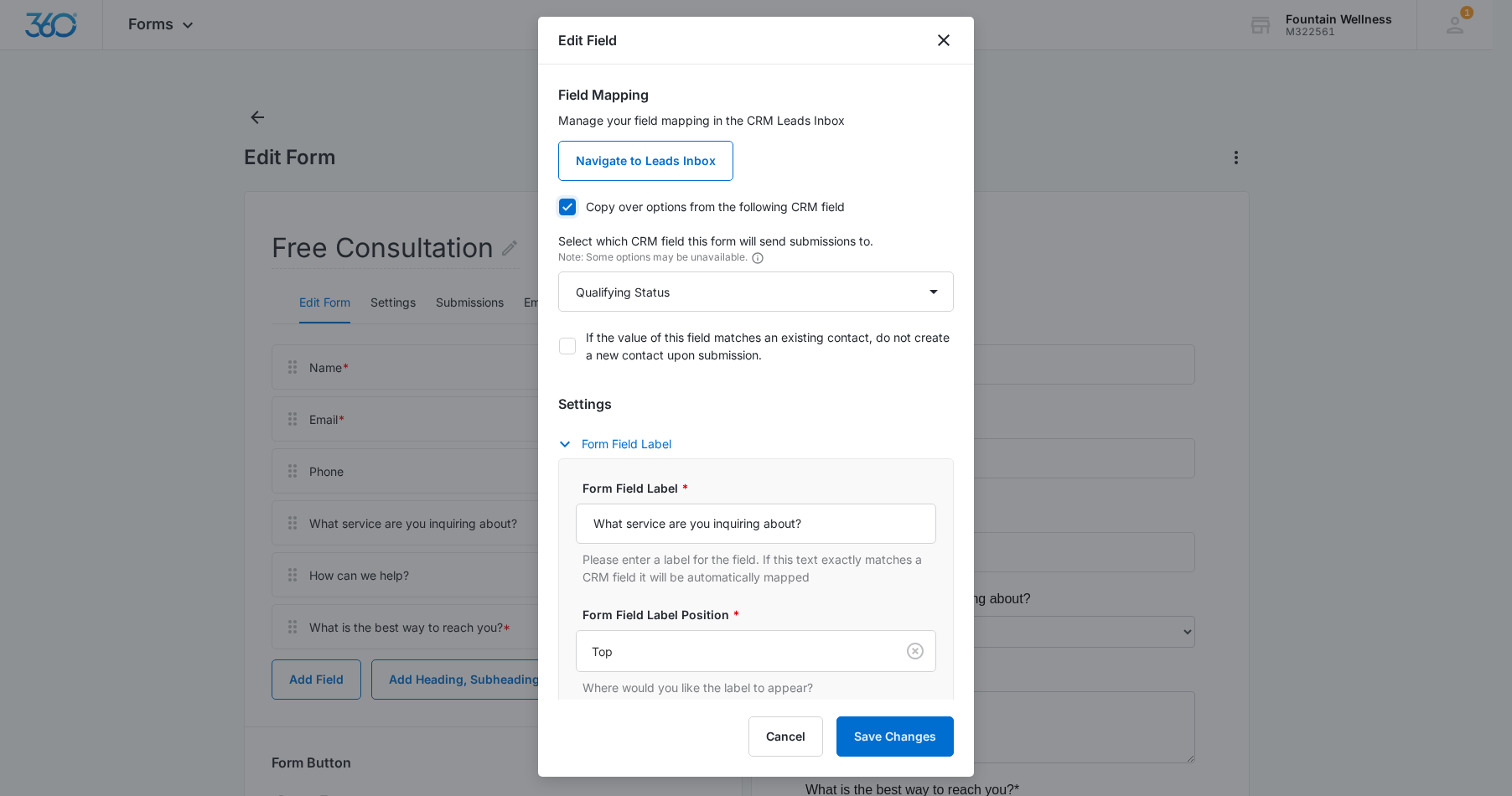 click on "Copy over options from the following CRM field" at bounding box center [558, 206] 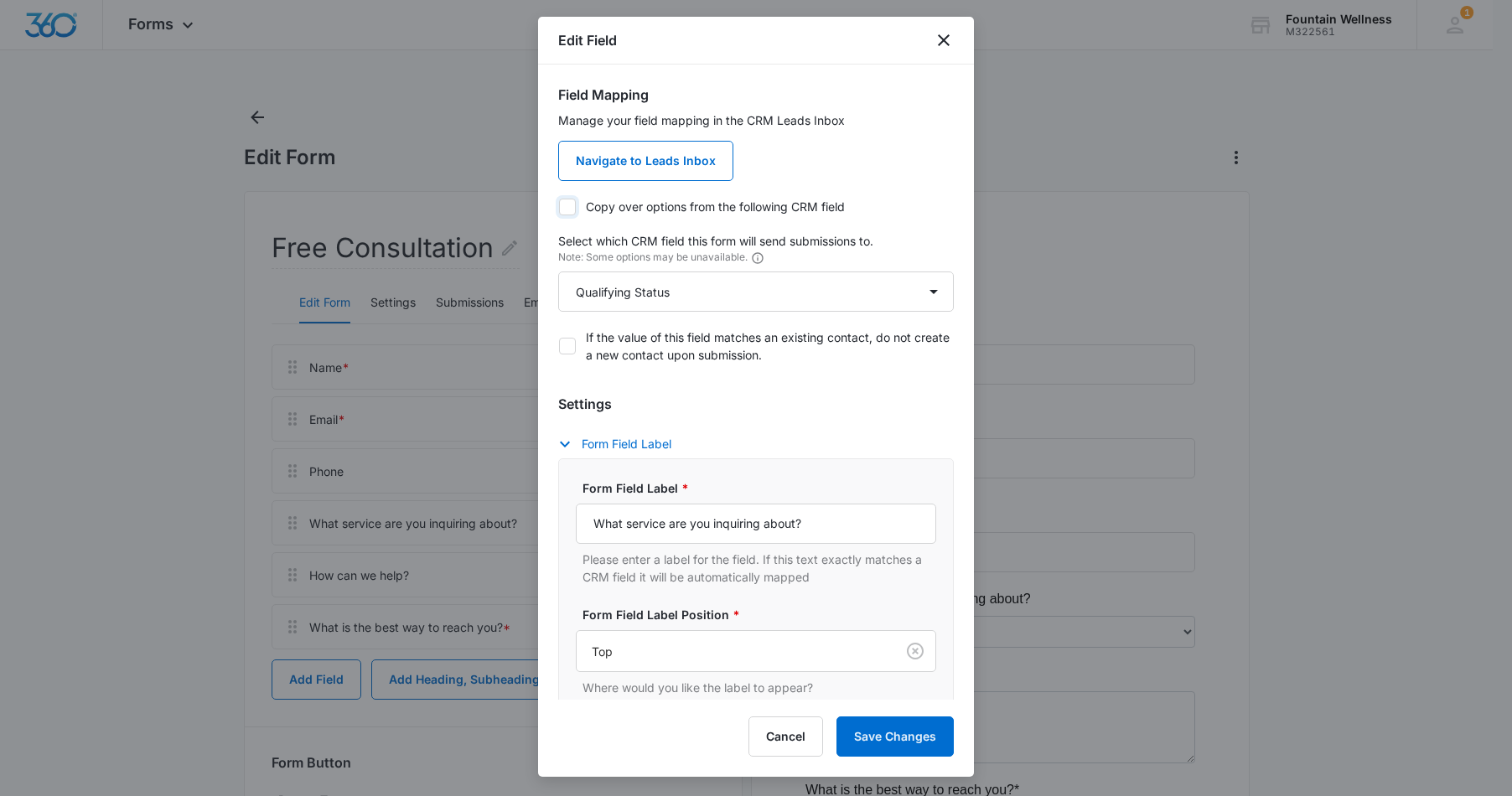 checkbox on "false" 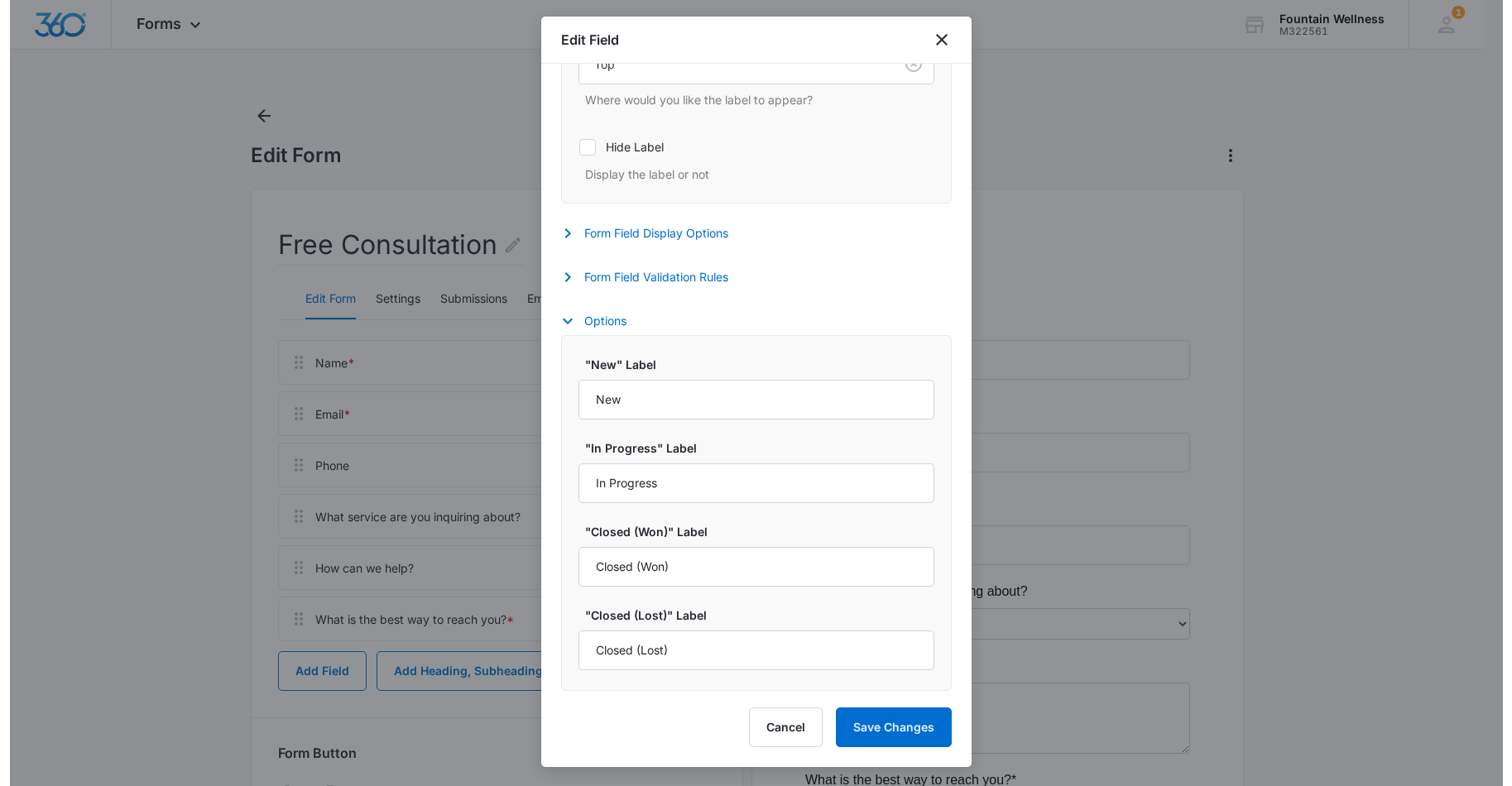 scroll, scrollTop: 0, scrollLeft: 0, axis: both 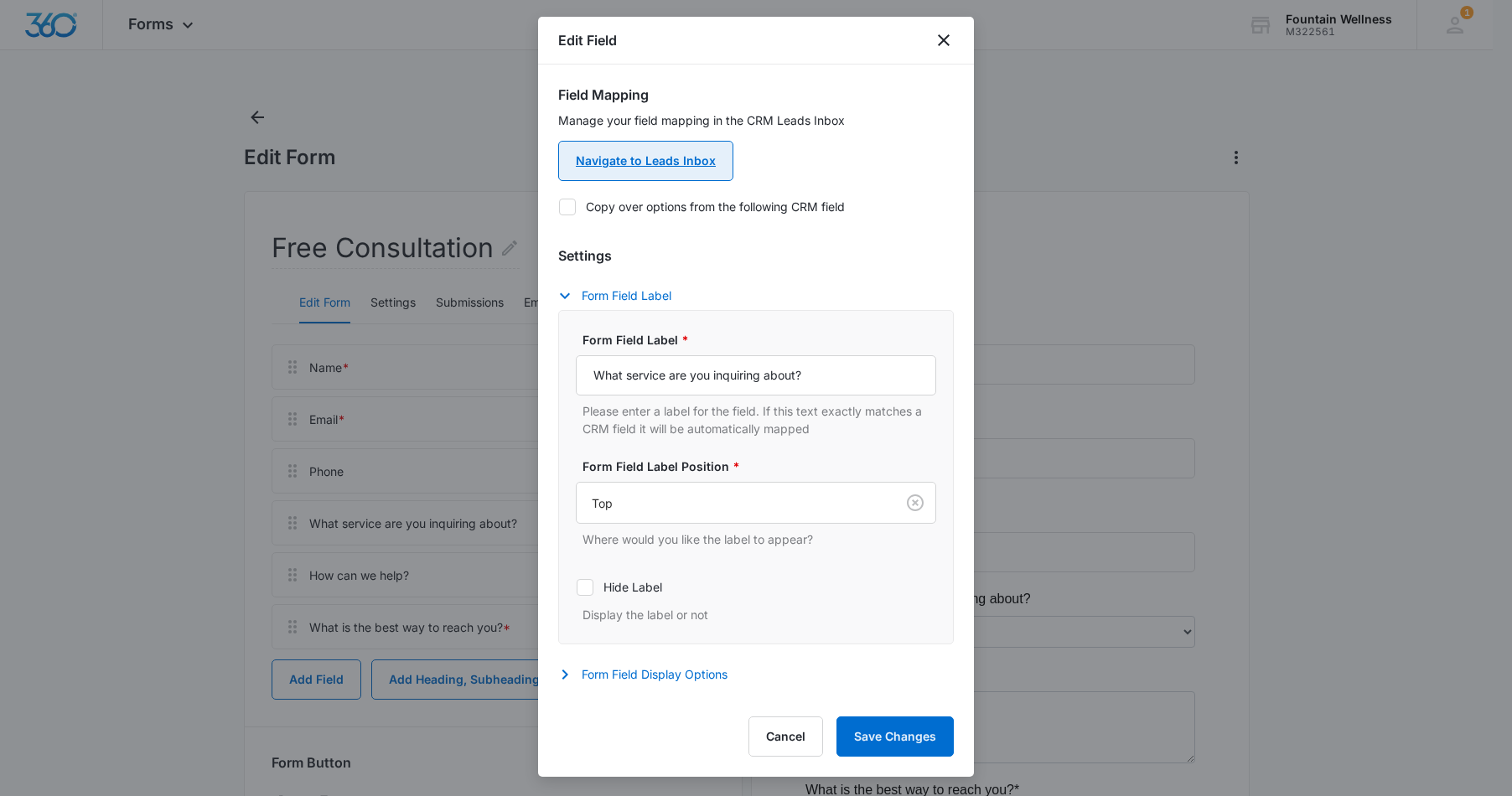 click on "Navigate to Leads Inbox" at bounding box center [645, 161] 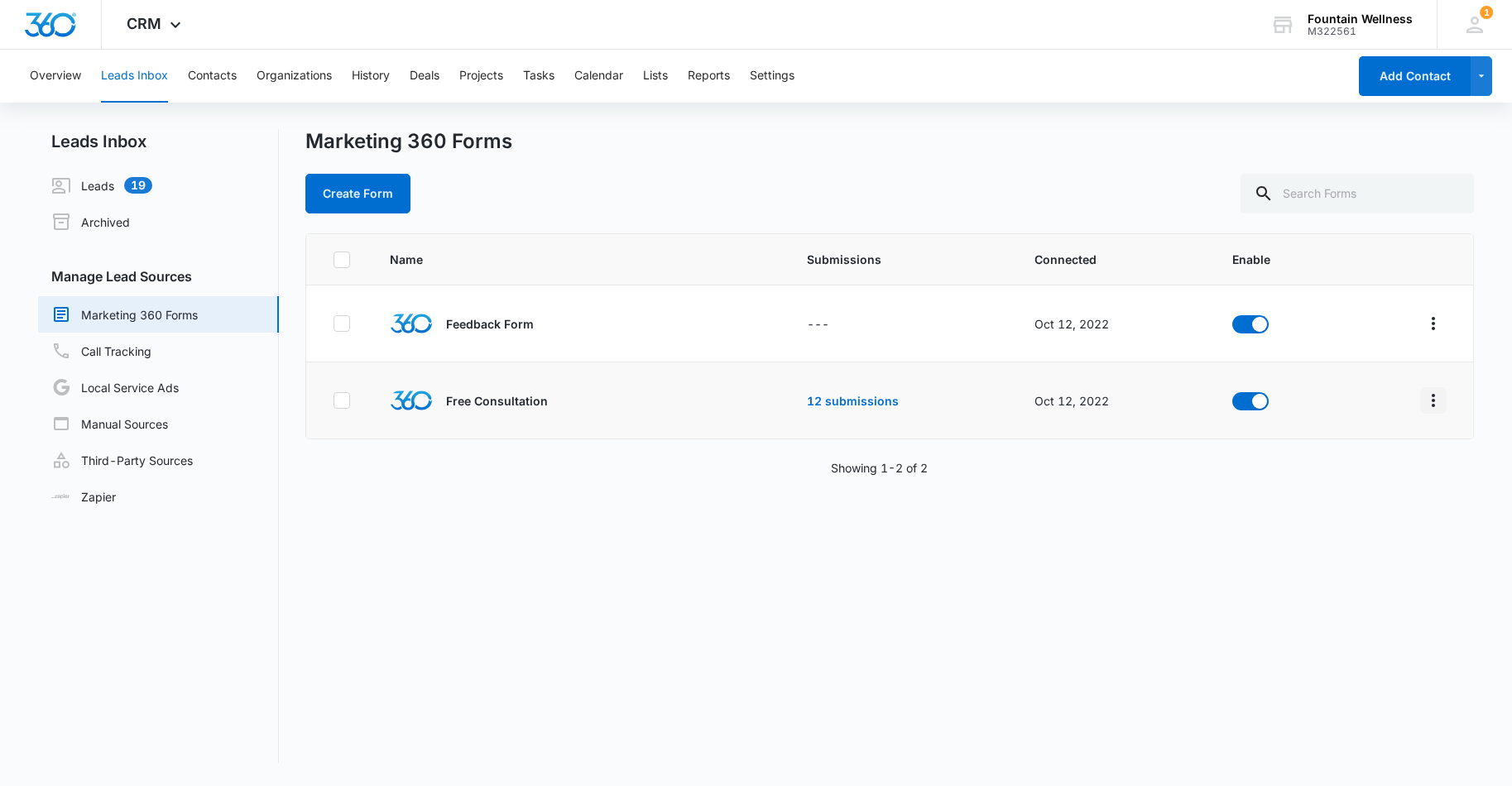 click 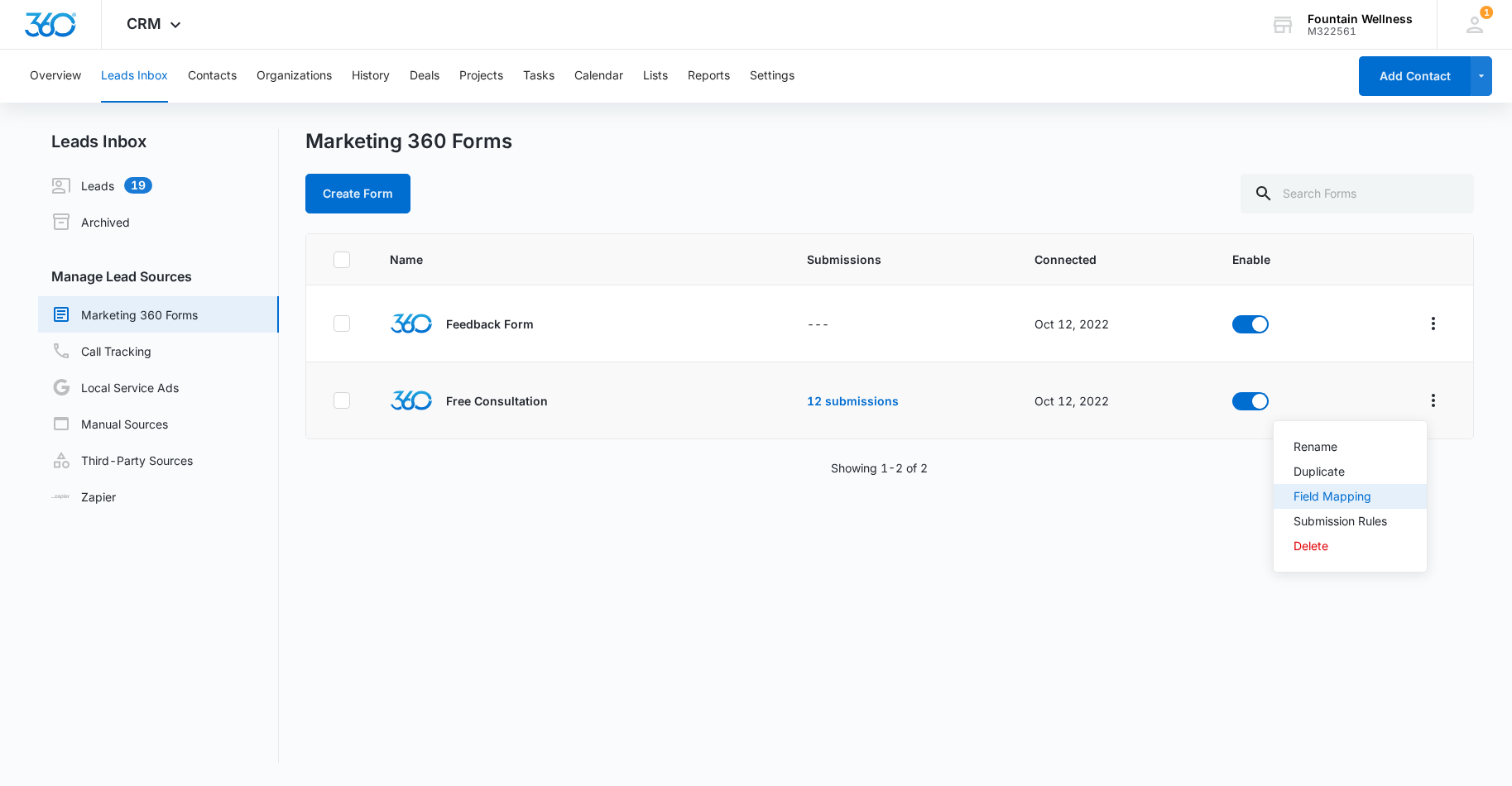 click on "Field Mapping" at bounding box center [1340, 496] 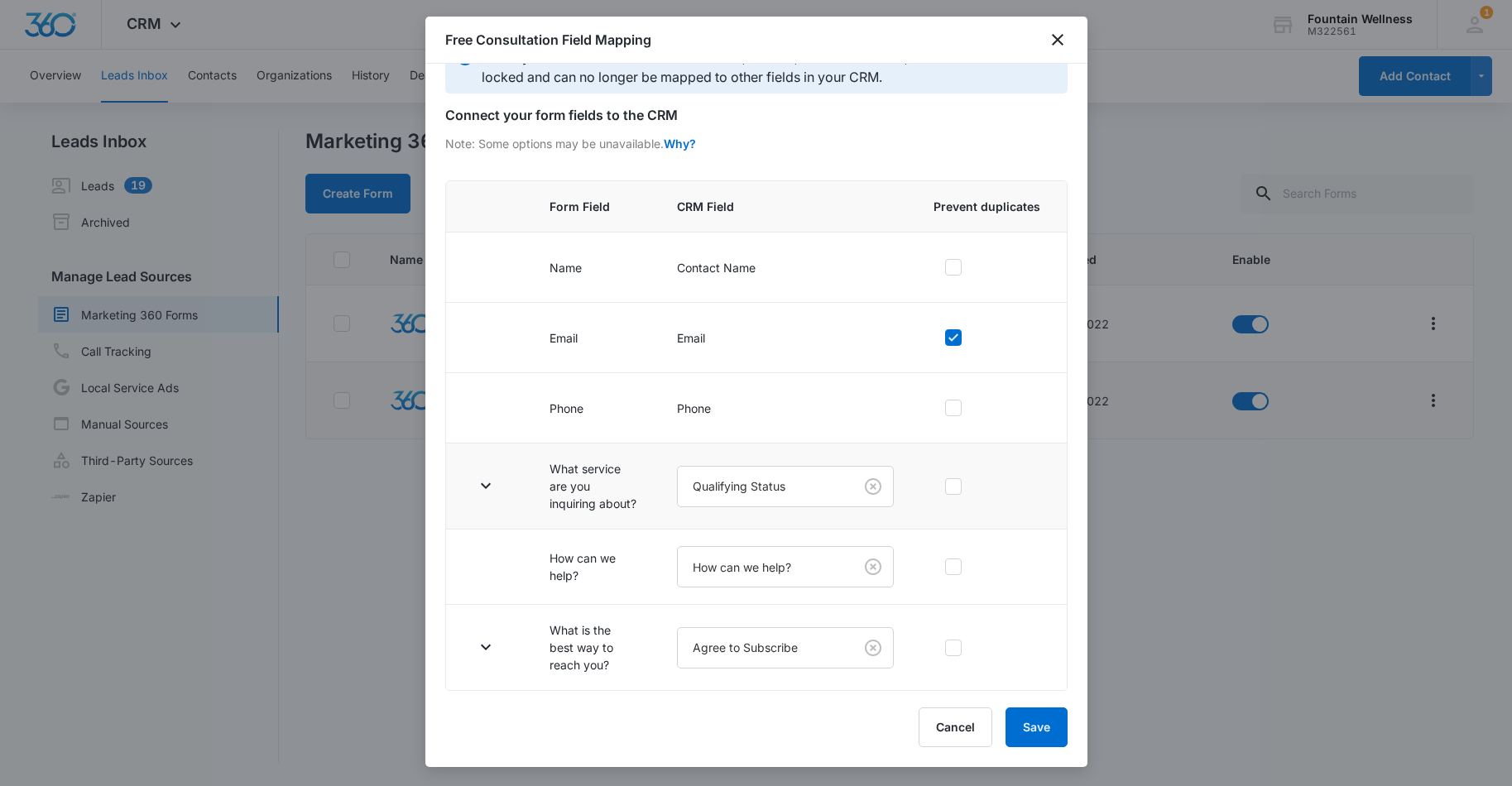 scroll, scrollTop: 60, scrollLeft: 0, axis: vertical 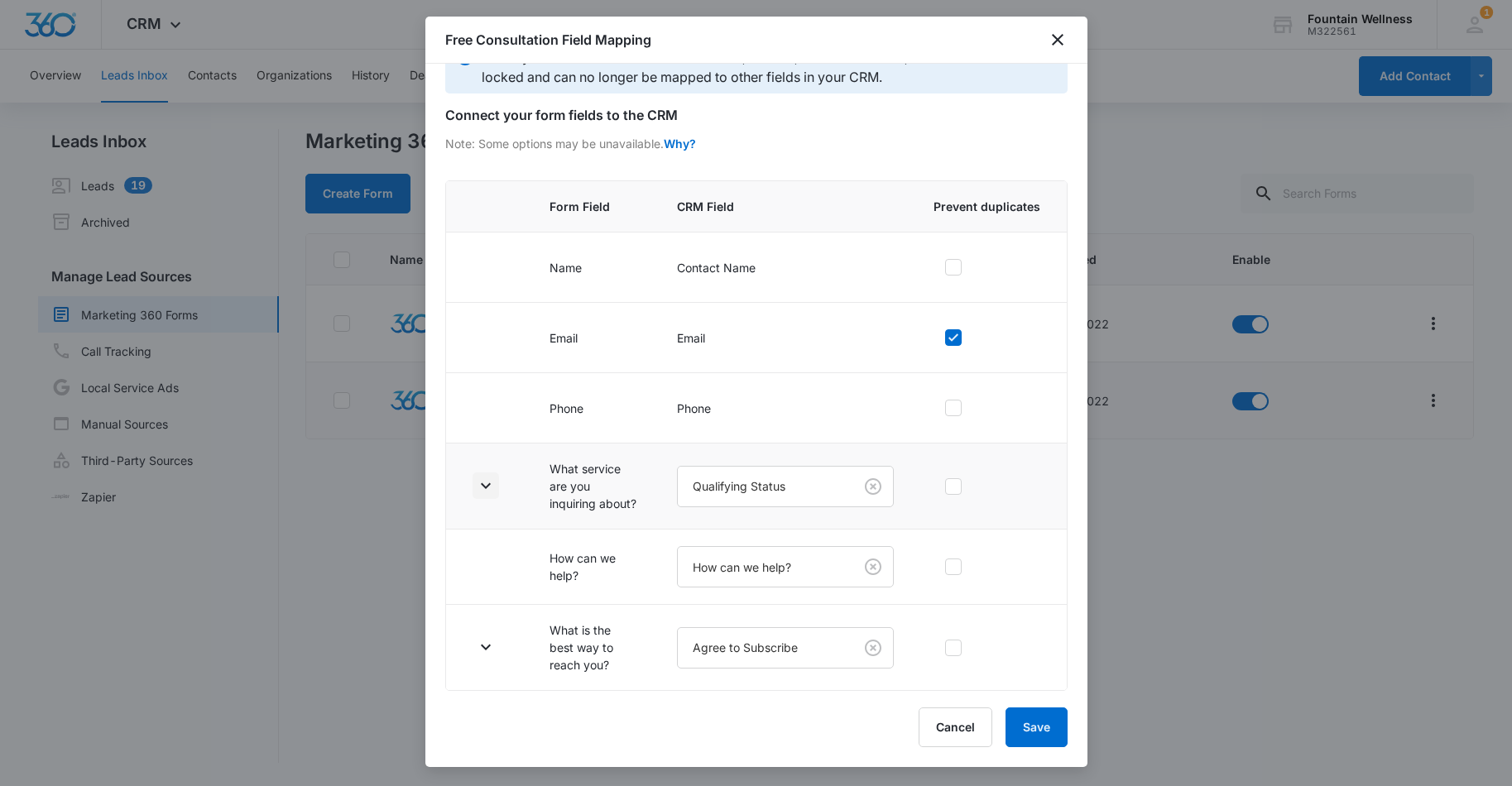click 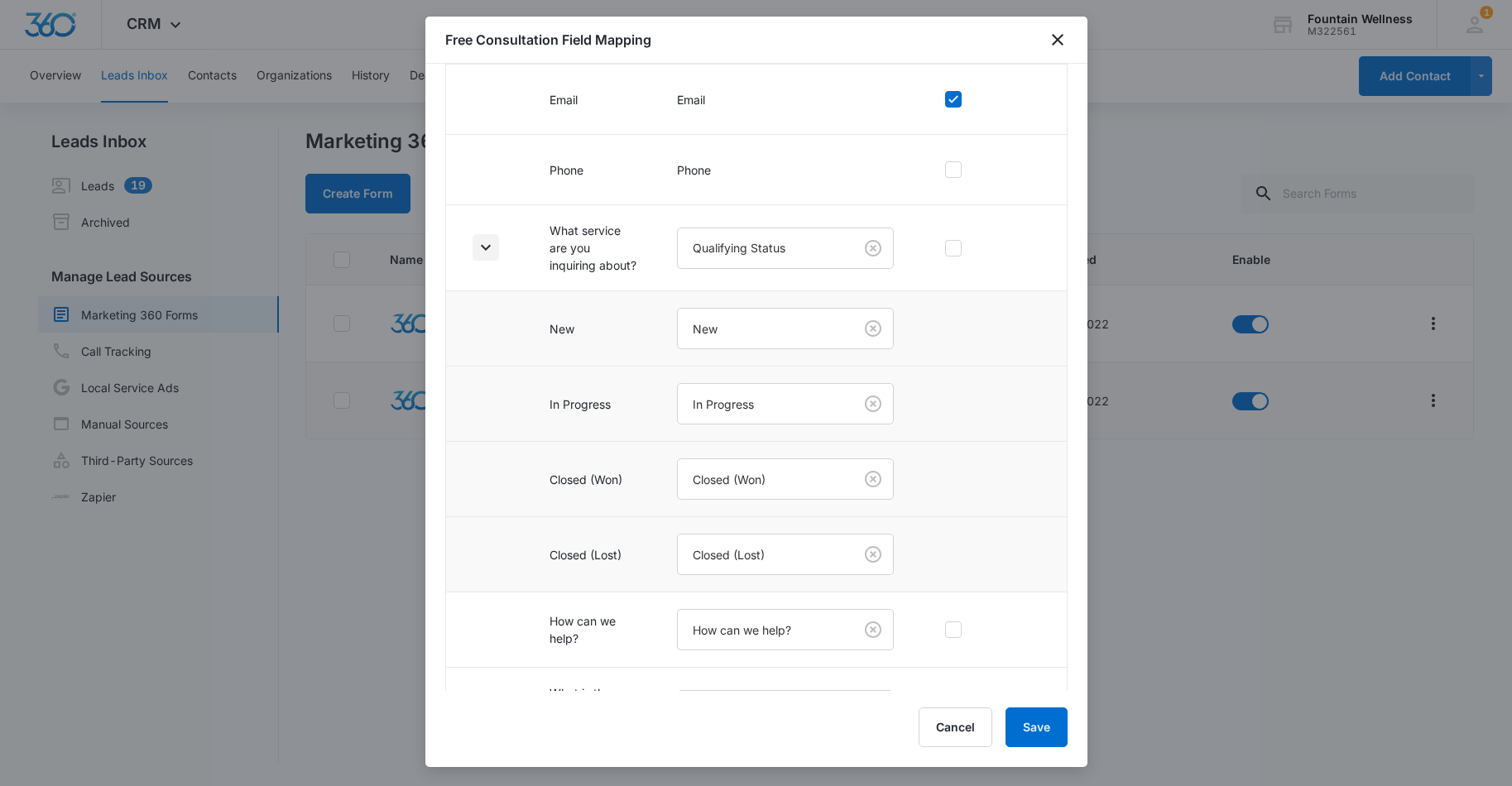 scroll, scrollTop: 280, scrollLeft: 0, axis: vertical 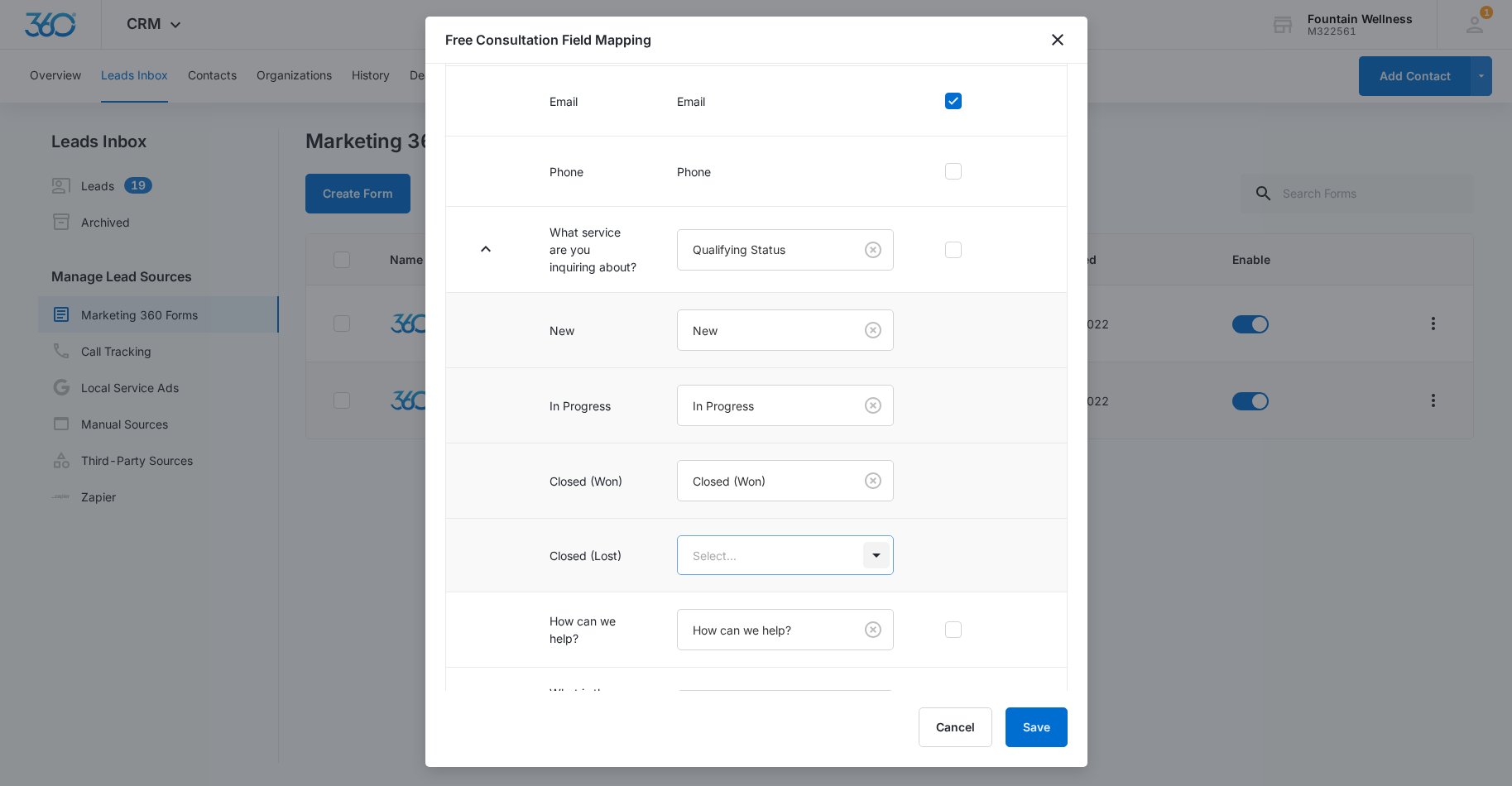 click on "CRM Apps Reputation Websites Forms CRM Email Social Payments POS Content Ads Intelligence Files Brand Settings Fountain Wellness M322561 Your Accounts View All 1 NB [FIRST] [LAST] info@fountainwellnesstherapy.com My Profile 1 Notifications Support Logout Terms & Conditions   •   Privacy Policy Overview Leads Inbox Contacts Organizations History Deals Projects Tasks Calendar Lists Reports Settings Add Contact Leads Inbox Leads 19 Archived Manage Lead Sources Marketing 360 Forms Call Tracking Local Service Ads Manual Sources Third-Party Sources Zapier Marketing 360 Forms Create Form Name   Submissions Connected Enable   Feedback Form --- Oct 12, 2022 Free Consultation 12 submissions Oct 12, 2022 Showing   1-2   of   2 Fountain Wellness - CRM Manage Marketing 360 Forms - Marketing 360®
Free Consultation Field Mapping Primary fields such as the “Contact Name”, “Email”, “Phone Number”, and “Address” are locked and can no longer be mapped to other fields in your CRM. Why?   CRM Field" at bounding box center (756, 393) 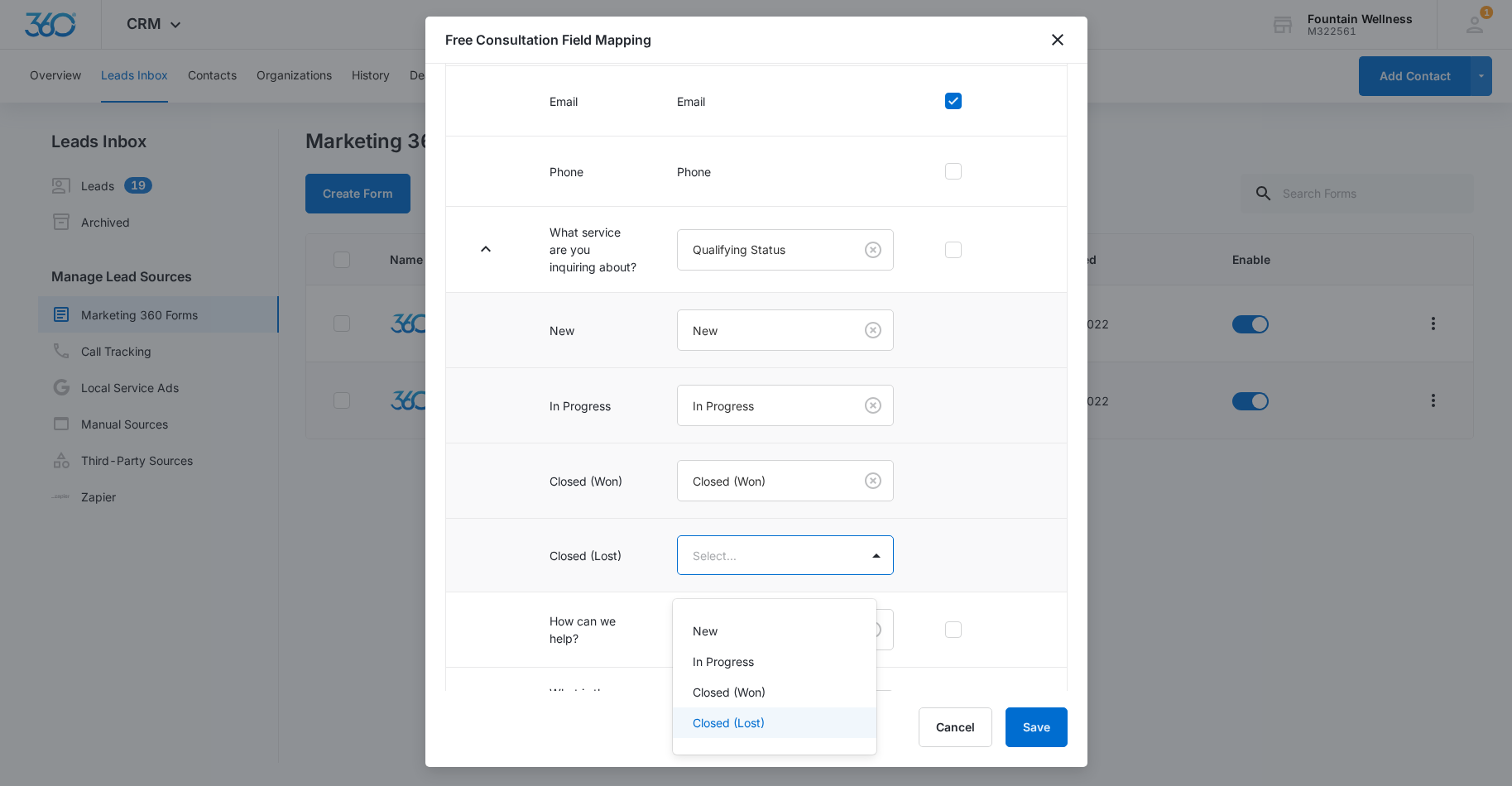 click on "Closed (Lost)" at bounding box center [773, 722] 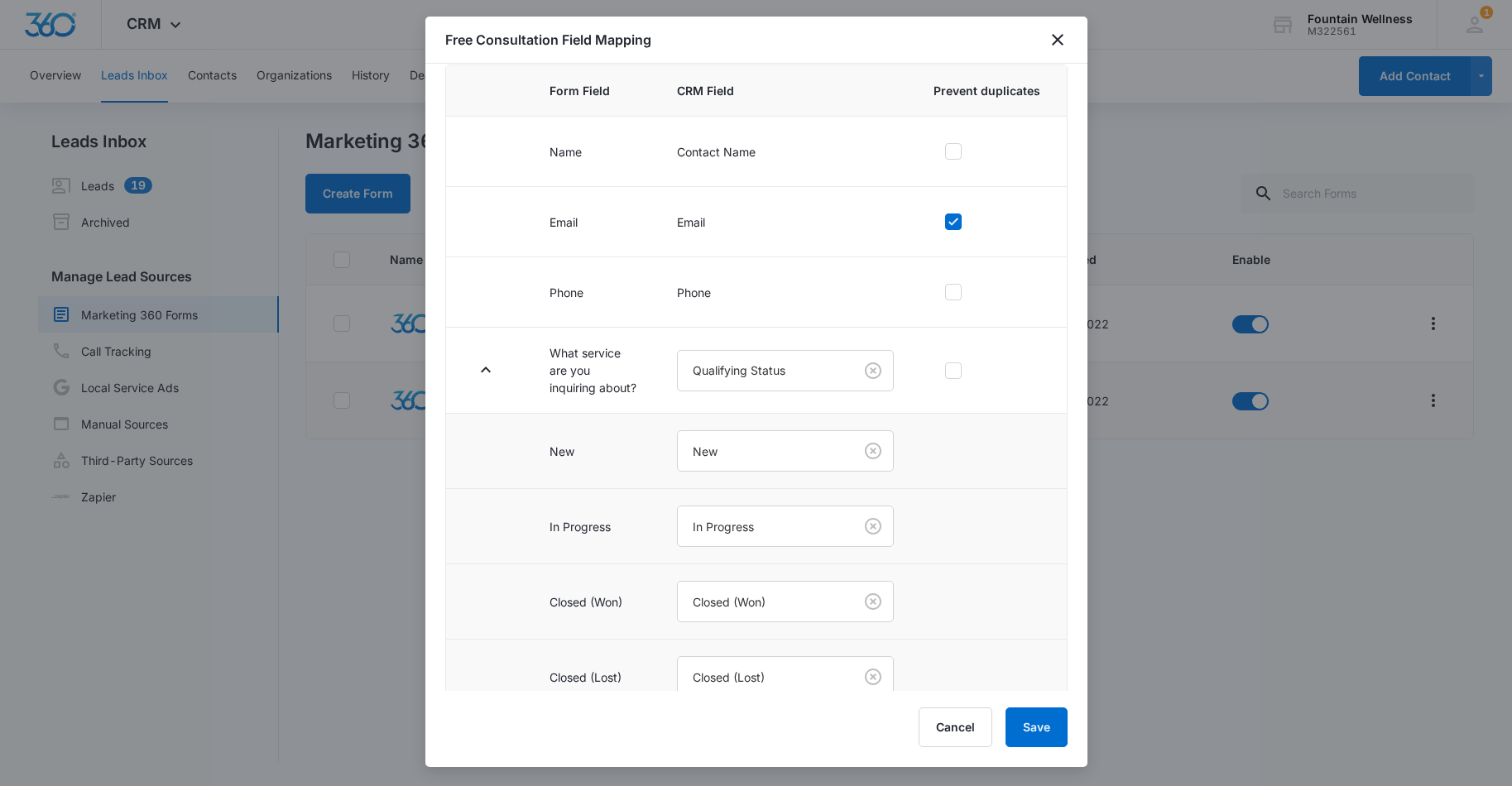 scroll, scrollTop: 102, scrollLeft: 0, axis: vertical 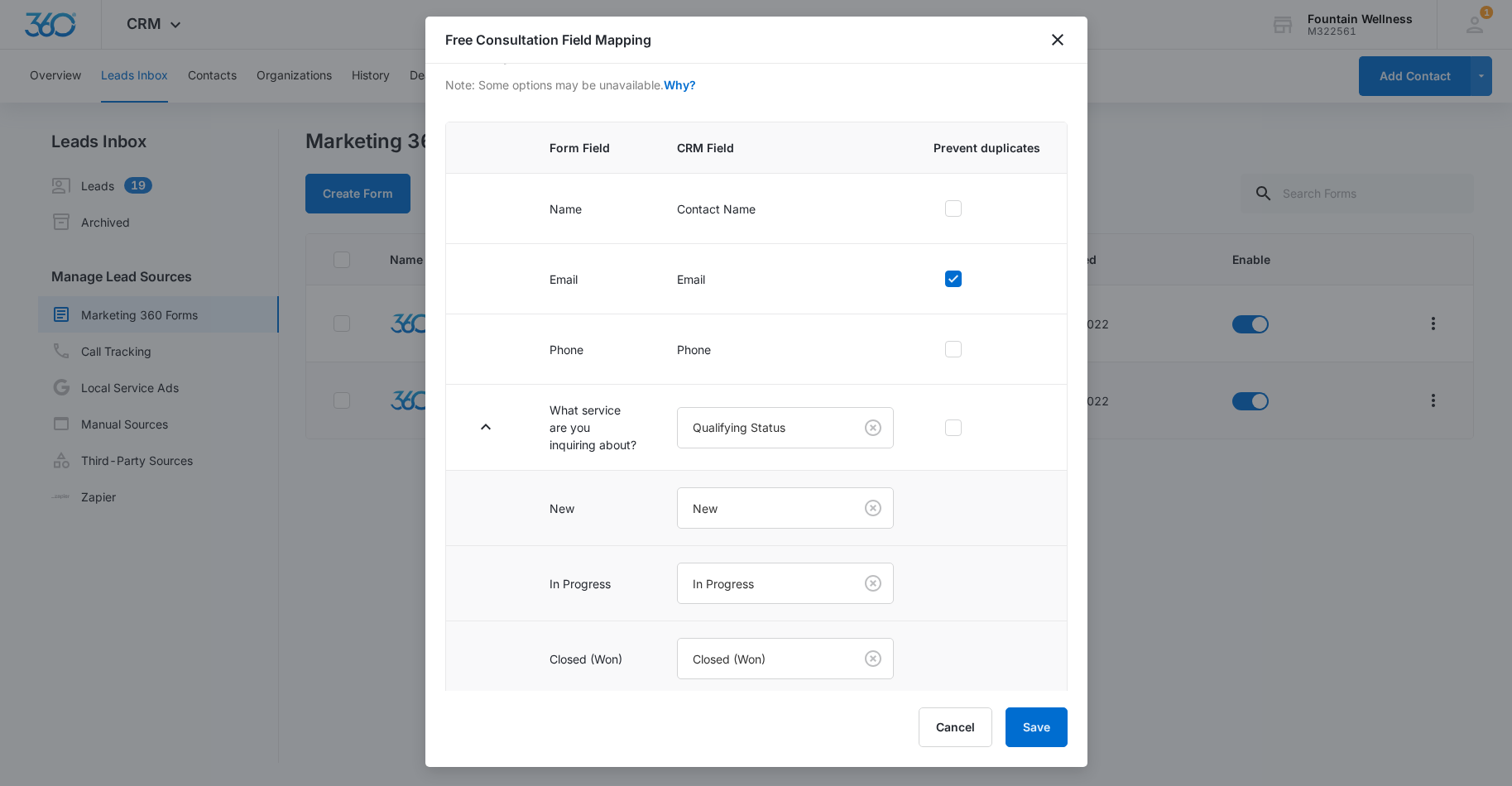 click 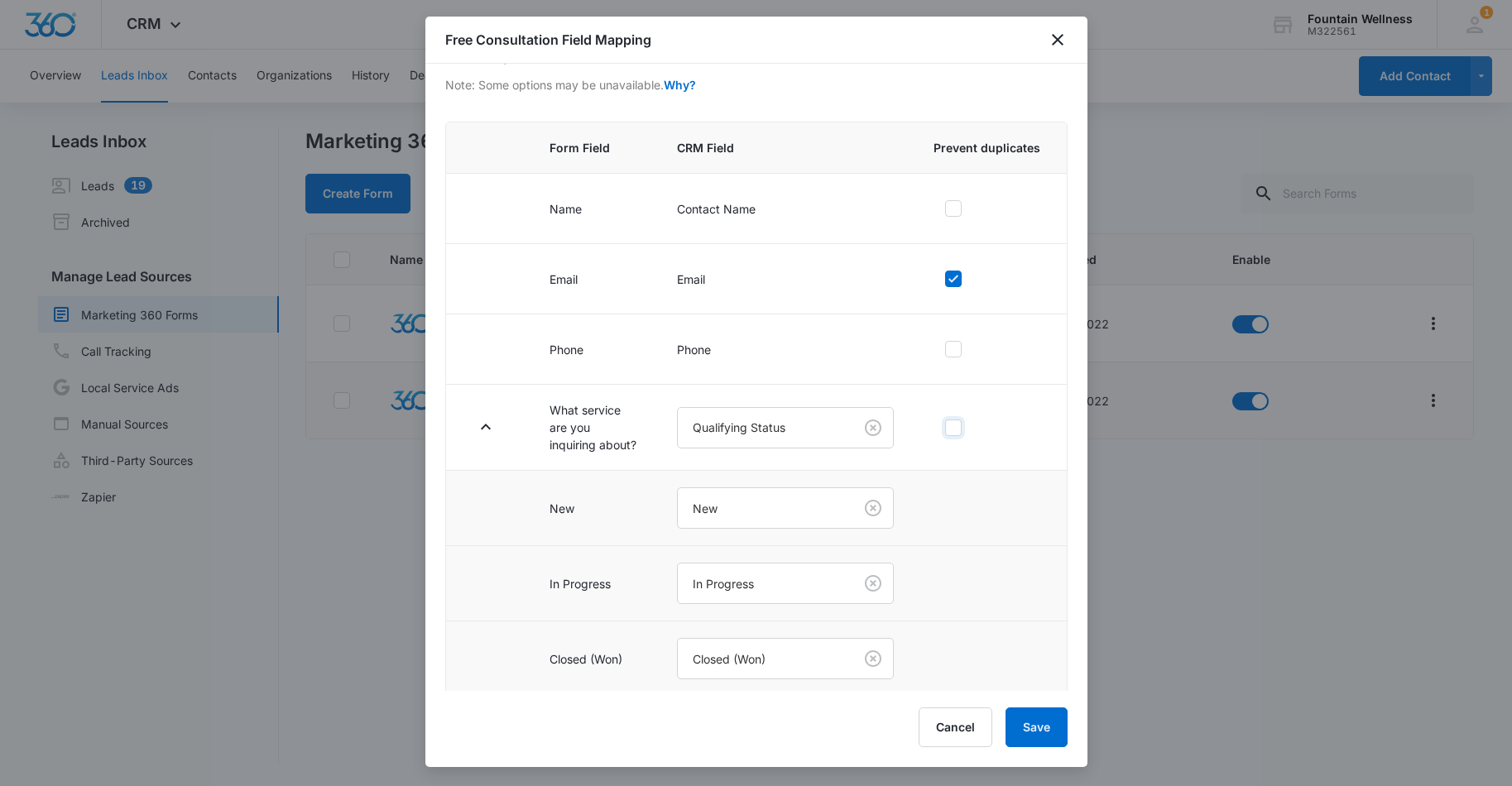 click at bounding box center [939, 428] 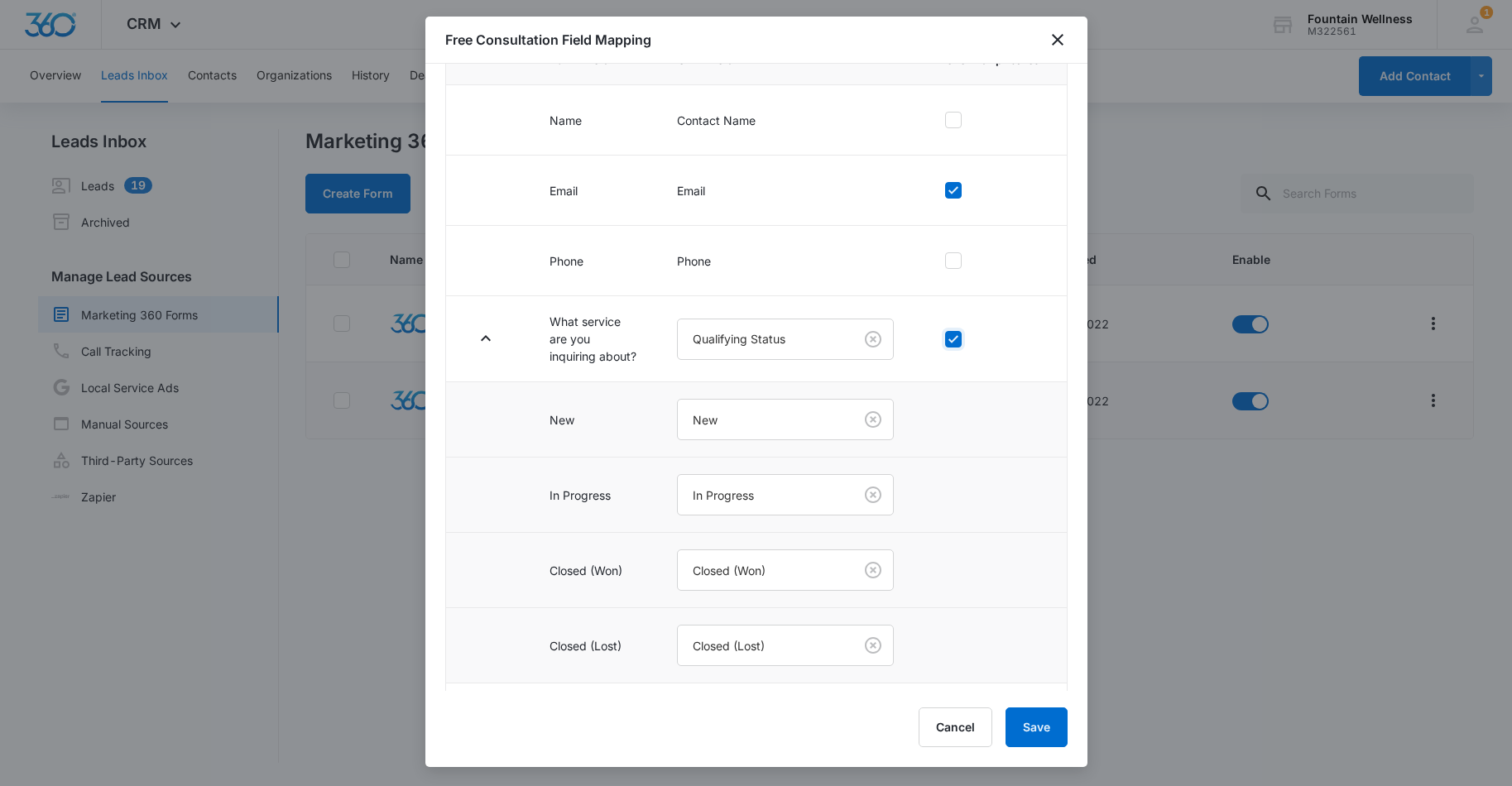 scroll, scrollTop: 188, scrollLeft: 0, axis: vertical 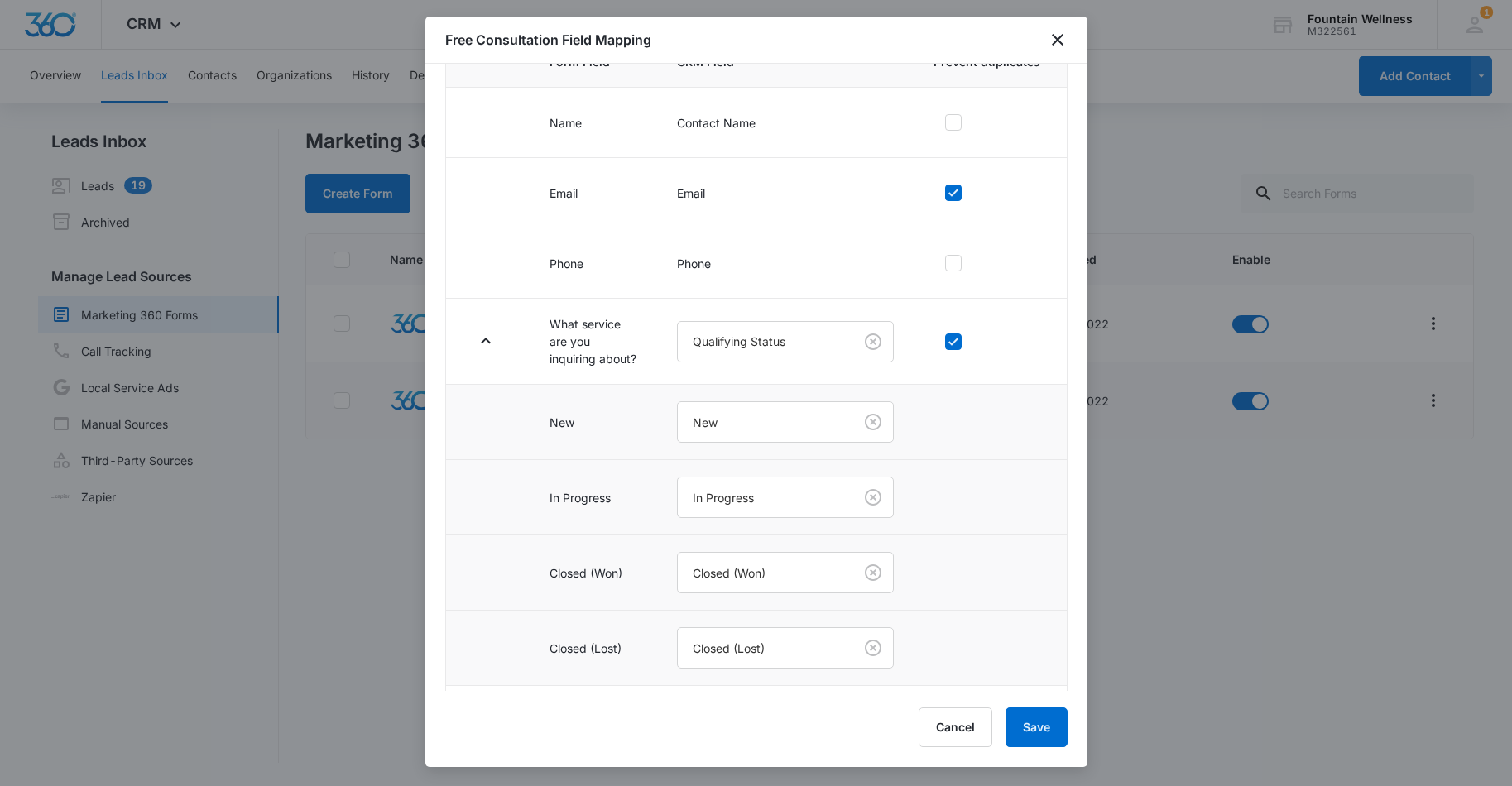 click 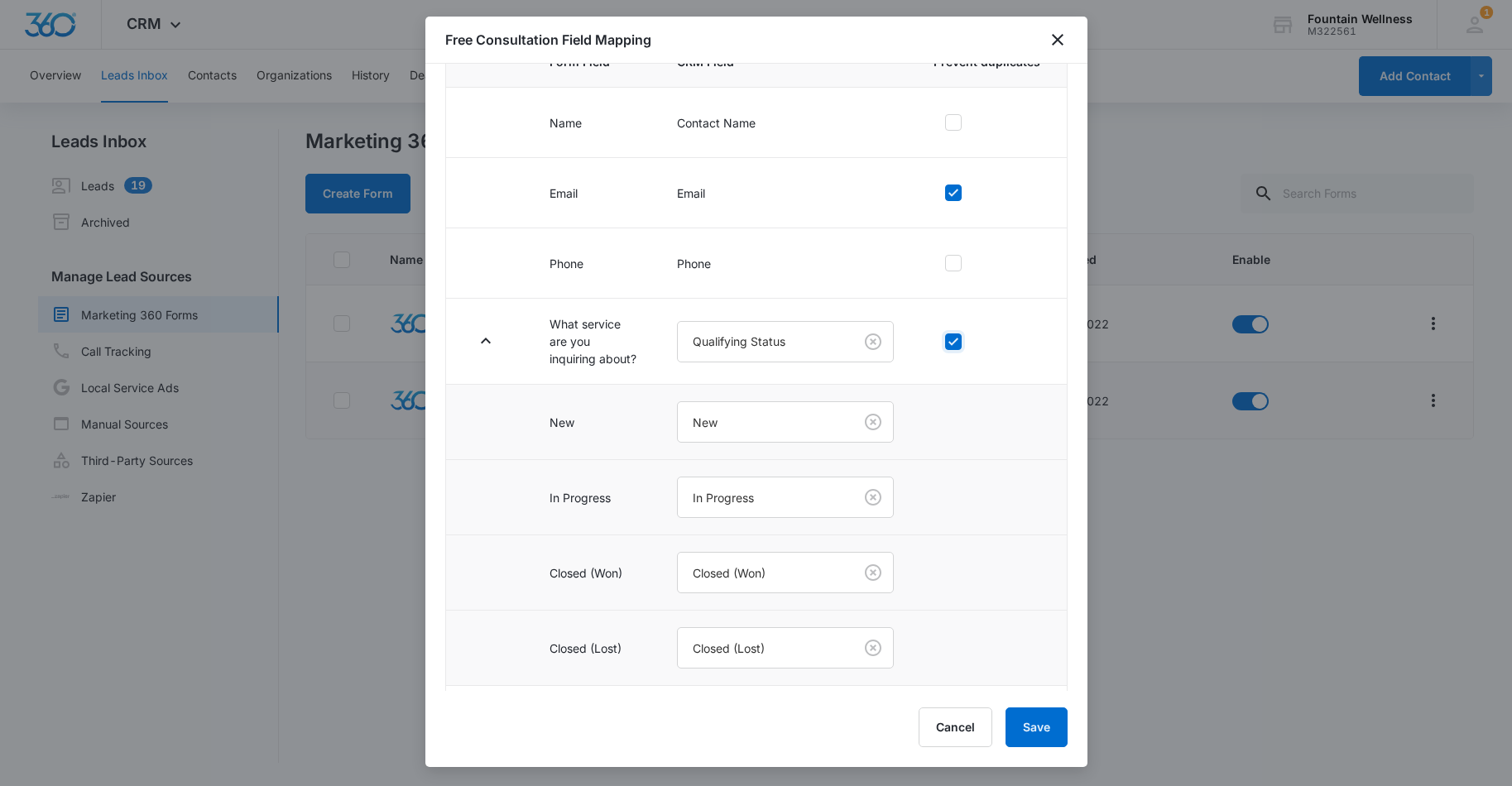 click at bounding box center [939, 342] 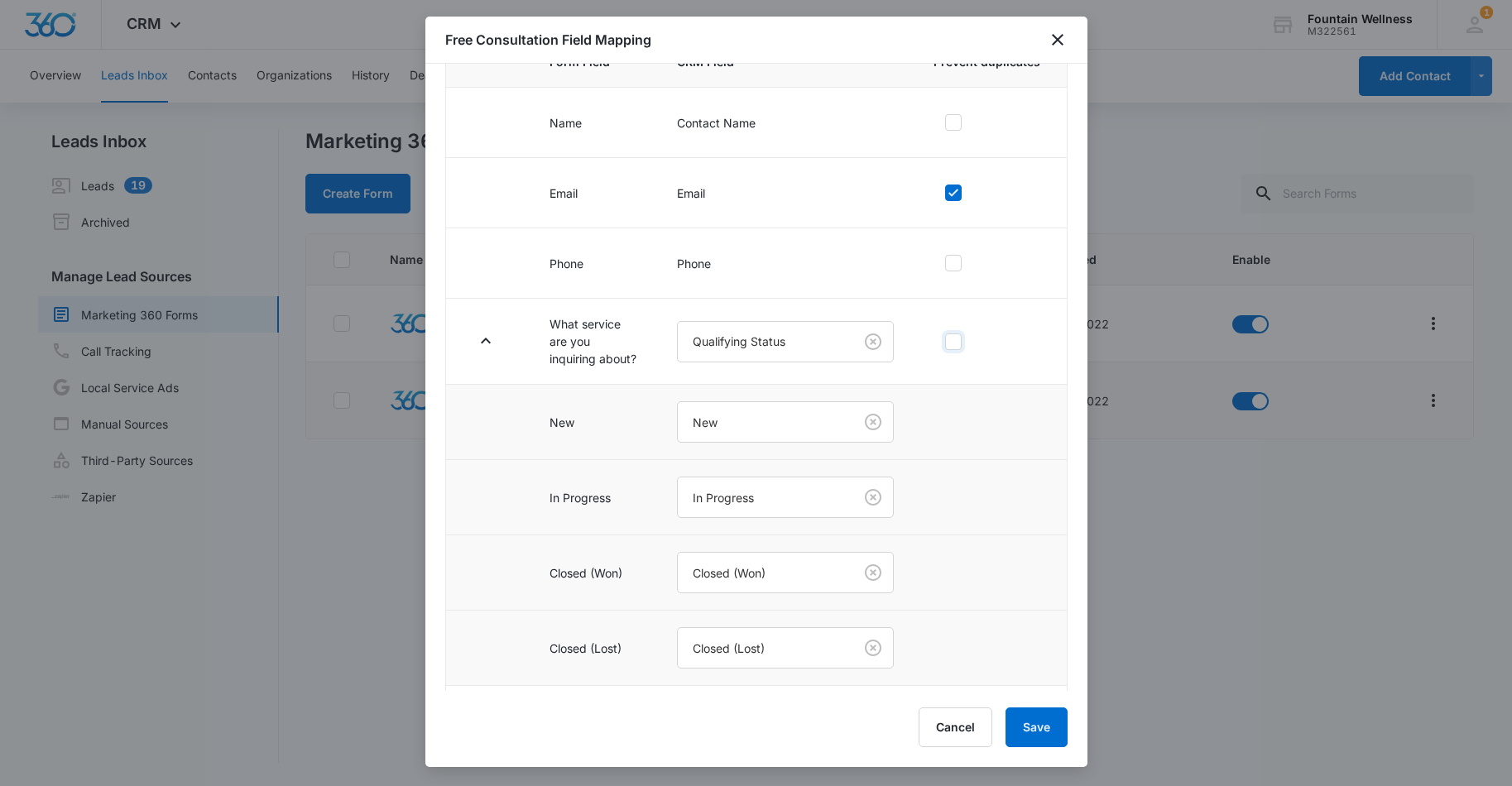 checkbox on "false" 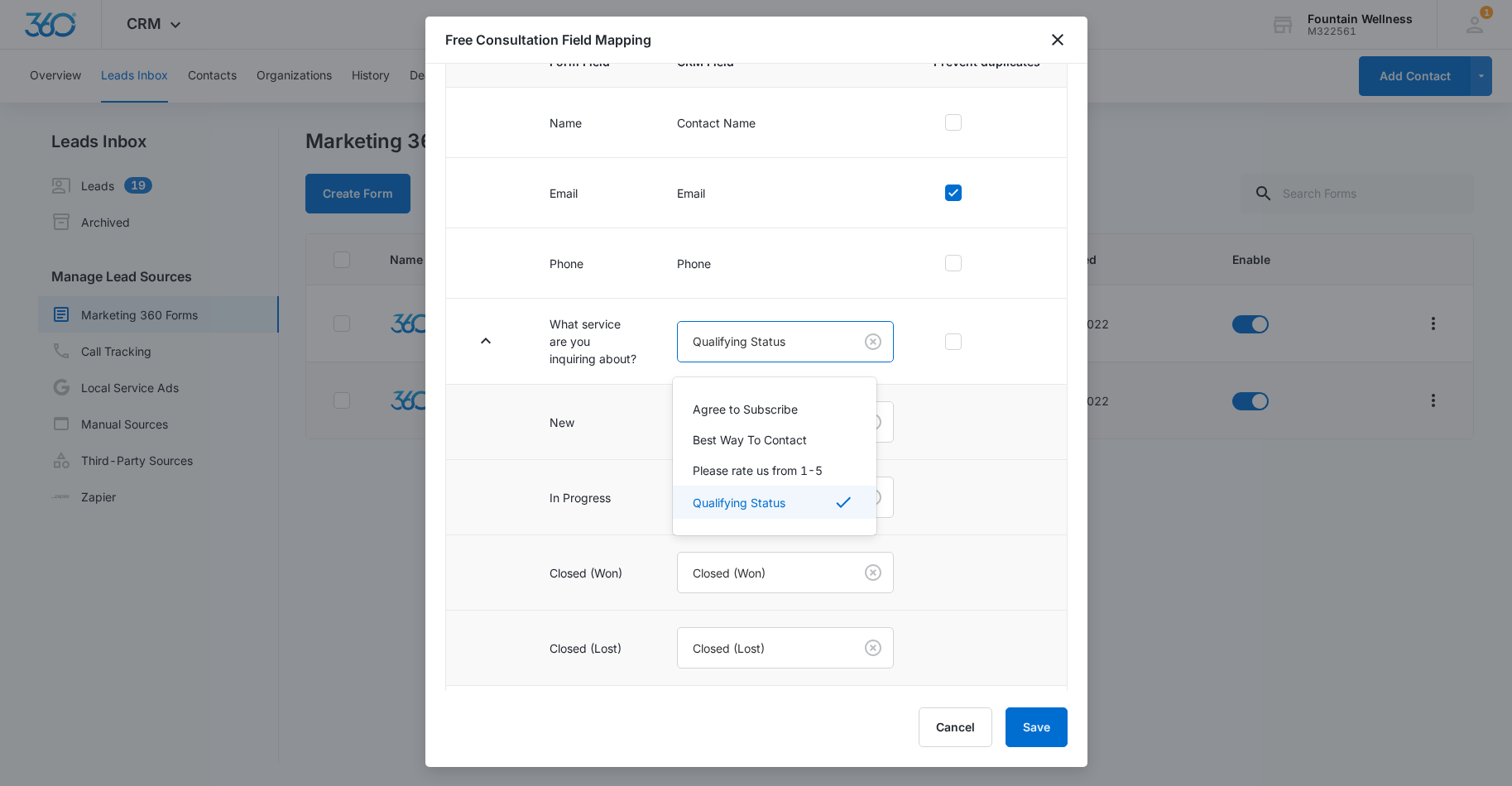 click on "CRM Apps Reputation Websites Forms CRM Email Social Payments POS Content Ads Intelligence Files Brand Settings Fountain Wellness M322561 Your Accounts View All 1 NB [FIRST] [LAST] info@fountainwellnesstherapy.com My Profile 1 Notifications Support Logout Terms & Conditions   •   Privacy Policy Overview Leads Inbox Contacts Organizations History Deals Projects Tasks Calendar Lists Reports Settings Add Contact Leads Inbox Leads 19 Archived Manage Lead Sources Marketing 360 Forms Call Tracking Local Service Ads Manual Sources Third-Party Sources Zapier Marketing 360 Forms Create Form Name   Submissions Connected Enable   Feedback Form --- Oct 12, 2022 Free Consultation 12 submissions Oct 12, 2022 Showing   1-2   of   2 Fountain Wellness - CRM Manage Marketing 360 Forms - Marketing 360®
Free Consultation Field Mapping Primary fields such as the “Contact Name”, “Email”, “Phone Number”, and “Address” are locked and can no longer be mapped to other fields in your CRM. Why?   CRM Field" at bounding box center (756, 393) 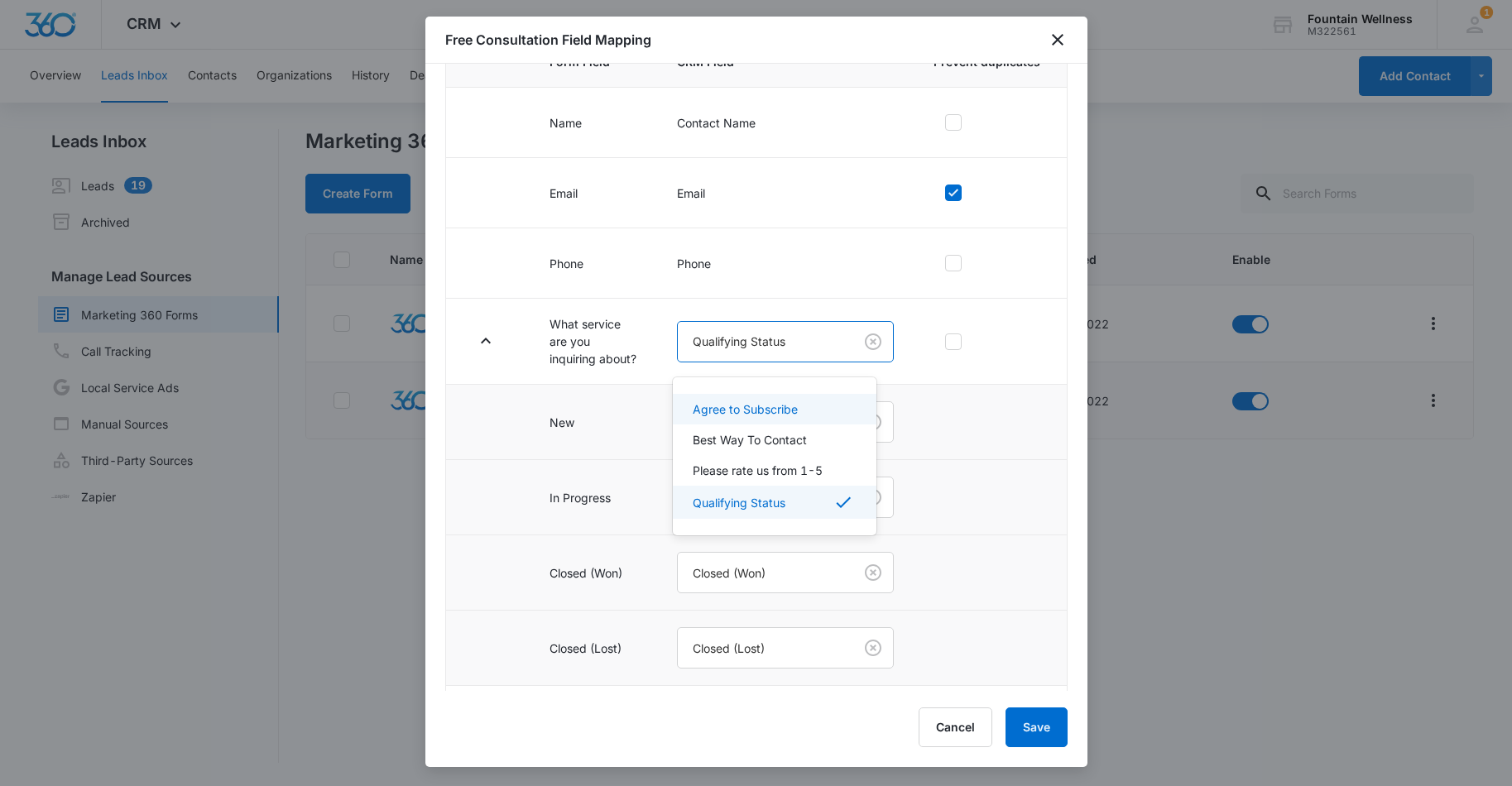 click on "Agree to Subscribe" at bounding box center (745, 409) 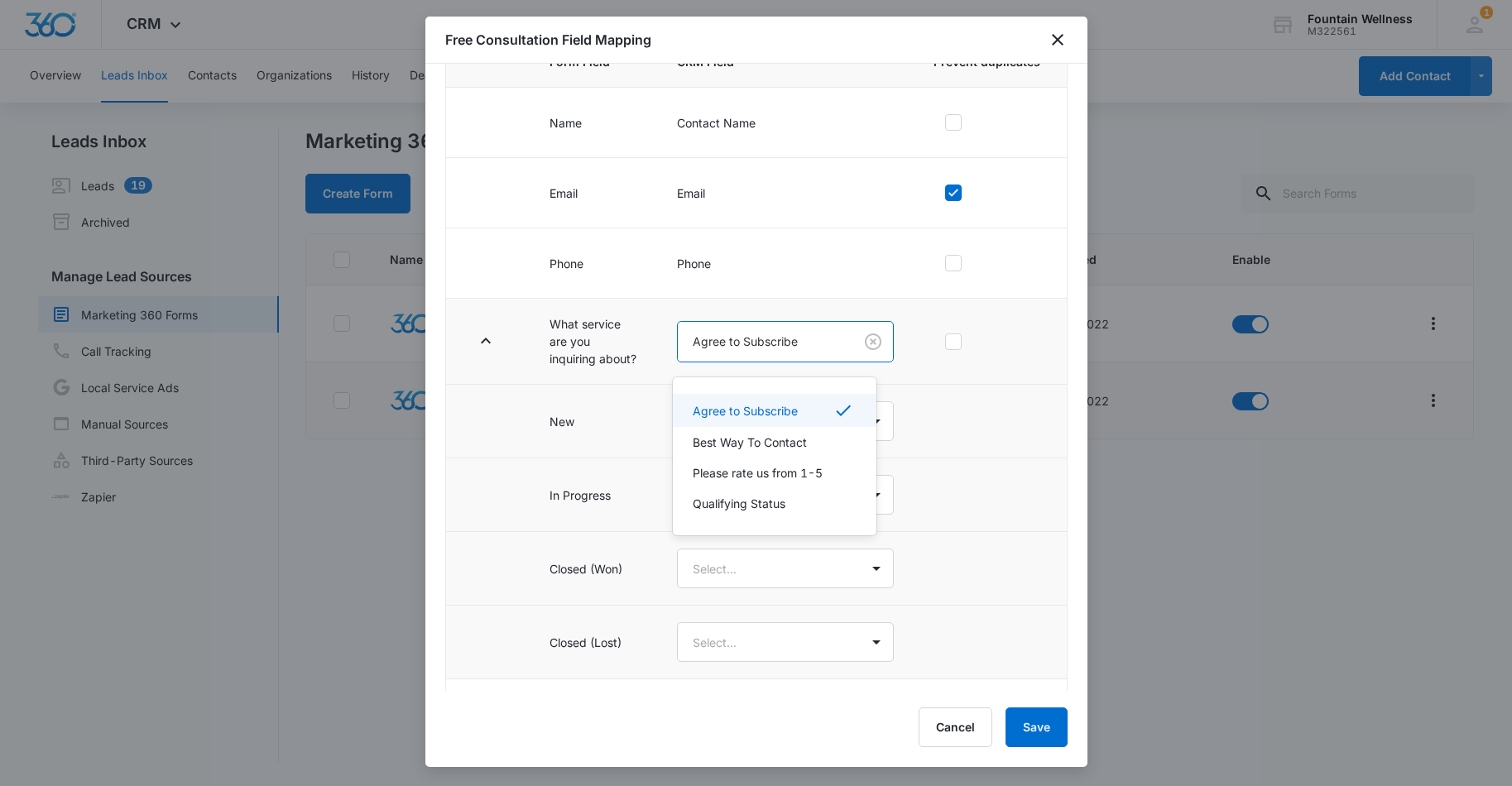 click on "CRM Apps Reputation Websites Forms CRM Email Social Payments POS Content Ads Intelligence Files Brand Settings Fountain Wellness M322561 Your Accounts View All 1 NB [FIRST] [LAST] info@fountainwellnesstherapy.com My Profile 1 Notifications Support Logout Terms & Conditions   •   Privacy Policy Overview Leads Inbox Contacts Organizations History Deals Projects Tasks Calendar Lists Reports Settings Add Contact Leads Inbox Leads 19 Archived Manage Lead Sources Marketing 360 Forms Call Tracking Local Service Ads Manual Sources Third-Party Sources Zapier Marketing 360 Forms Create Form Name   Submissions Connected Enable   Feedback Form --- Oct 12, 2022 Free Consultation 12 submissions Oct 12, 2022 Showing   1-2   of   2 Fountain Wellness - CRM Manage Marketing 360 Forms - Marketing 360®
Free Consultation Field Mapping Primary fields such as the “Contact Name”, “Email”, “Phone Number”, and “Address” are locked and can no longer be mapped to other fields in your CRM. Why?   CRM Field" at bounding box center (756, 393) 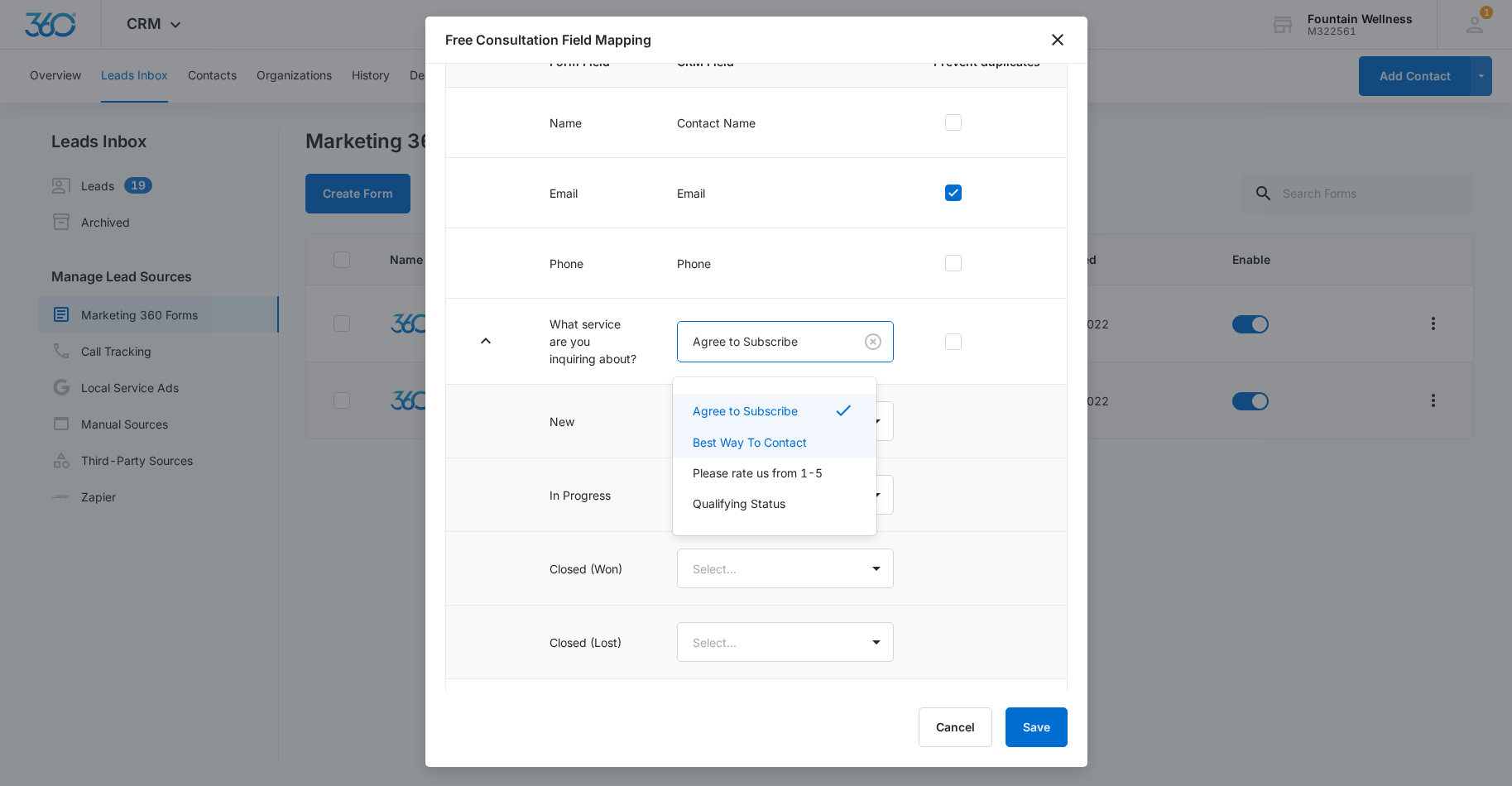 click on "Best Way To Contact" at bounding box center (750, 442) 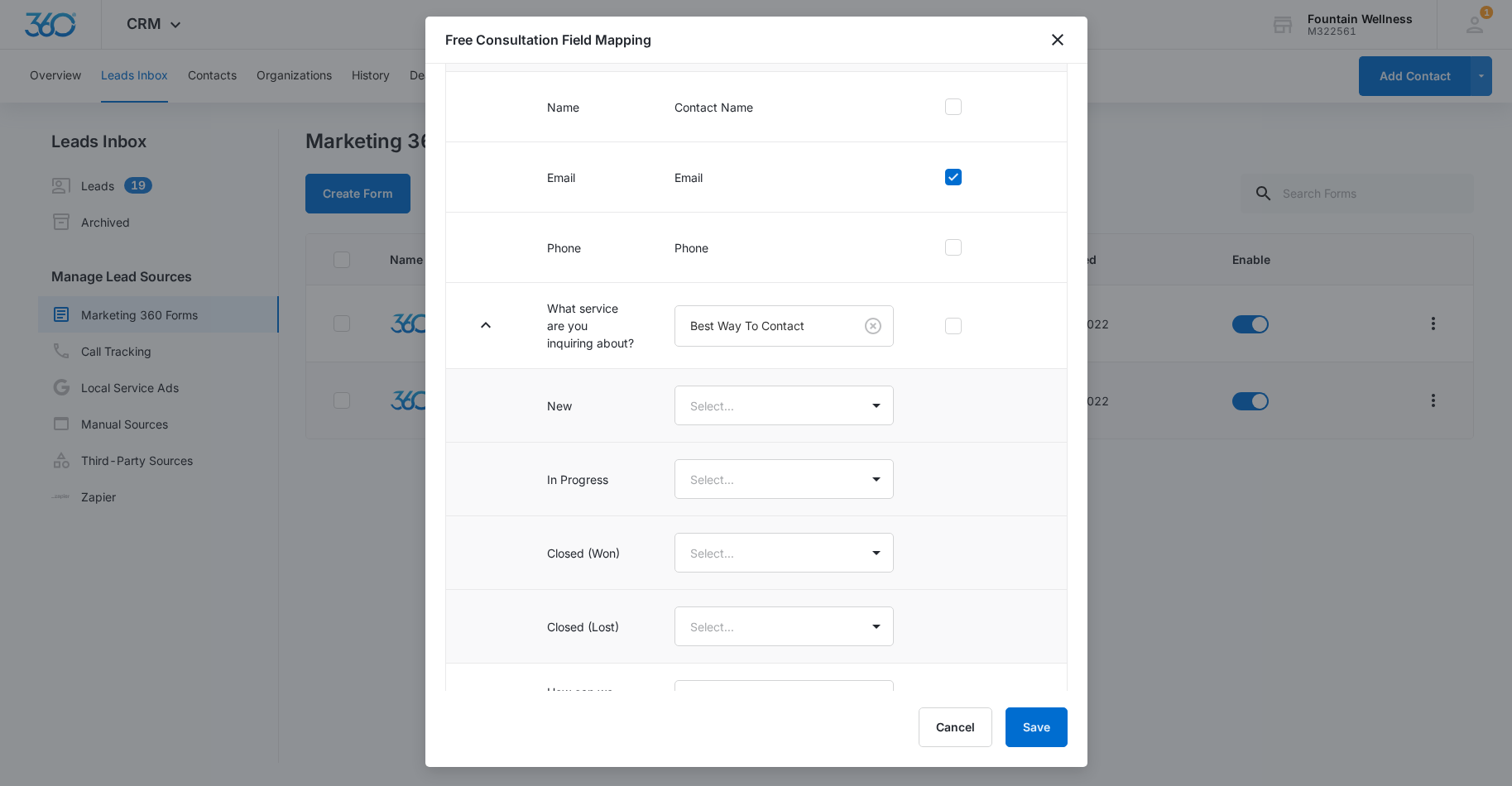 scroll, scrollTop: 200, scrollLeft: 0, axis: vertical 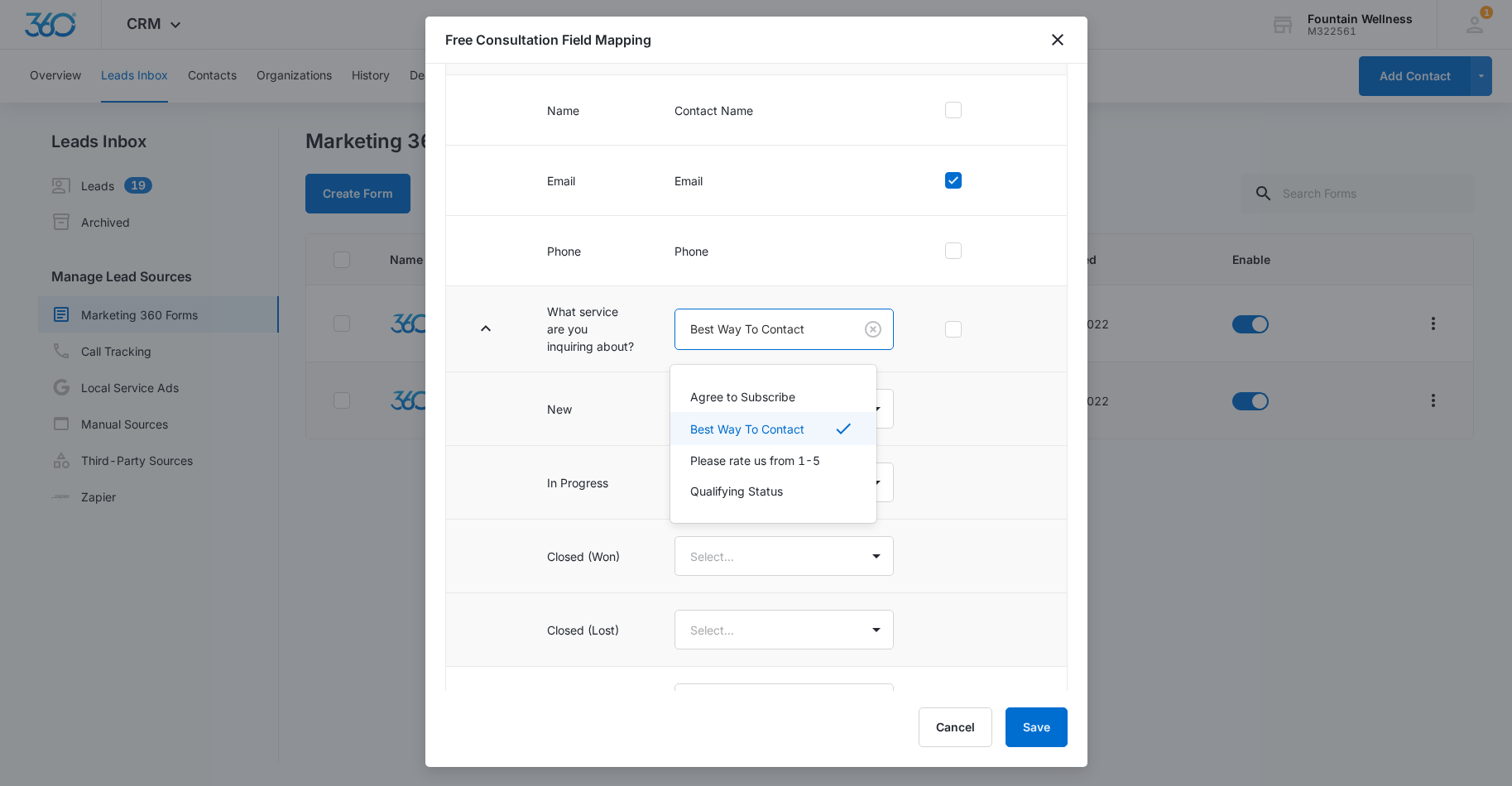 click on "CRM Apps Reputation Websites Forms CRM Email Social Payments POS Content Ads Intelligence Files Brand Settings Fountain Wellness M322561 Your Accounts View All 1 NB [FIRST] [LAST] info@fountainwellnesstherapy.com My Profile 1 Notifications Support Logout Terms & Conditions   •   Privacy Policy Overview Leads Inbox Contacts Organizations History Deals Projects Tasks Calendar Lists Reports Settings Add Contact Leads Inbox Leads 19 Archived Manage Lead Sources Marketing 360 Forms Call Tracking Local Service Ads Manual Sources Third-Party Sources Zapier Marketing 360 Forms Create Form Name   Submissions Connected Enable   Feedback Form --- Oct 12, 2022 Free Consultation 12 submissions Oct 12, 2022 Showing   1-2   of   2 Fountain Wellness - CRM Manage Marketing 360 Forms - Marketing 360®
Free Consultation Field Mapping Primary fields such as the “Contact Name”, “Email”, “Phone Number”, and “Address” are locked and can no longer be mapped to other fields in your CRM. Why?   CRM Field" at bounding box center [756, 393] 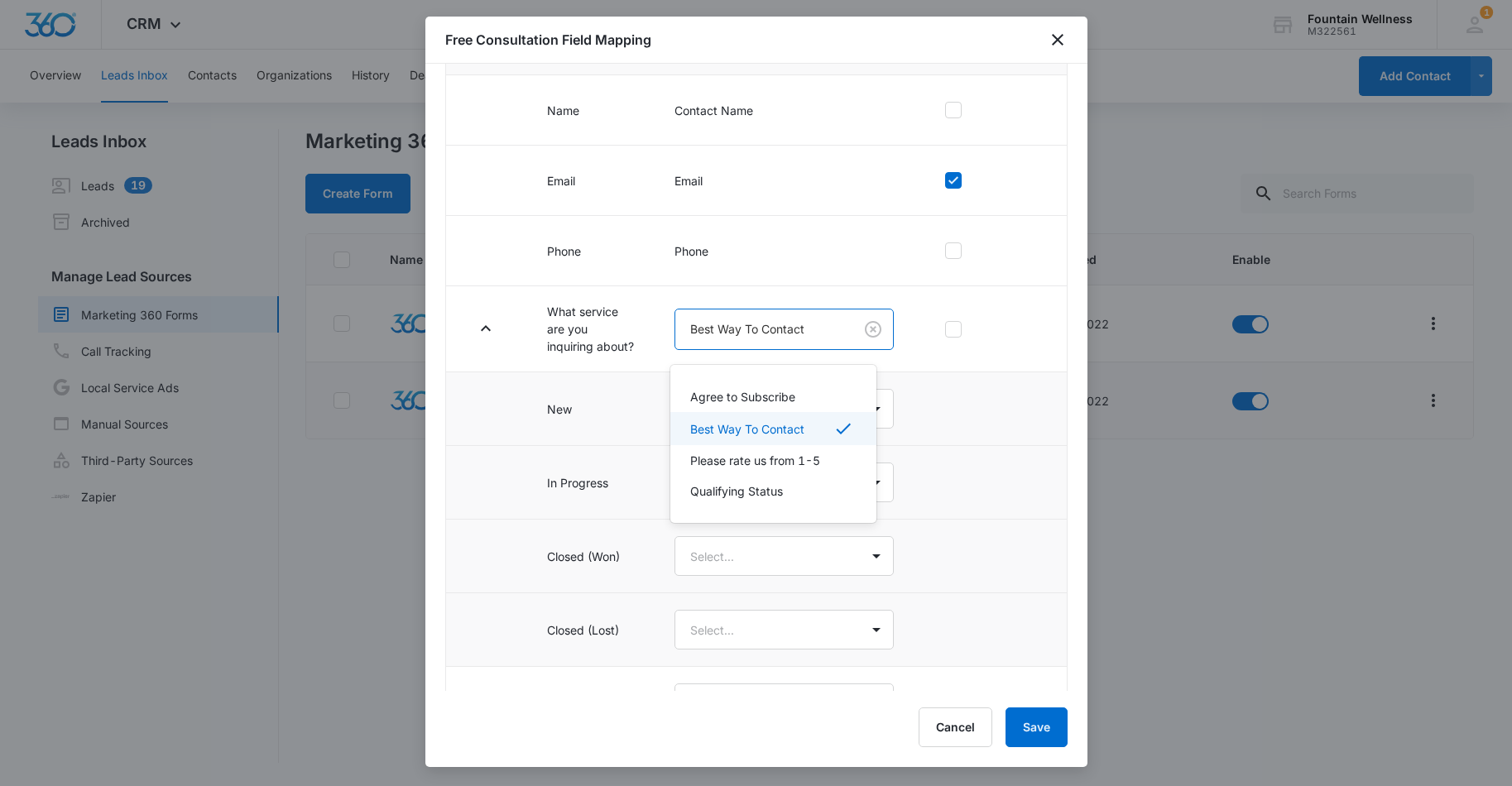 click at bounding box center [756, 393] 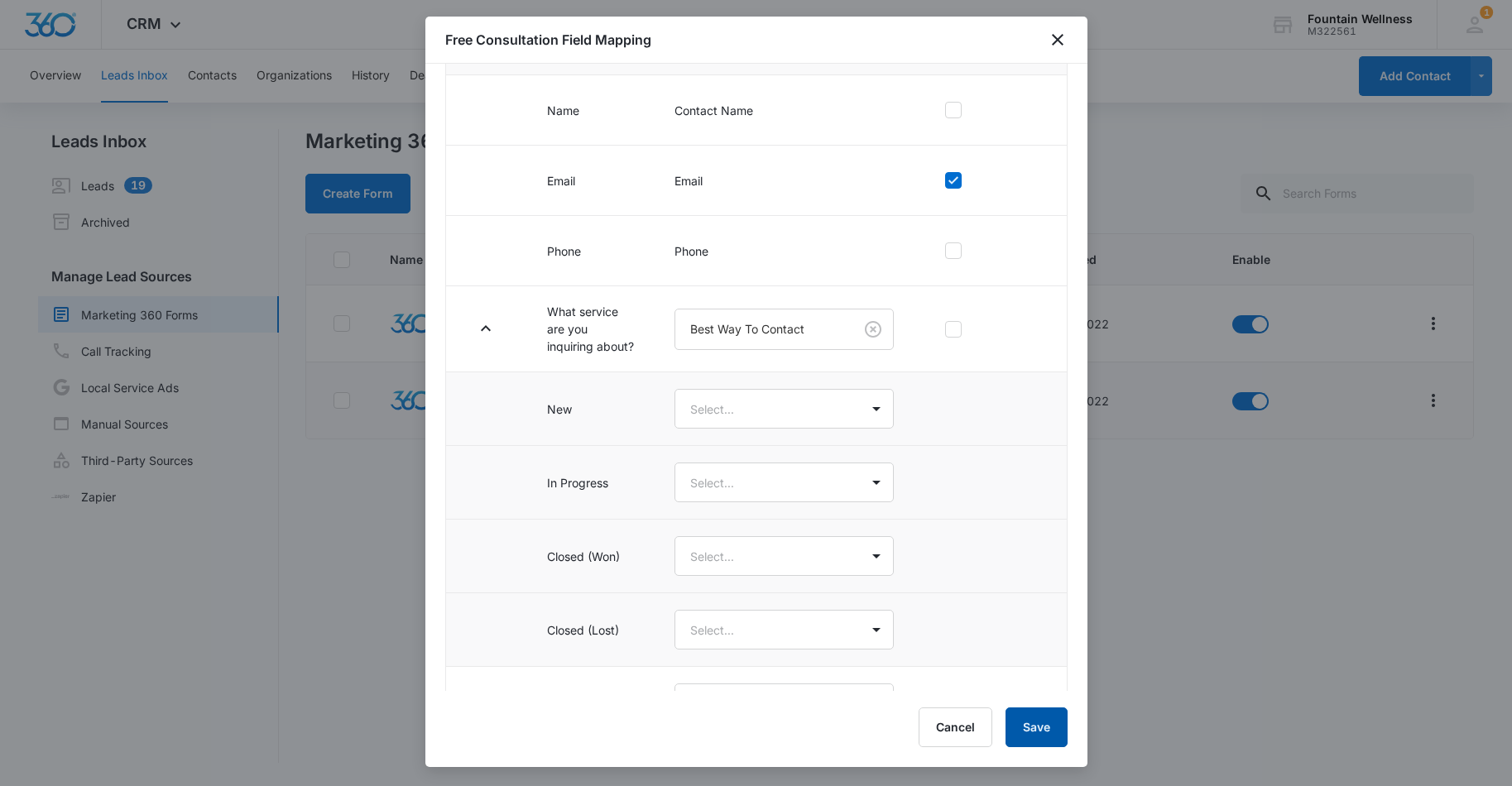 click on "Save" at bounding box center [1036, 727] 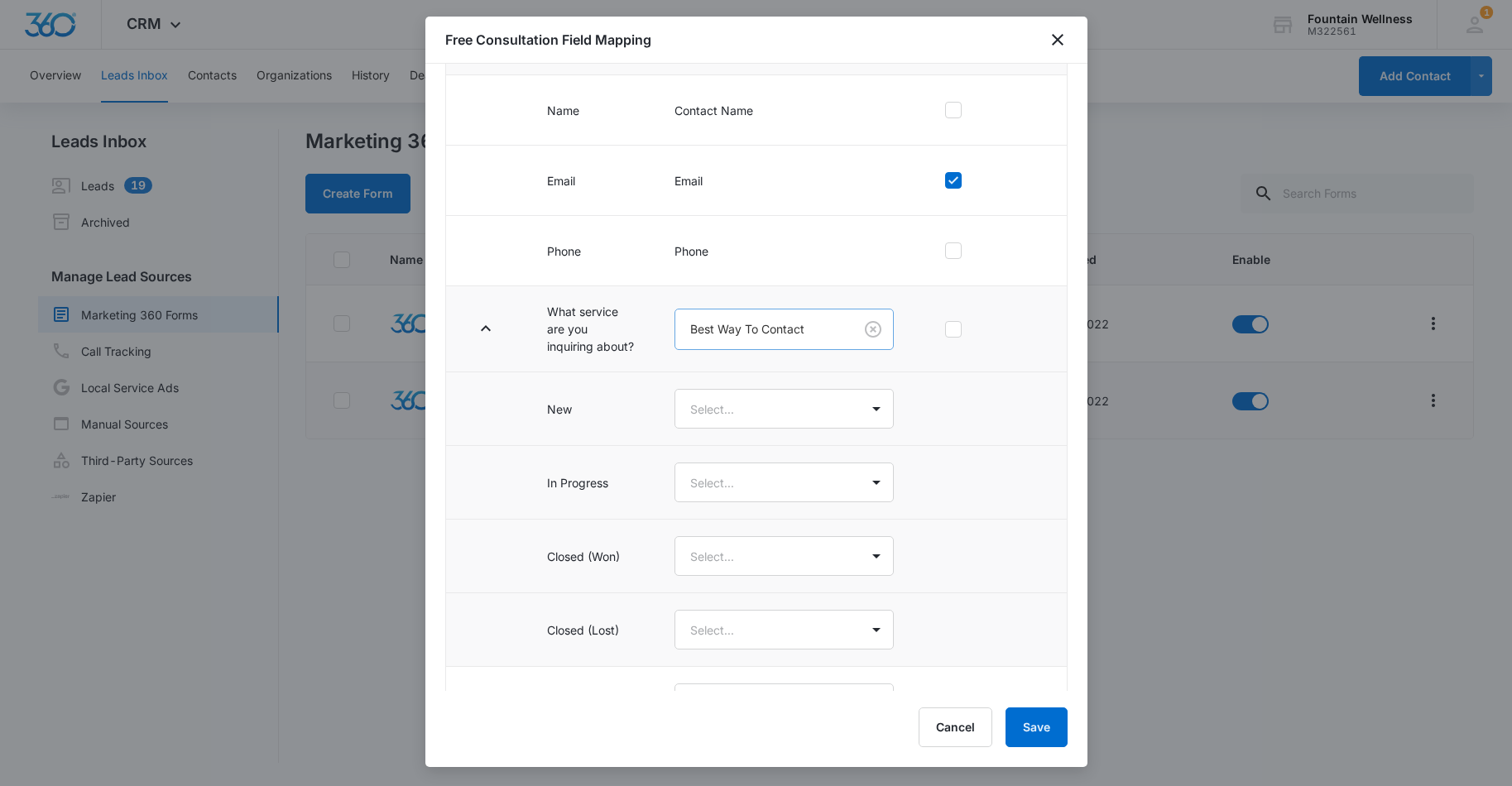 click on "CRM Apps Reputation Websites Forms CRM Email Social Payments POS Content Ads Intelligence Files Brand Settings Fountain Wellness M322561 Your Accounts View All 1 NB [FIRST] [LAST] info@fountainwellnesstherapy.com My Profile 1 Notifications Support Logout Terms & Conditions   •   Privacy Policy Overview Leads Inbox Contacts Organizations History Deals Projects Tasks Calendar Lists Reports Settings Add Contact Leads Inbox Leads 19 Archived Manage Lead Sources Marketing 360 Forms Call Tracking Local Service Ads Manual Sources Third-Party Sources Zapier Marketing 360 Forms Create Form Name   Submissions Connected Enable   Feedback Form --- Oct 12, 2022 Free Consultation 12 submissions Oct 12, 2022 Showing   1-2   of   2 Fountain Wellness - CRM Manage Marketing 360 Forms - Marketing 360®
Free Consultation Field Mapping Primary fields such as the “Contact Name”, “Email”, “Phone Number”, and “Address” are locked and can no longer be mapped to other fields in your CRM. Why?   CRM Field" at bounding box center (756, 393) 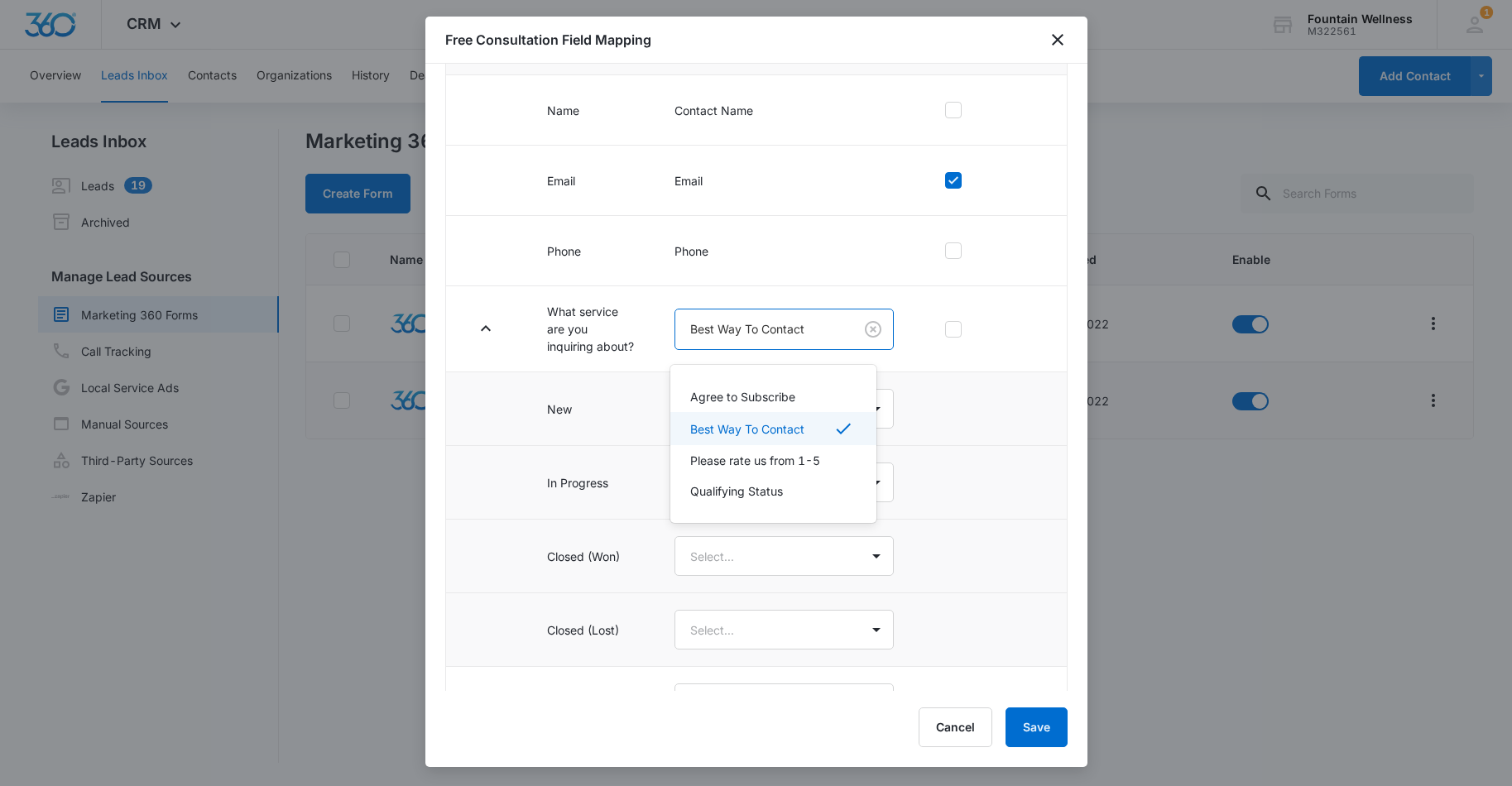 click on "Best Way To Contact" at bounding box center (747, 429) 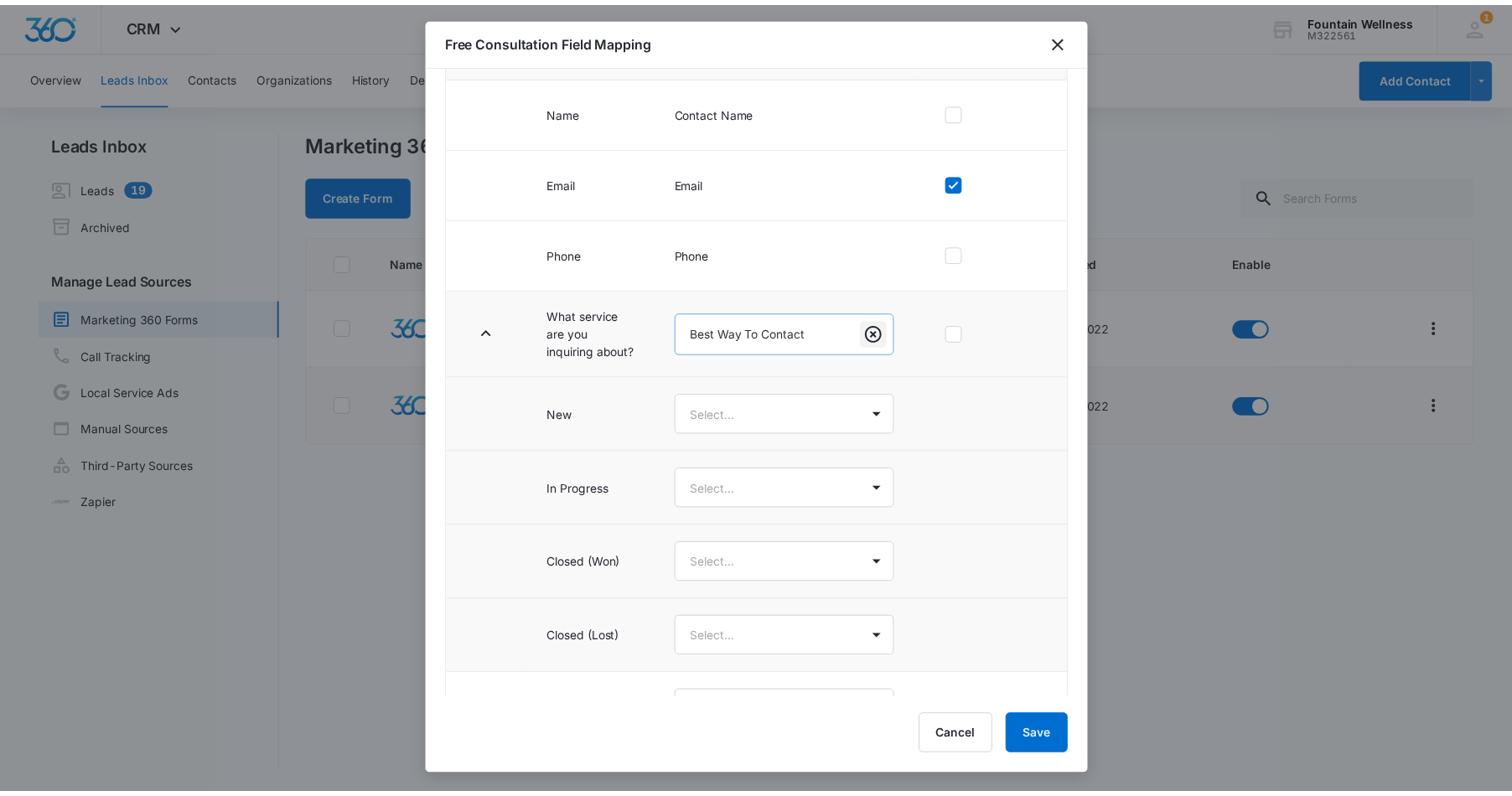 scroll, scrollTop: 61, scrollLeft: 0, axis: vertical 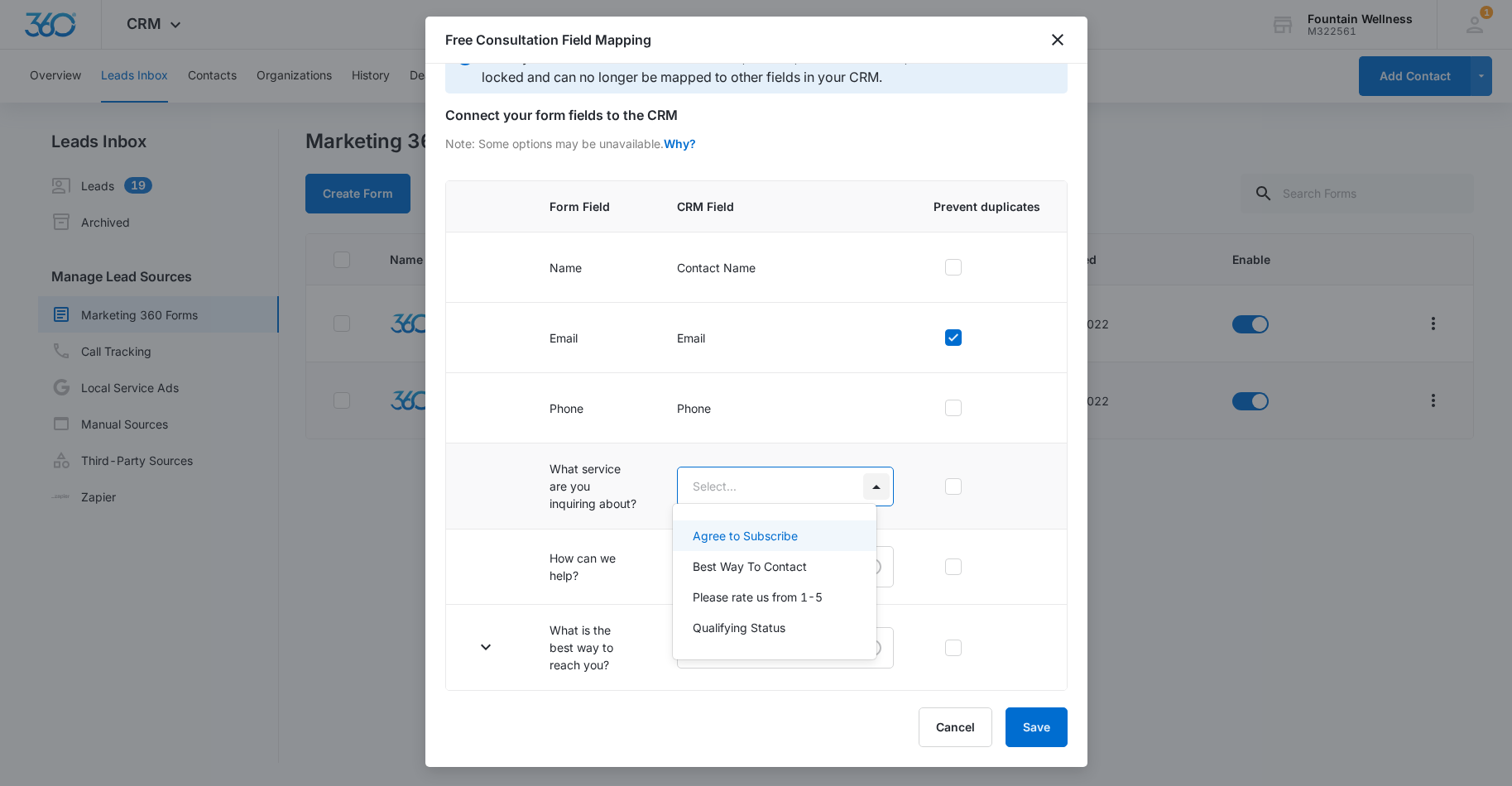 click on "CRM Apps Reputation Websites Forms CRM Email Social Payments POS Content Ads Intelligence Files Brand Settings Fountain Wellness M322561 Your Accounts View All 1 NB [FIRST] [LAST] info@fountainwellnesstherapy.com My Profile 1 Notifications Support Logout Terms & Conditions   •   Privacy Policy Overview Leads Inbox Contacts Organizations History Deals Projects Tasks Calendar Lists Reports Settings Add Contact Leads Inbox Leads 19 Archived Manage Lead Sources Marketing 360 Forms Call Tracking Local Service Ads Manual Sources Third-Party Sources Zapier Marketing 360 Forms Create Form Name   Submissions Connected Enable   Feedback Form --- Oct 12, 2022 Free Consultation 12 submissions Oct 12, 2022 Showing   1-2   of   2 Fountain Wellness - CRM Manage Marketing 360 Forms - Marketing 360®
Free Consultation Field Mapping Primary fields such as the “Contact Name”, “Email”, “Phone Number”, and “Address” are locked and can no longer be mapped to other fields in your CRM. Why?   CRM Field" at bounding box center (756, 393) 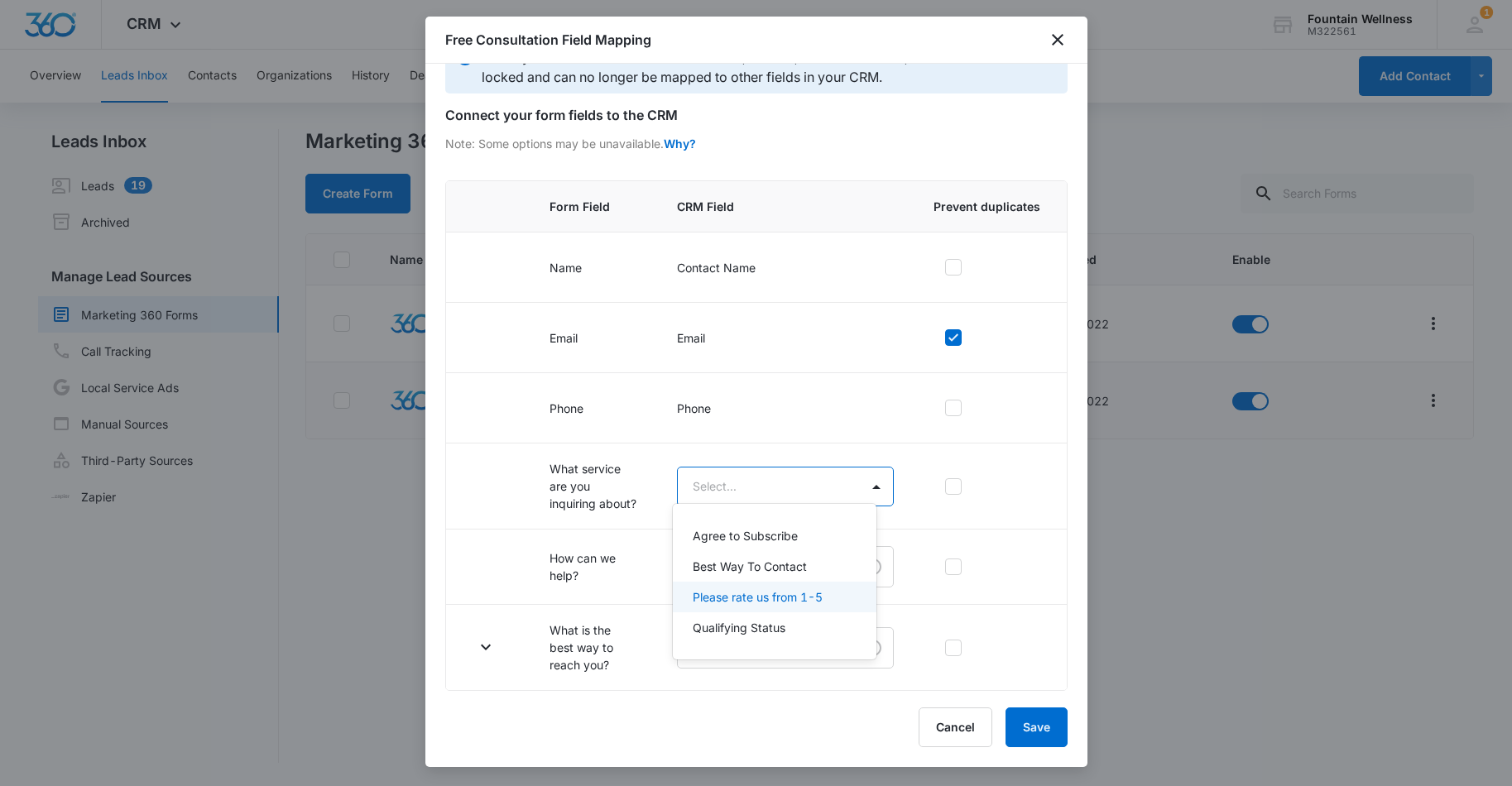 click at bounding box center (756, 393) 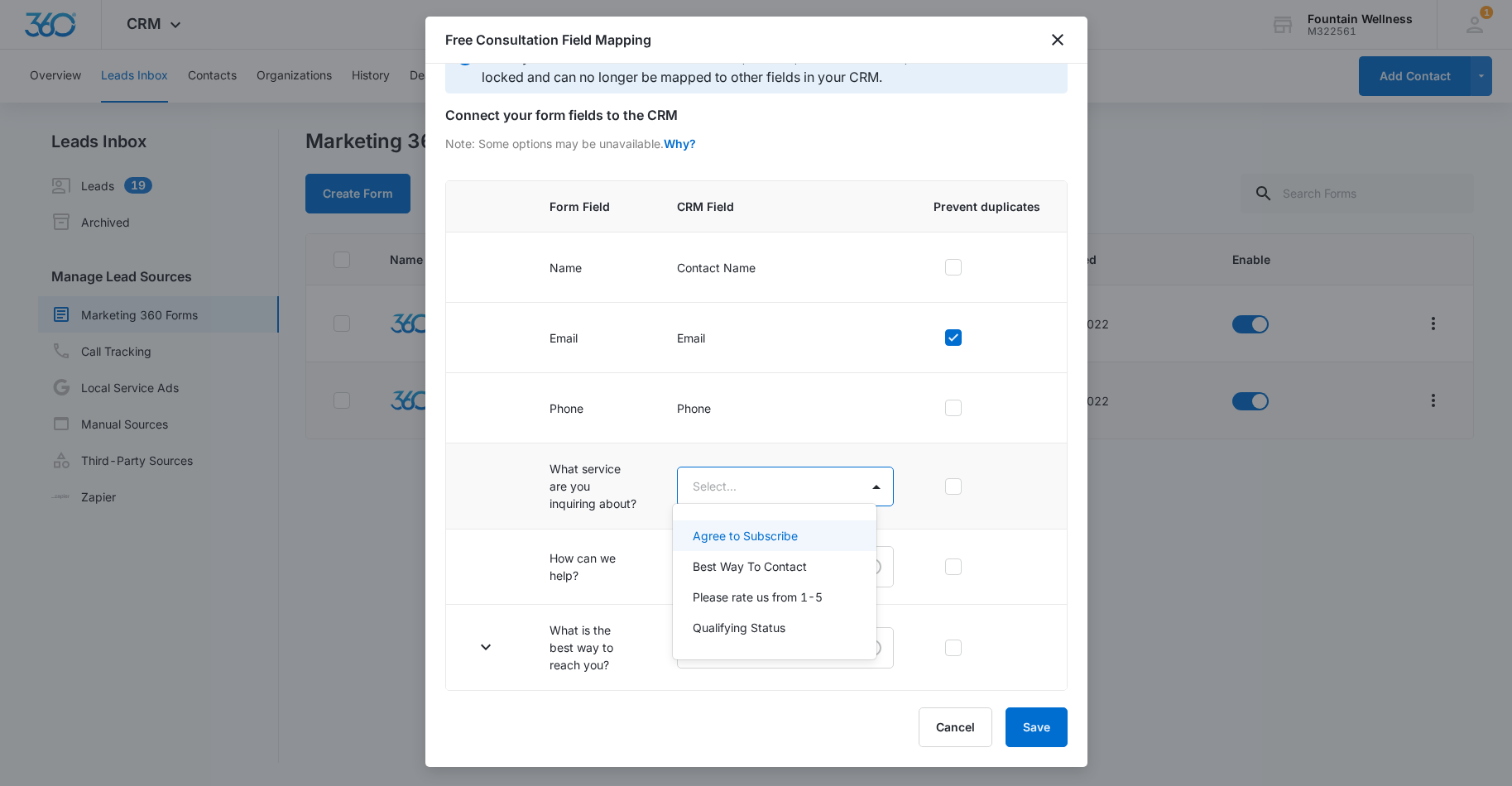 click on "CRM Apps Reputation Websites Forms CRM Email Social Payments POS Content Ads Intelligence Files Brand Settings Fountain Wellness M322561 Your Accounts View All 1 NB [FIRST] [LAST] info@fountainwellnesstherapy.com My Profile 1 Notifications Support Logout Terms & Conditions   •   Privacy Policy Overview Leads Inbox Contacts Organizations History Deals Projects Tasks Calendar Lists Reports Settings Add Contact Leads Inbox Leads 19 Archived Manage Lead Sources Marketing 360 Forms Call Tracking Local Service Ads Manual Sources Third-Party Sources Zapier Marketing 360 Forms Create Form Name   Submissions Connected Enable   Feedback Form --- Oct 12, 2022 Free Consultation 12 submissions Oct 12, 2022 Showing   1-2   of   2 Fountain Wellness - CRM Manage Marketing 360 Forms - Marketing 360®
Free Consultation Field Mapping Primary fields such as the “Contact Name”, “Email”, “Phone Number”, and “Address” are locked and can no longer be mapped to other fields in your CRM. Why?   CRM Field" at bounding box center (756, 393) 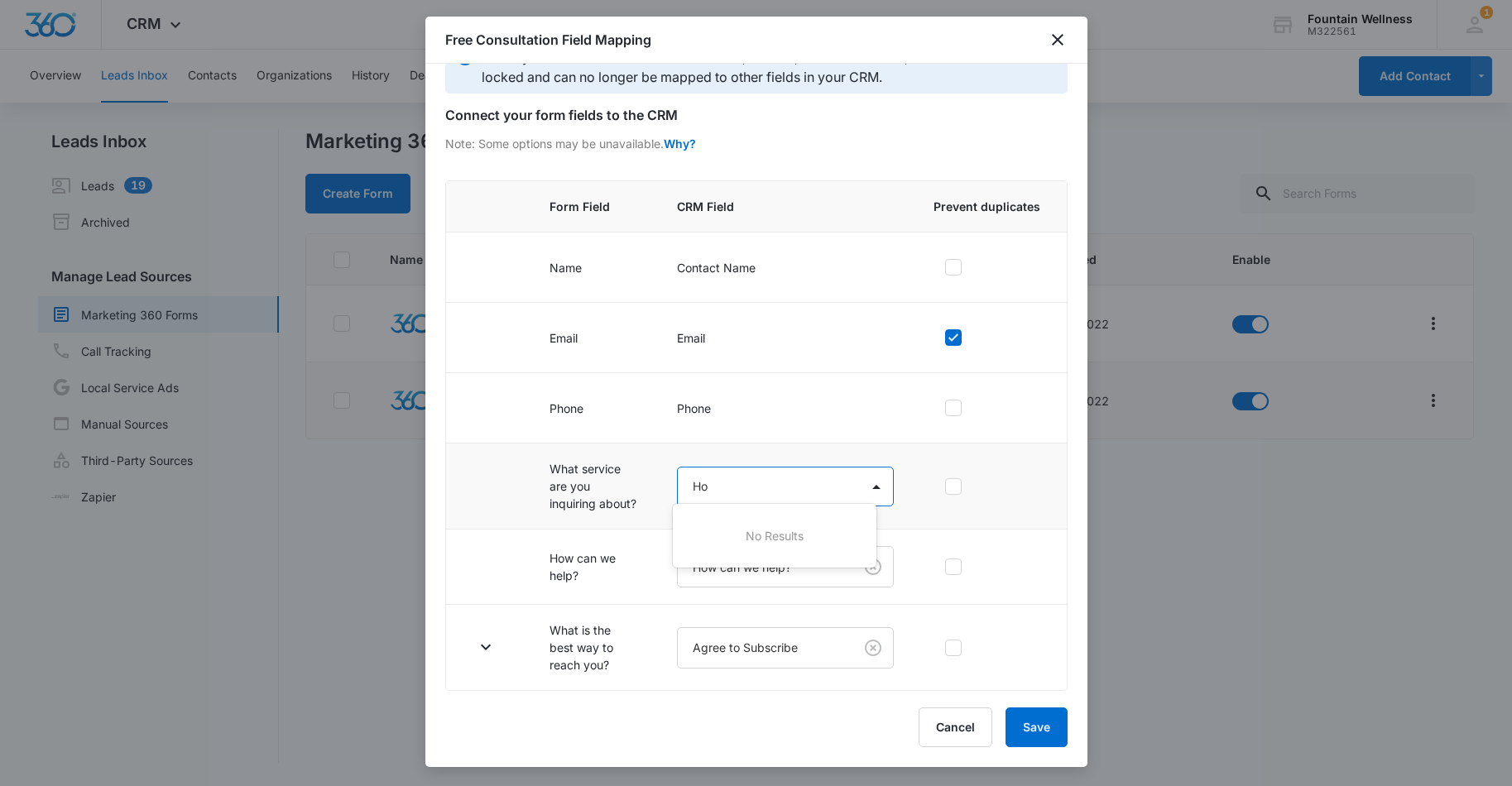 type on "H" 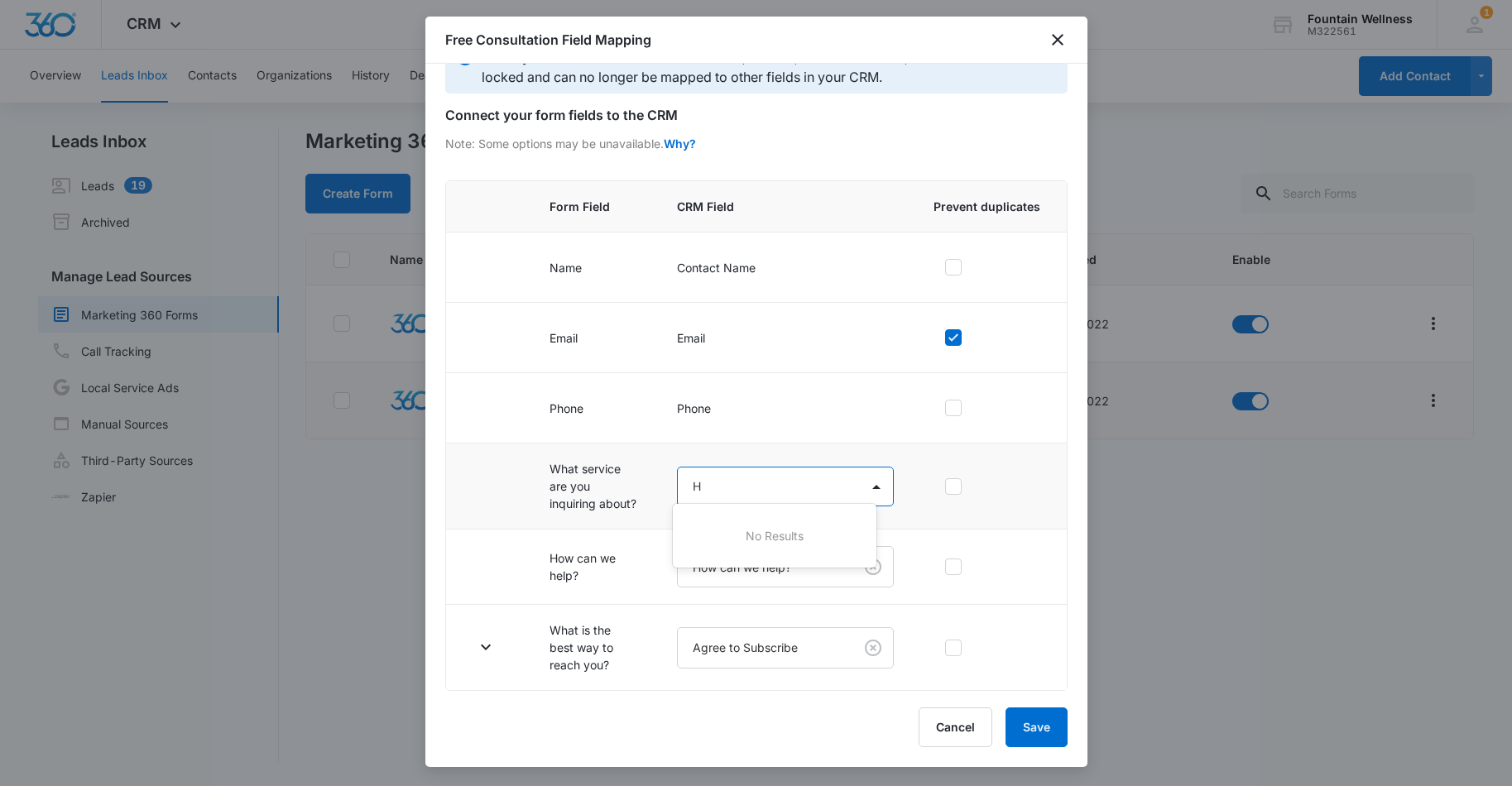 type 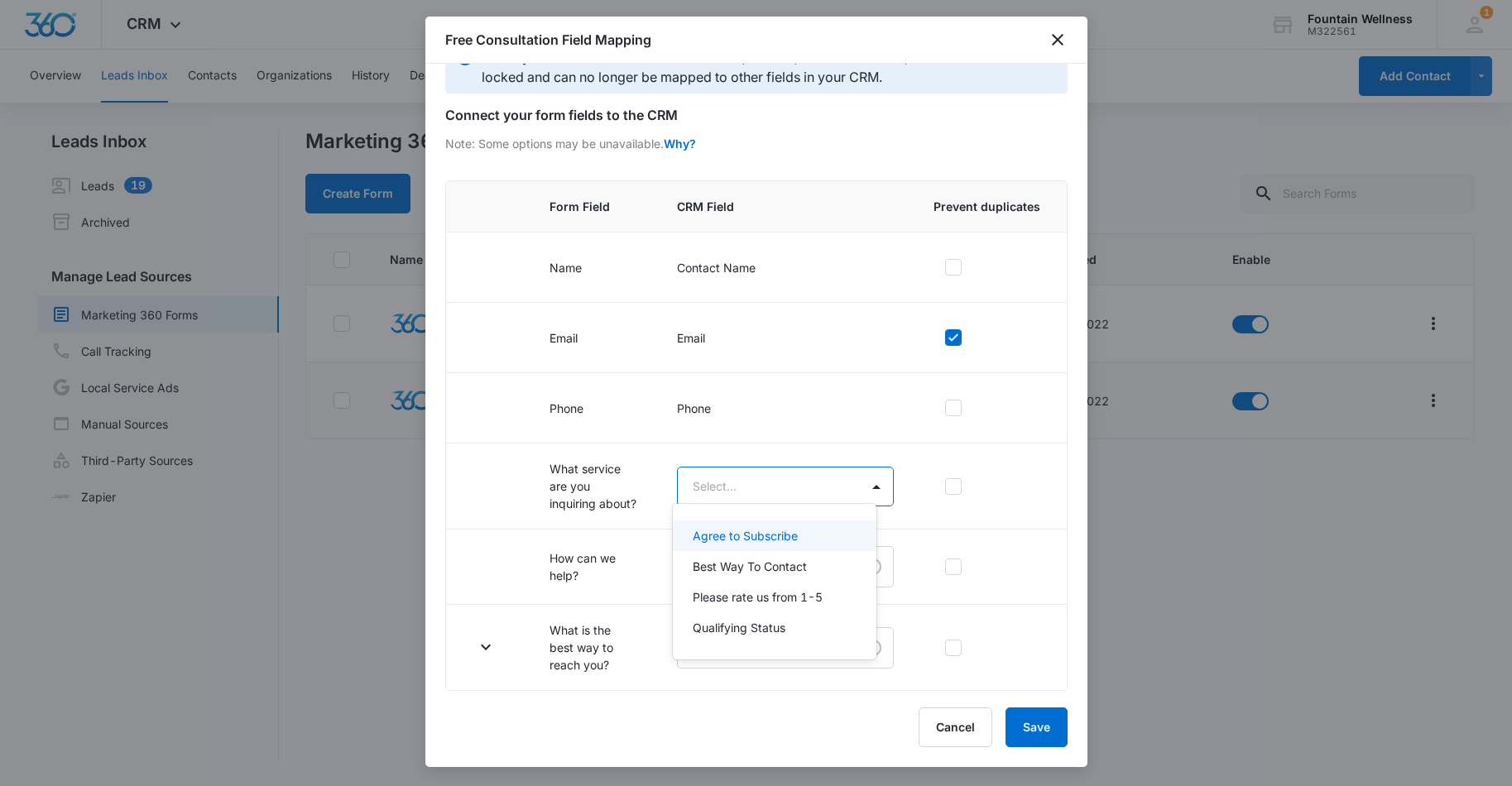 click at bounding box center (756, 393) 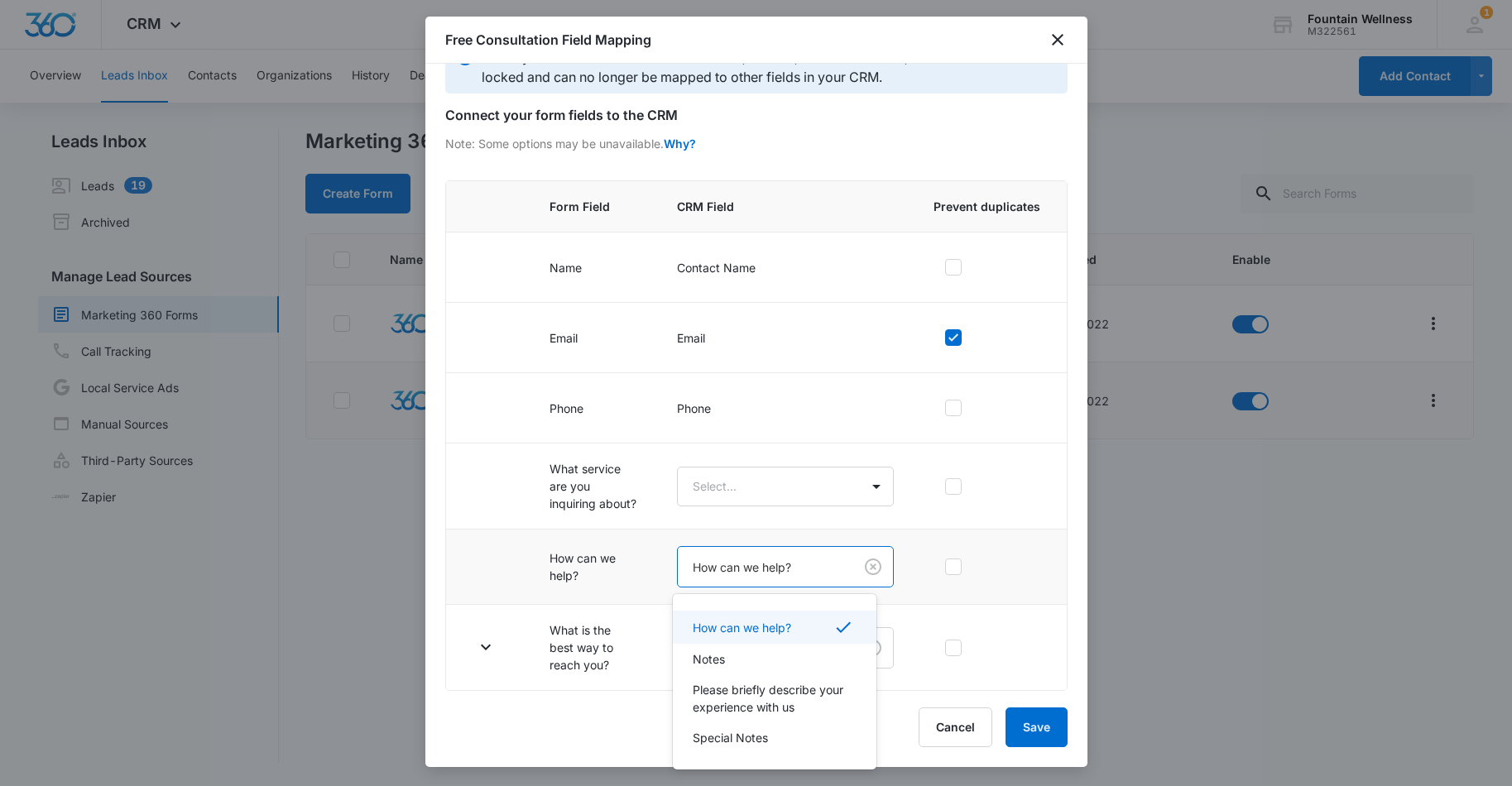 click on "CRM Apps Reputation Websites Forms CRM Email Social Payments POS Content Ads Intelligence Files Brand Settings Fountain Wellness M322561 Your Accounts View All 1 NB [FIRST] [LAST] info@fountainwellnesstherapy.com My Profile 1 Notifications Support Logout Terms & Conditions   •   Privacy Policy Overview Leads Inbox Contacts Organizations History Deals Projects Tasks Calendar Lists Reports Settings Add Contact Leads Inbox Leads 19 Archived Manage Lead Sources Marketing 360 Forms Call Tracking Local Service Ads Manual Sources Third-Party Sources Zapier Marketing 360 Forms Create Form Name   Submissions Connected Enable   Feedback Form --- Oct 12, 2022 Free Consultation 12 submissions Oct 12, 2022 Showing   1-2   of   2 Fountain Wellness - CRM Manage Marketing 360 Forms - Marketing 360®
Free Consultation Field Mapping Primary fields such as the “Contact Name”, “Email”, “Phone Number”, and “Address” are locked and can no longer be mapped to other fields in your CRM. Why?   CRM Field" at bounding box center [756, 393] 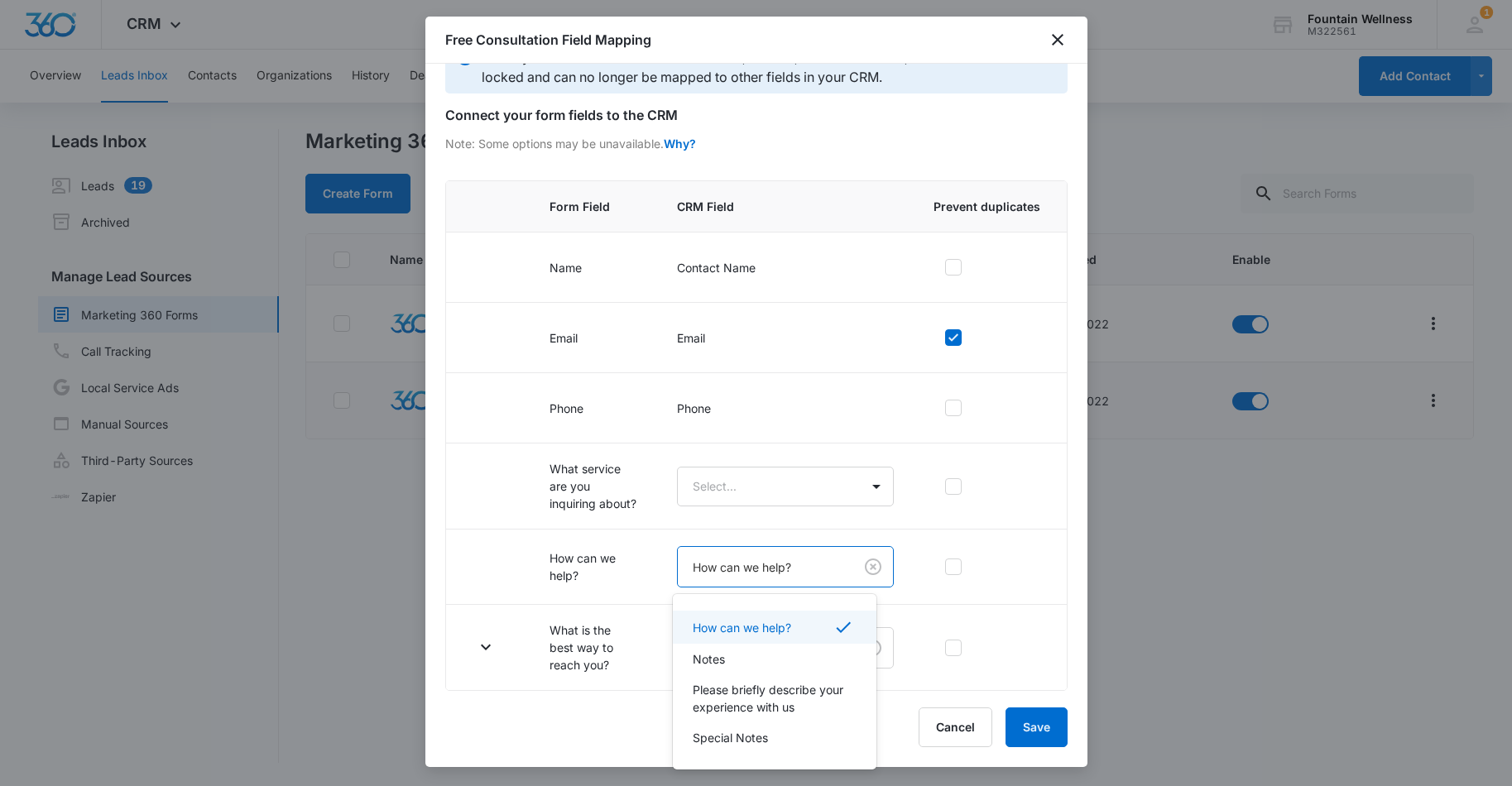 click at bounding box center [756, 393] 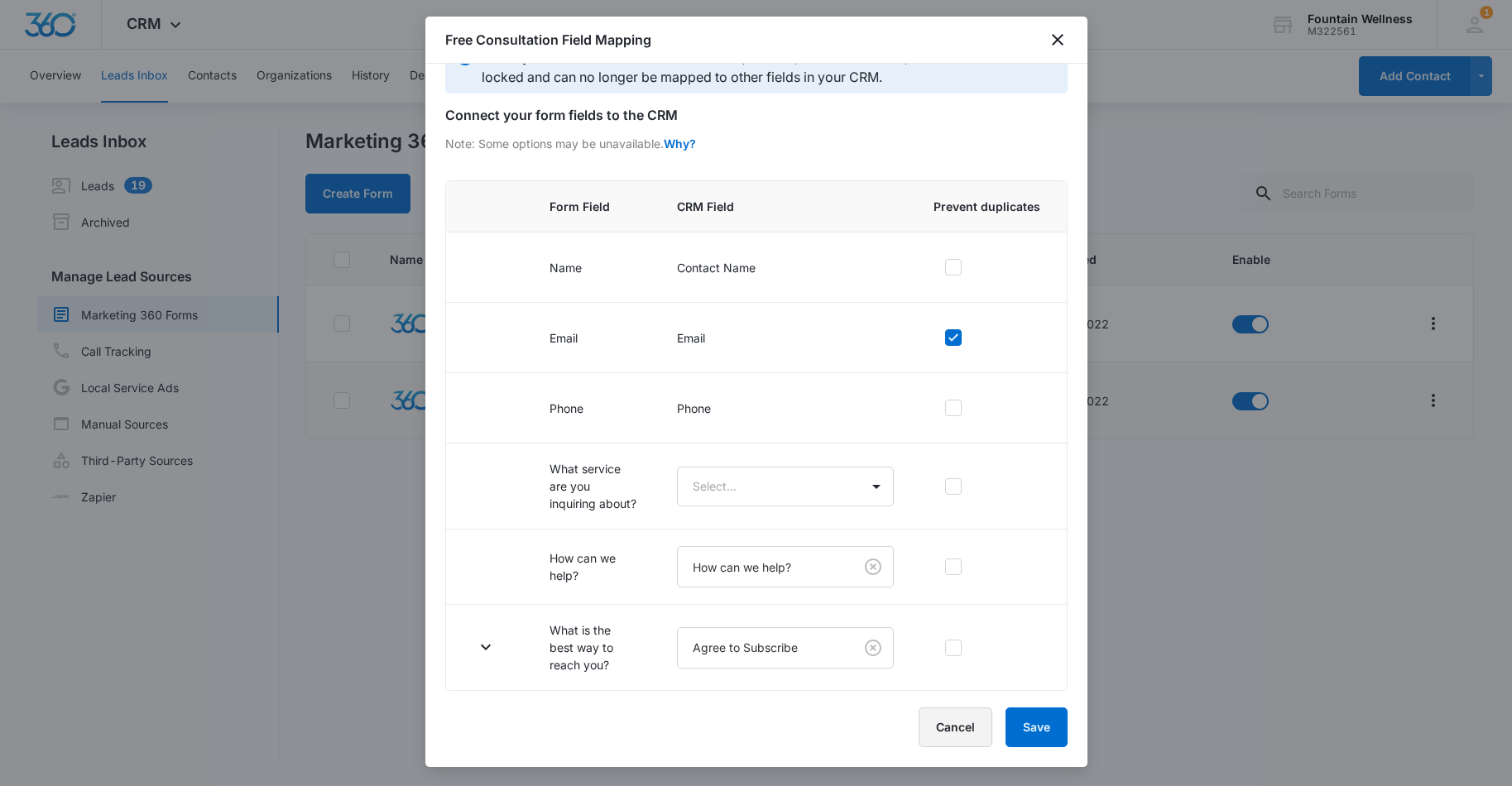 click on "Cancel" at bounding box center (955, 727) 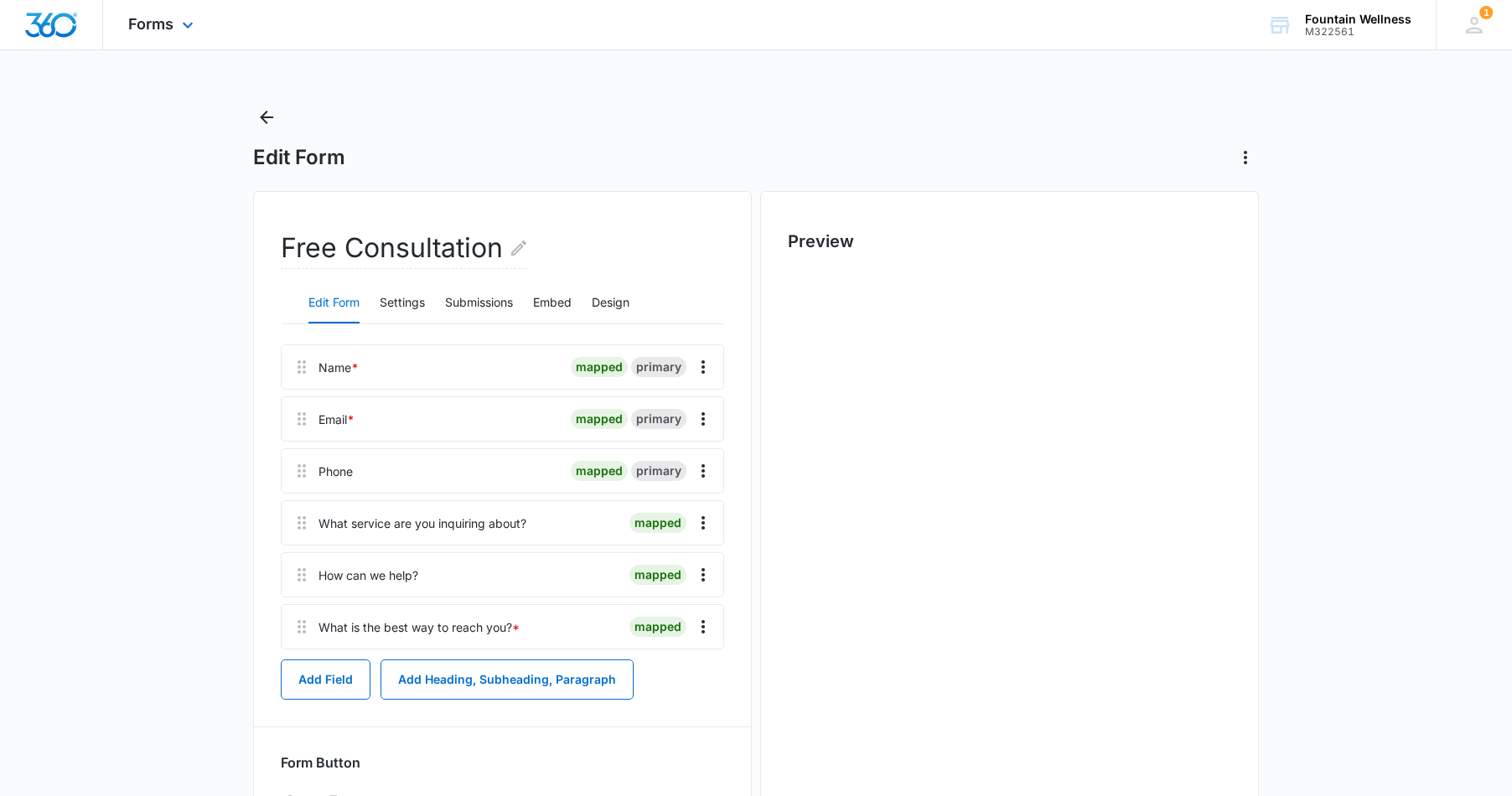 scroll, scrollTop: 0, scrollLeft: 0, axis: both 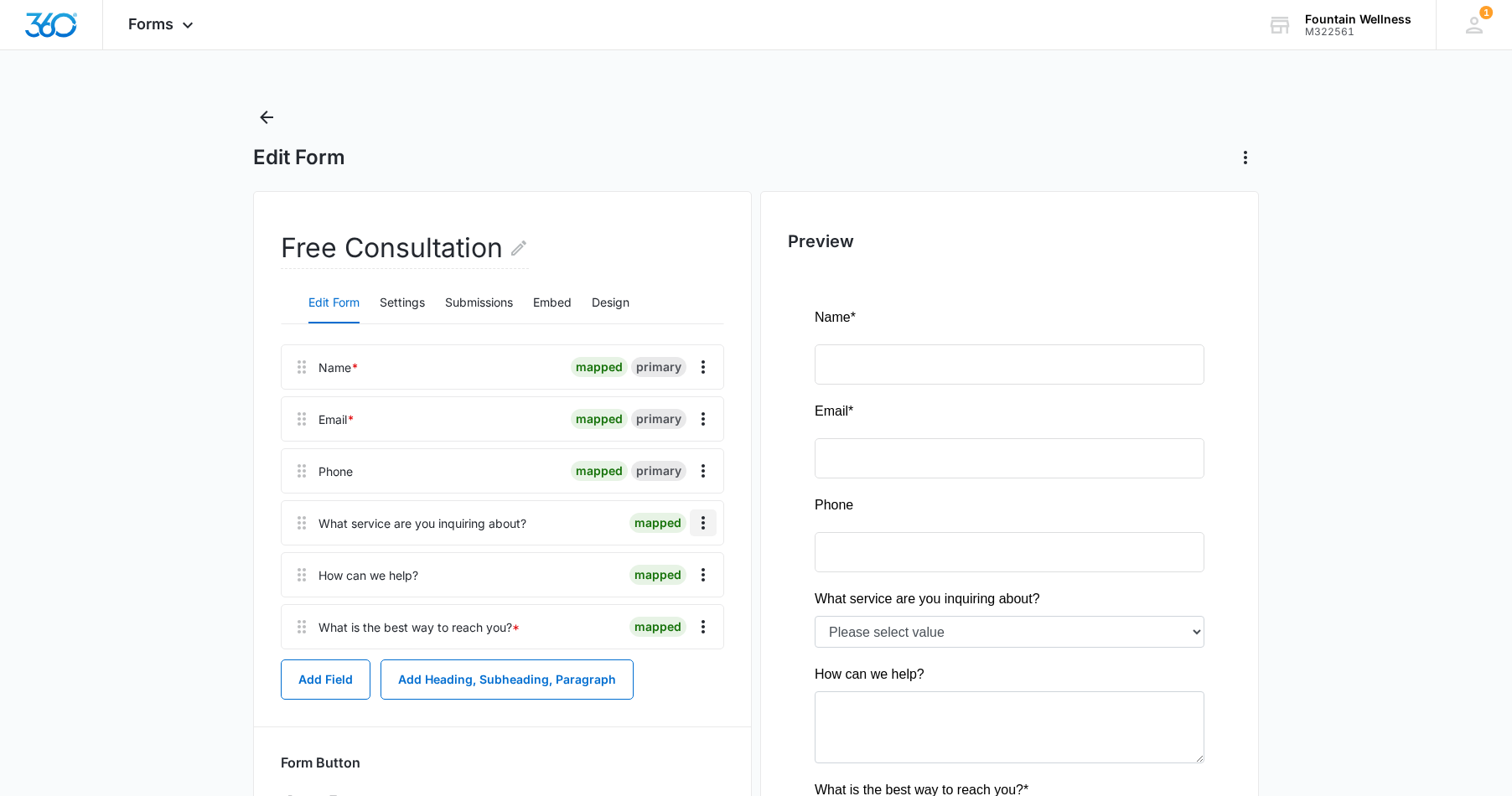 click 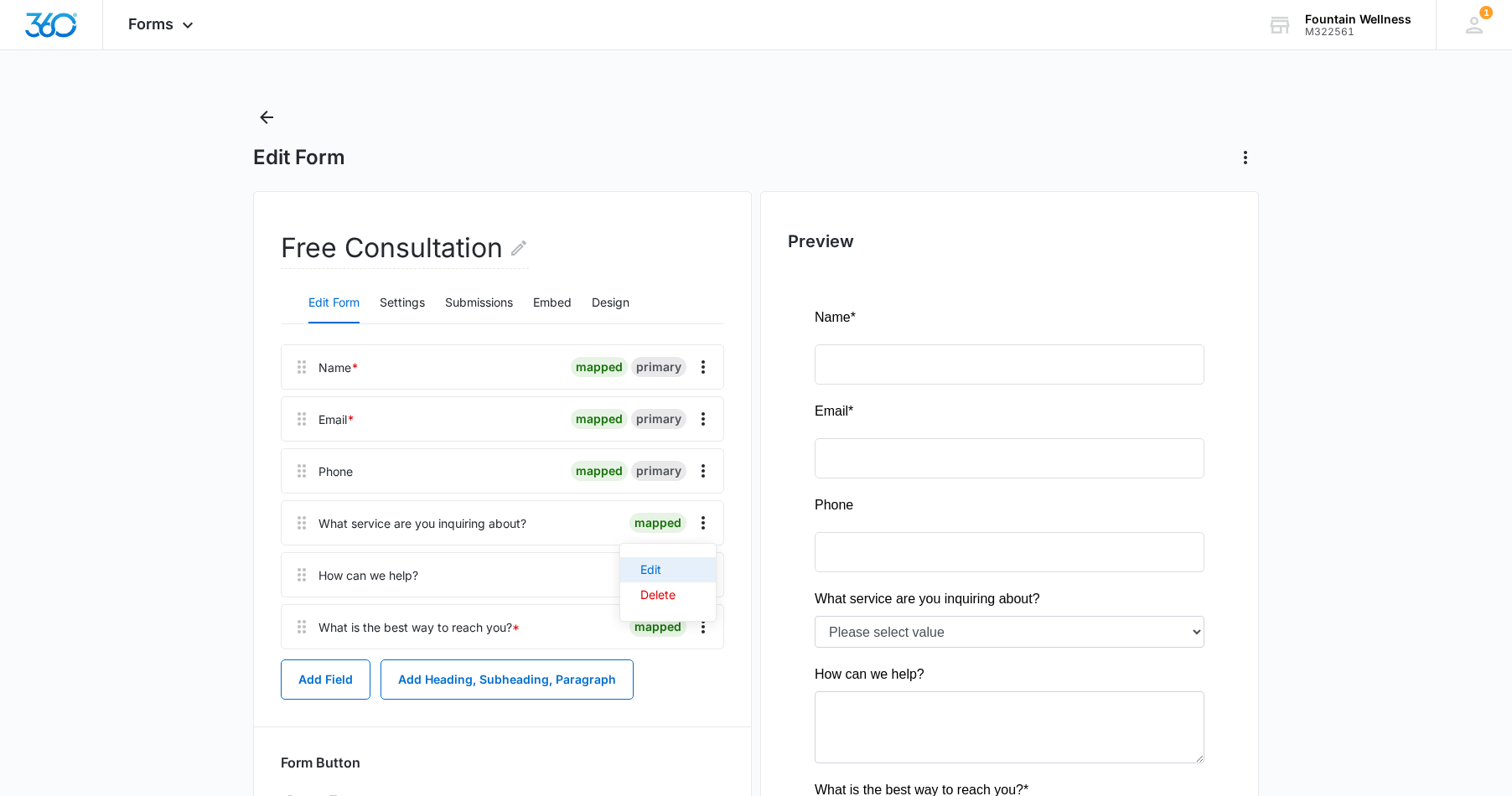 click on "Edit" at bounding box center [668, 570] 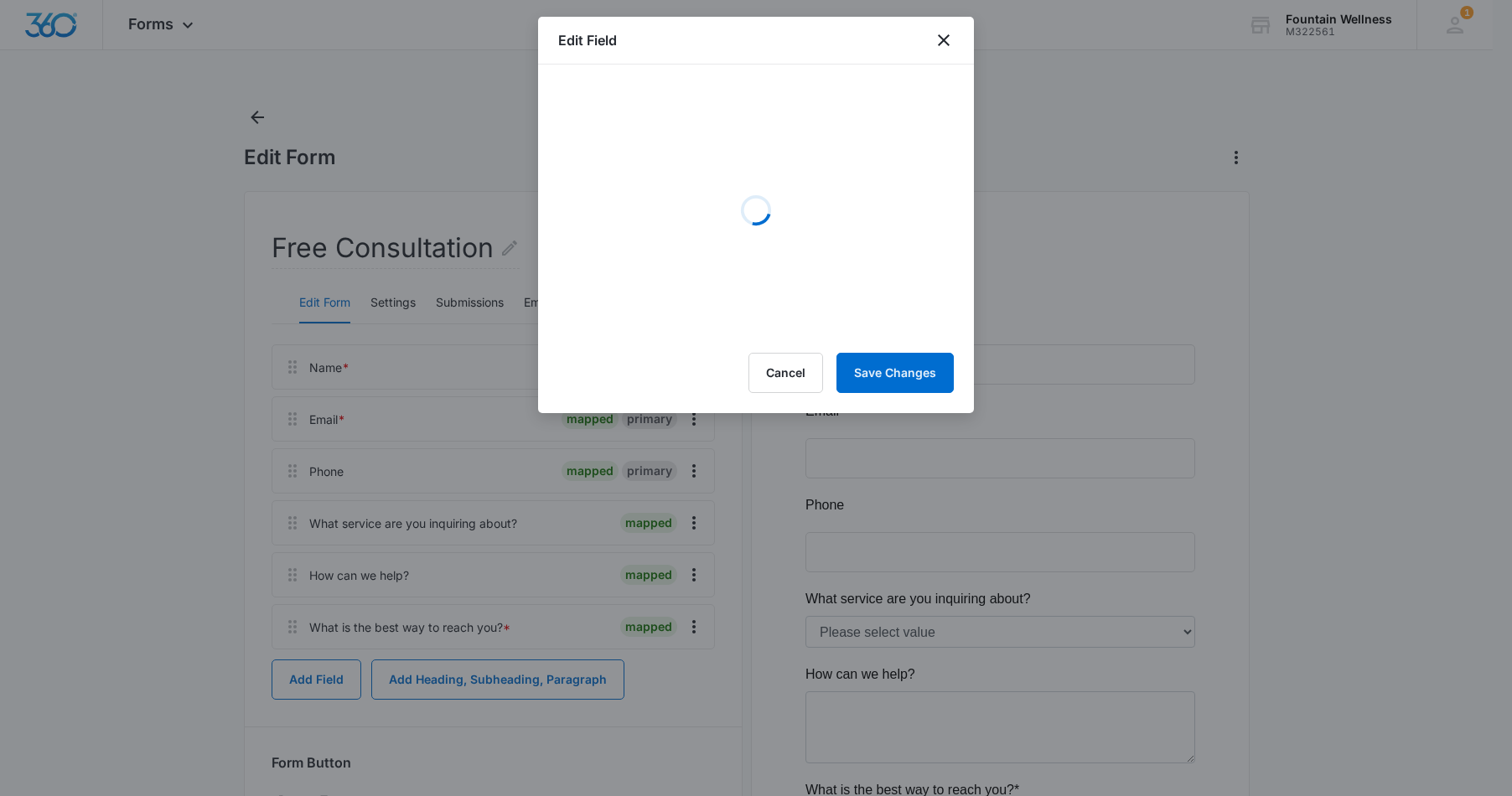 select on "357" 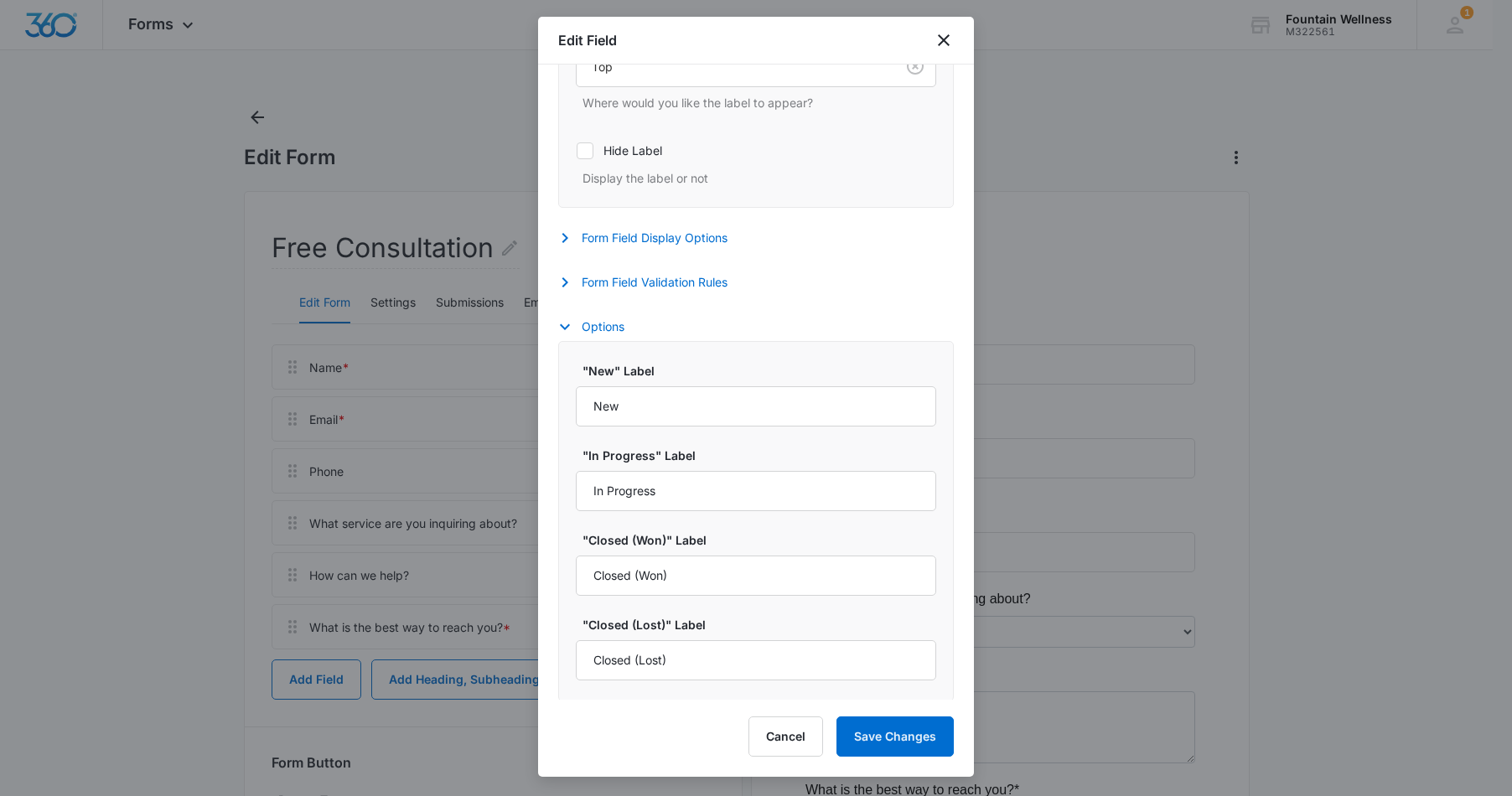 scroll, scrollTop: 587, scrollLeft: 0, axis: vertical 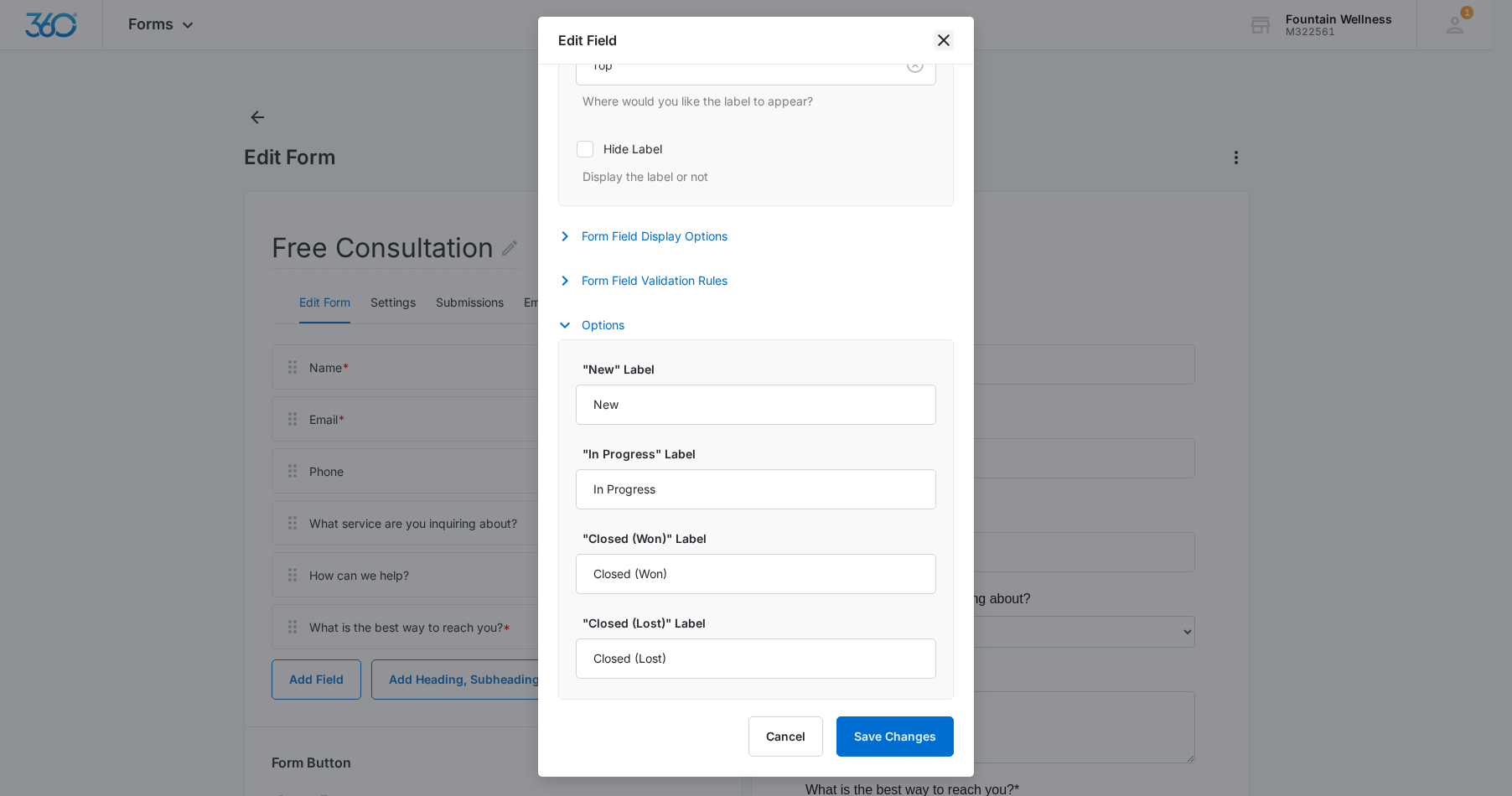 click 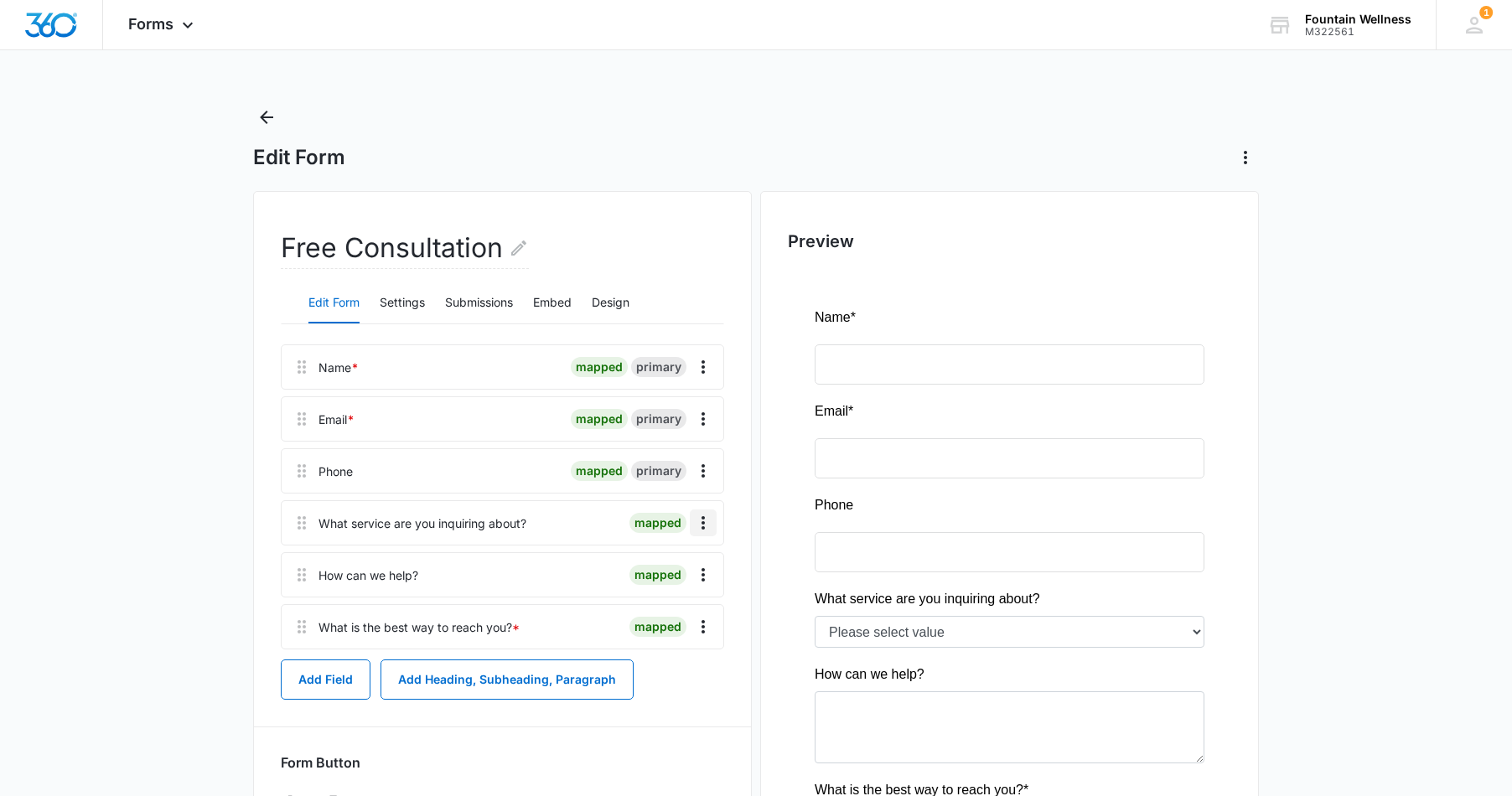 click 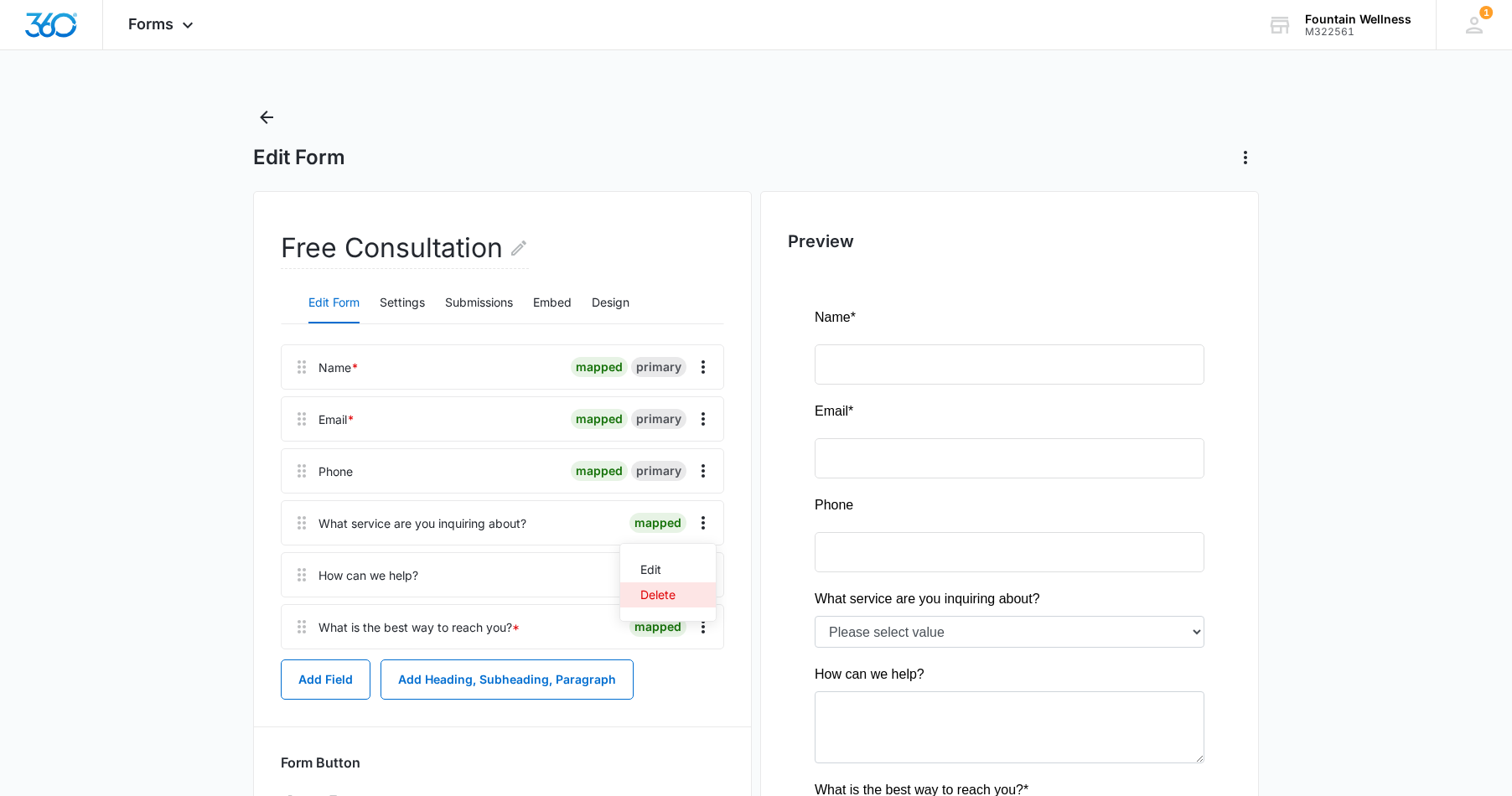 click on "Delete" at bounding box center (658, 595) 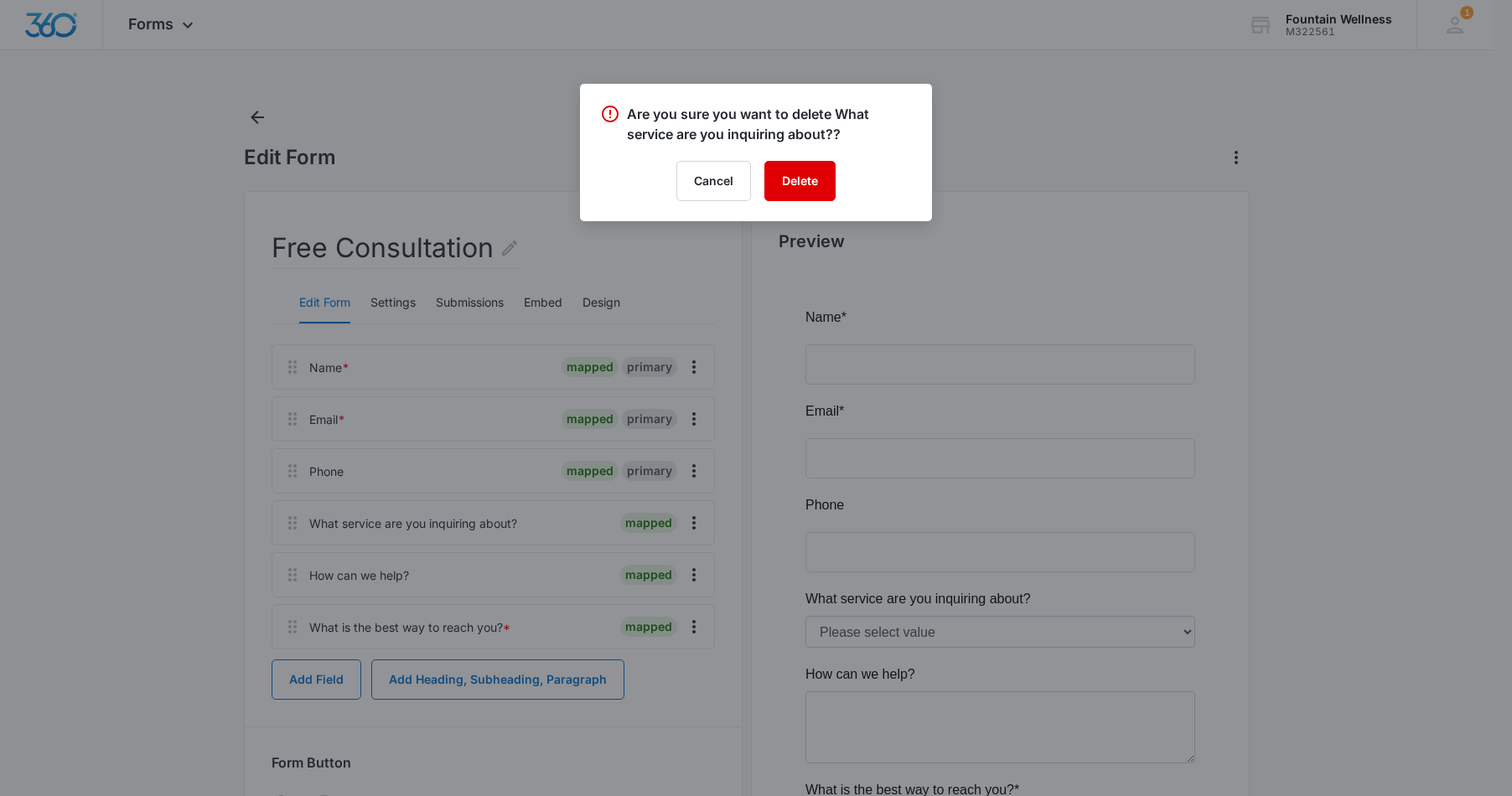 click on "Delete" at bounding box center (800, 181) 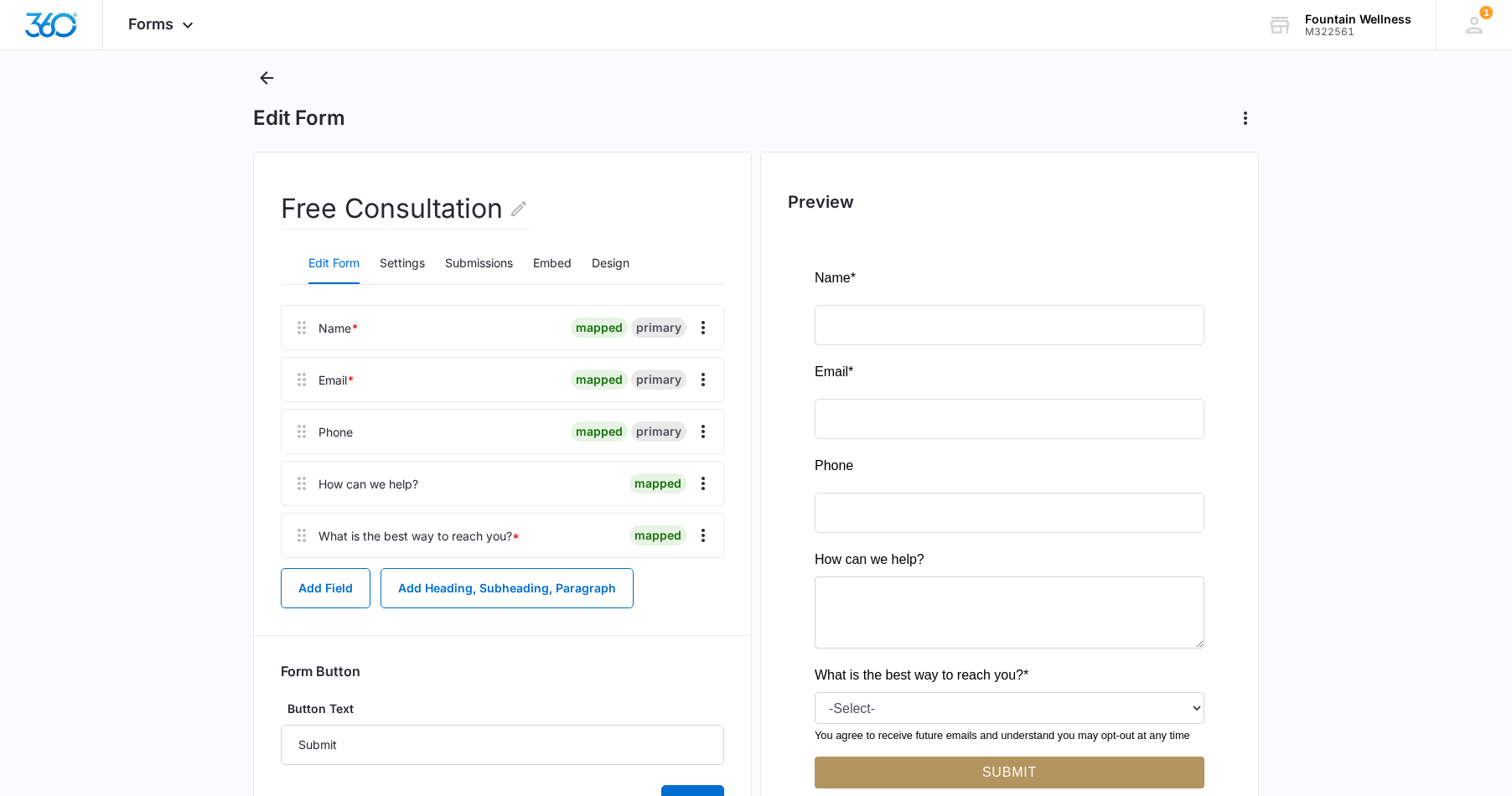scroll, scrollTop: 145, scrollLeft: 0, axis: vertical 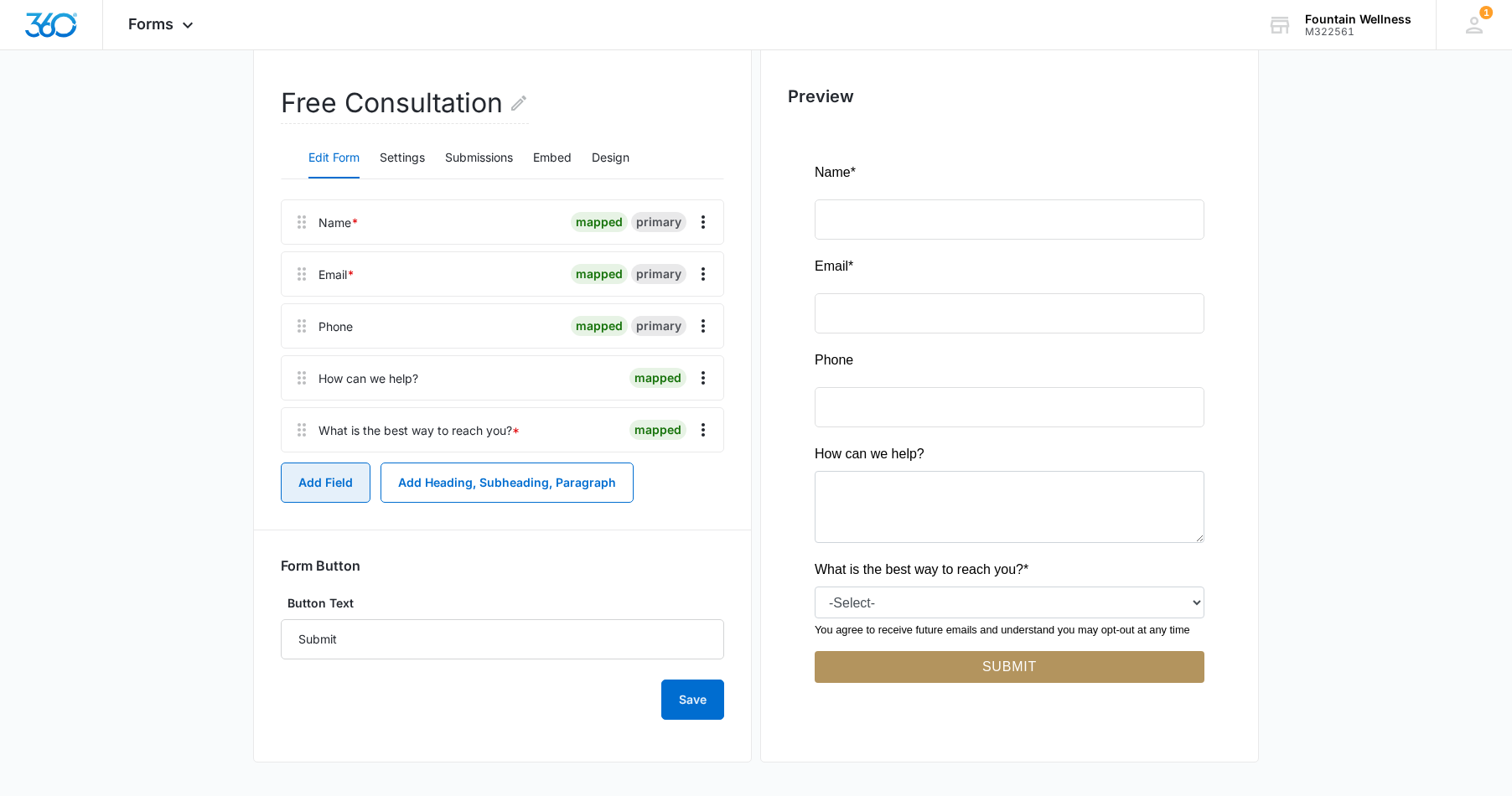 click on "Add Field" at bounding box center (325, 483) 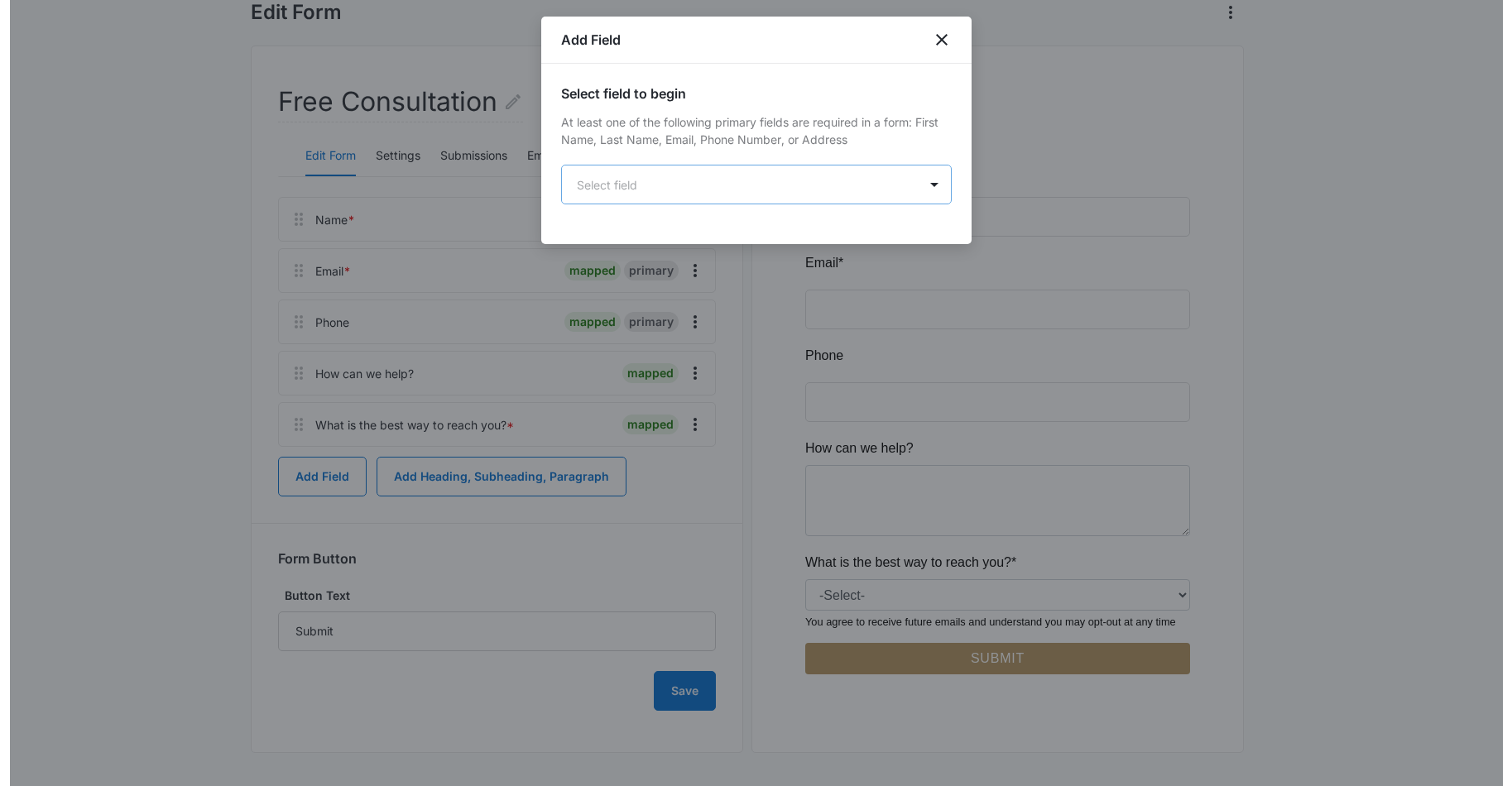 scroll, scrollTop: 0, scrollLeft: 0, axis: both 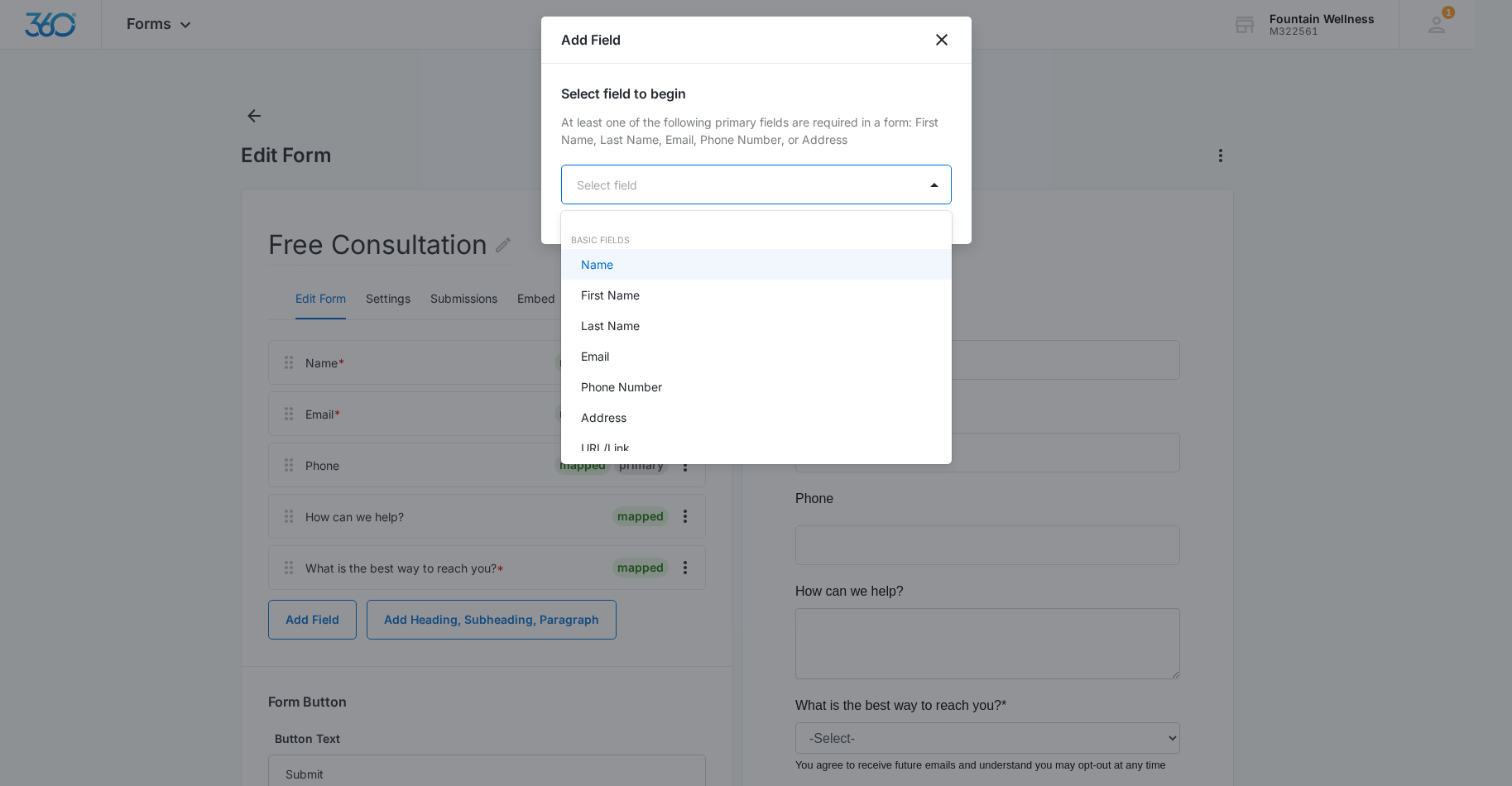click on "Forms Apps Reputation Websites Forms CRM Email Social Payments POS Content Ads Intelligence Files Brand Settings Fountain Wellness M322561 Your Accounts View All 1 NB [FIRST] [LAST] info@fountainwellnesstherapy.com My Profile 1 Notifications Support Logout Terms & Conditions   •   Privacy Policy Edit Form Free Consultation   Edit Form Settings Submissions Embed Design Name * mapped primary Email * mapped primary Phone mapped primary How can we help? mapped What is the best way to reach you?  * mapped Add Field Add Heading, Subheading, Paragraph Form Button Button Text Submit Save Preview Fountain Wellness - Forms - Marketing 360®
Press space bar to start a drag.
When dragging you can use the arrow keys to move the item around and escape to cancel.
Some screen readers may require you to be in focus mode or to use your pass through key
Add Field Select field to begin At least one of the following primary fields are required in a form: First Name, Last Name, Email, Phone Number, or Address Name" at bounding box center [756, 393] 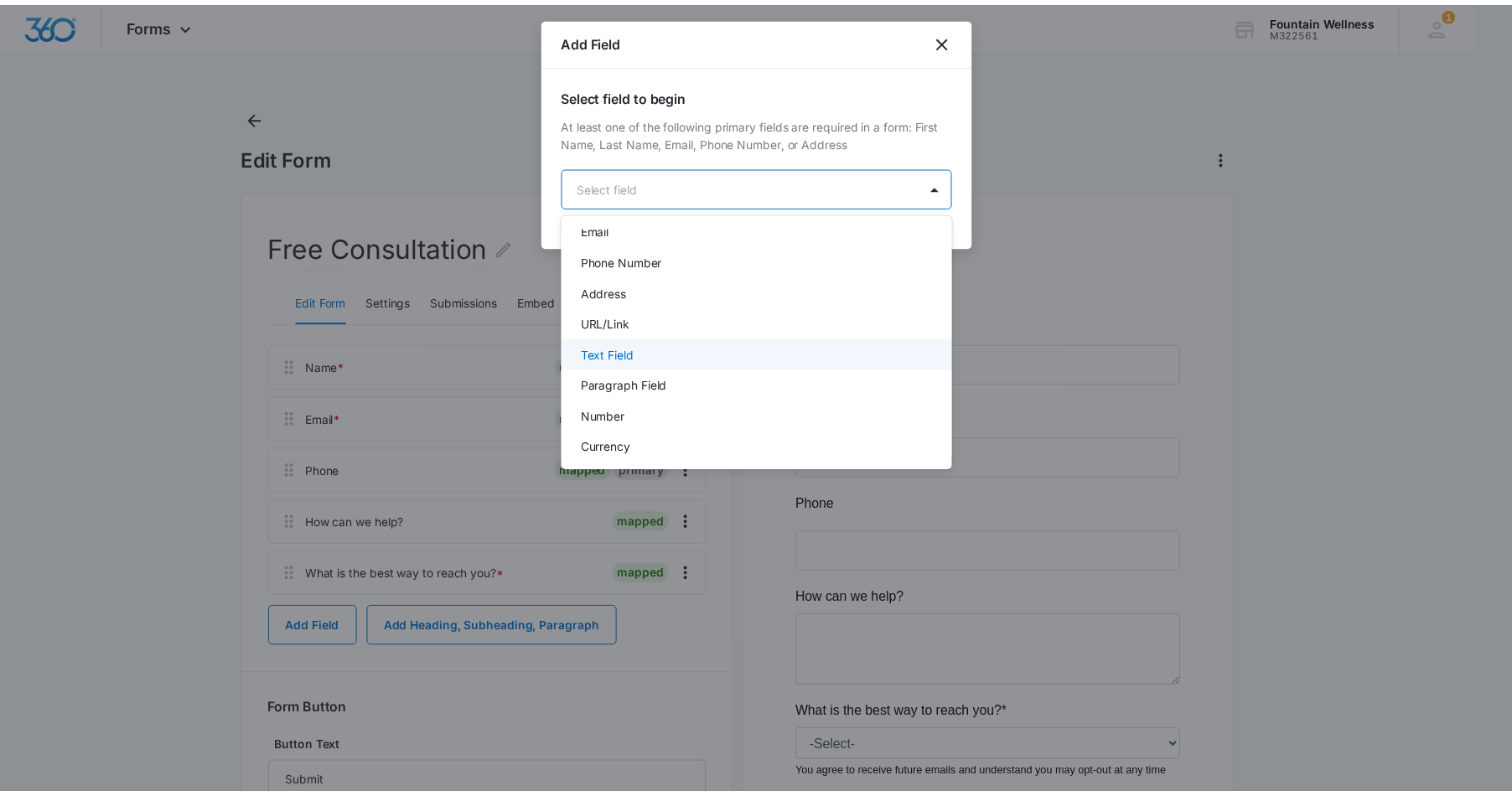 scroll, scrollTop: 130, scrollLeft: 0, axis: vertical 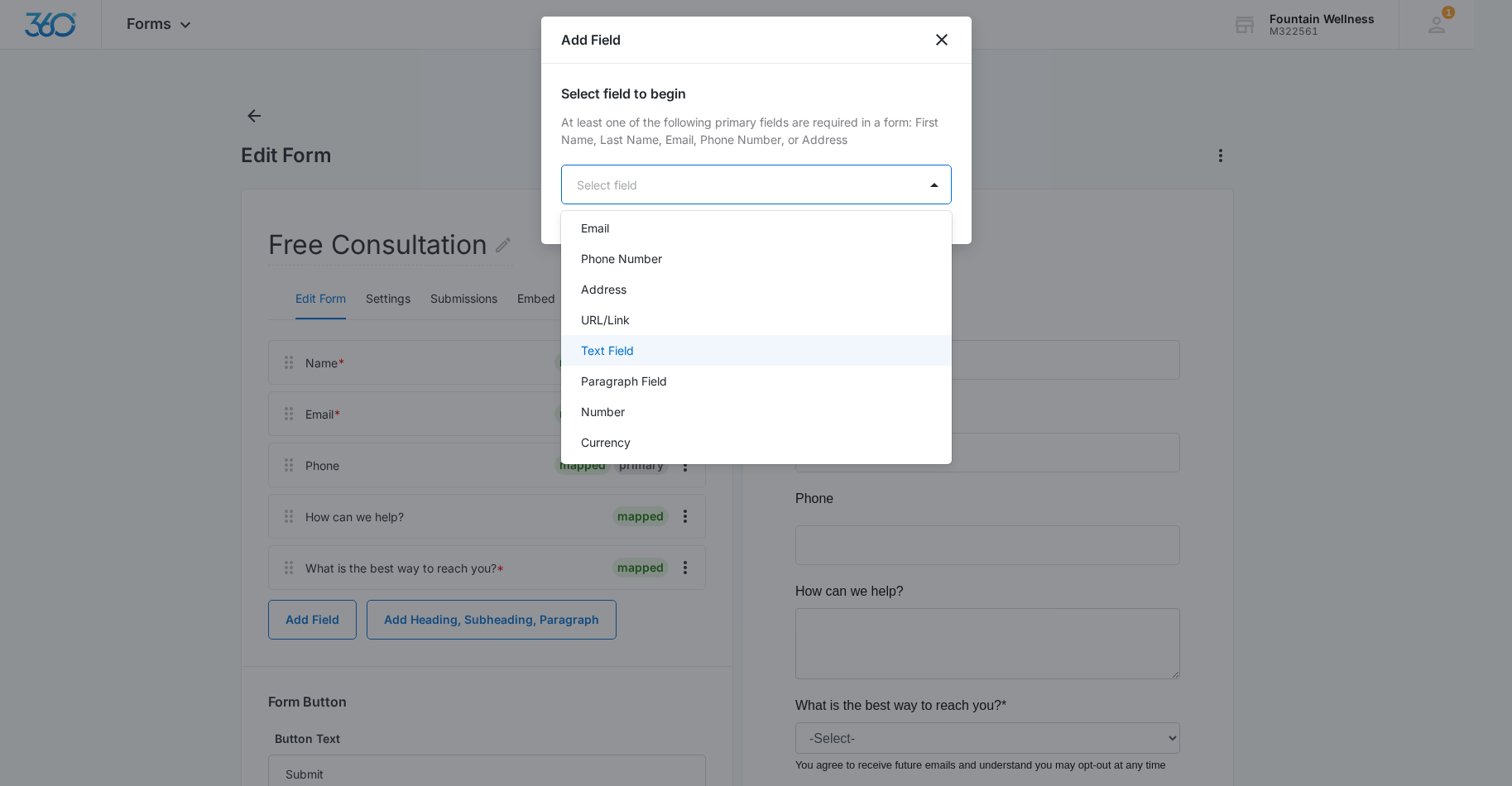 click on "Text Field" at bounding box center (755, 350) 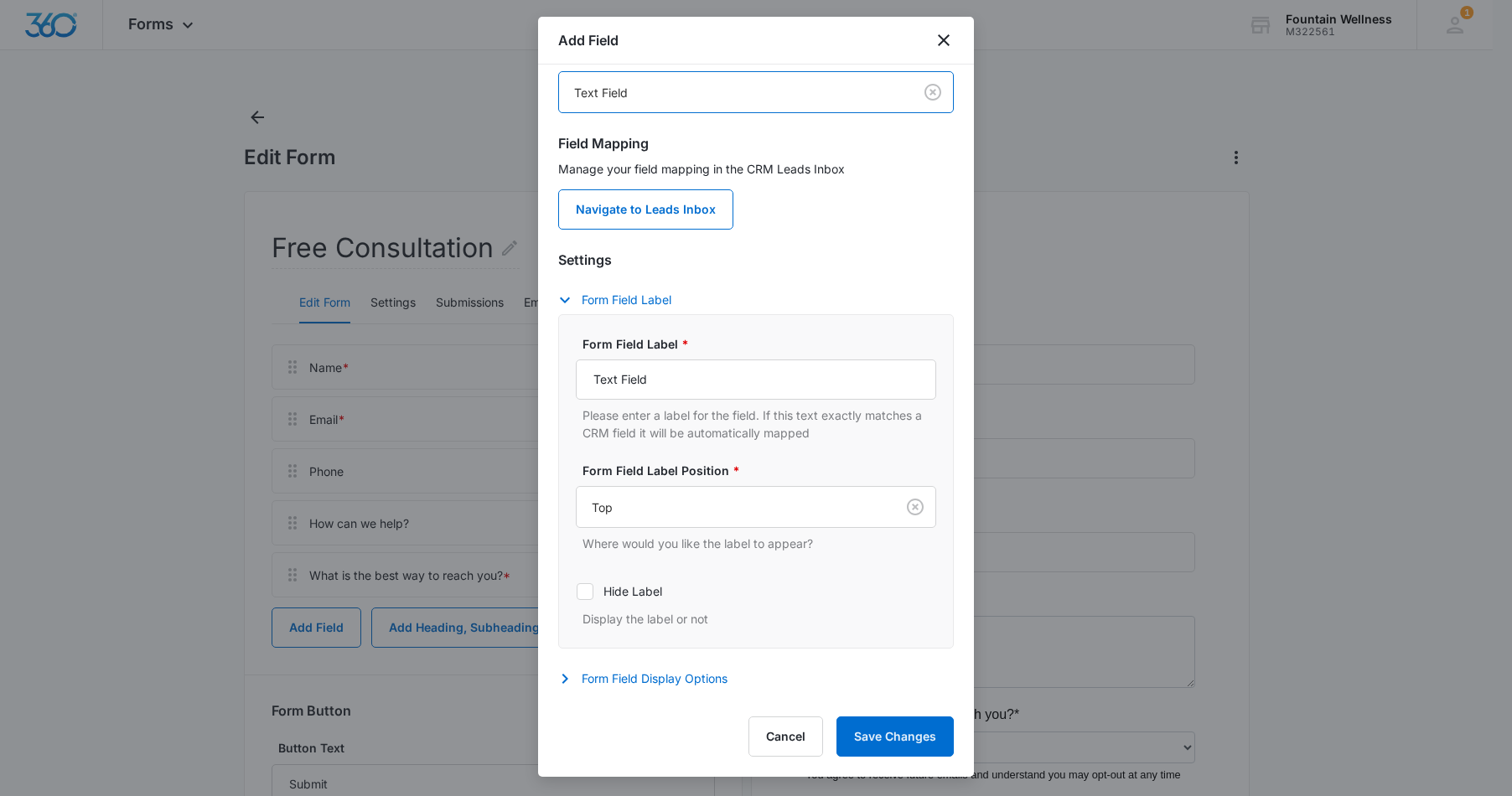 scroll, scrollTop: 133, scrollLeft: 0, axis: vertical 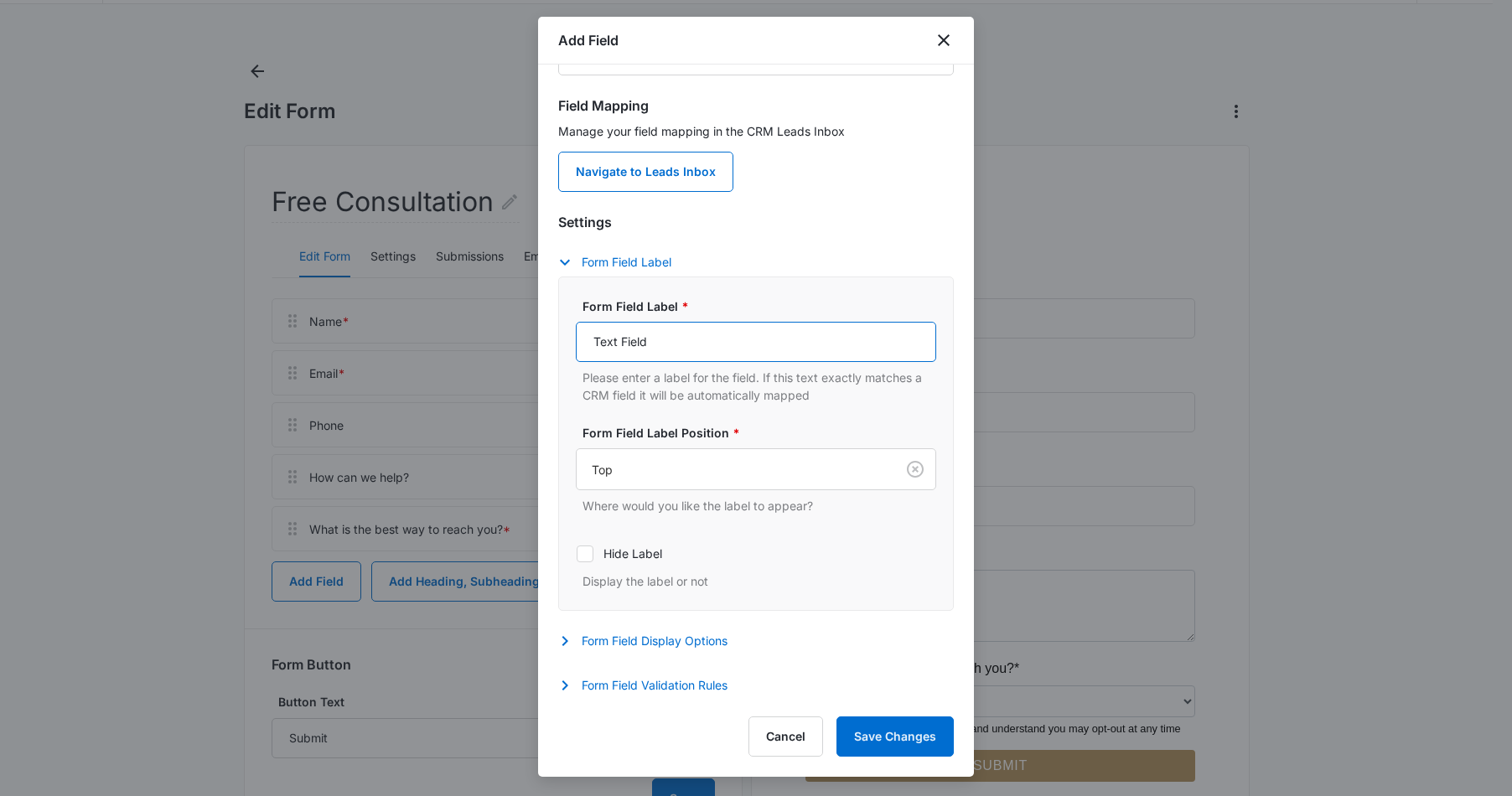 click on "Text Field" at bounding box center (756, 342) 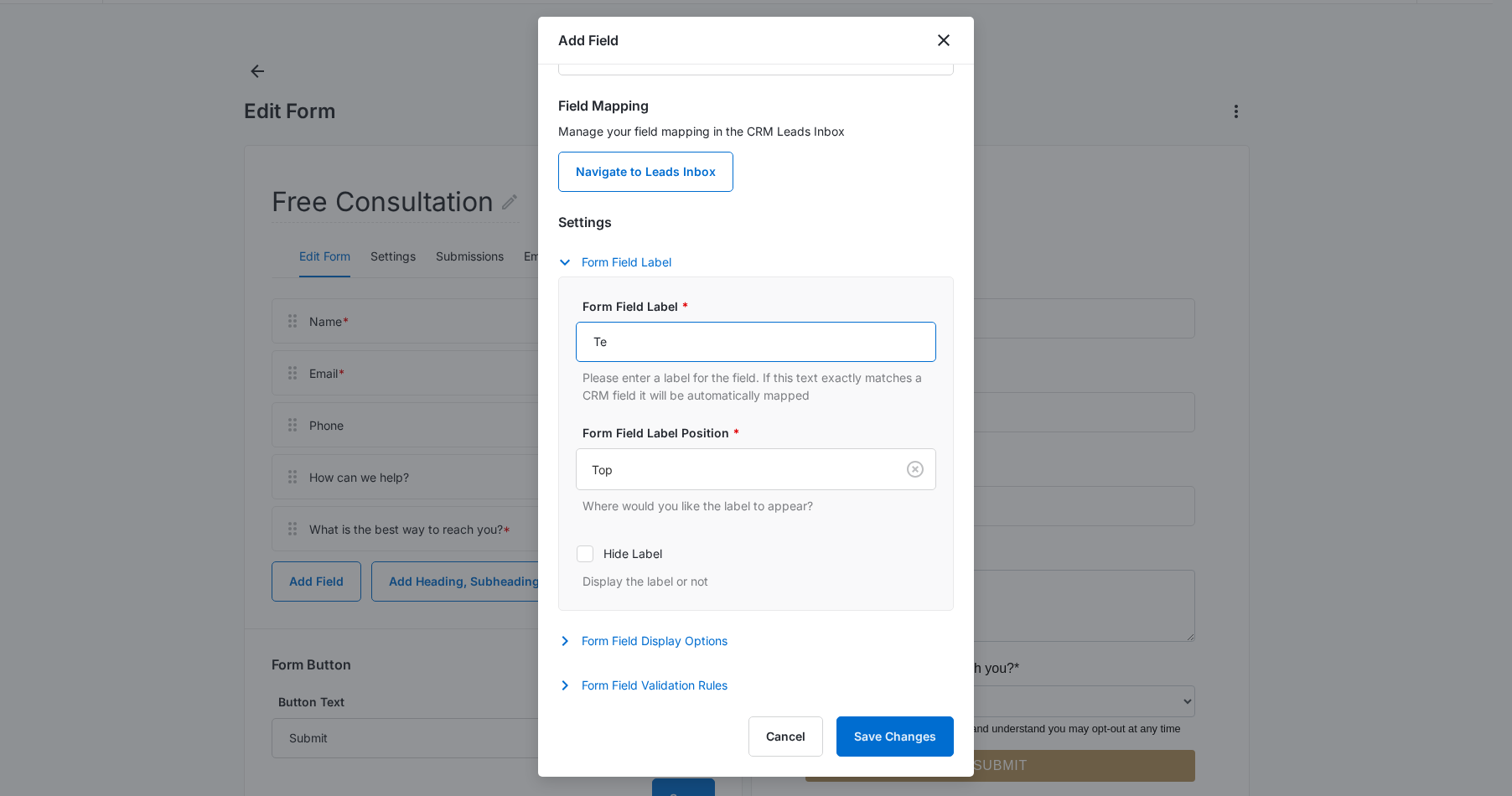 type on "T" 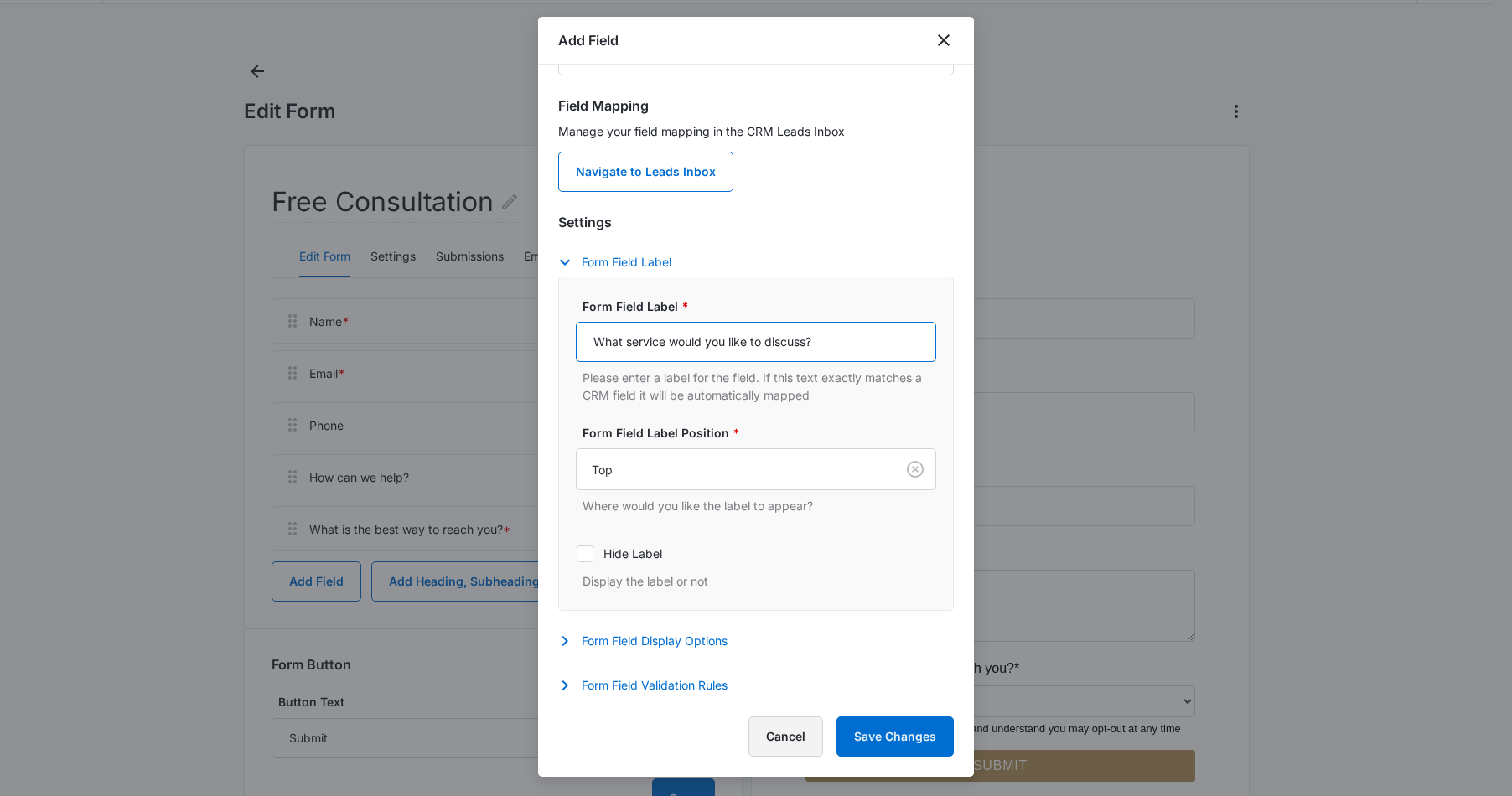 type on "What service would you like to discuss?" 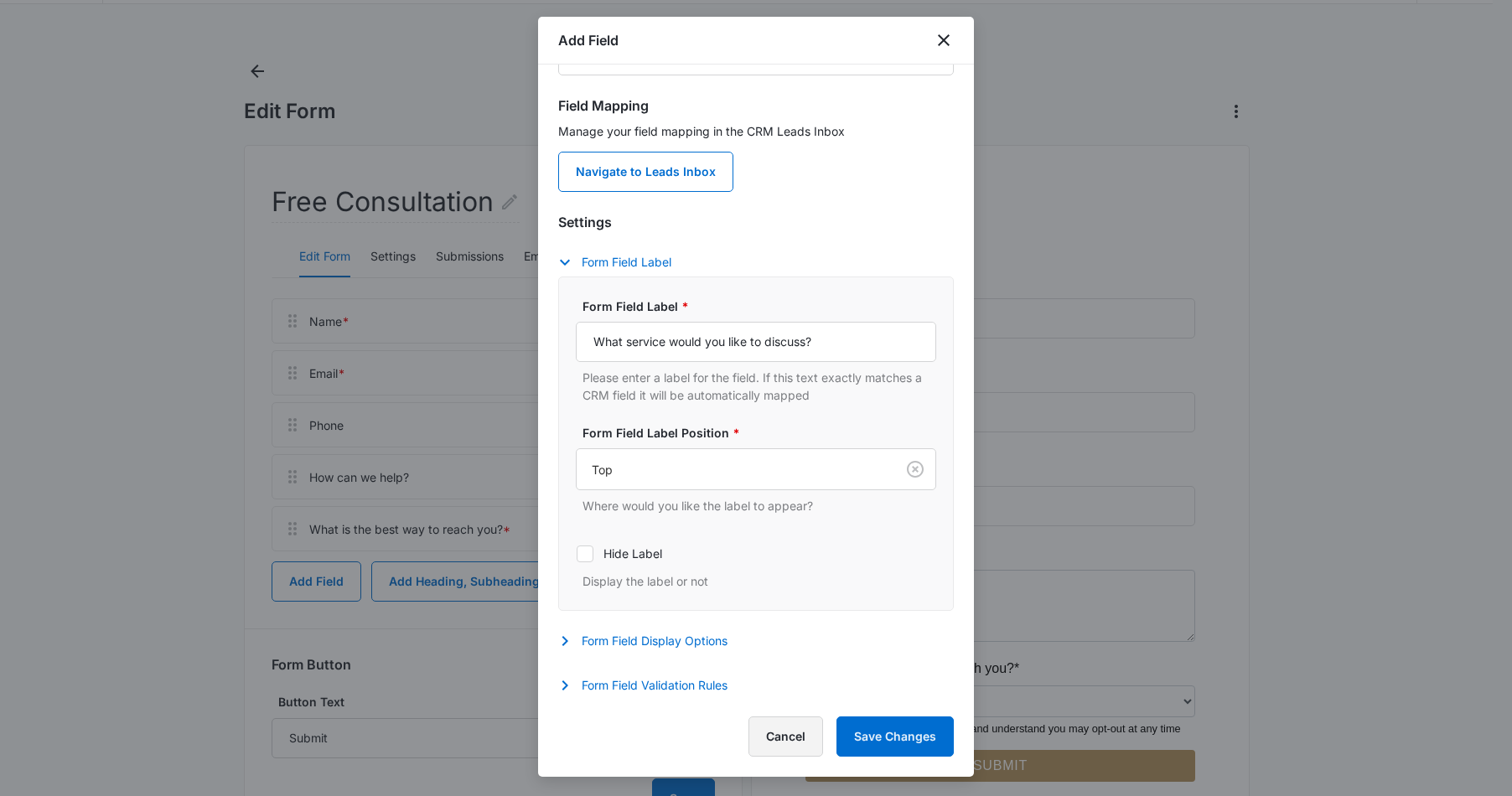 click on "Cancel" at bounding box center (785, 737) 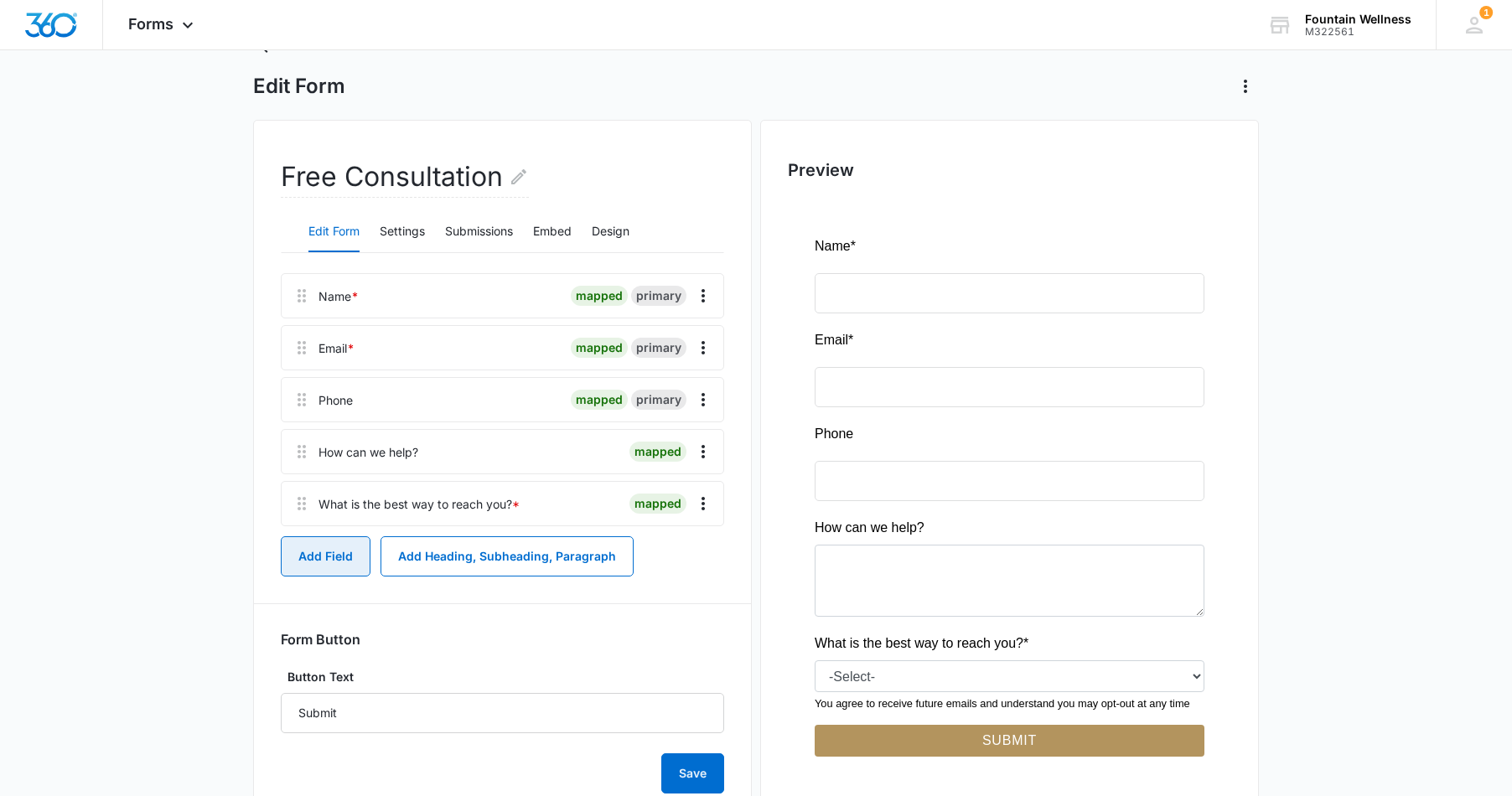 scroll, scrollTop: 0, scrollLeft: 0, axis: both 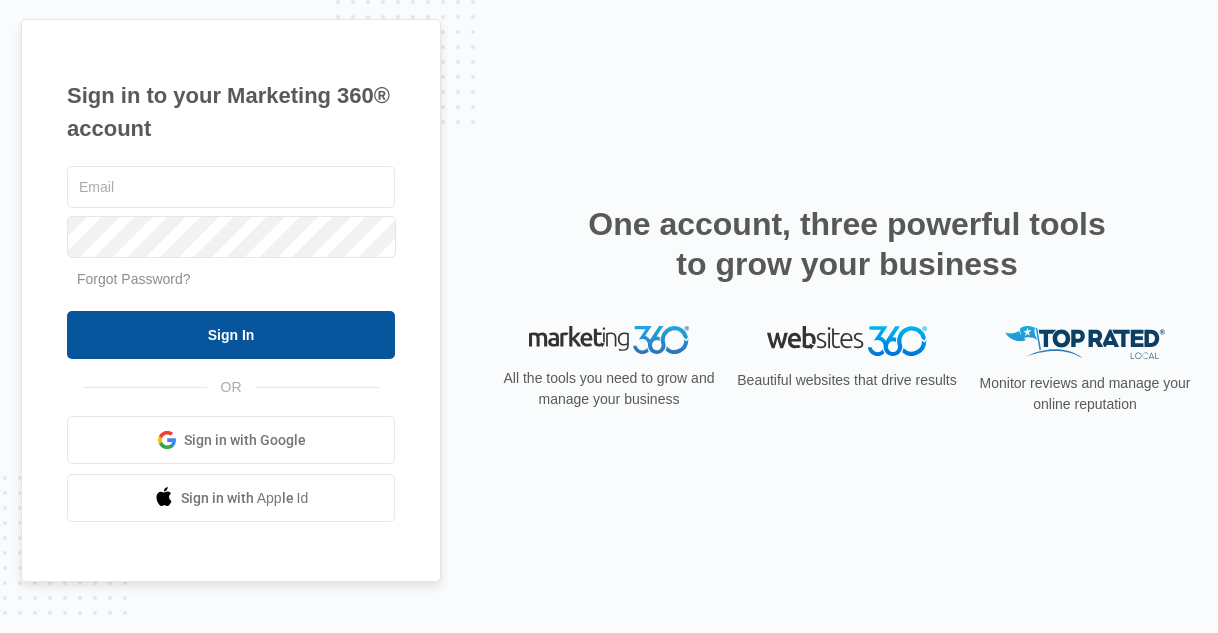 type on "[EMAIL]" 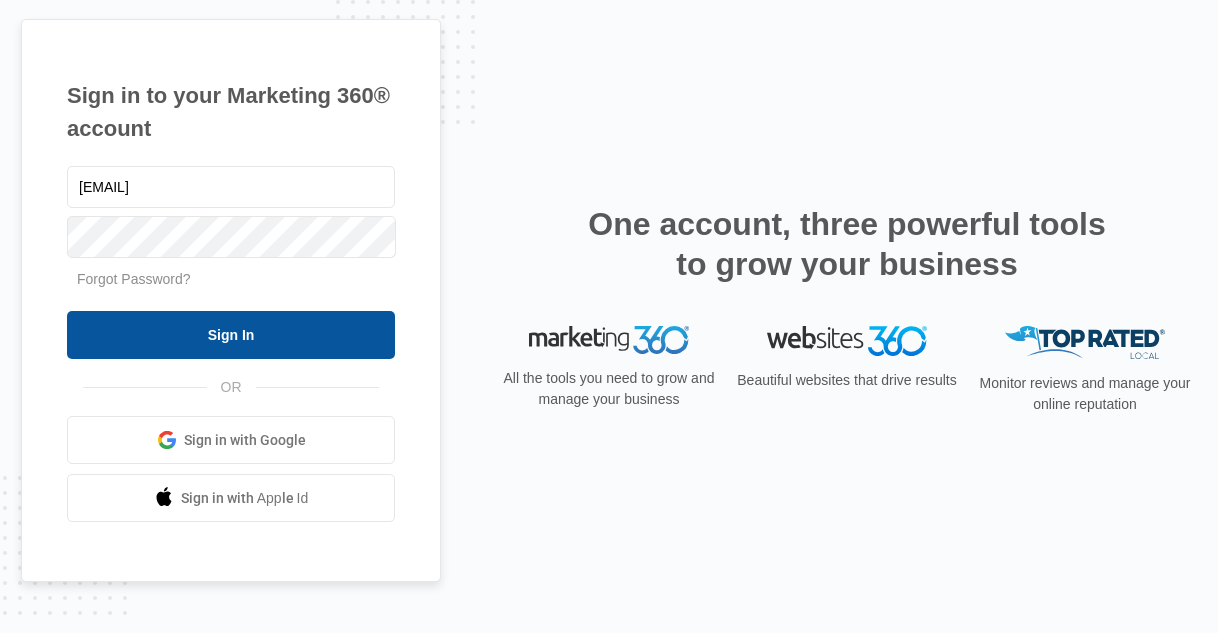 click on "Sign In" at bounding box center (231, 335) 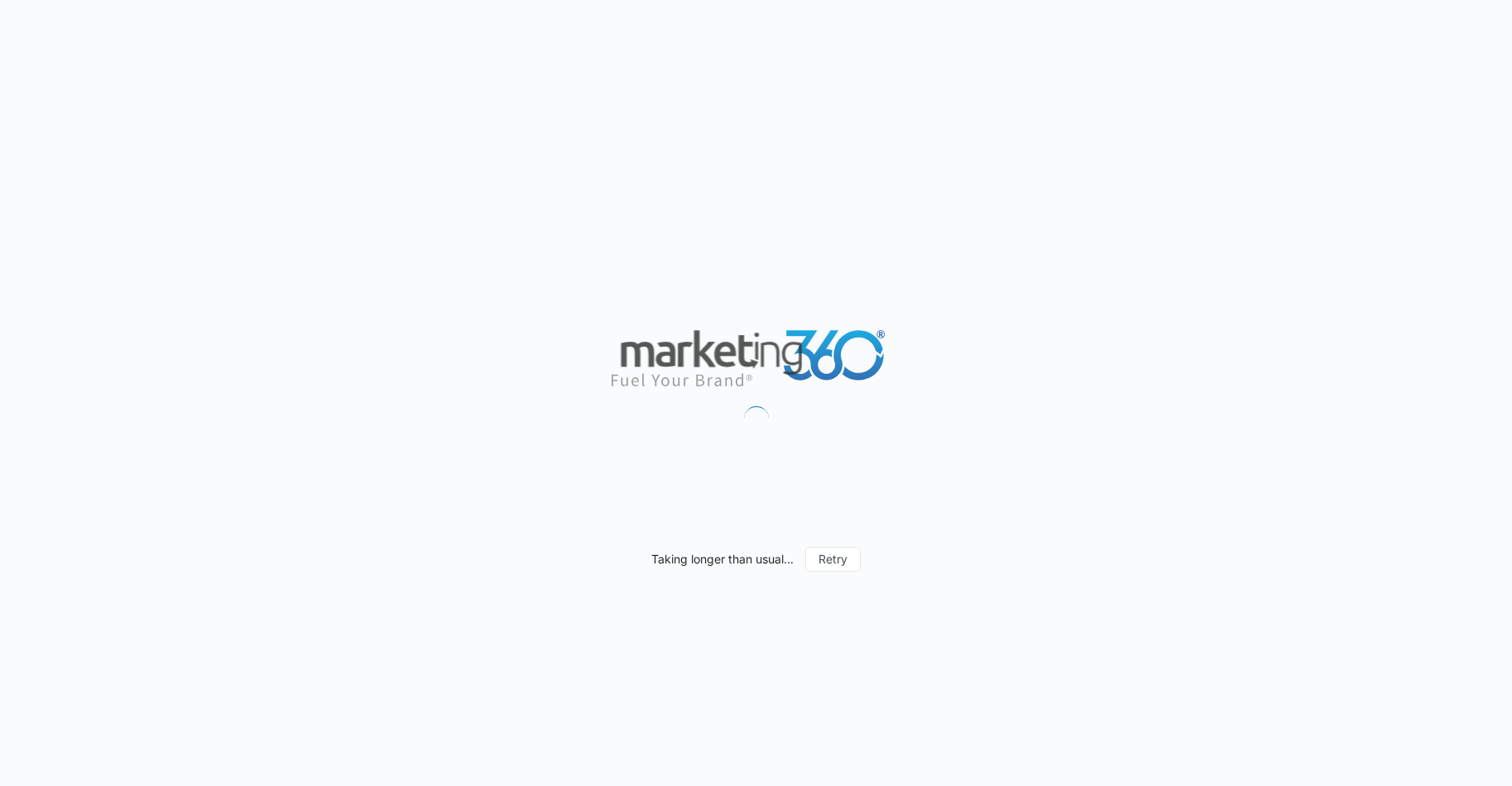 scroll, scrollTop: 0, scrollLeft: 0, axis: both 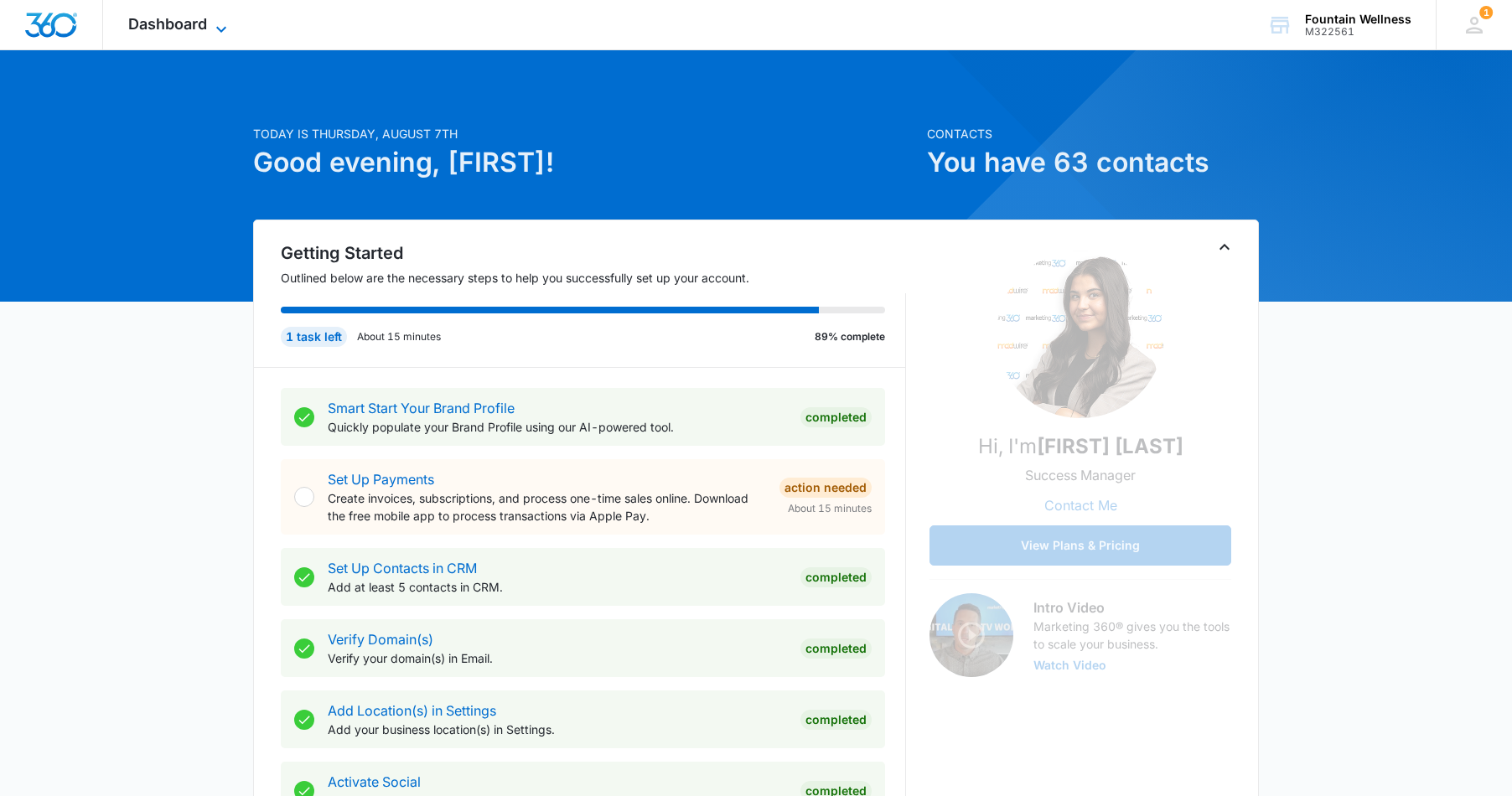 click on "Dashboard" at bounding box center [168, 23] 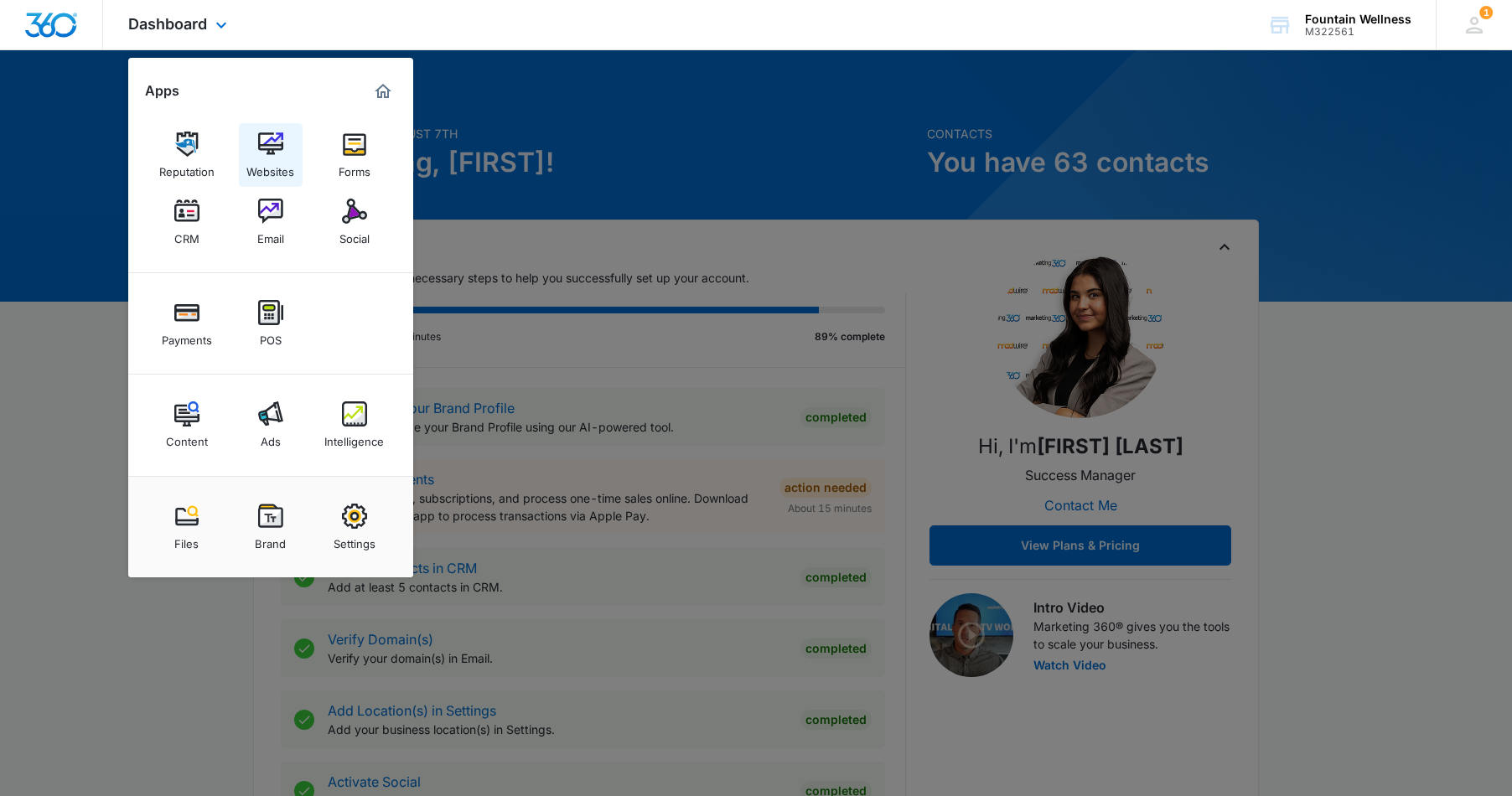 click on "Websites" at bounding box center (270, 168) 